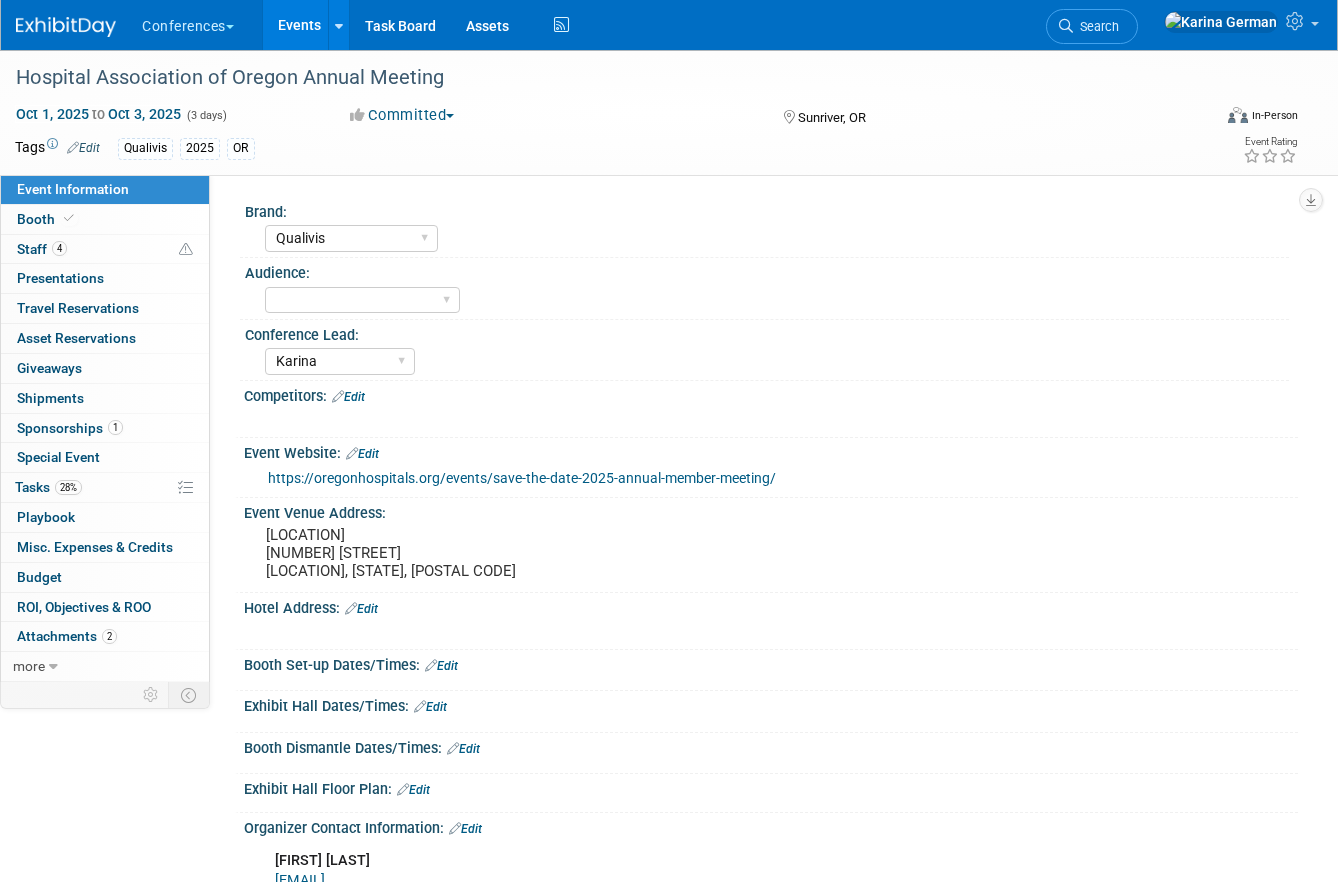 select on "Qualivis" 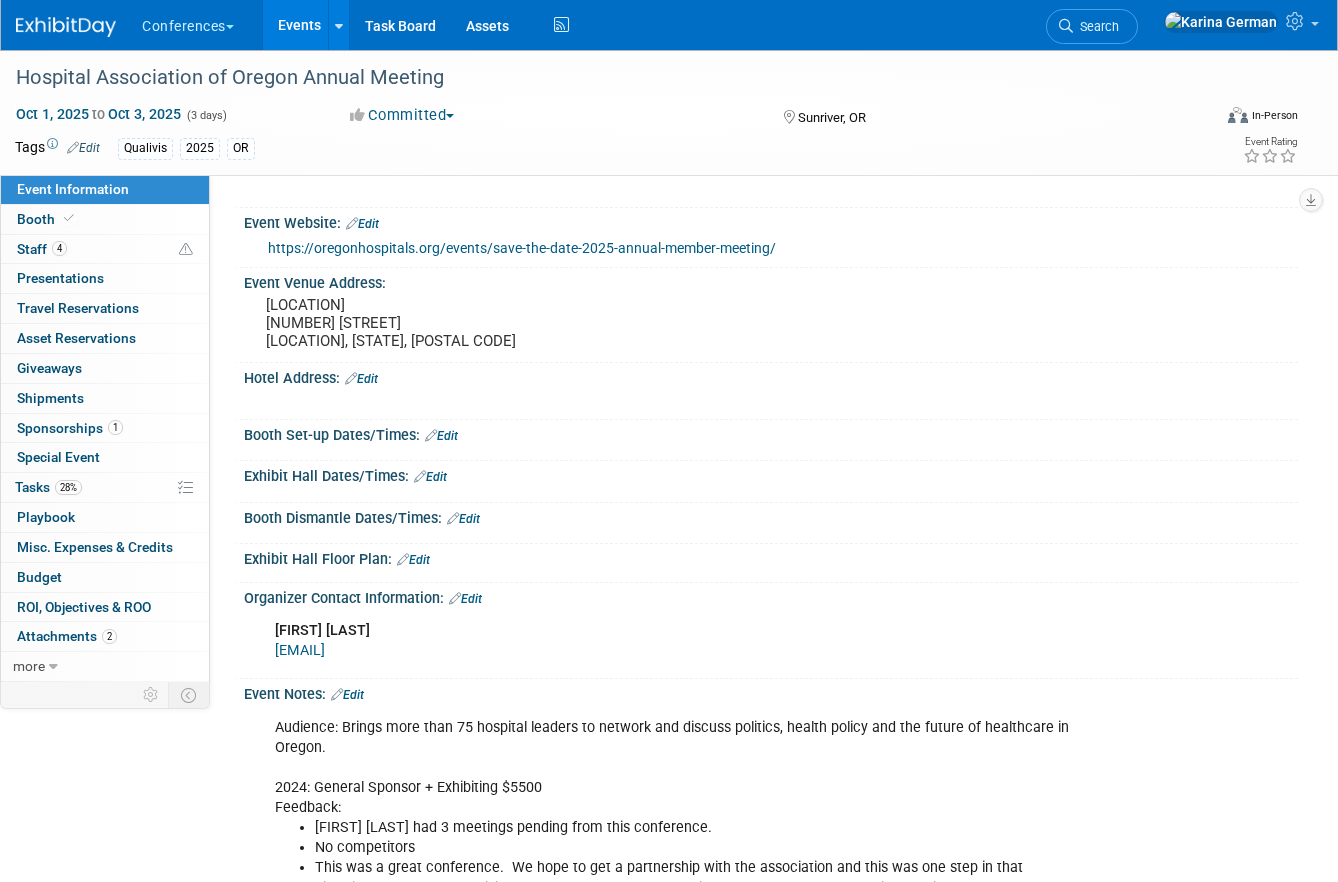 scroll, scrollTop: 0, scrollLeft: 0, axis: both 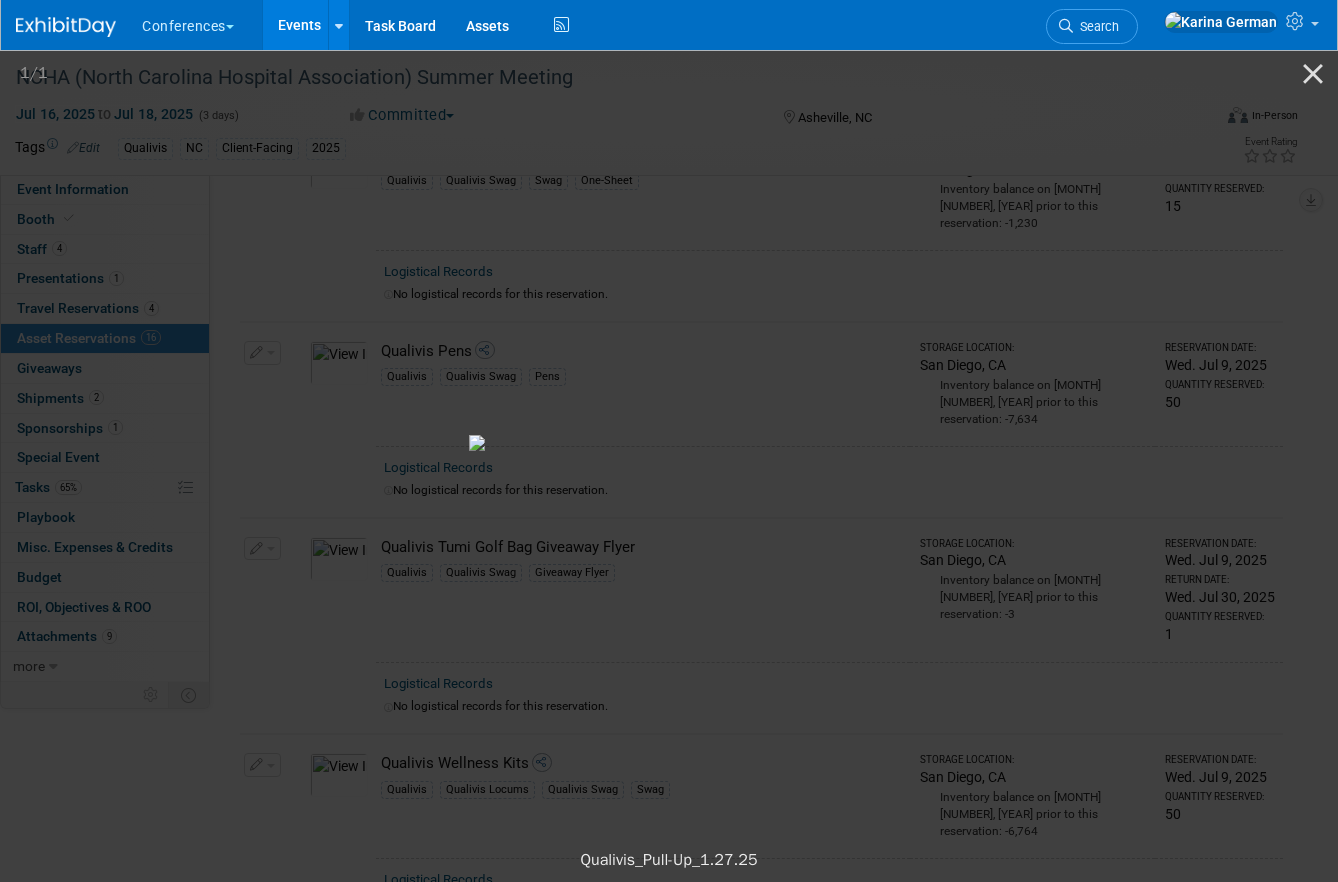 click on "Events" at bounding box center (299, 25) 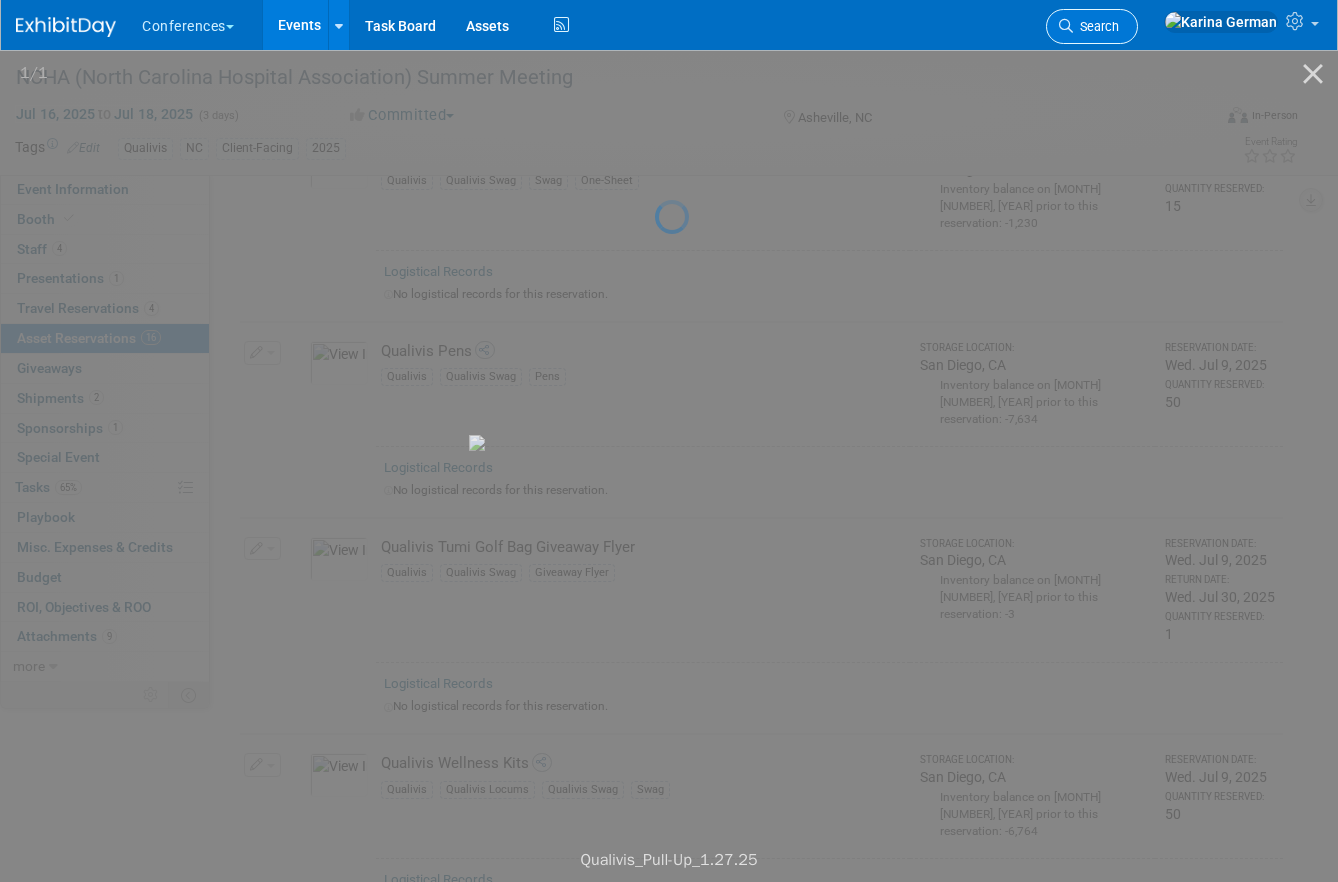 click on "Search" at bounding box center (1096, 26) 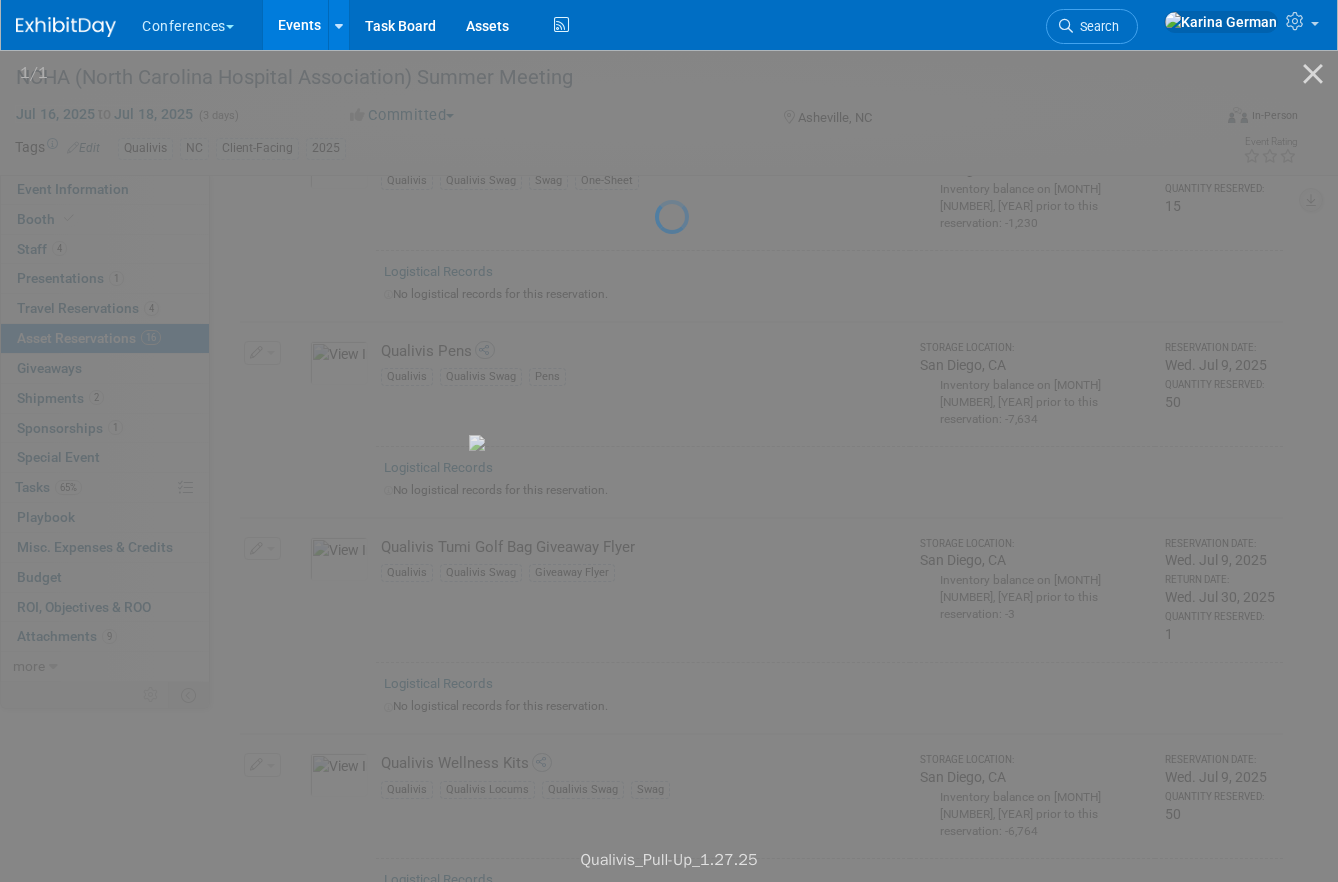 scroll, scrollTop: 0, scrollLeft: 0, axis: both 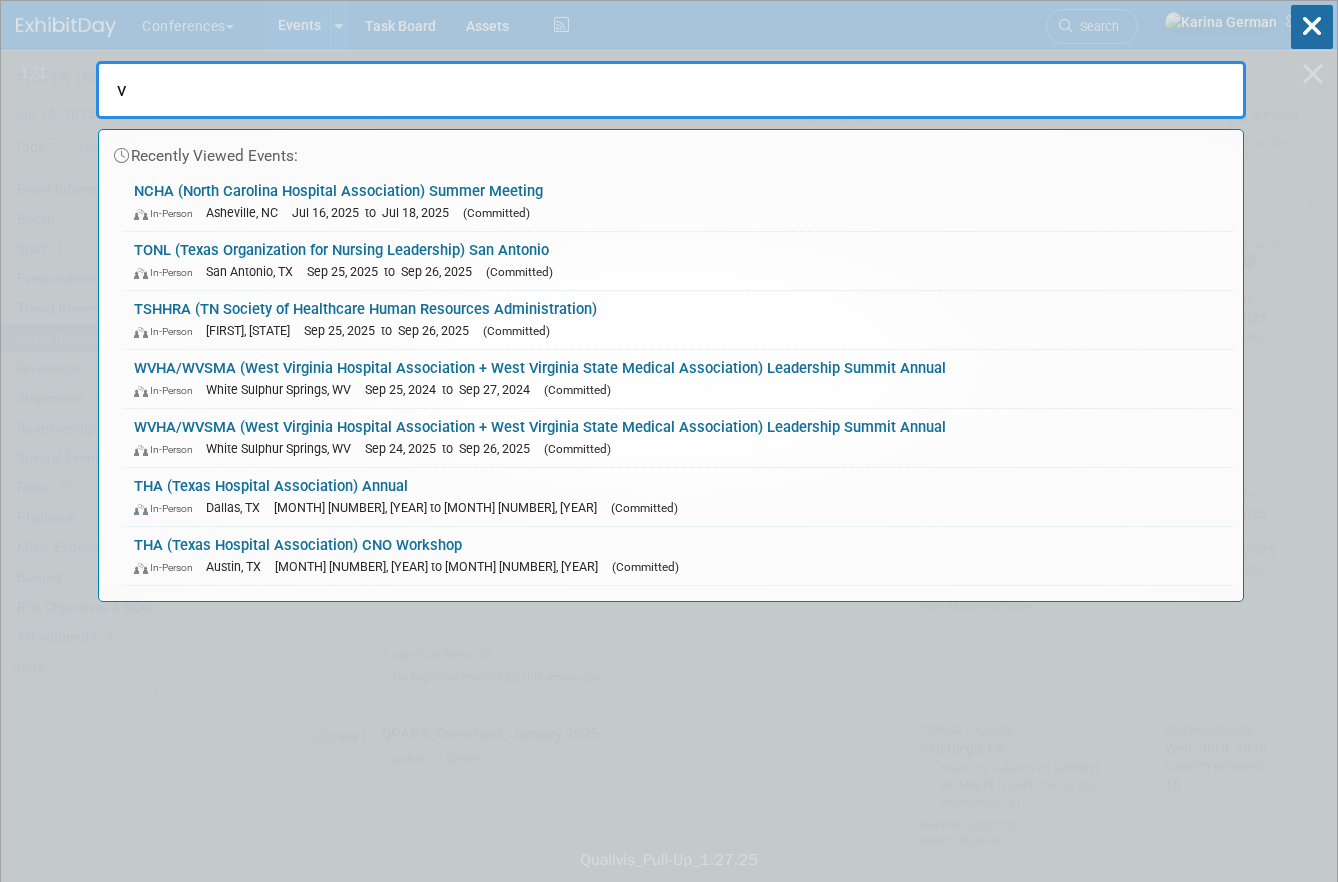 type on "v" 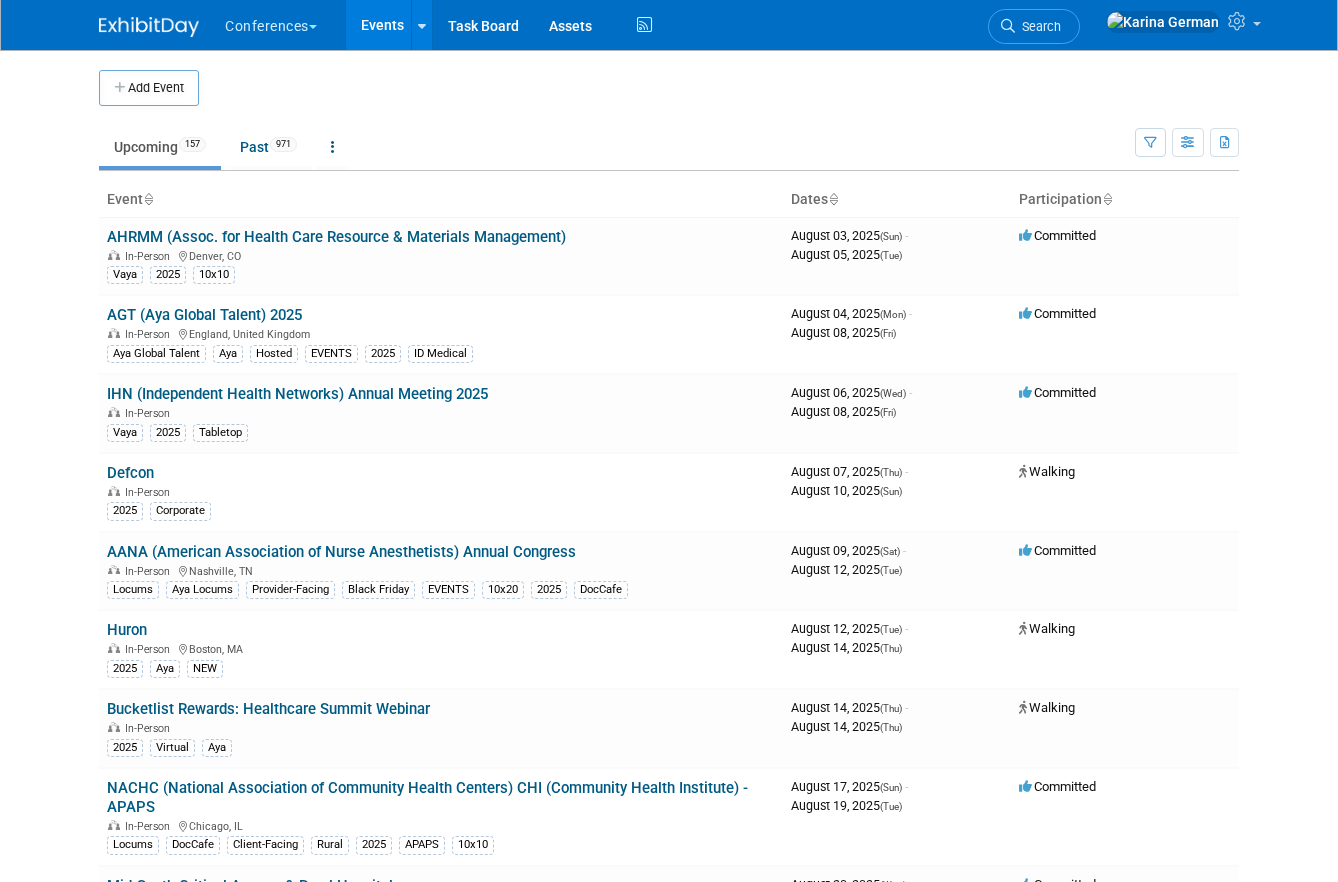 scroll, scrollTop: 0, scrollLeft: 0, axis: both 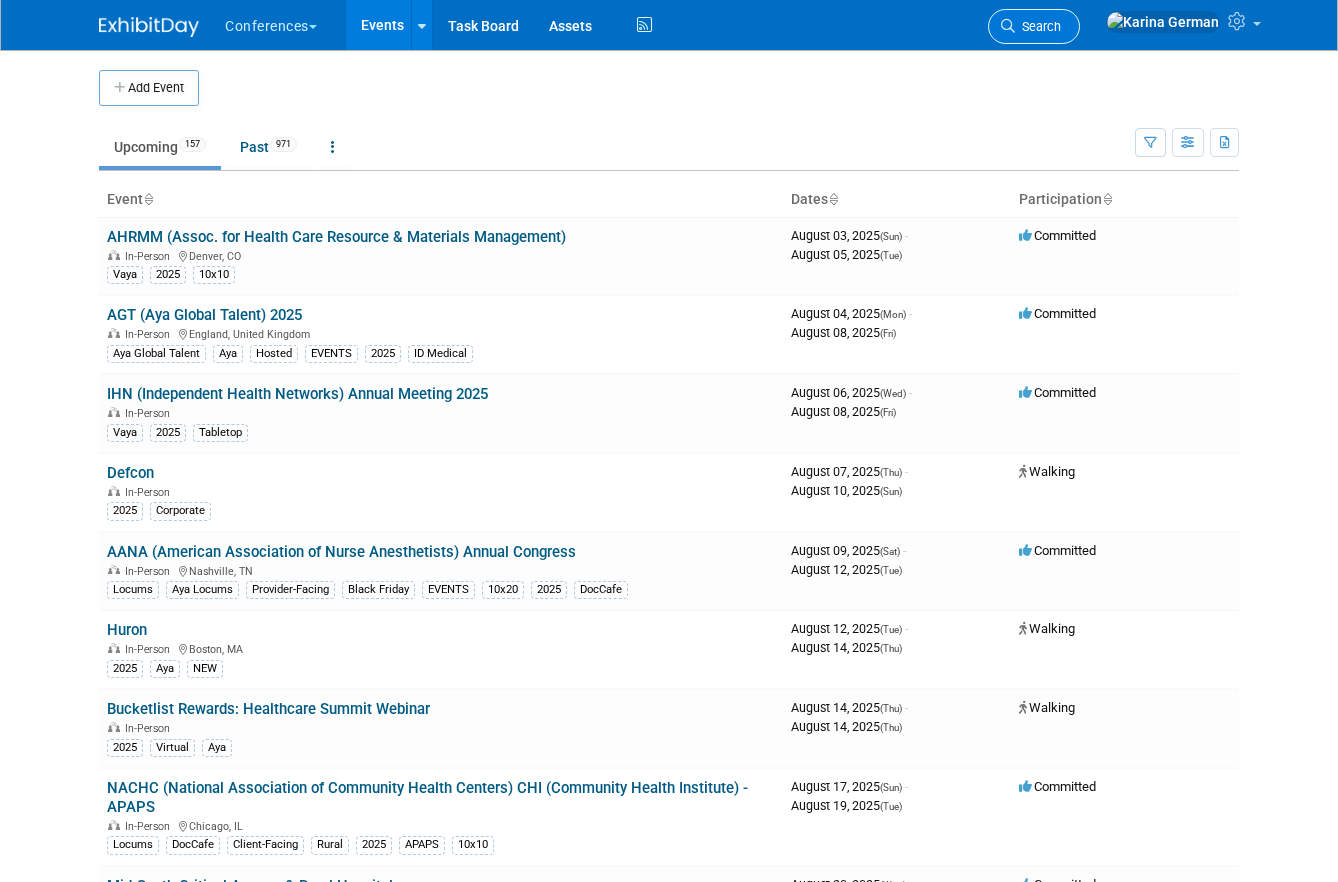click on "Search" at bounding box center (1034, 26) 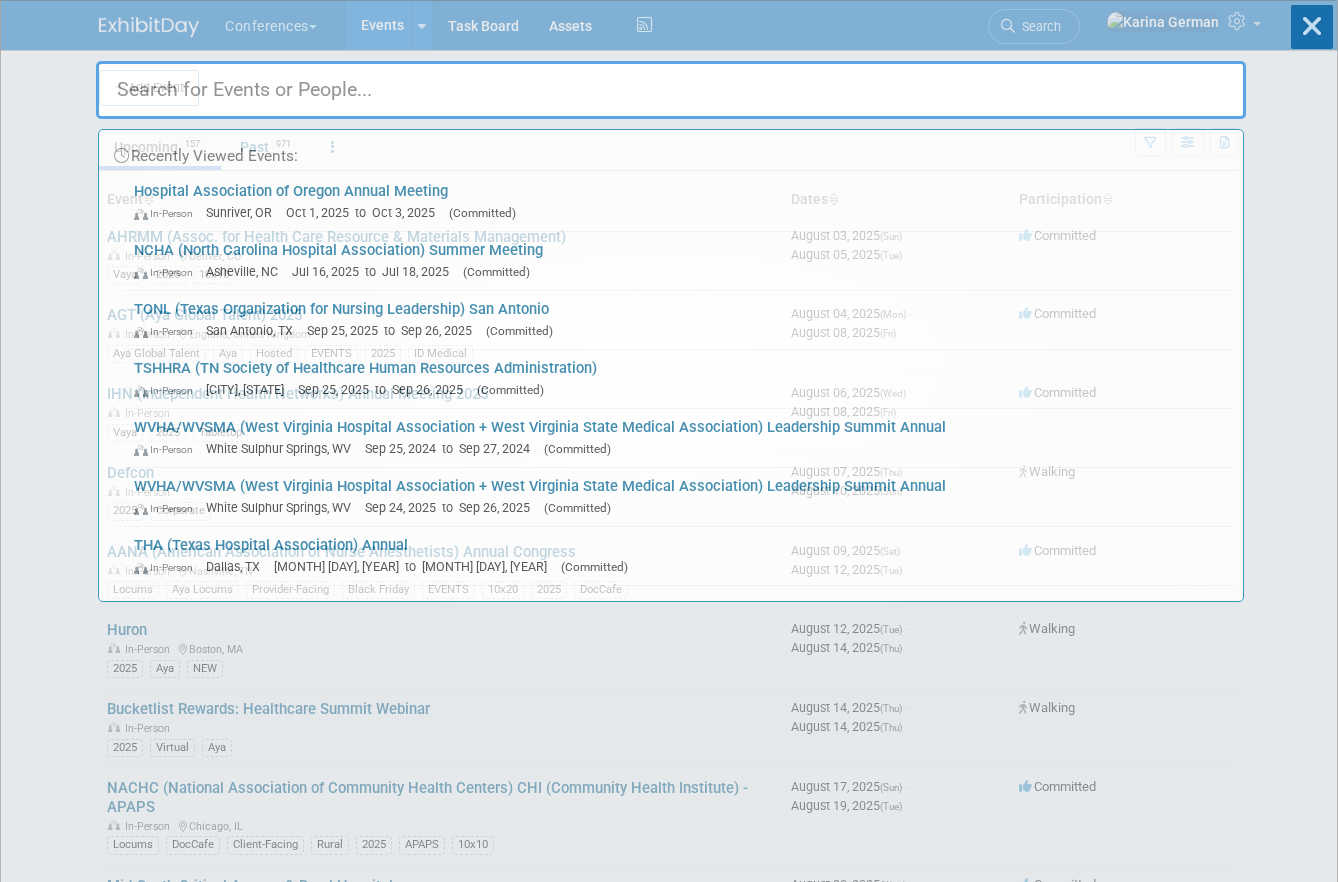 scroll, scrollTop: 0, scrollLeft: 0, axis: both 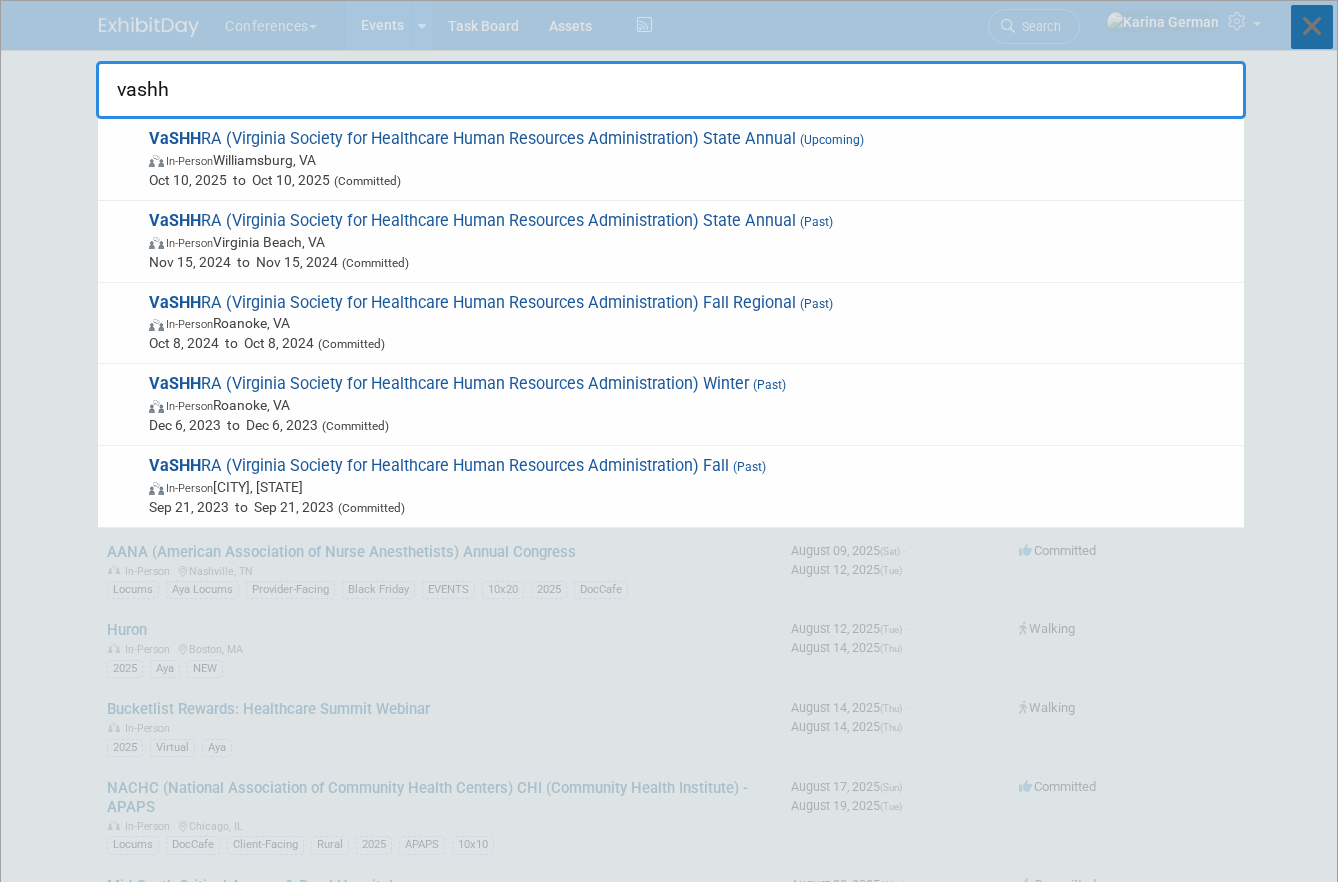 type on "vashh" 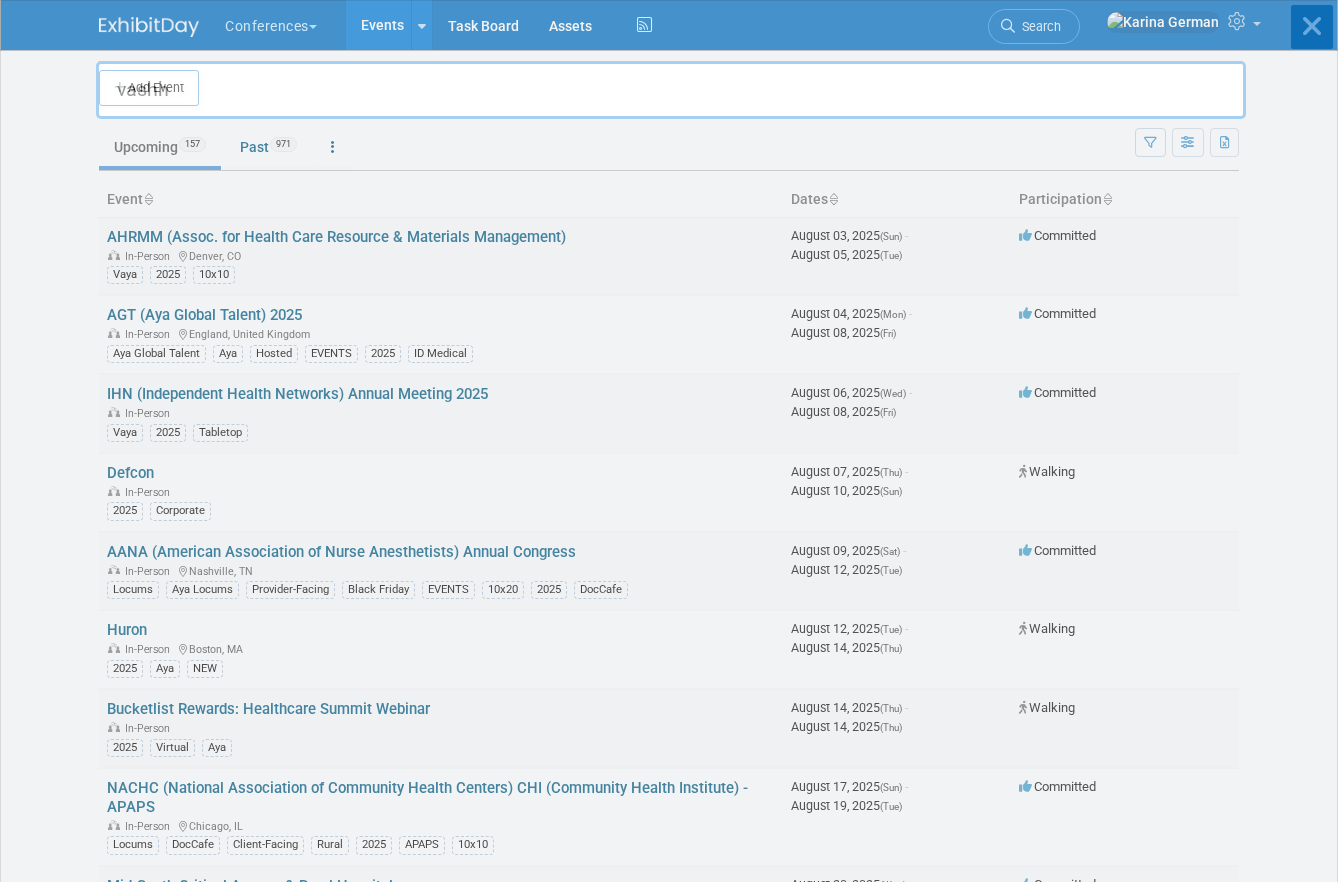 type 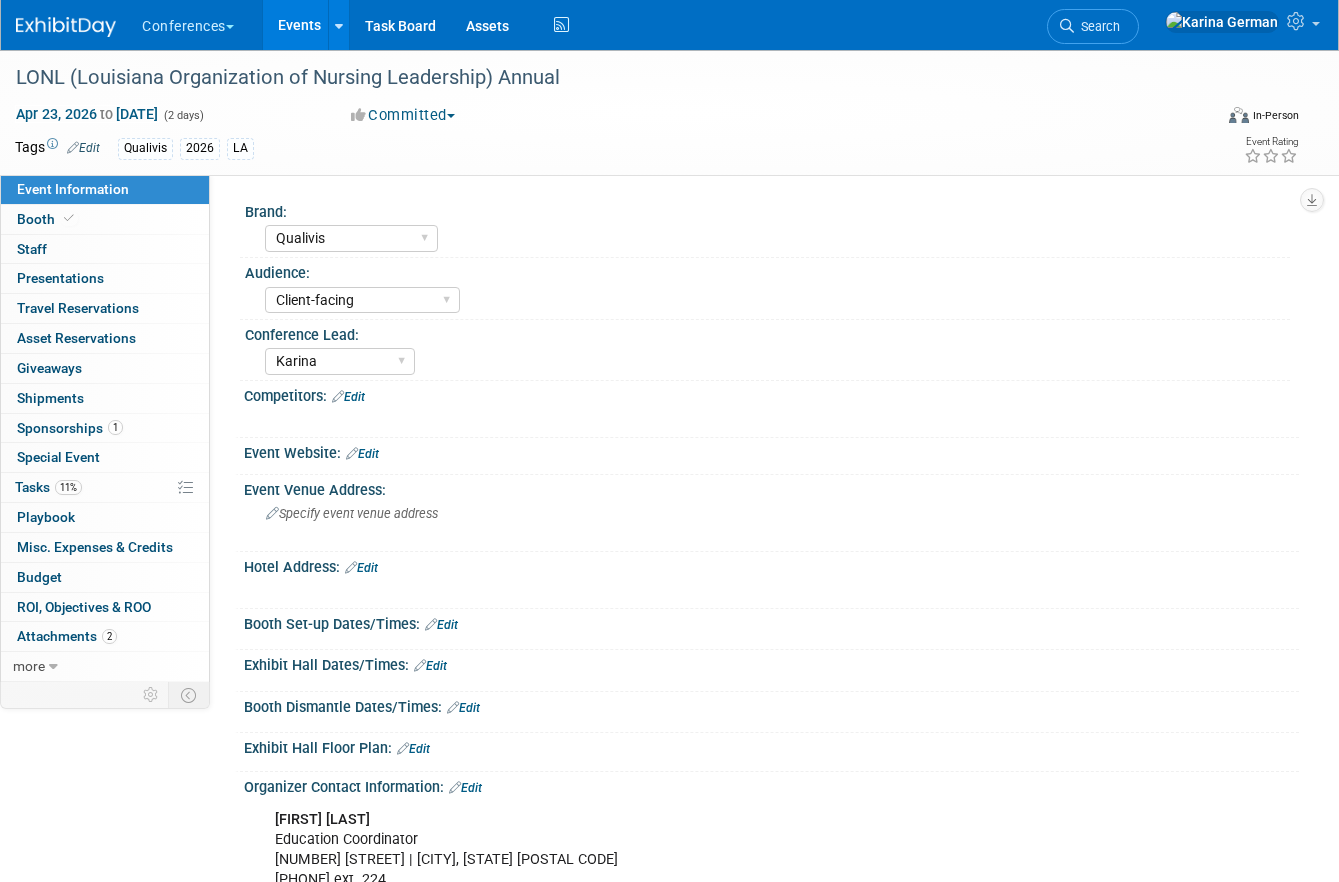 select on "Qualivis" 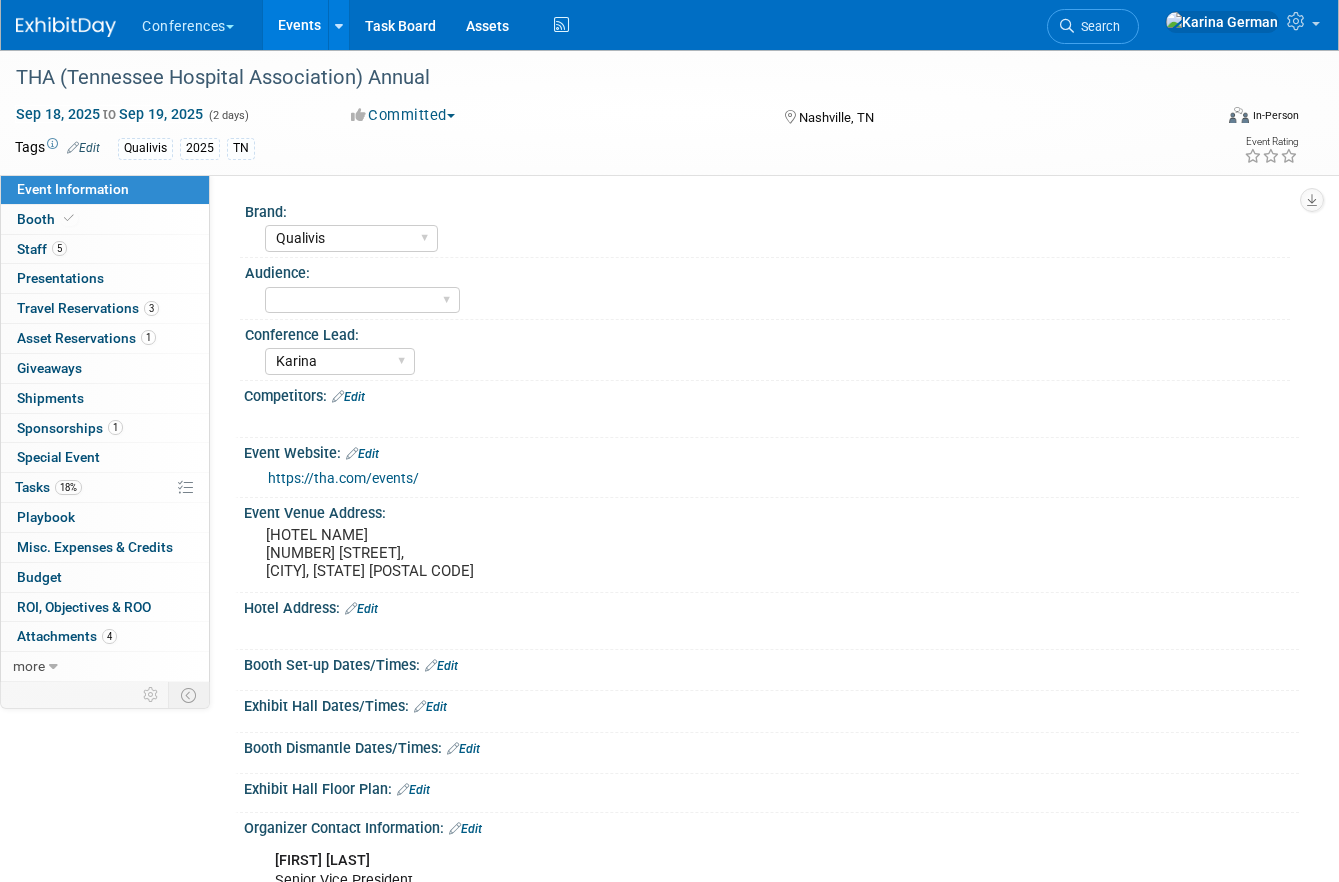 select on "Qualivis" 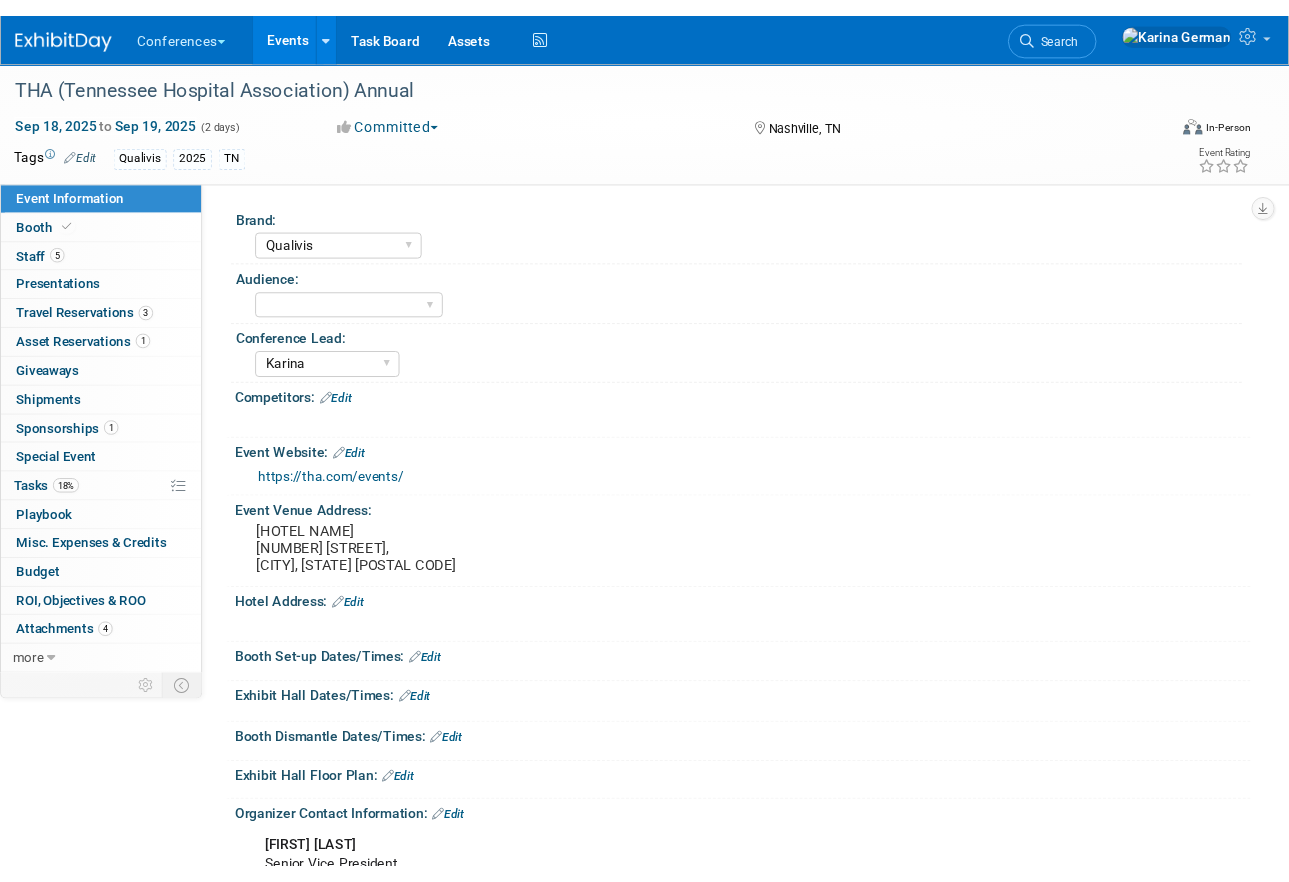 scroll, scrollTop: 0, scrollLeft: 0, axis: both 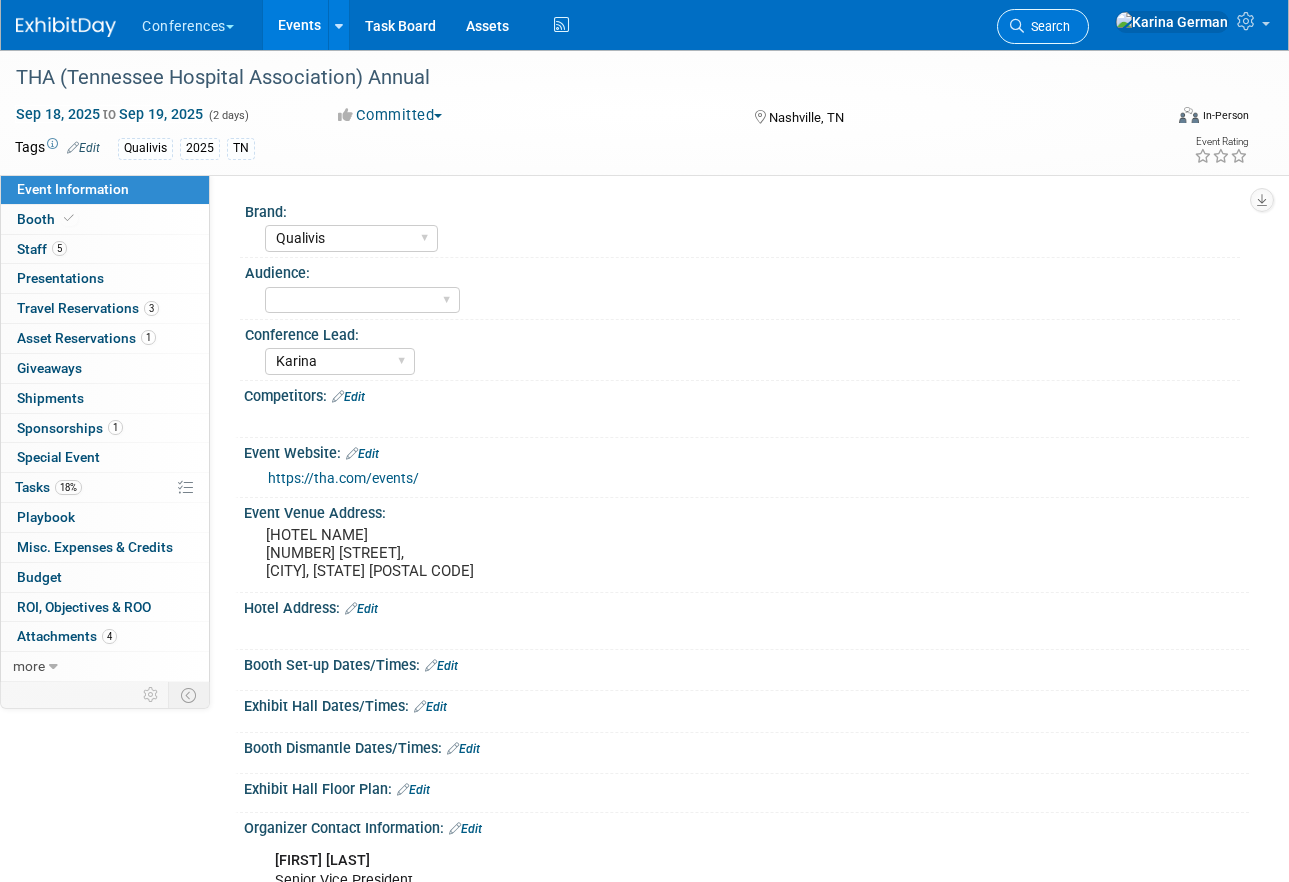 click on "Search" at bounding box center (1043, 26) 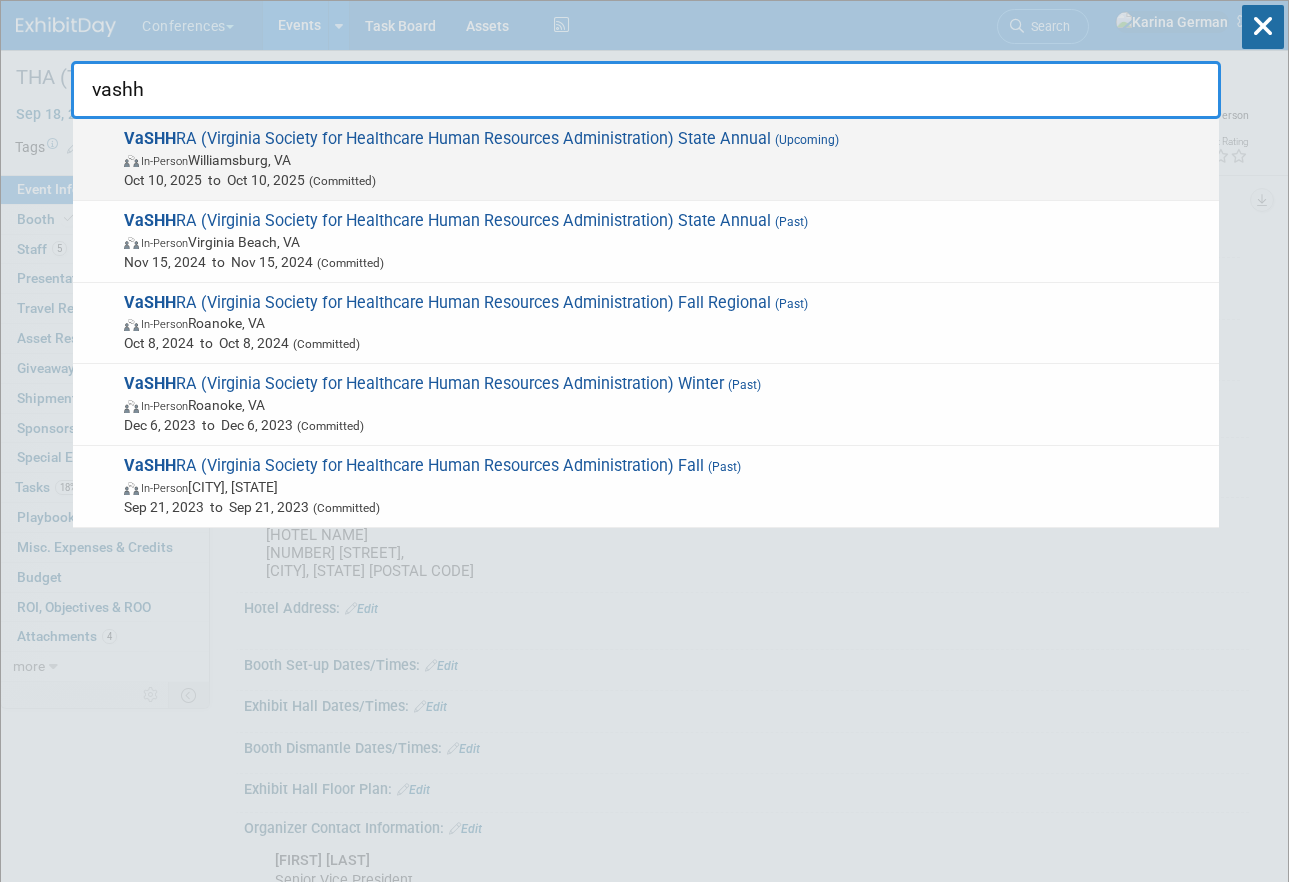 type on "vashh" 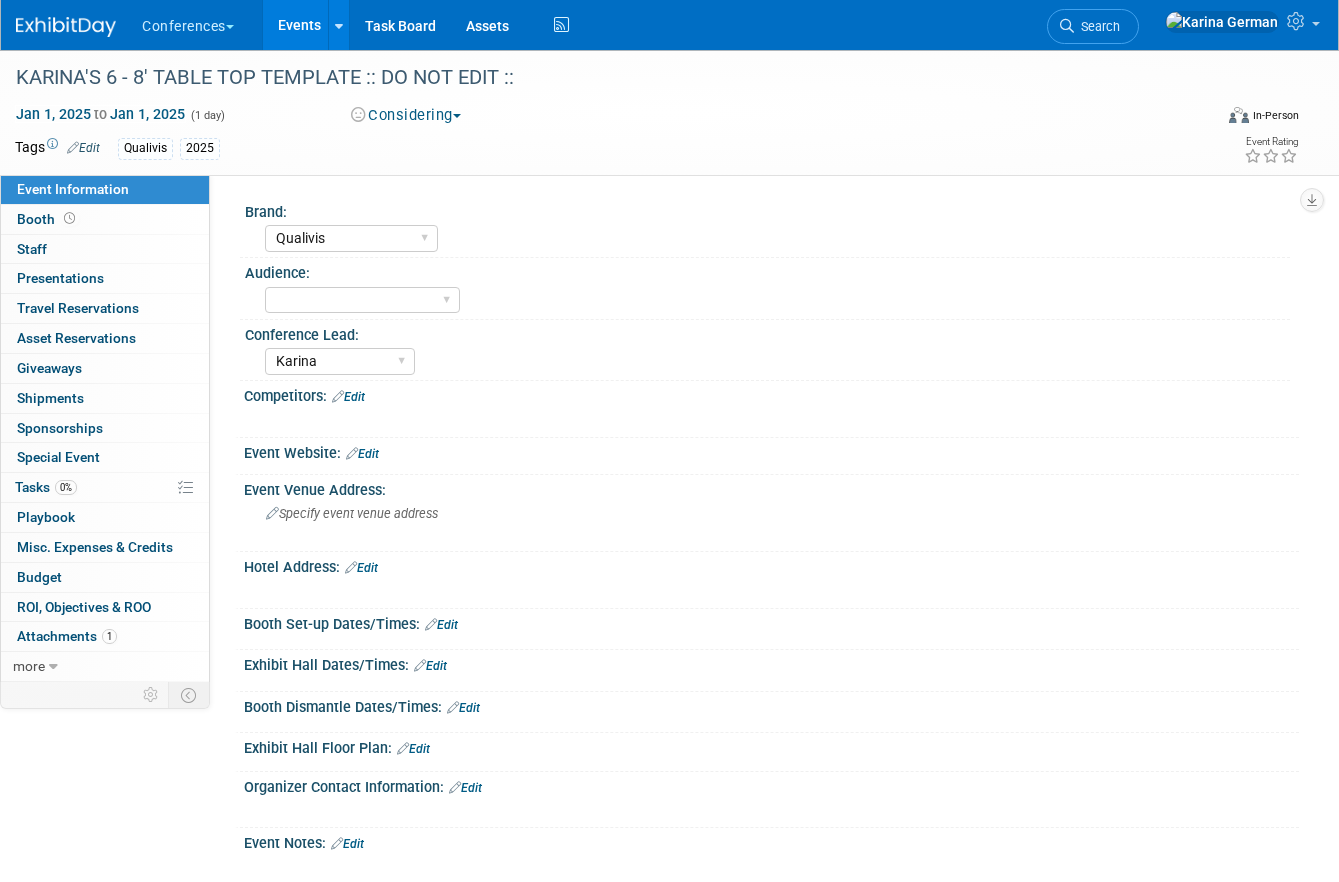select on "Qualivis" 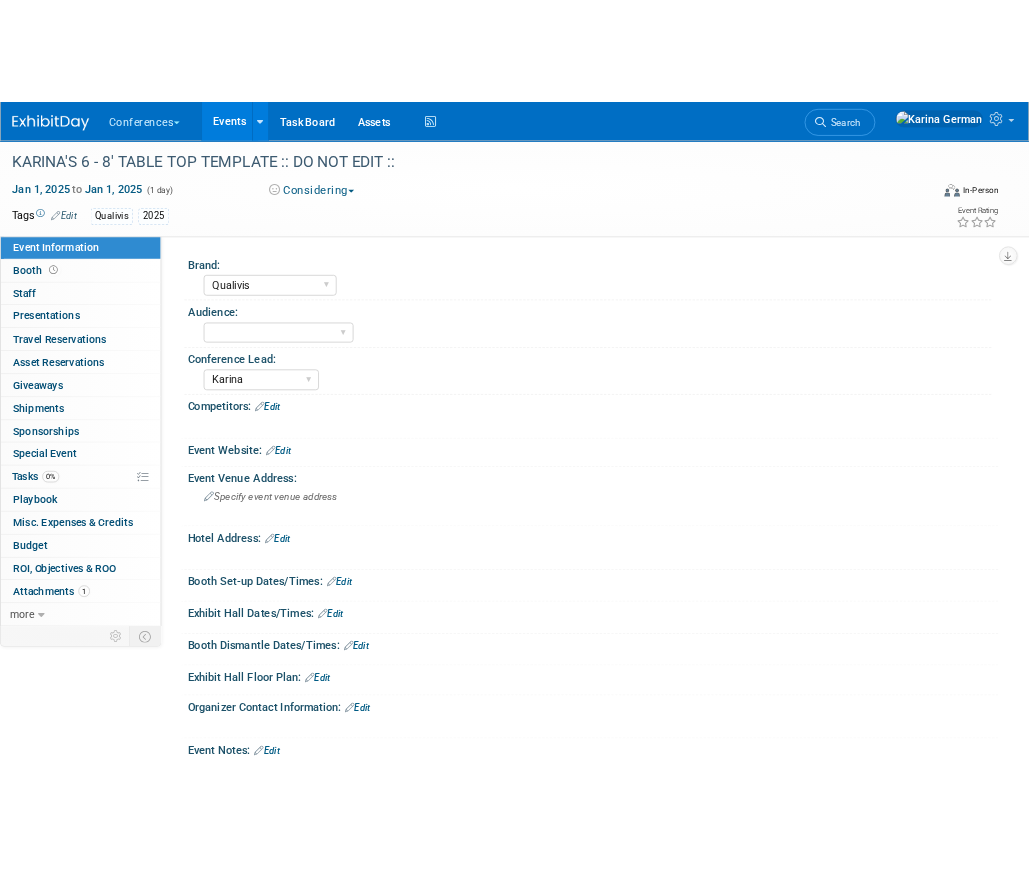 scroll, scrollTop: 0, scrollLeft: 0, axis: both 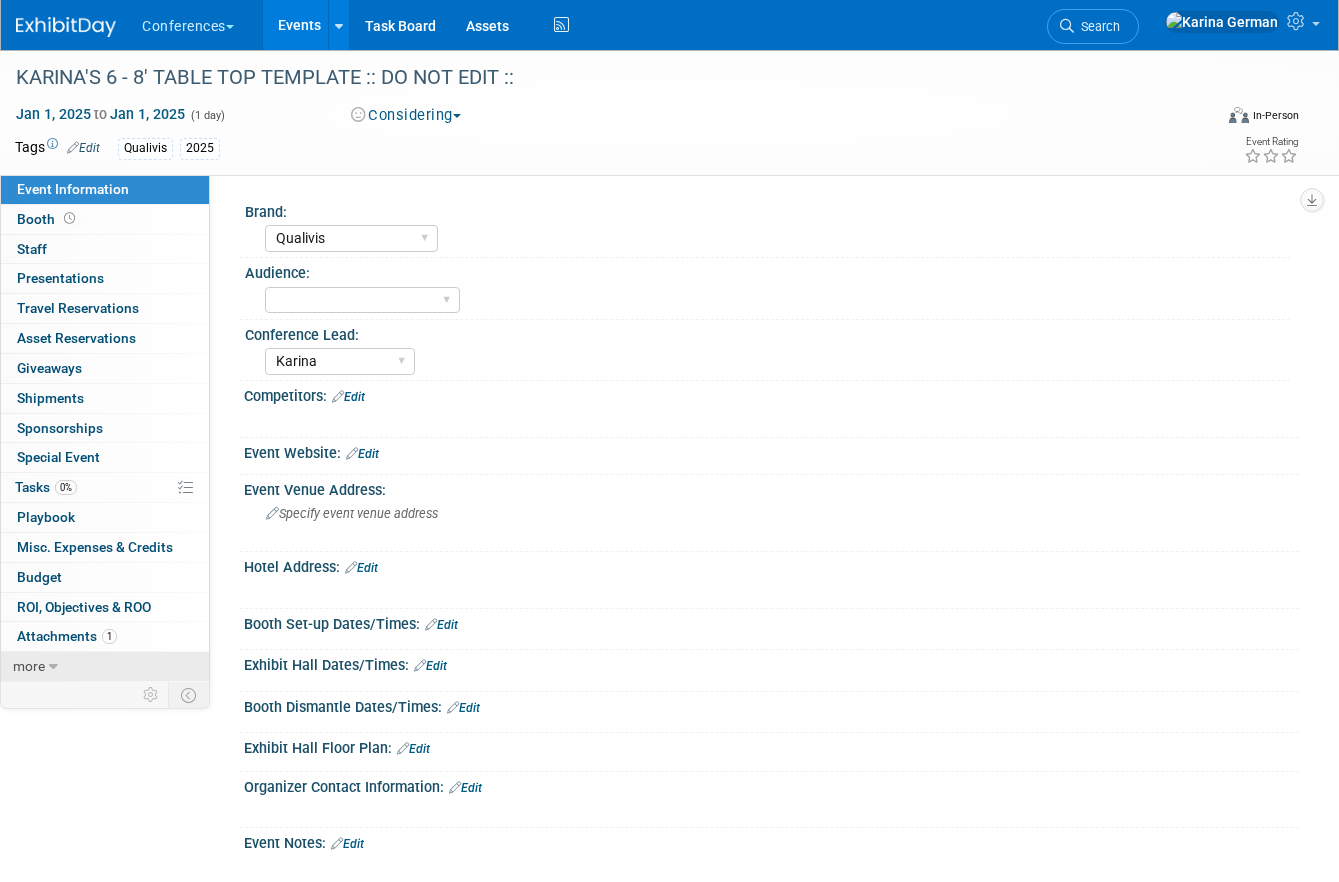 click on "more" at bounding box center (105, 666) 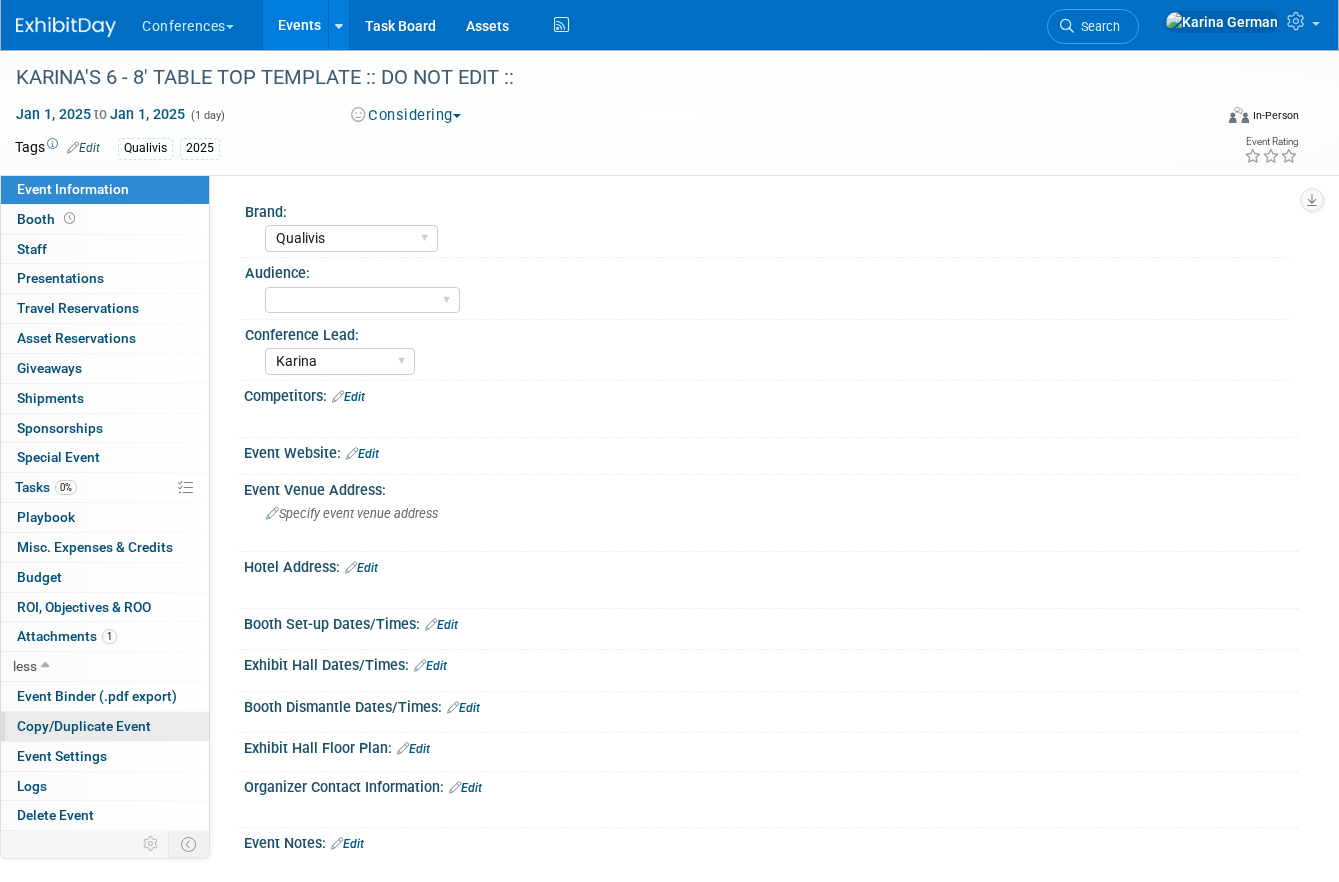 click on "Copy/Duplicate Event" at bounding box center (84, 726) 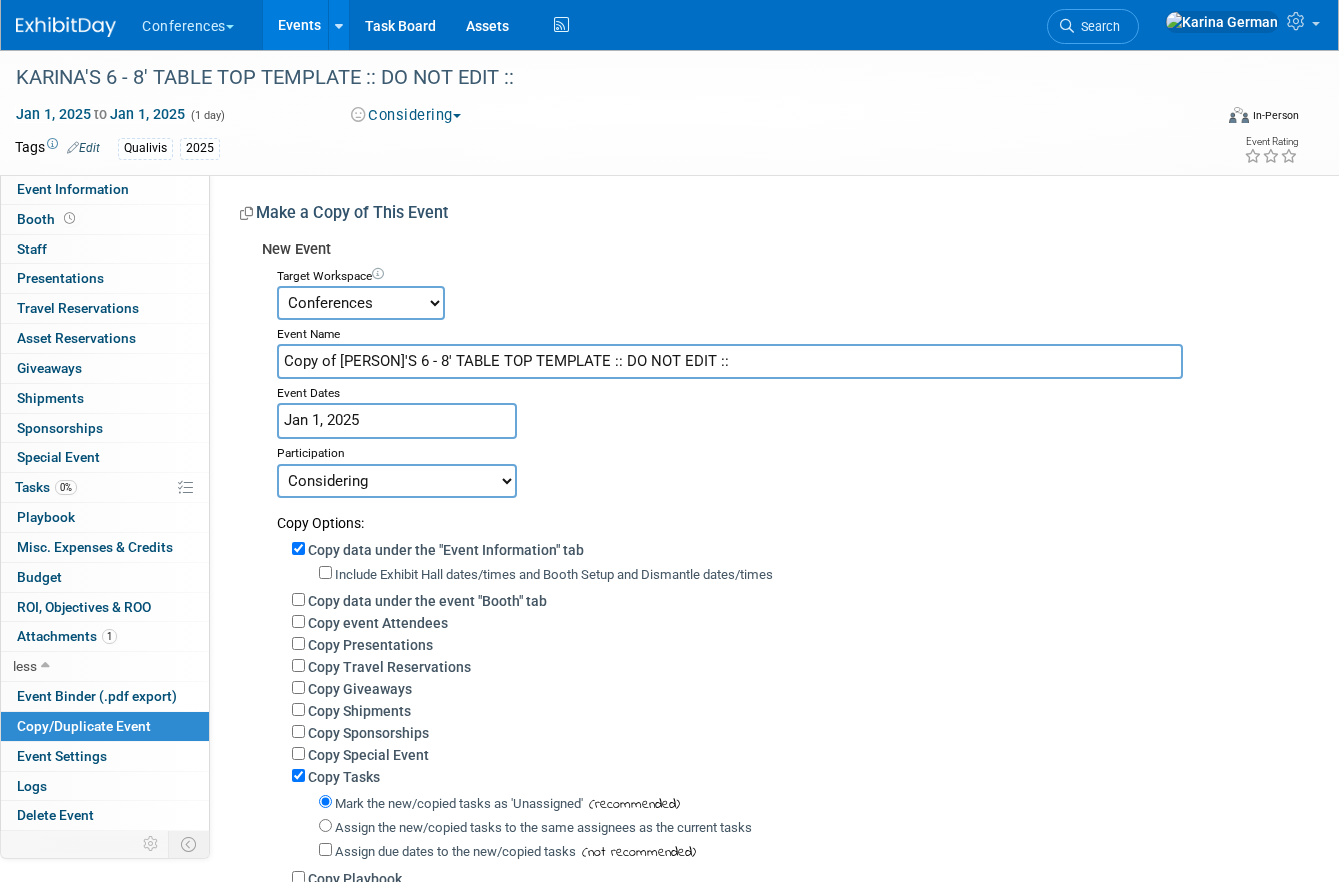 click on "Copy of KARINA'S 6 - 8' TABLE TOP TEMPLATE :: DO NOT EDIT ::" at bounding box center (730, 361) 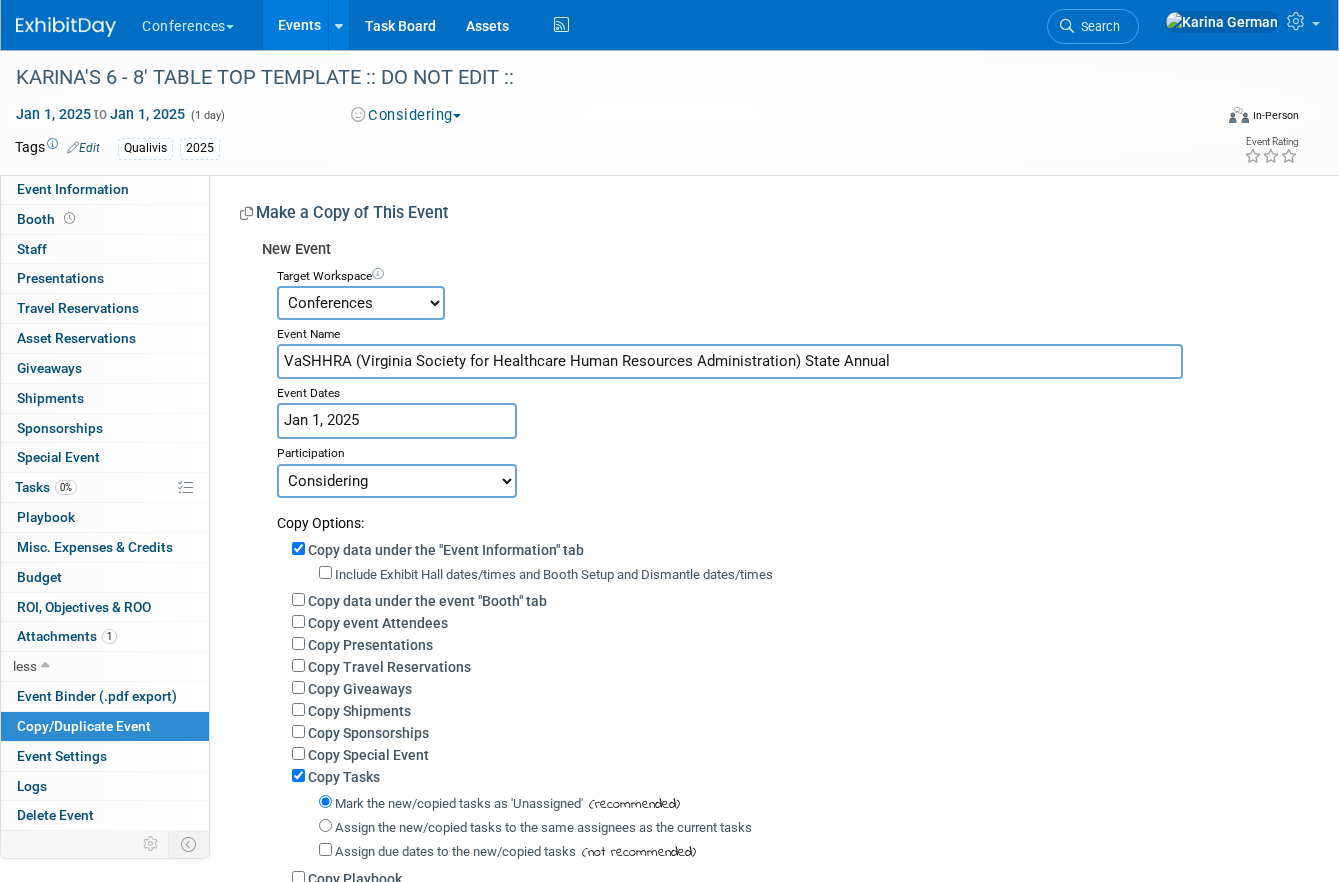 drag, startPoint x: 913, startPoint y: 360, endPoint x: 799, endPoint y: 352, distance: 114.28036 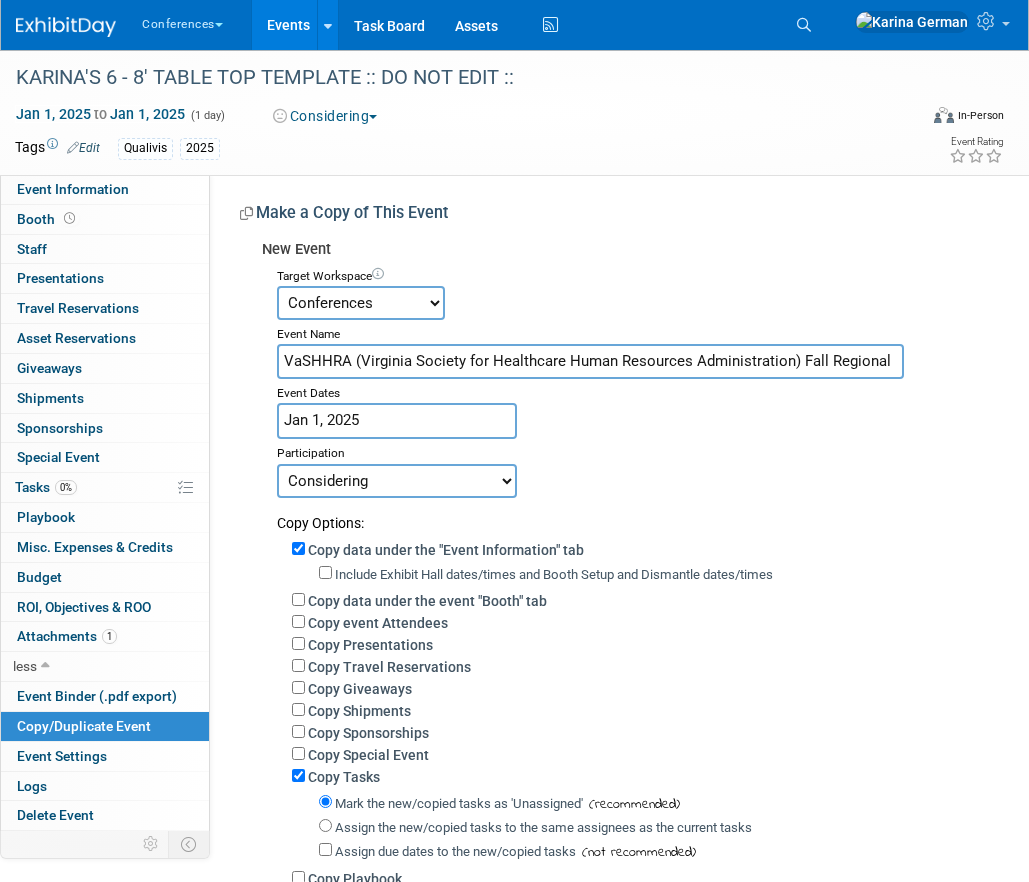 type on "VaSHHRA (Virginia Society for Healthcare Human Resources Administration) Fall Regional" 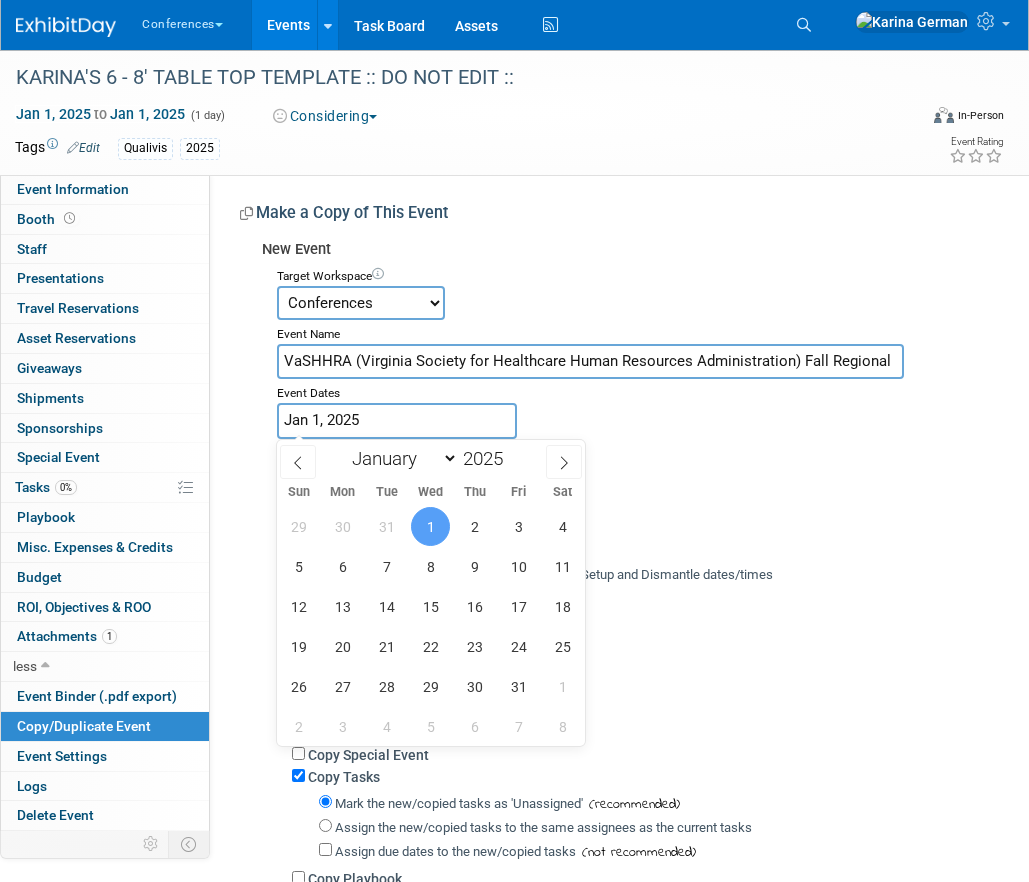 click on "Jan 1, 2025" at bounding box center (397, 420) 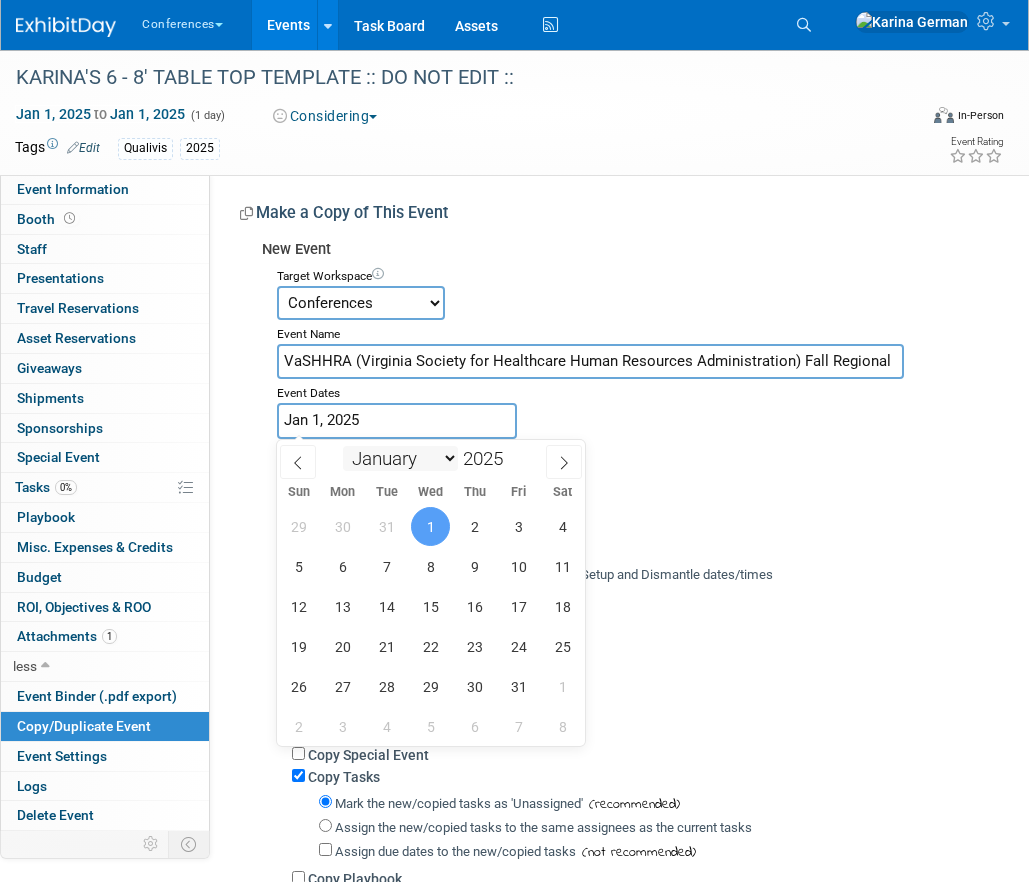 click on "January February March April May June July August September October November December" at bounding box center [400, 458] 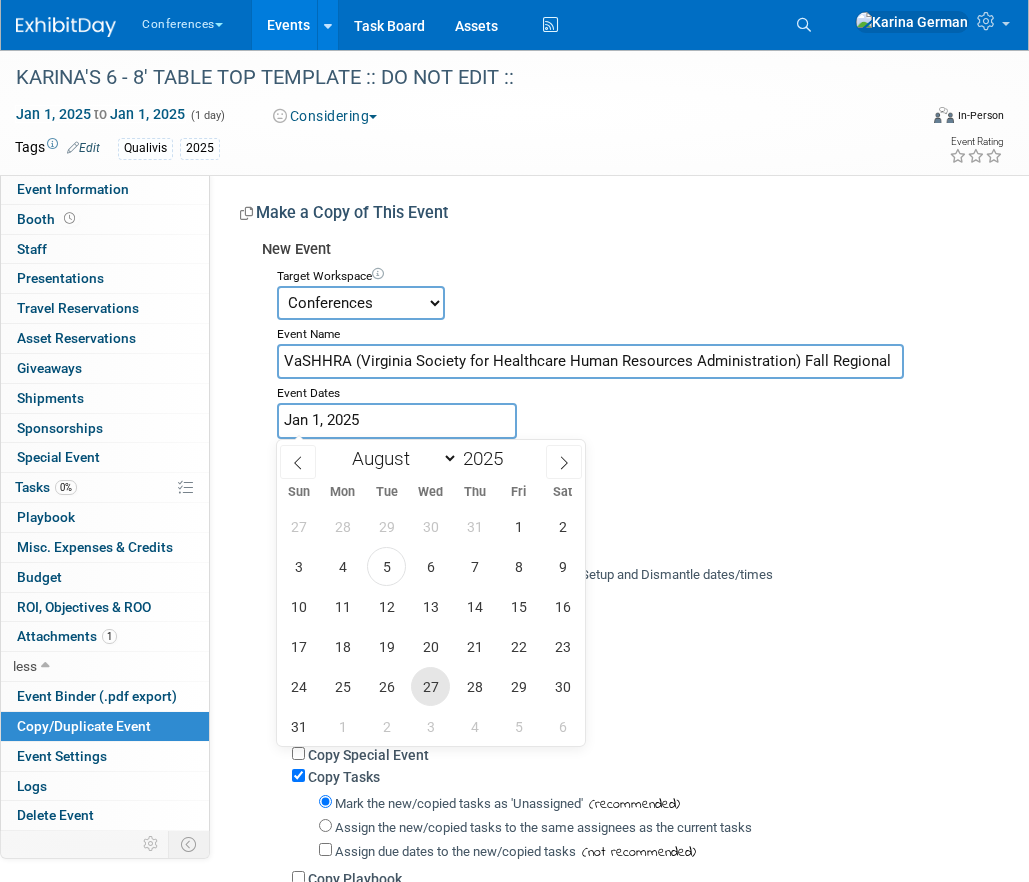 click on "27" at bounding box center [430, 686] 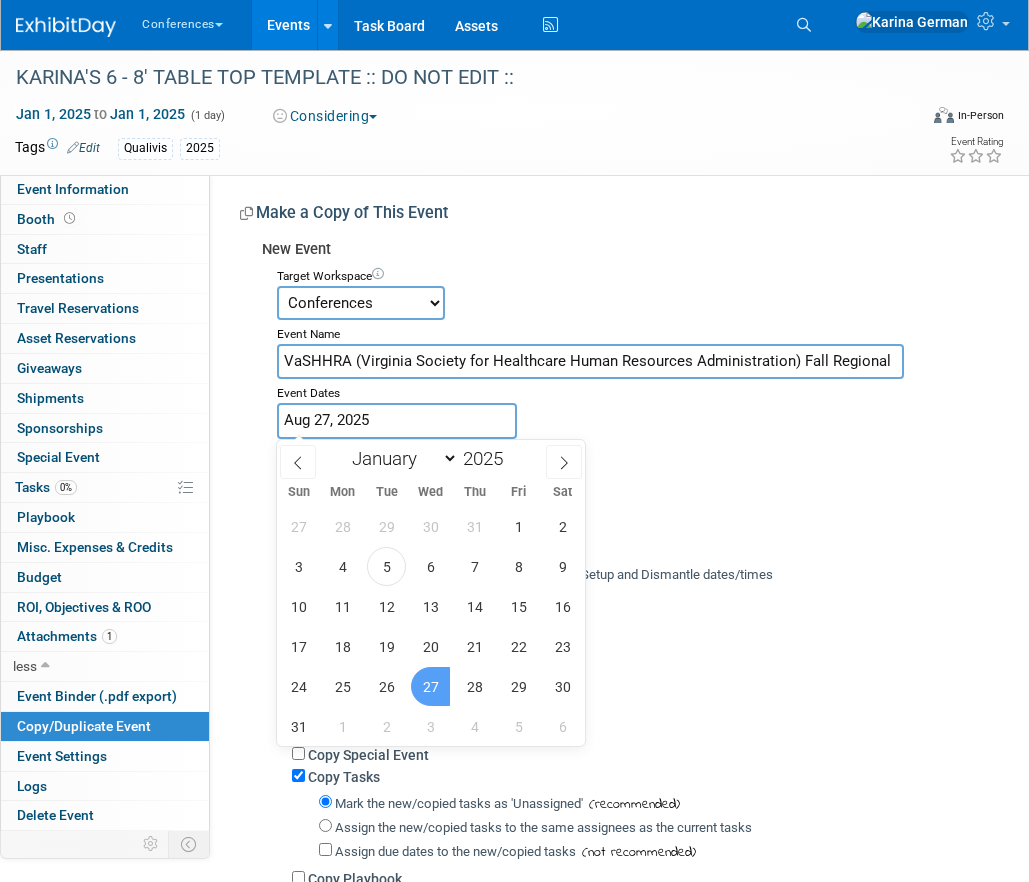 click on "27" at bounding box center (430, 686) 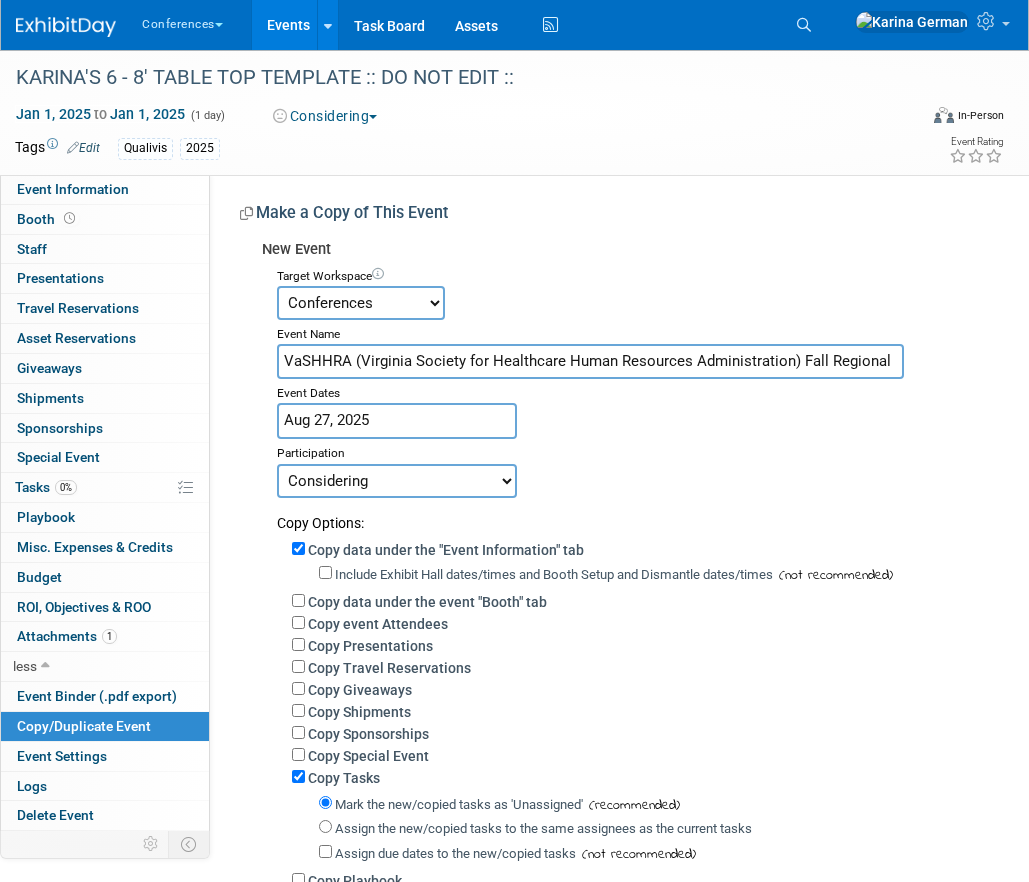 click on "Committed
Considering
Not Going
Walking
Sponsorship
Canceled
Waitlisted
In Progress" at bounding box center [397, 481] 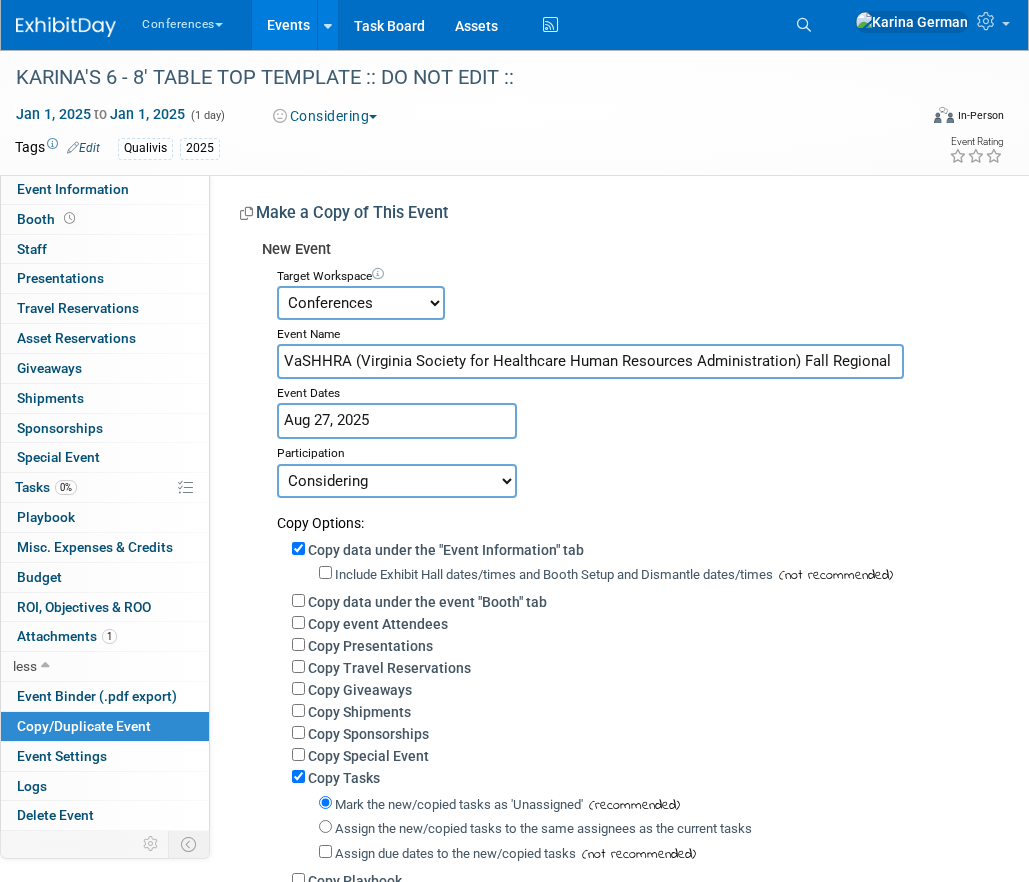 select on "1" 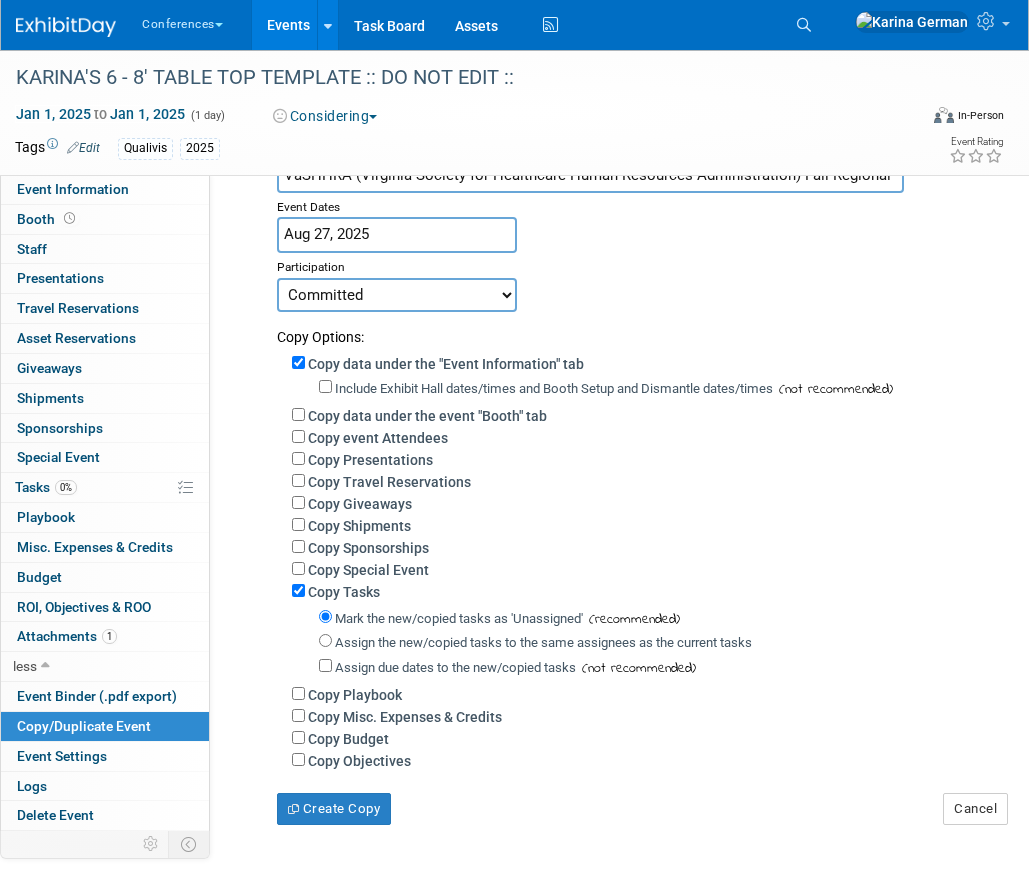 scroll, scrollTop: 192, scrollLeft: 0, axis: vertical 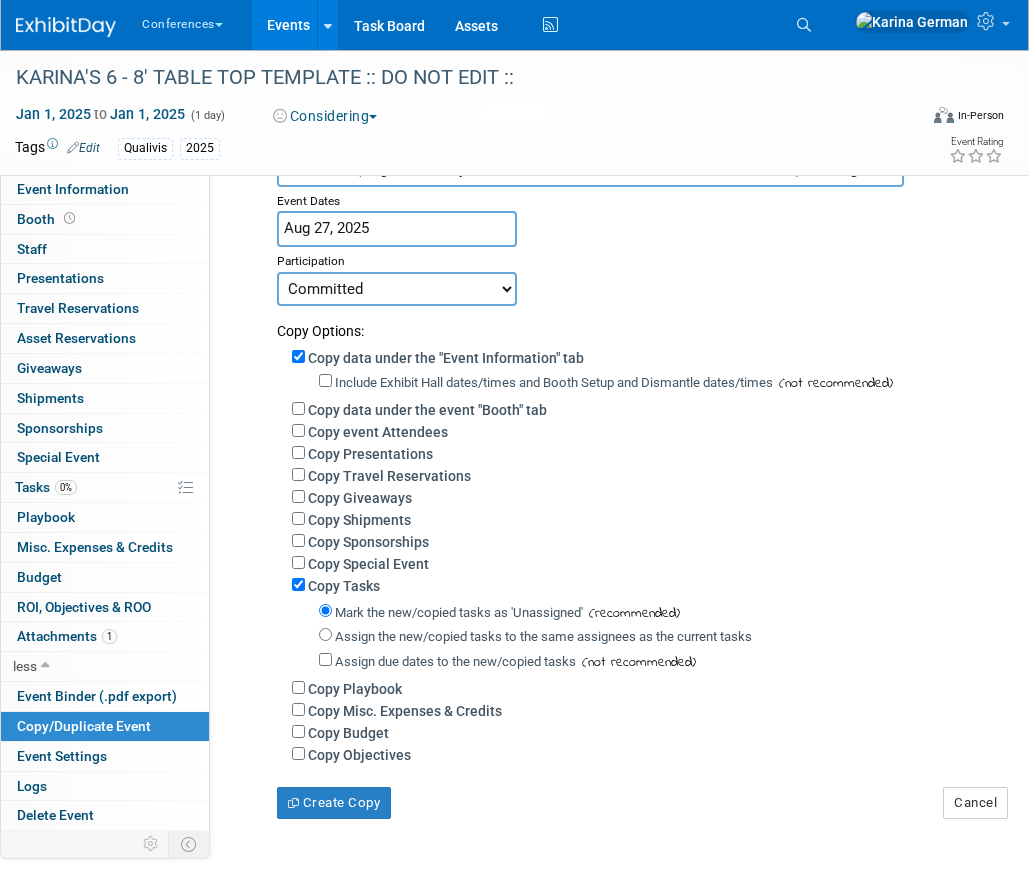 click on "Assign the new/copied tasks to the same assignees as the current tasks" at bounding box center [543, 636] 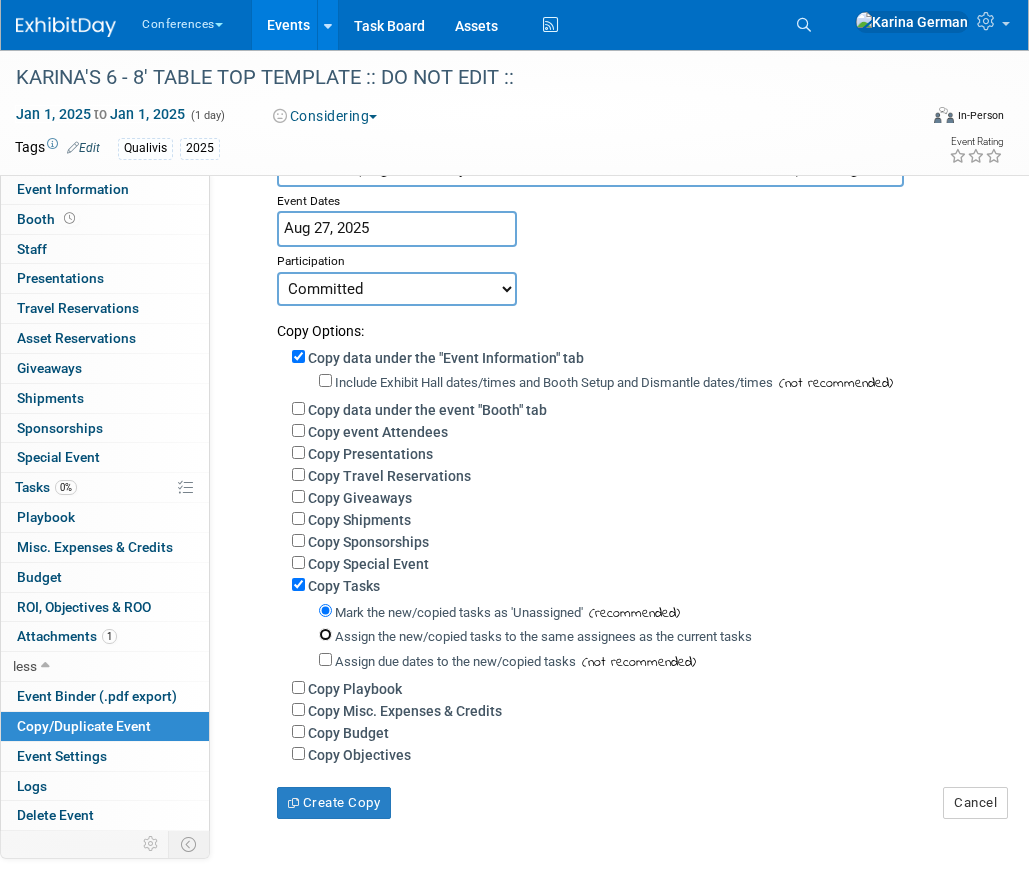 click on "Assign the new/copied tasks to the same assignees as the current tasks" at bounding box center (325, 634) 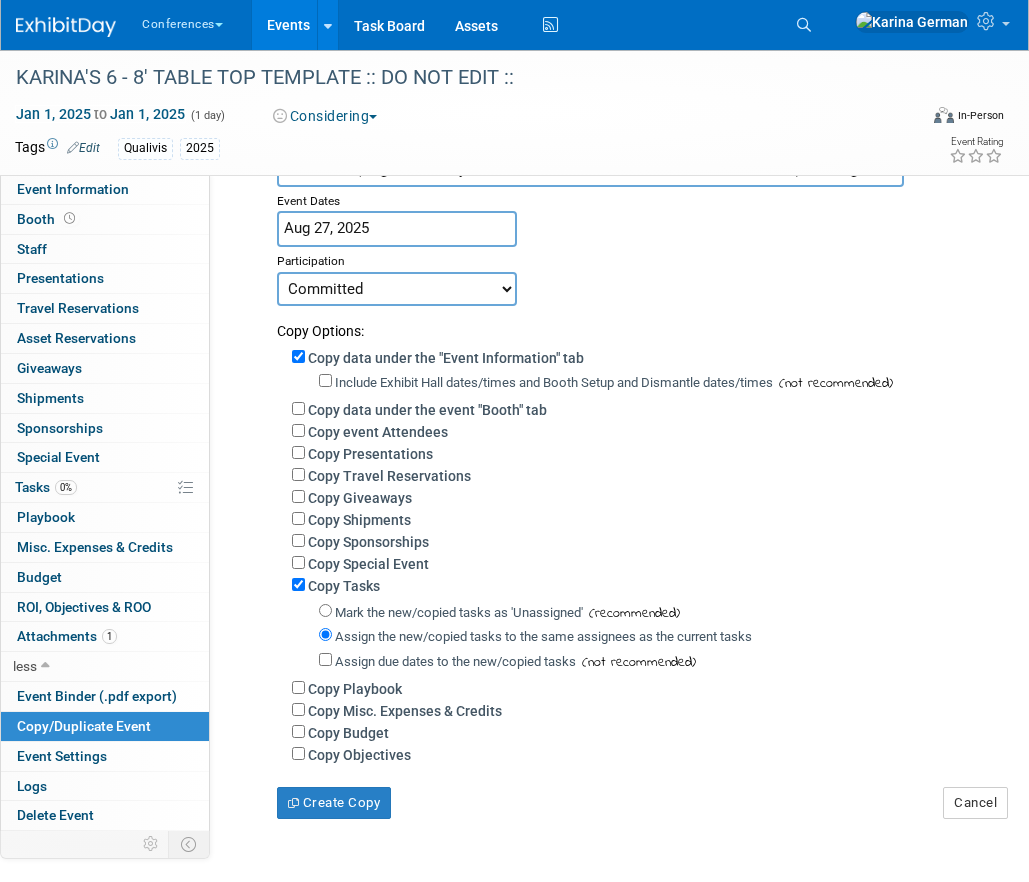click on "Copy Budget" at bounding box center (348, 733) 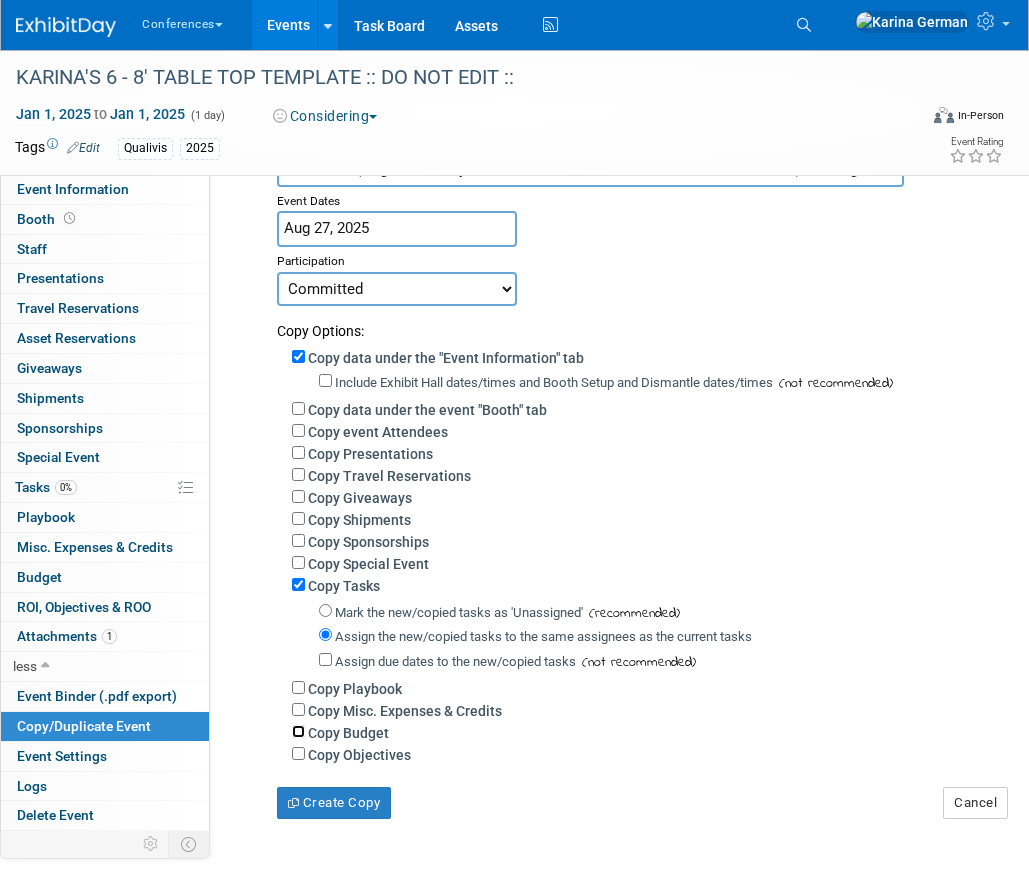 click on "Copy Budget" at bounding box center [298, 731] 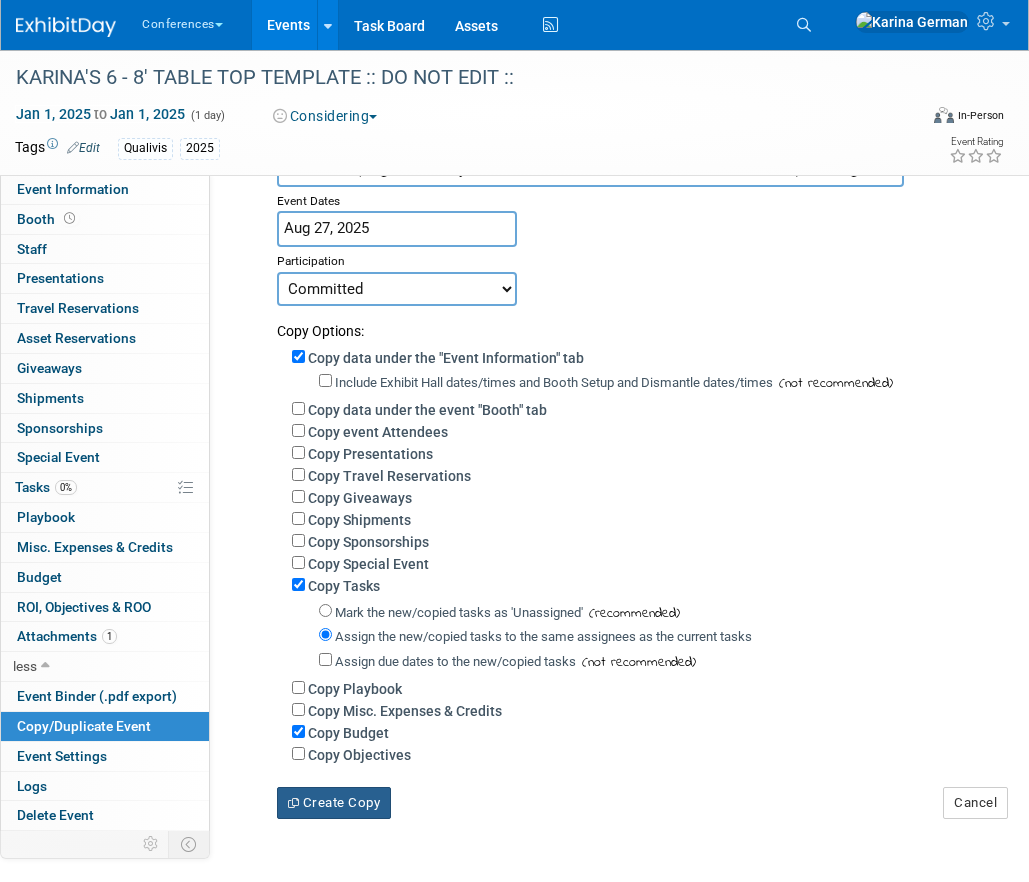 click on "Create Copy" at bounding box center (334, 803) 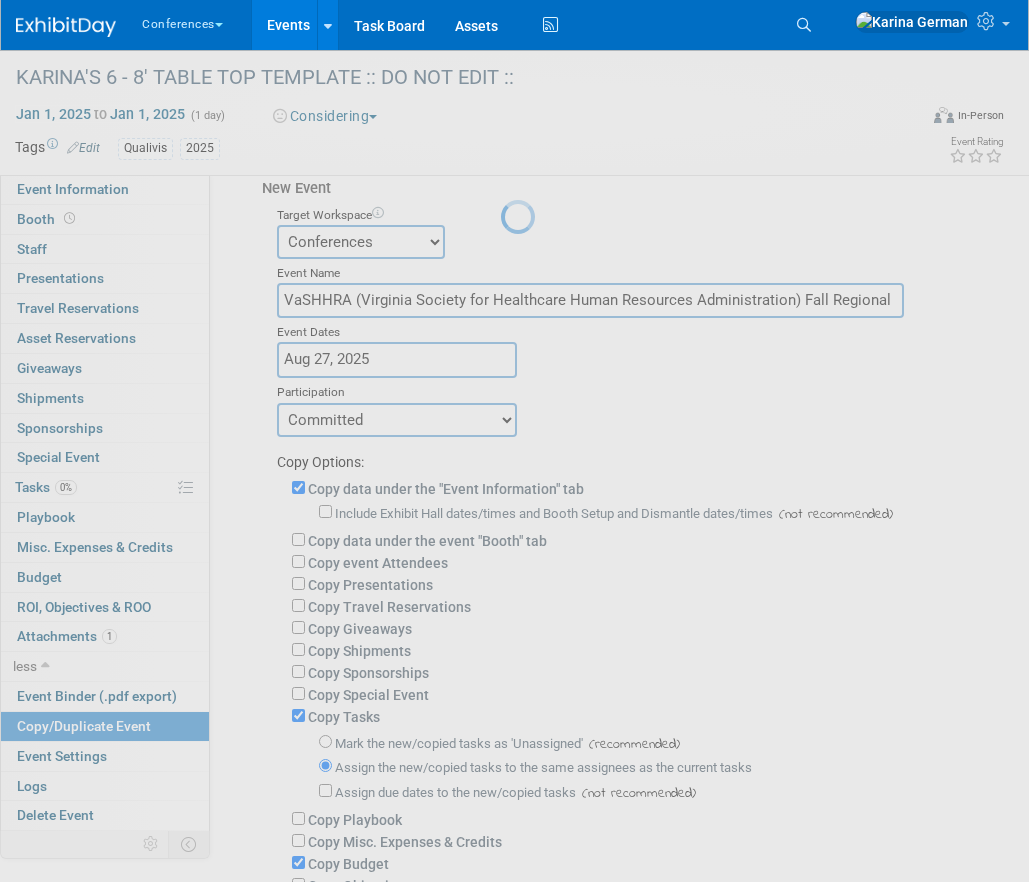 scroll, scrollTop: 0, scrollLeft: 0, axis: both 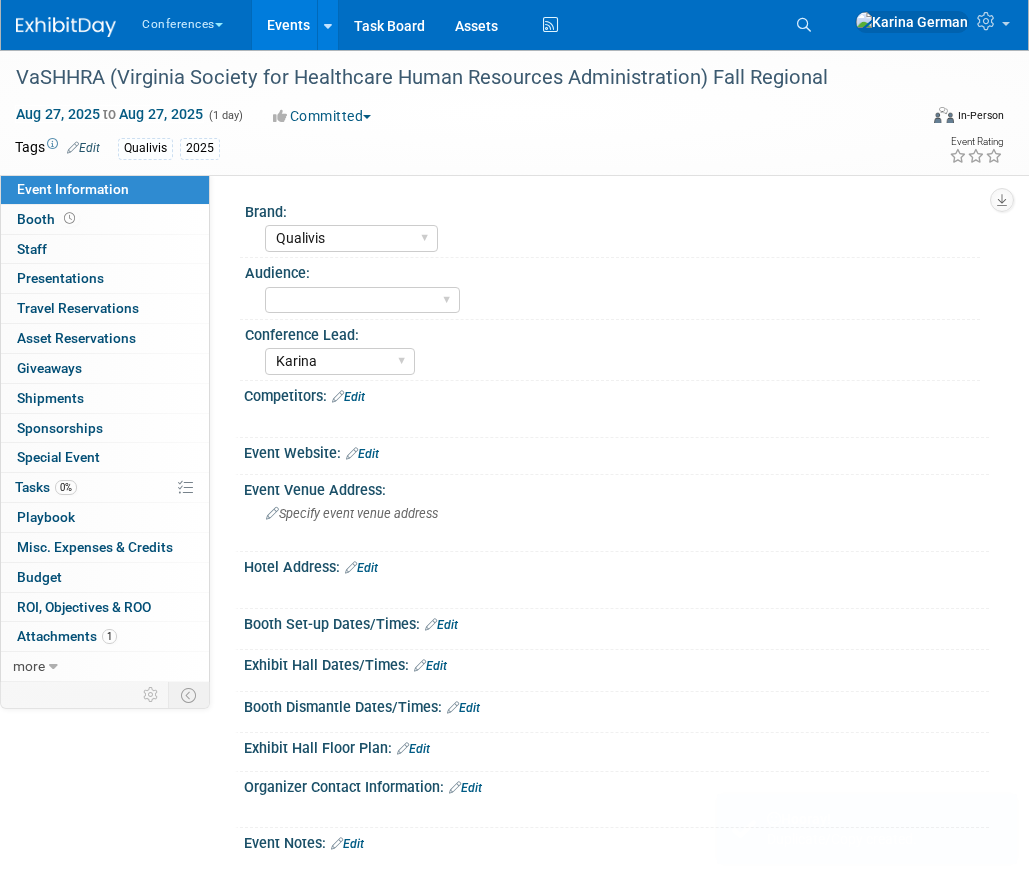 select on "Qualivis" 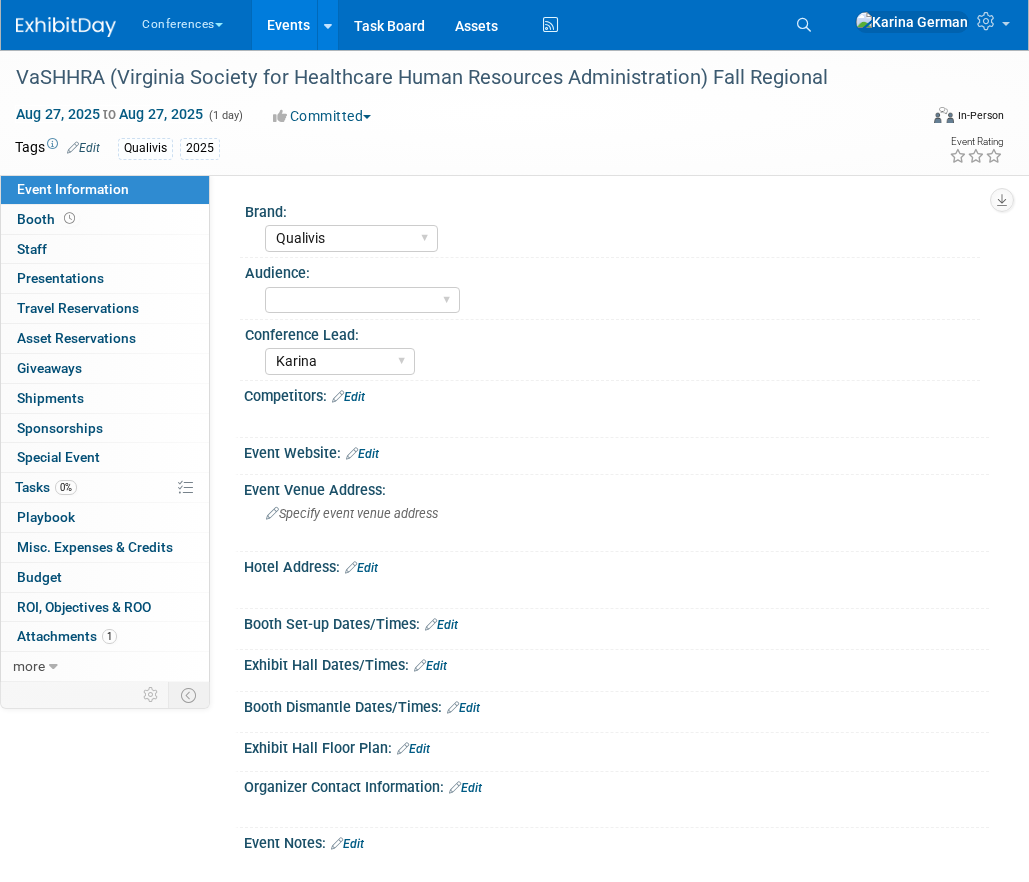 click on "Conference Lead:" at bounding box center (612, 332) 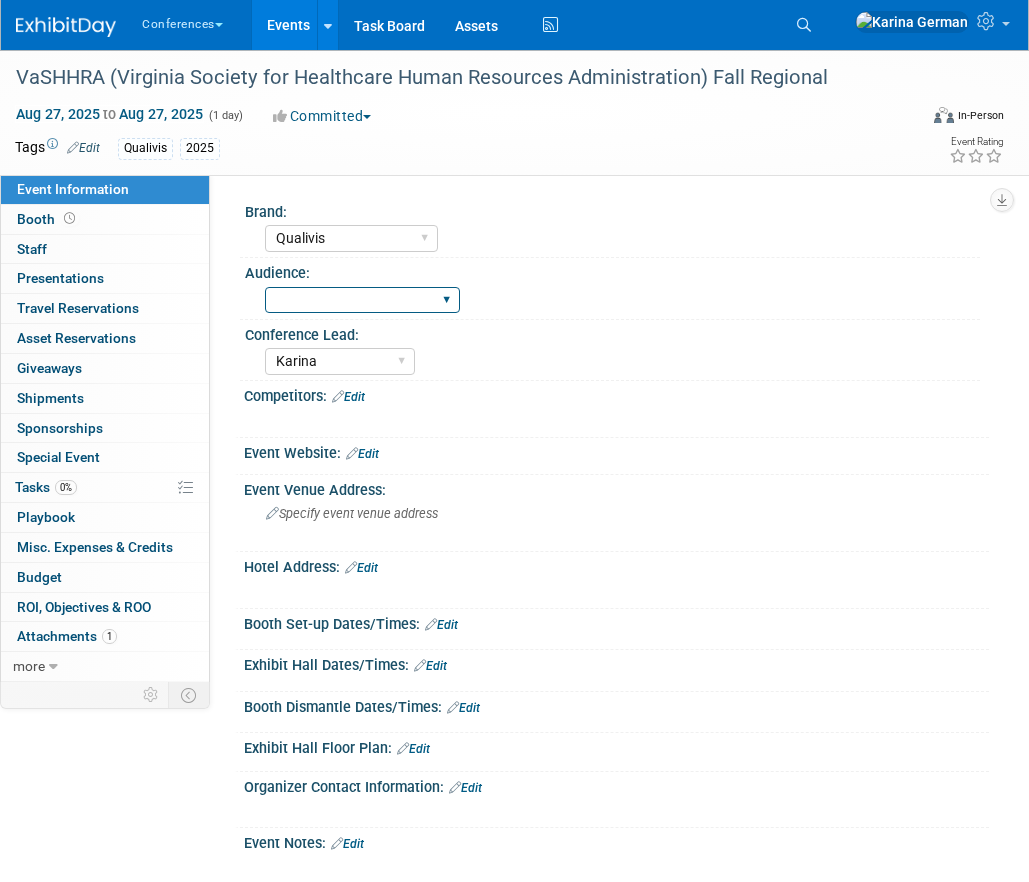 click on "Client-facing
Clinician/Provider-facing
Both
N/a" at bounding box center [362, 300] 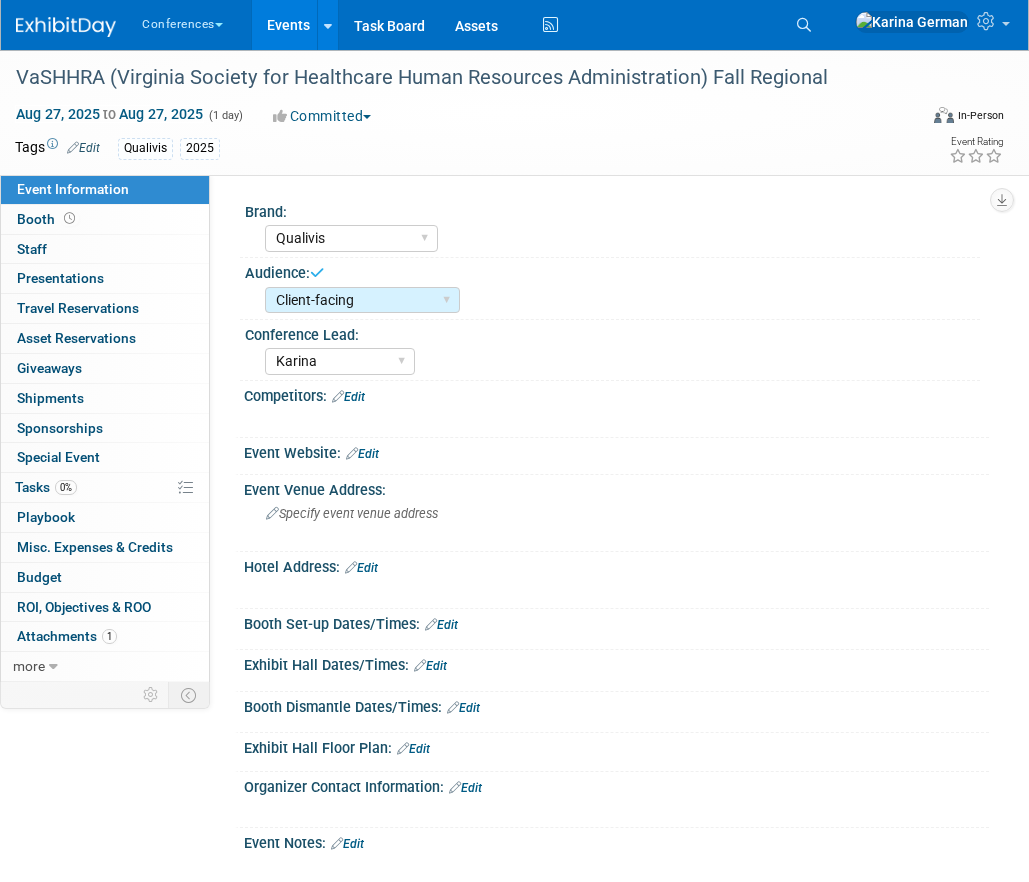 scroll, scrollTop: 143, scrollLeft: 0, axis: vertical 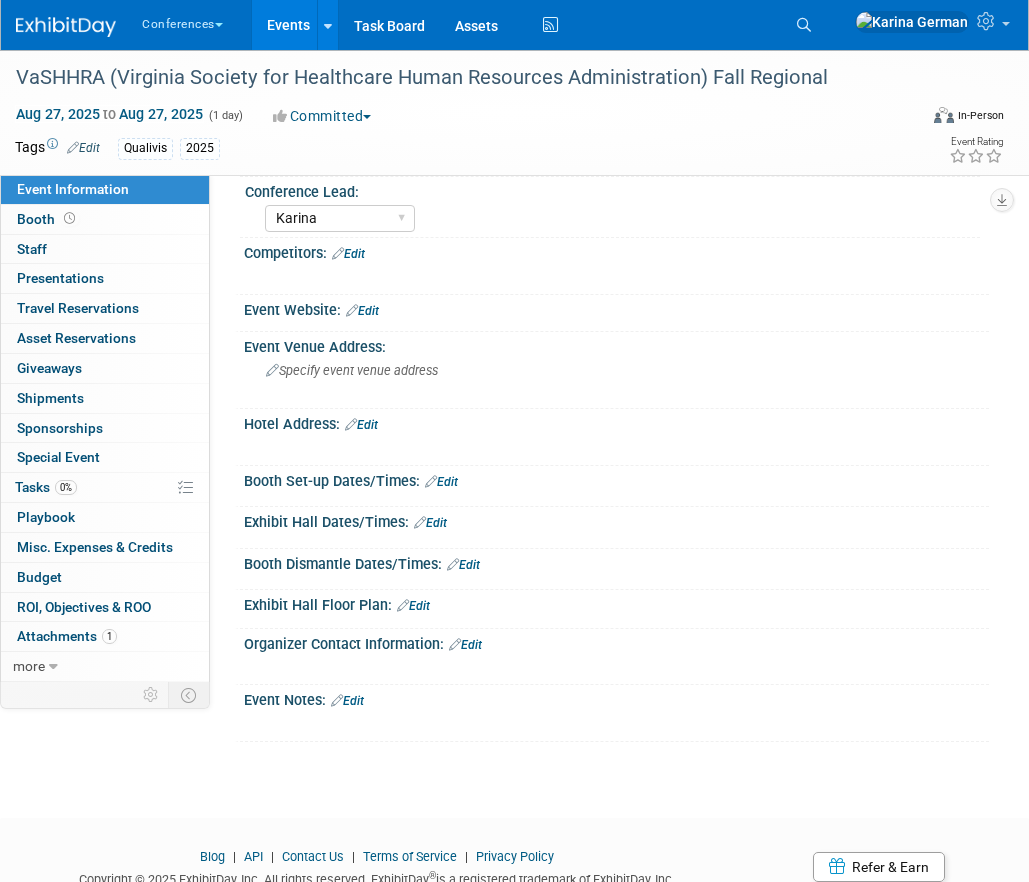 click on "Event Website:
Edit" at bounding box center [616, 308] 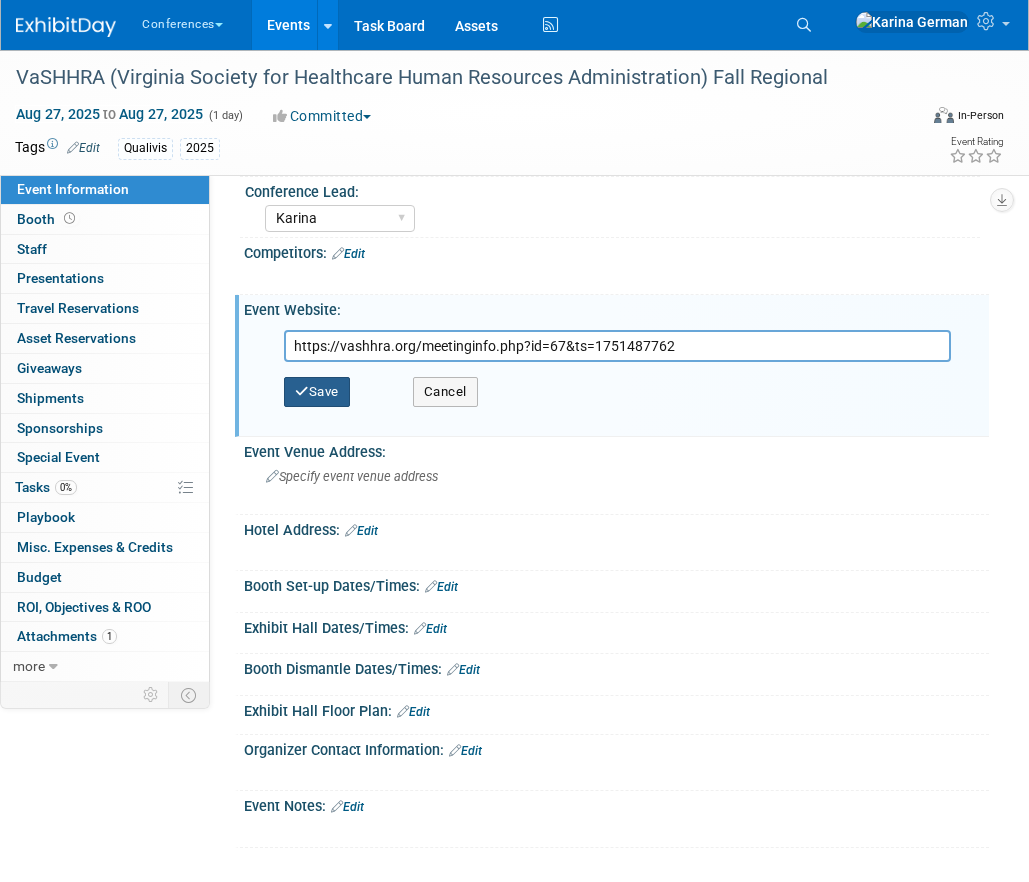 type on "https://vashhra.org/meetinginfo.php?id=67&ts=1751487762" 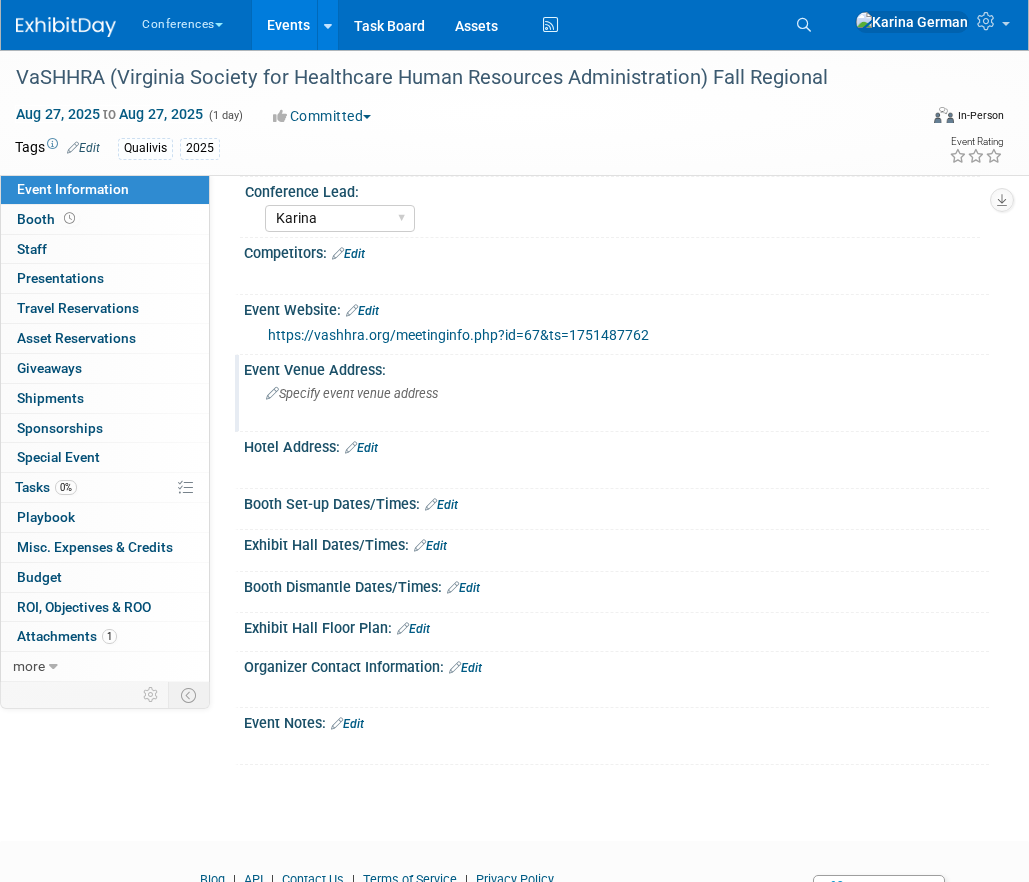 click on "Specify event venue address" at bounding box center [399, 401] 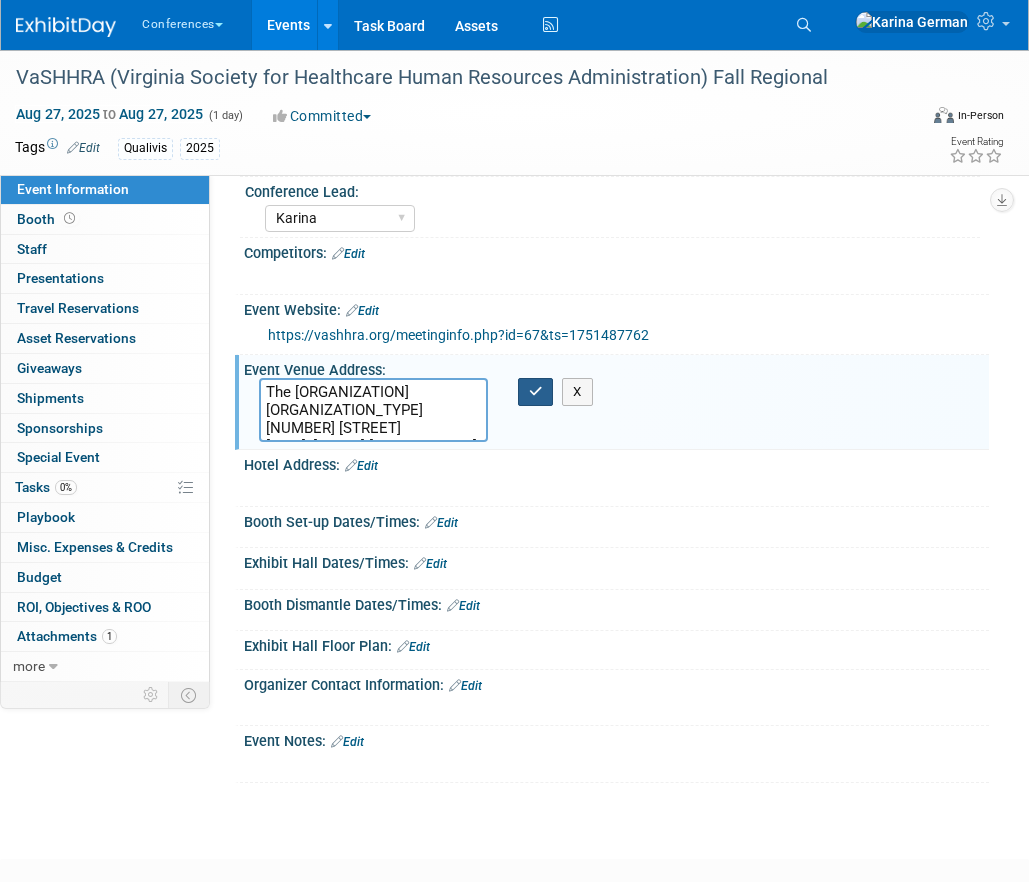 type on "The [ORGANIZATION] [ORGANIZATION_TYPE]
[NUMBER] [STREET]
[CITY], [STATE] [POSTAL_CODE]" 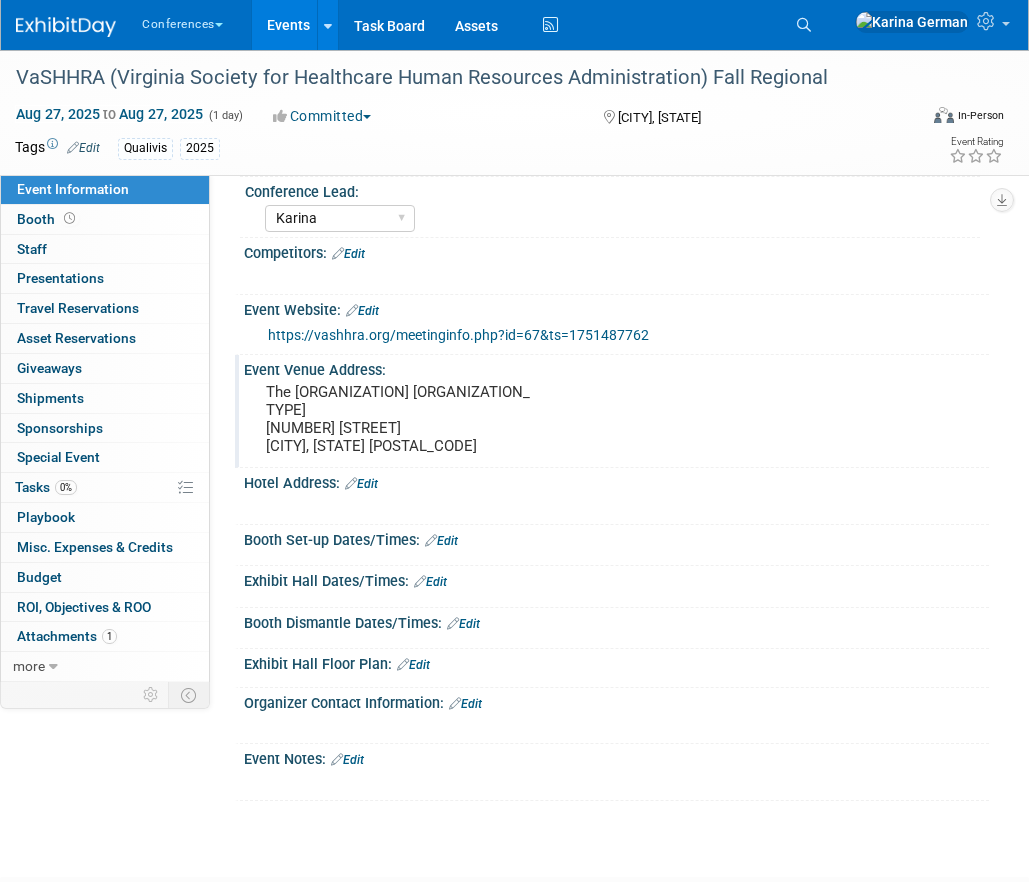 click on "Edit" at bounding box center (465, 704) 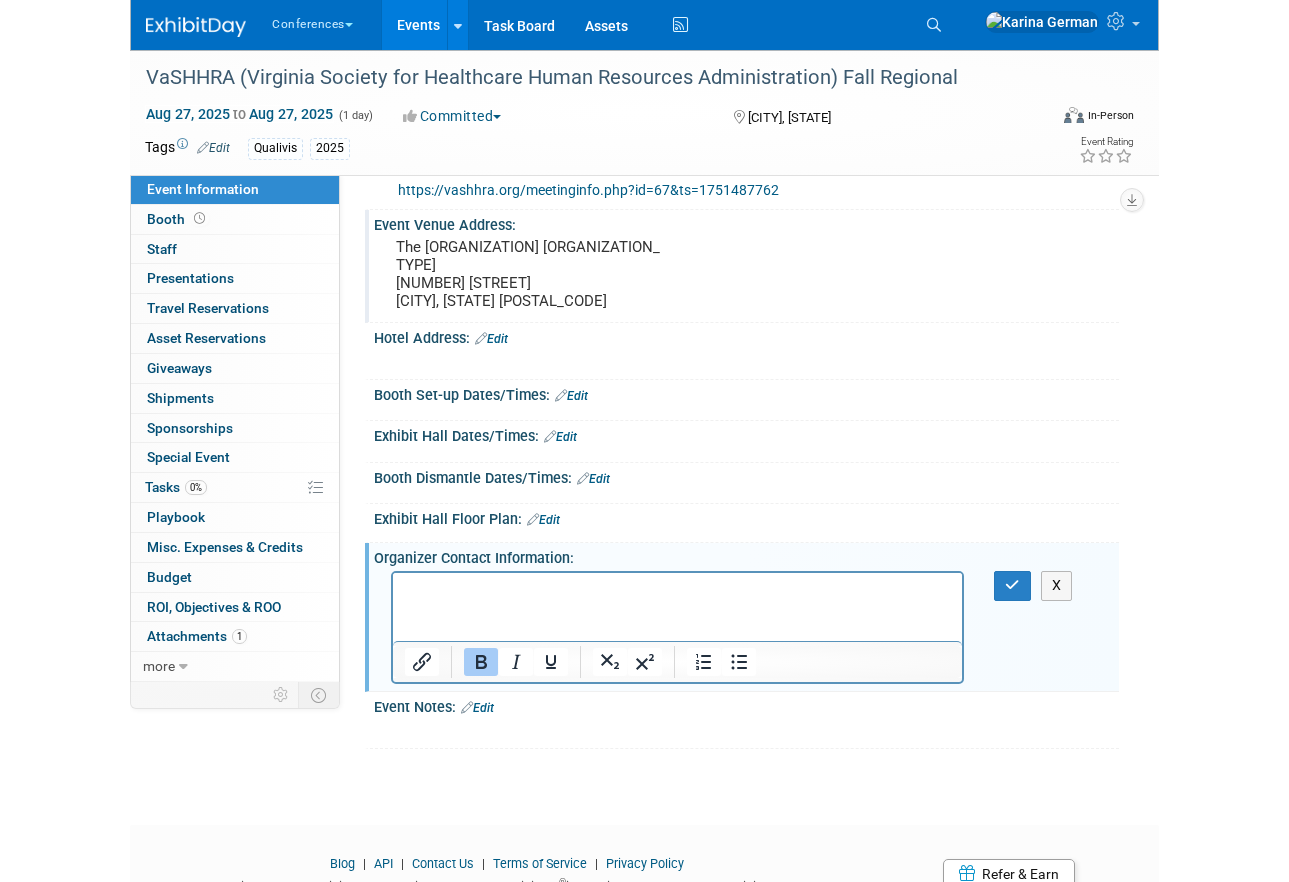 scroll, scrollTop: 295, scrollLeft: 0, axis: vertical 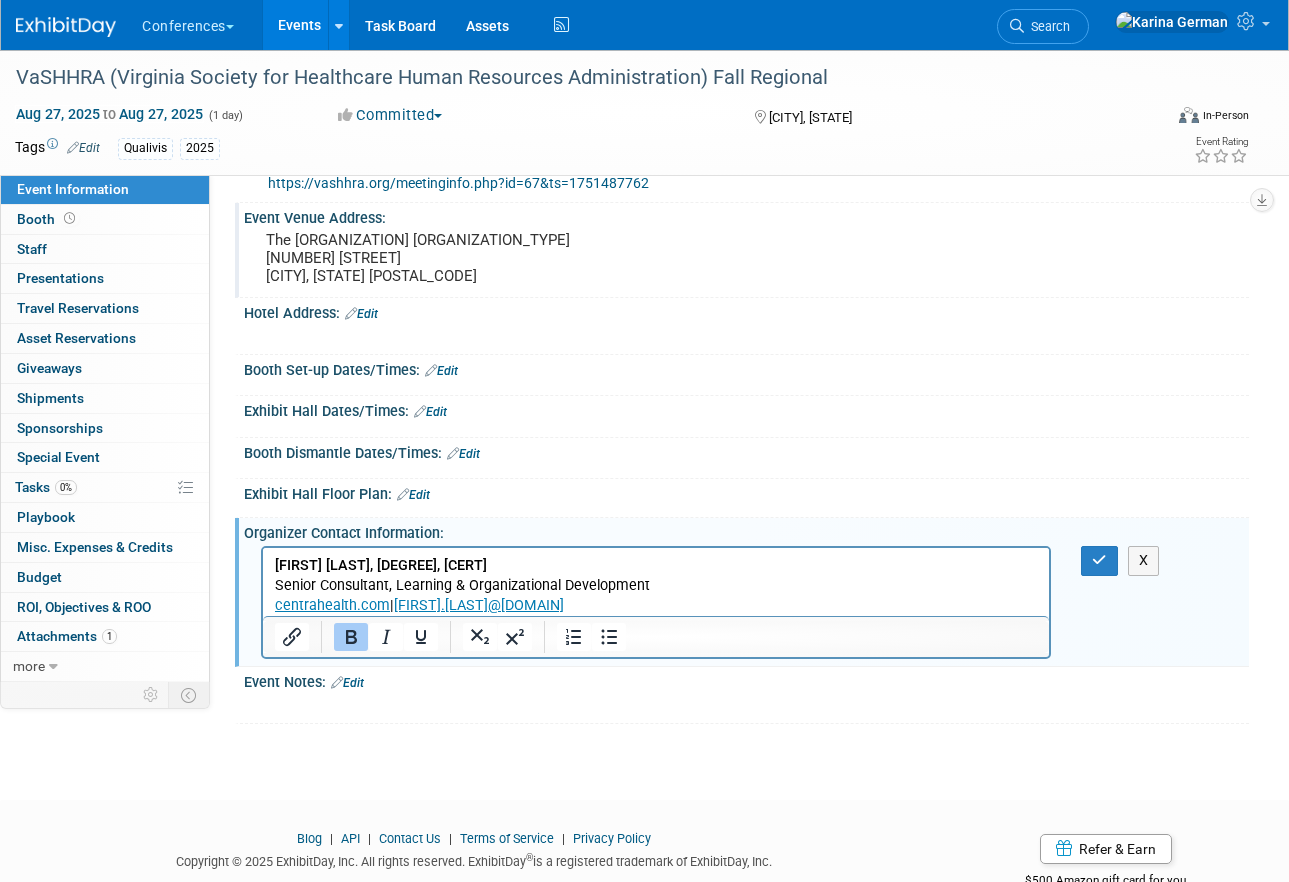 drag, startPoint x: 401, startPoint y: 604, endPoint x: 703, endPoint y: 1163, distance: 635.3621 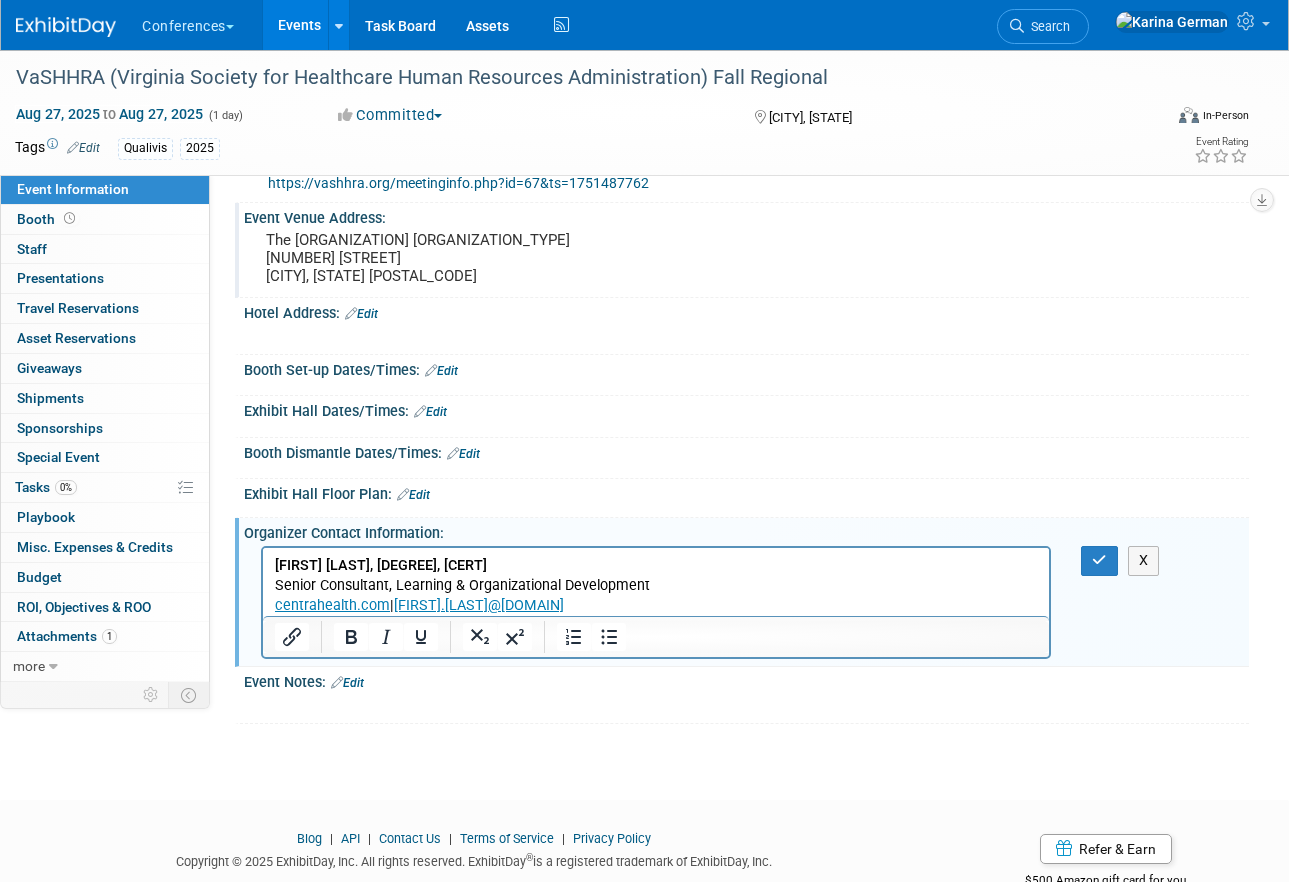 type 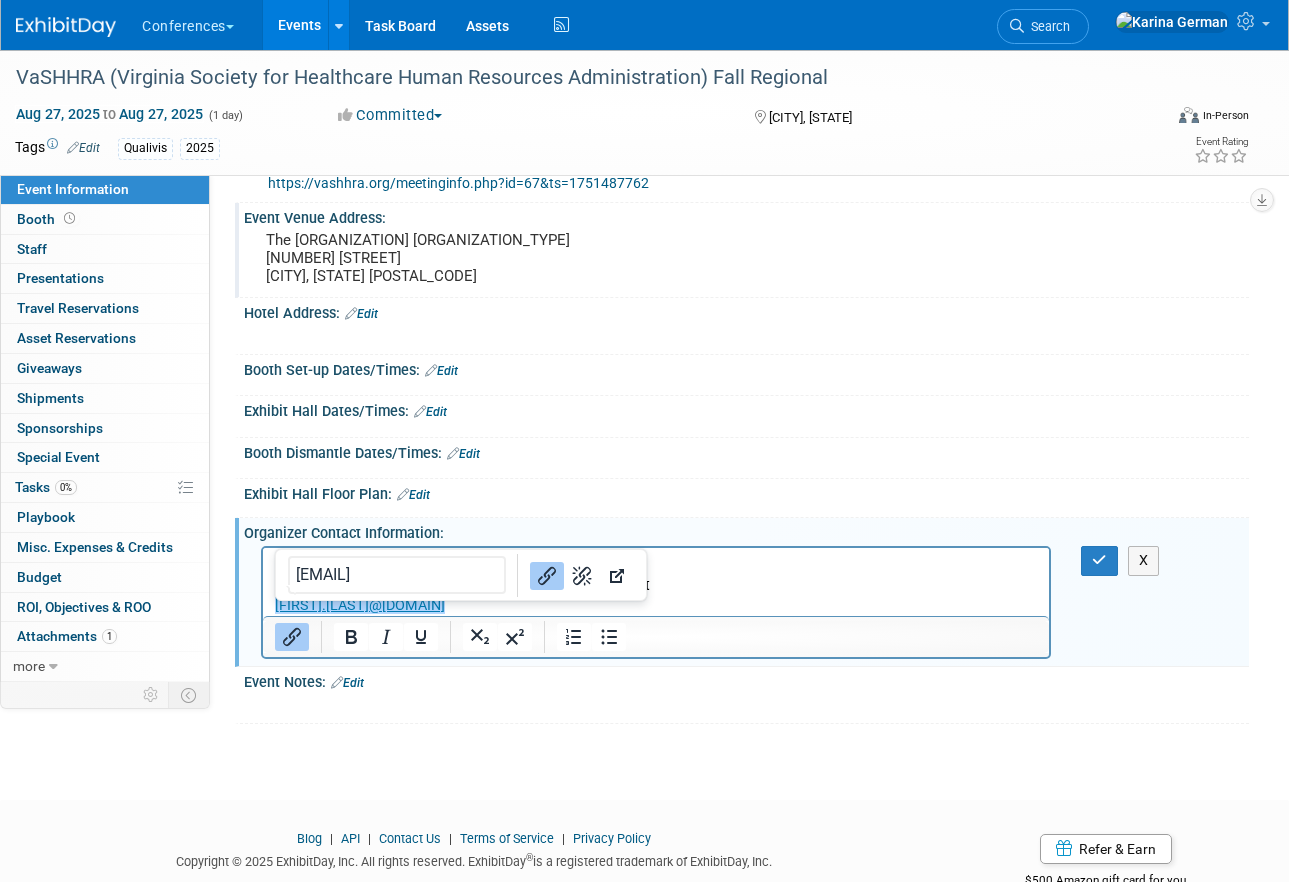 click on "Senior Consultant, Learning & Organizational Development" at bounding box center [656, 586] 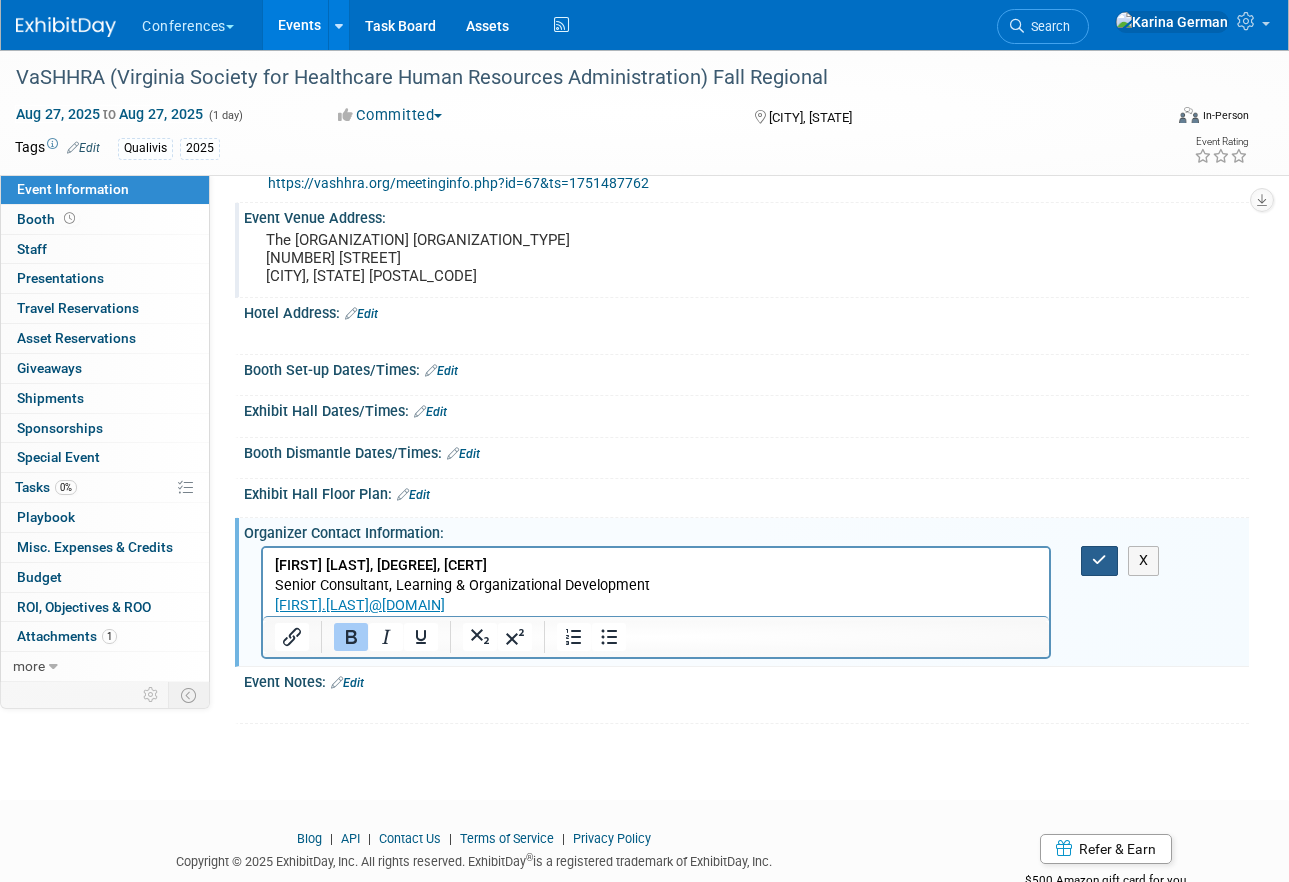 click at bounding box center [1099, 560] 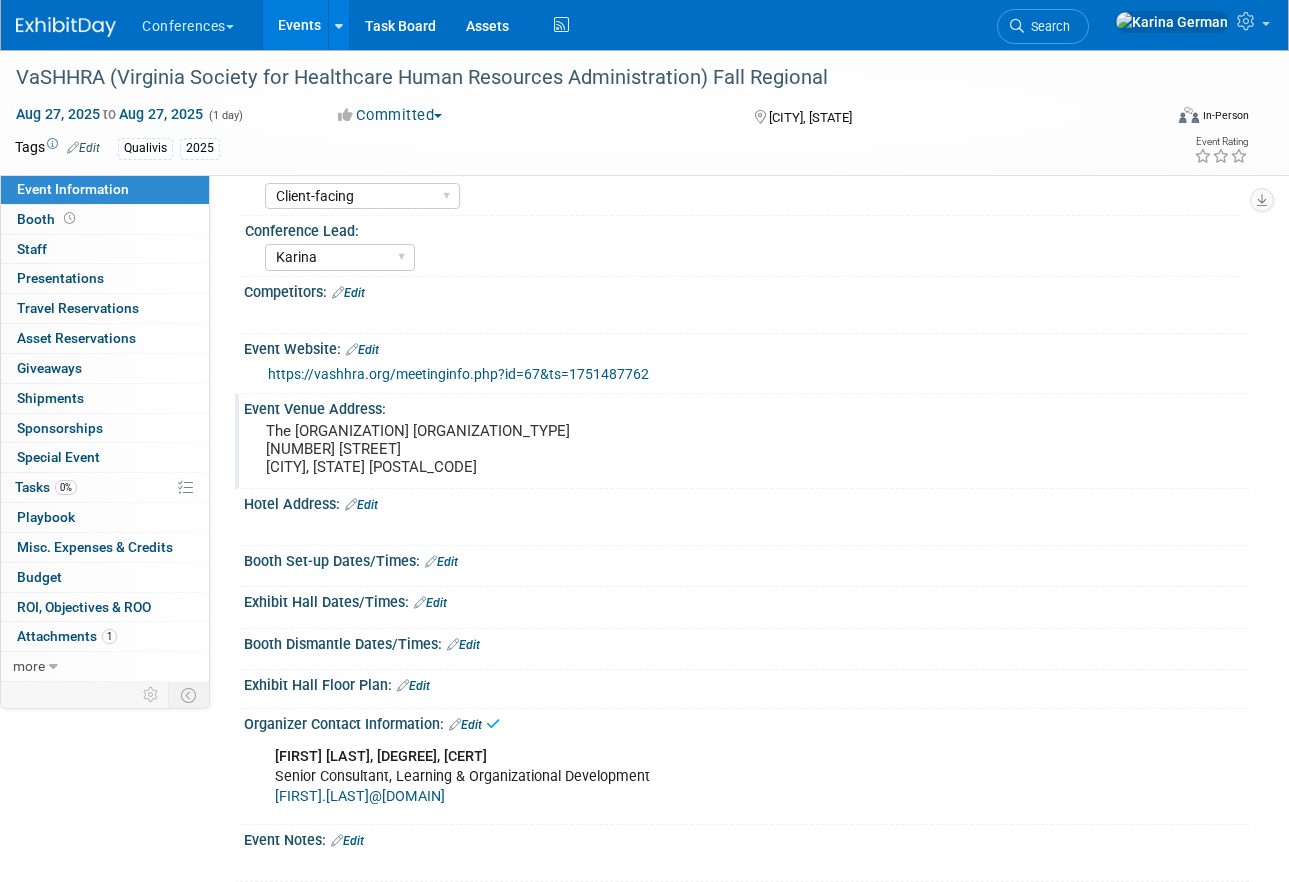 scroll, scrollTop: 0, scrollLeft: 0, axis: both 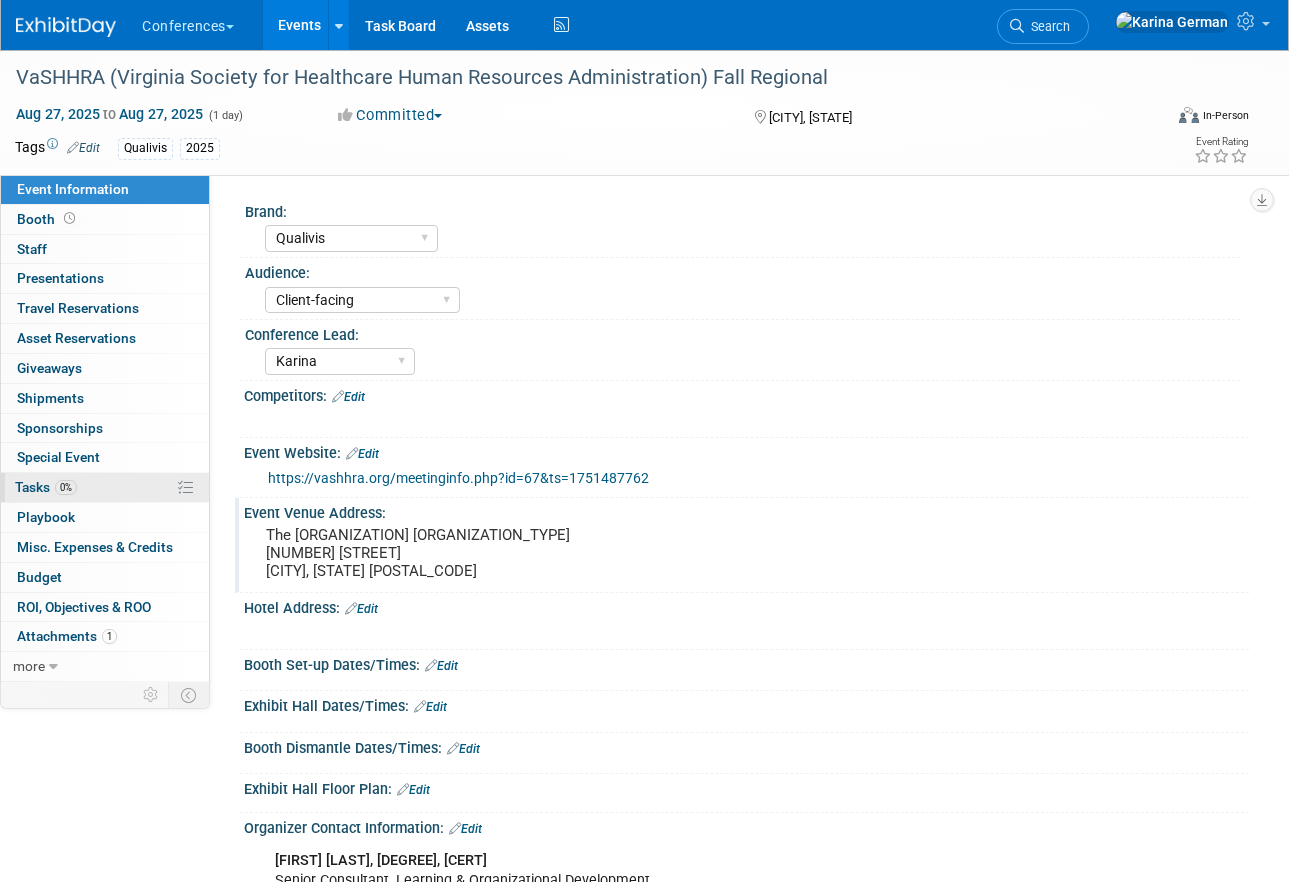 click on "0%
Tasks 0%" at bounding box center (105, 487) 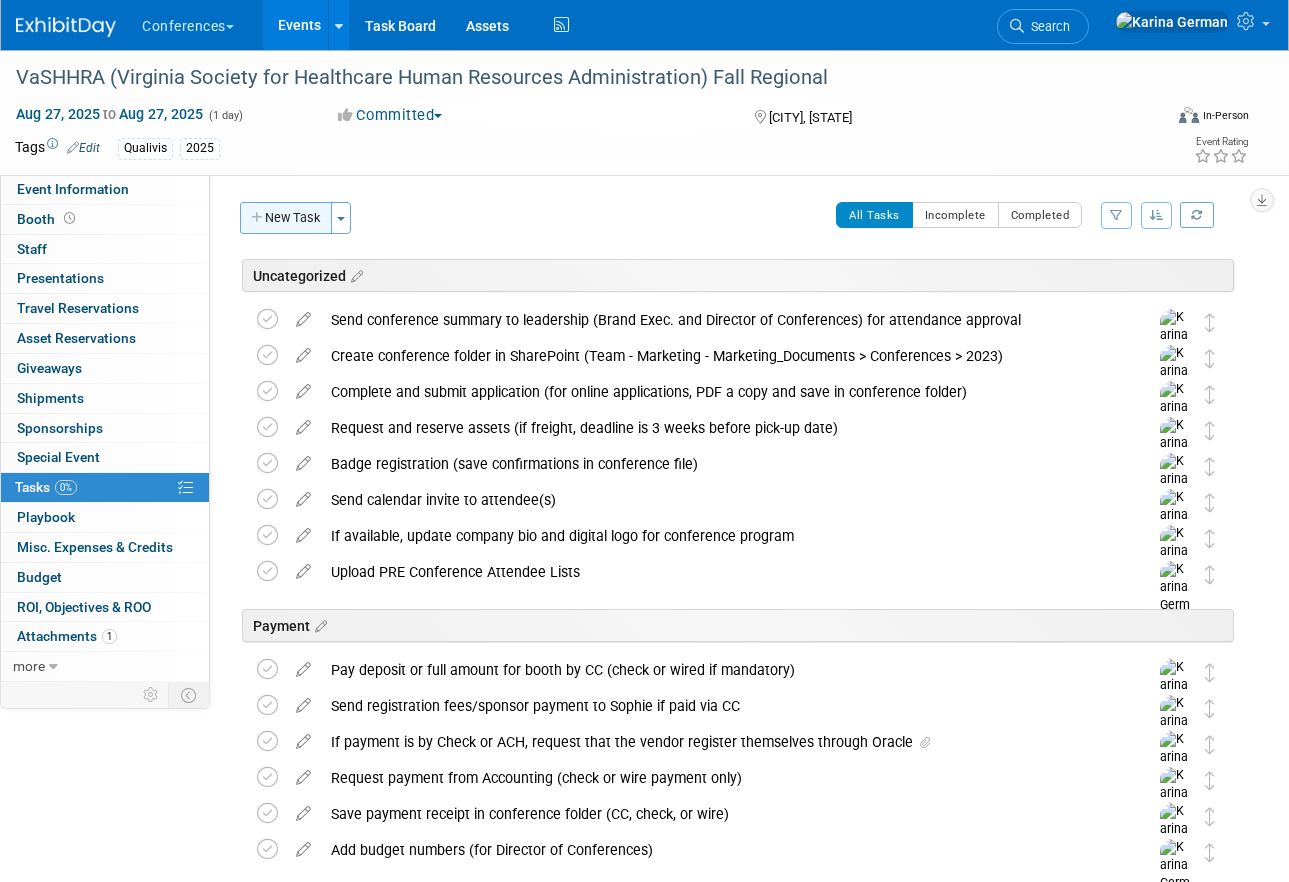 click on "New Task" at bounding box center [286, 218] 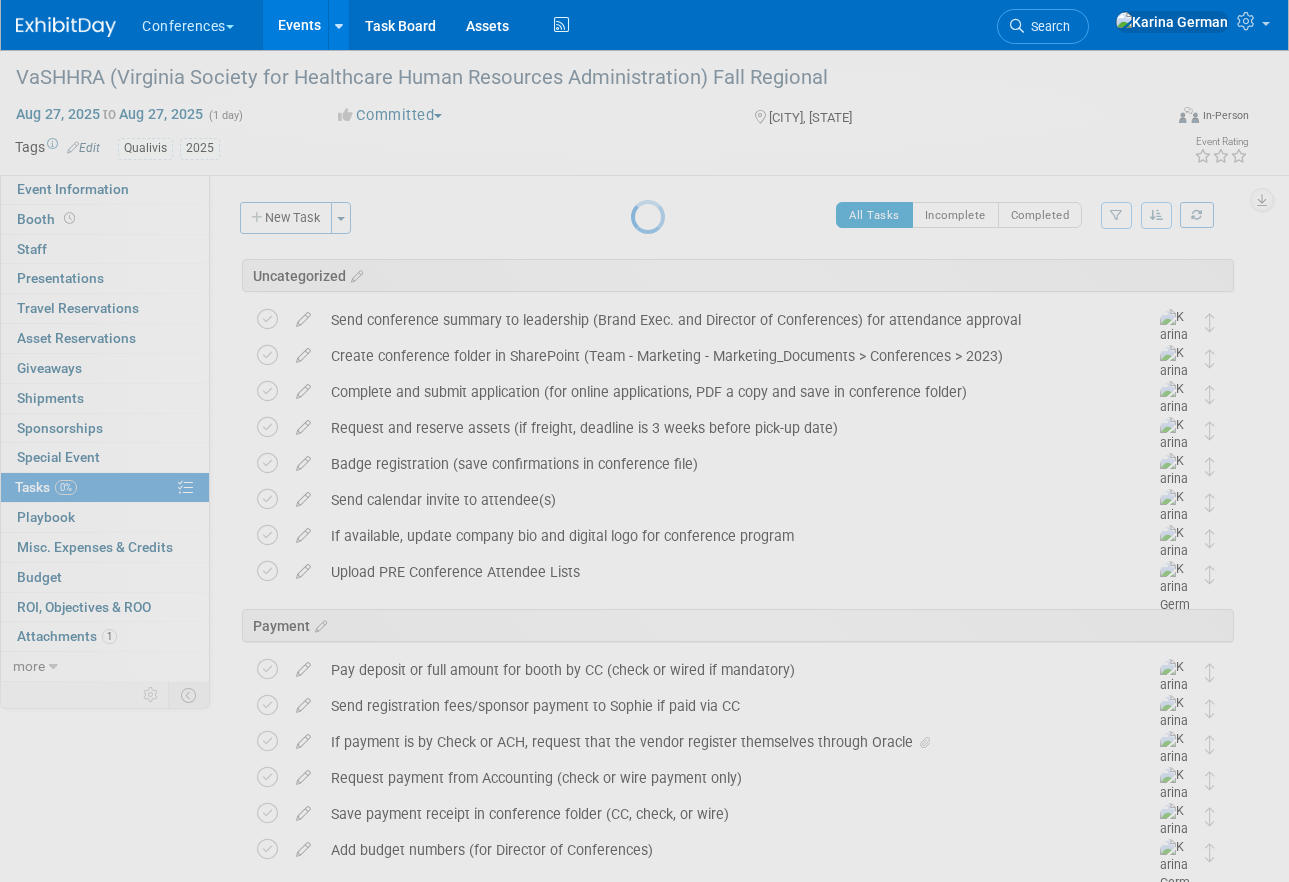 type 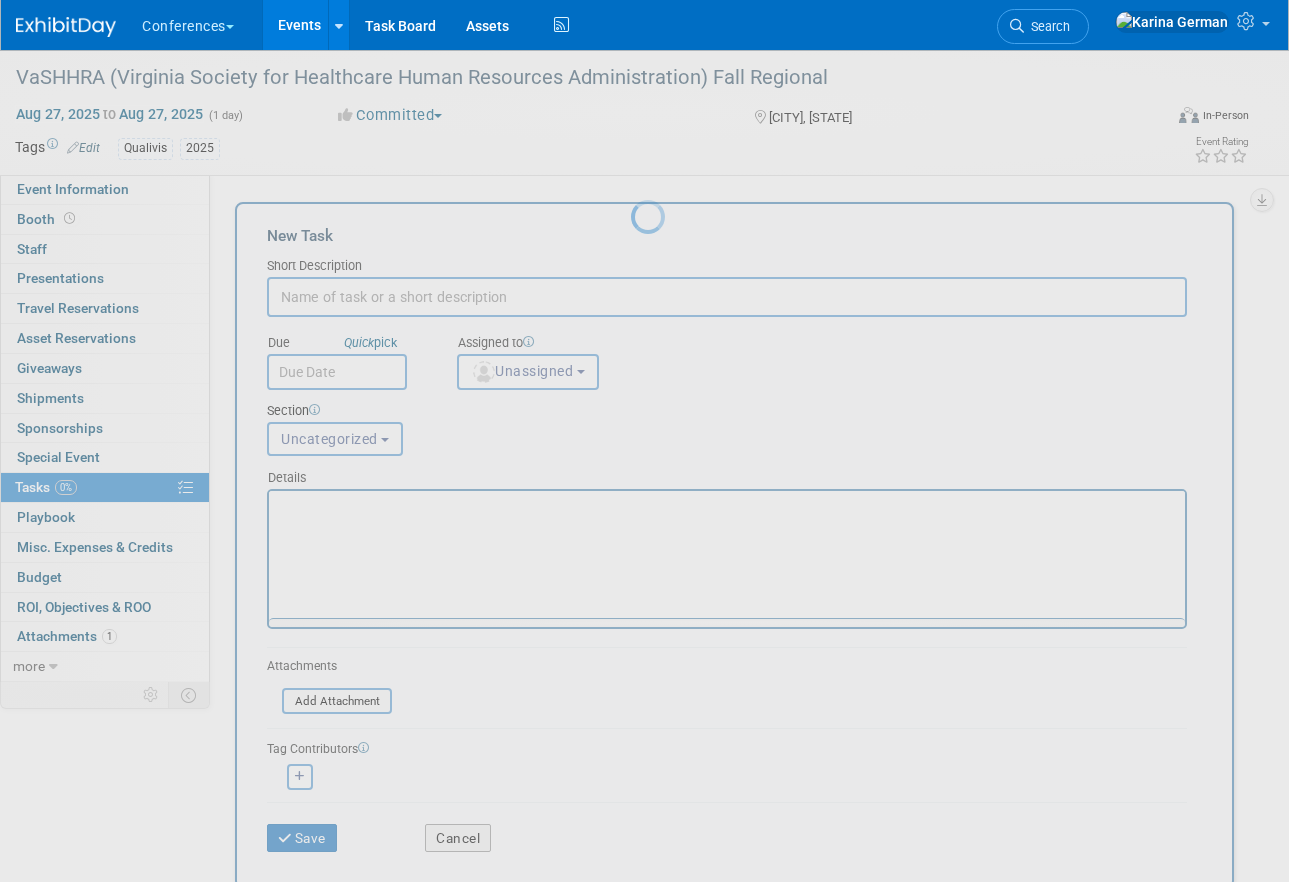 scroll, scrollTop: 0, scrollLeft: 0, axis: both 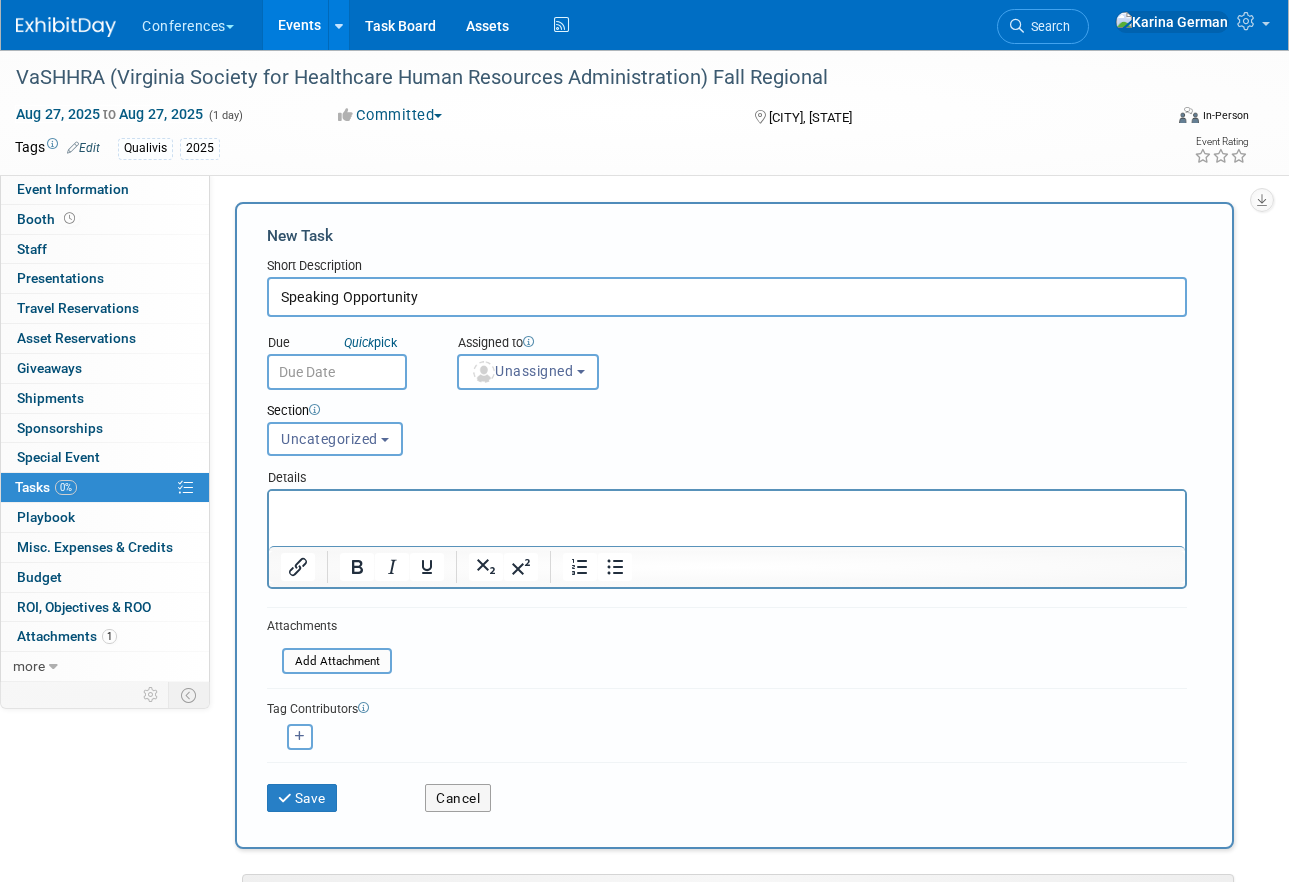 type on "Speaking Opportunity" 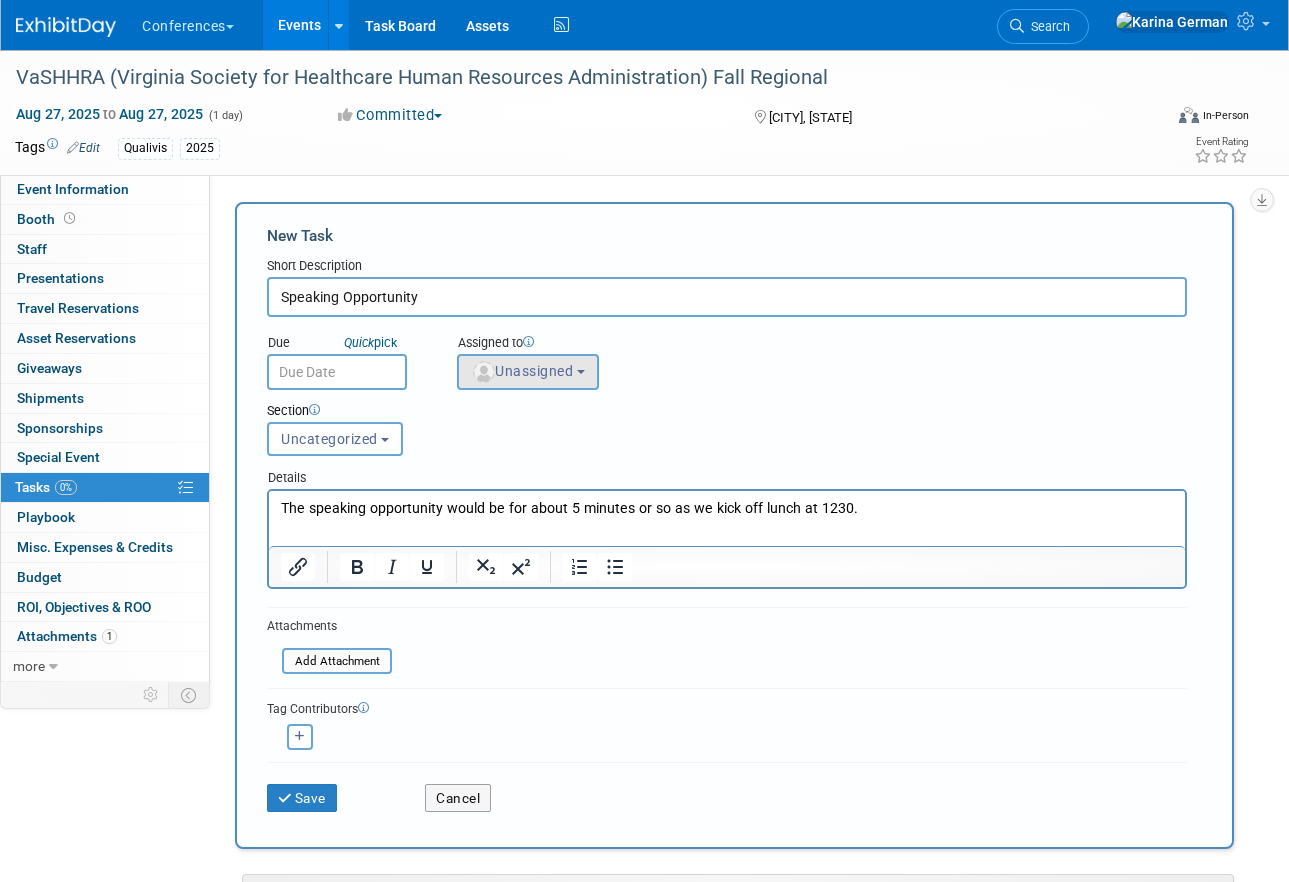 click on "Unassigned" at bounding box center (528, 372) 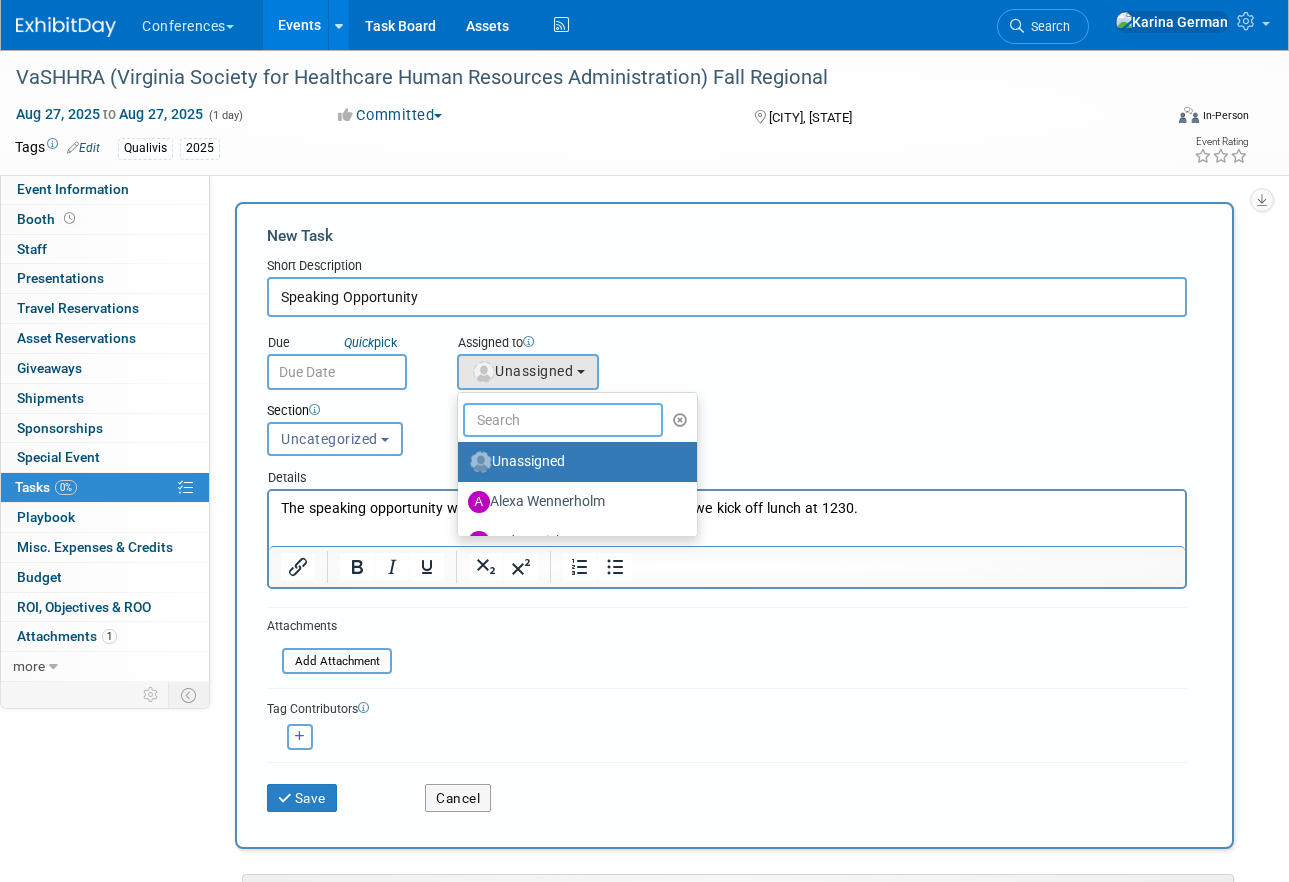 click at bounding box center (563, 420) 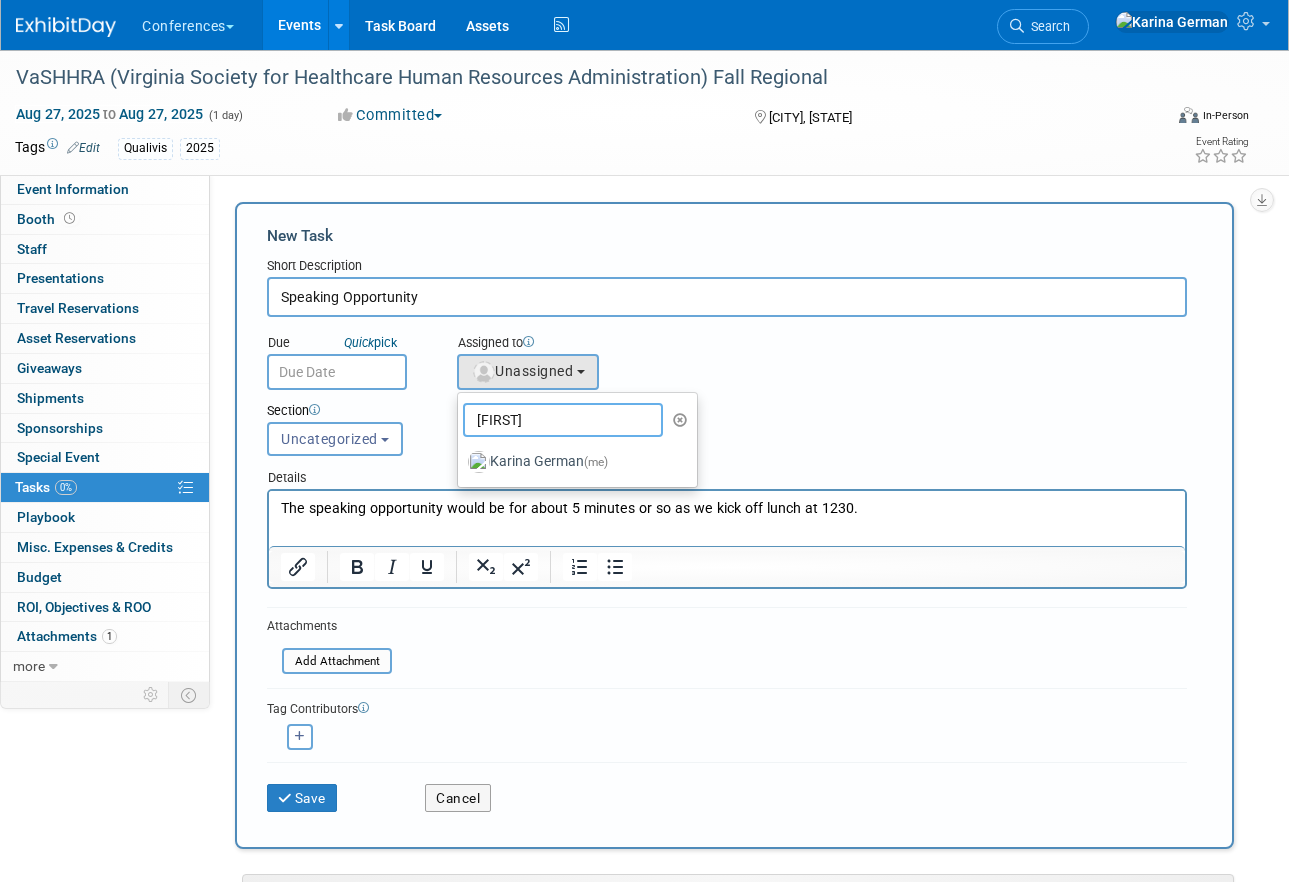 type on "[FIRST]" 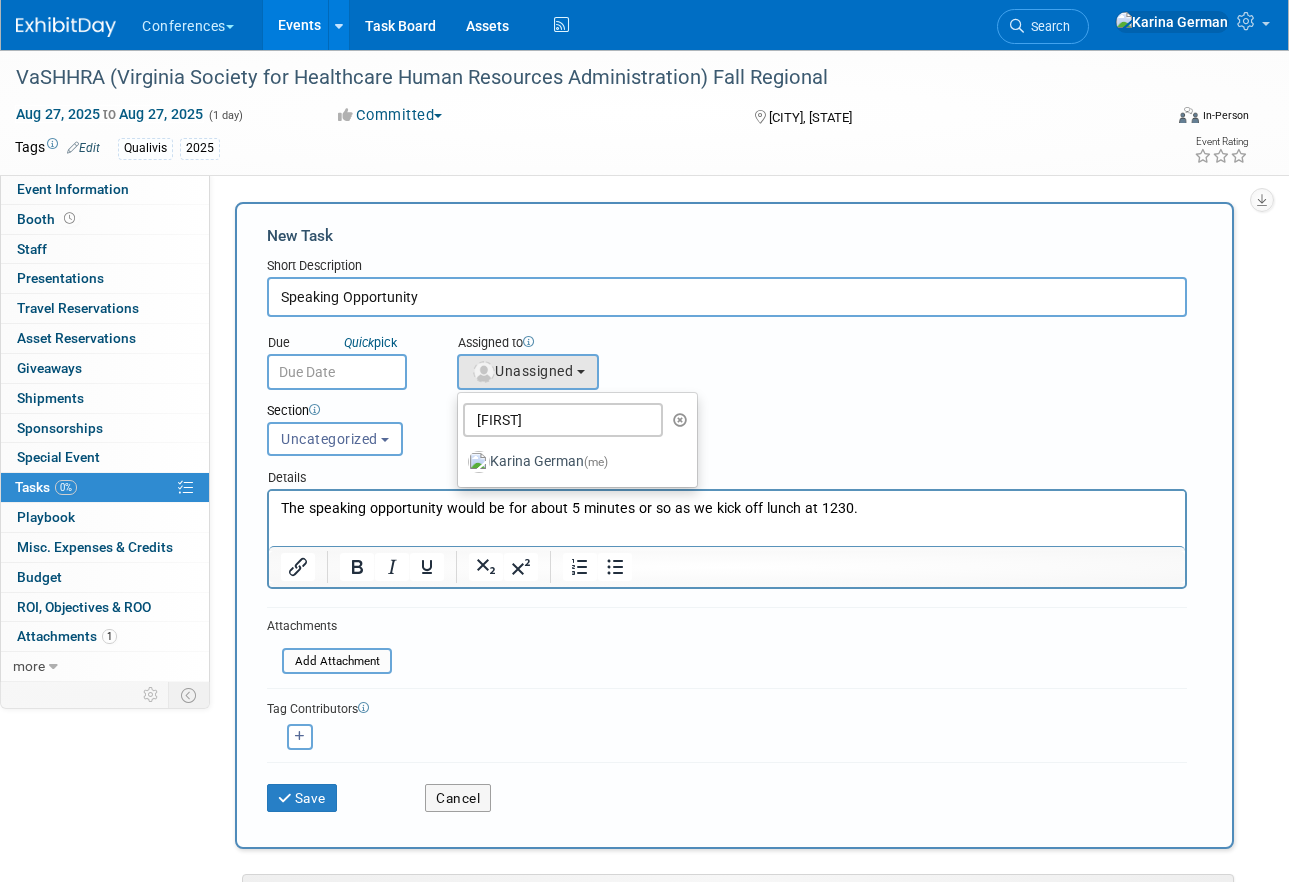 click on "[PERSON]     Unassigned
[PERSON] [LAST]
[PERSON] [LAST]
[PERSON] [LAST]
[PERSON] [LAST]
[PERSON] [LAST]
[PERSON] [LAST]
[PERSON] [LAST]
[PERSON] [LAST]
[PERSON] [LAST]
(me)" at bounding box center [577, 440] 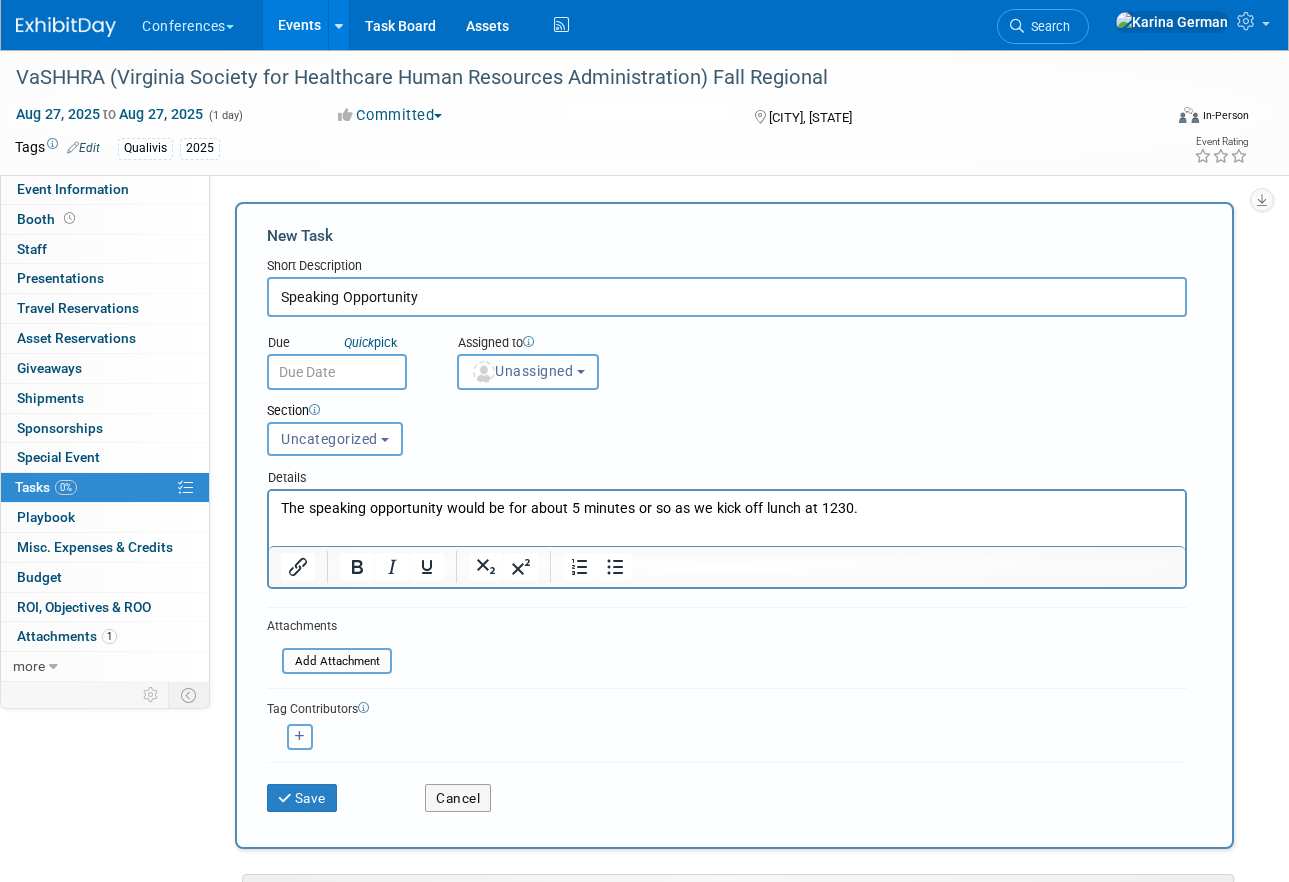 click on "Unassigned" at bounding box center (522, 371) 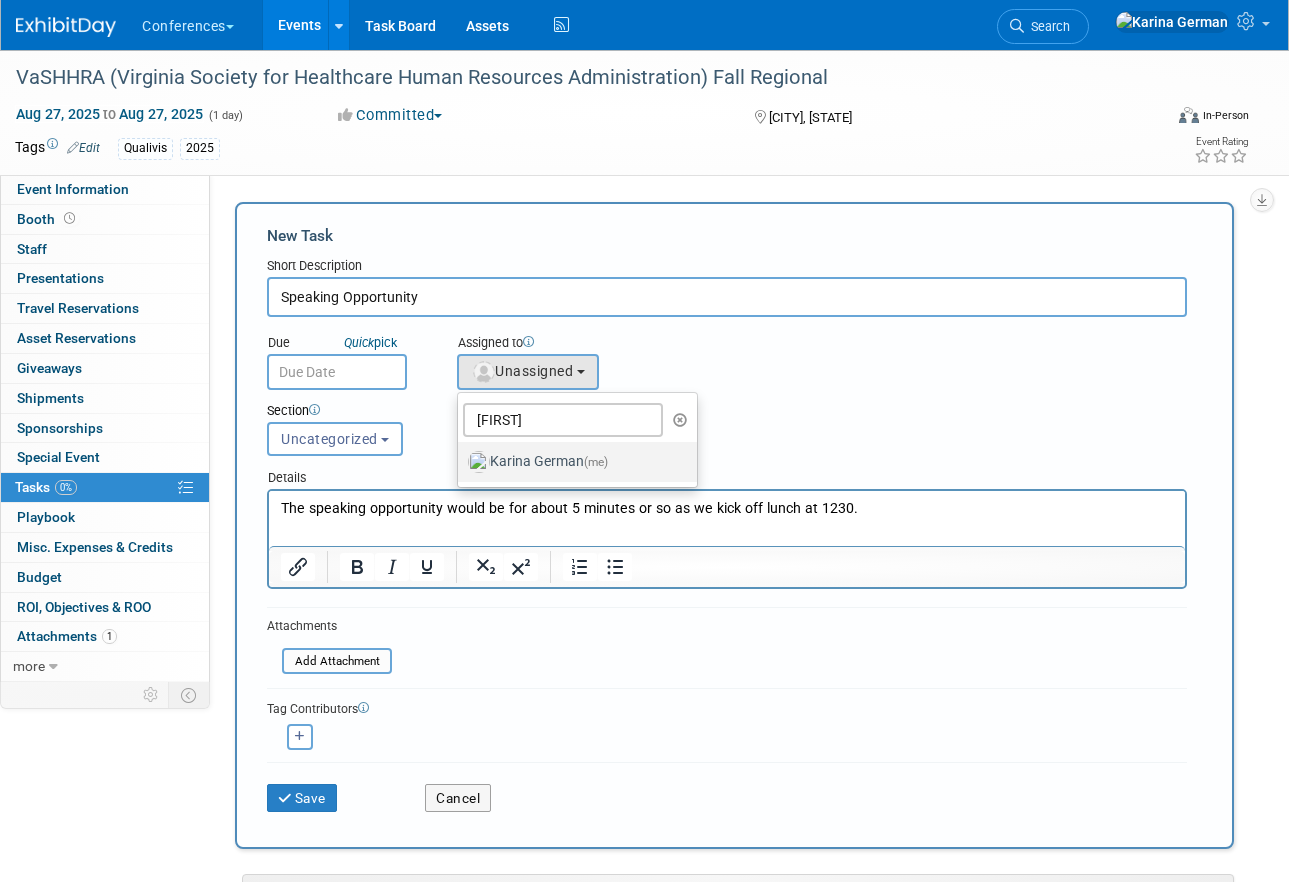 click on "[FIRST] [LAST]
(me)" at bounding box center (572, 462) 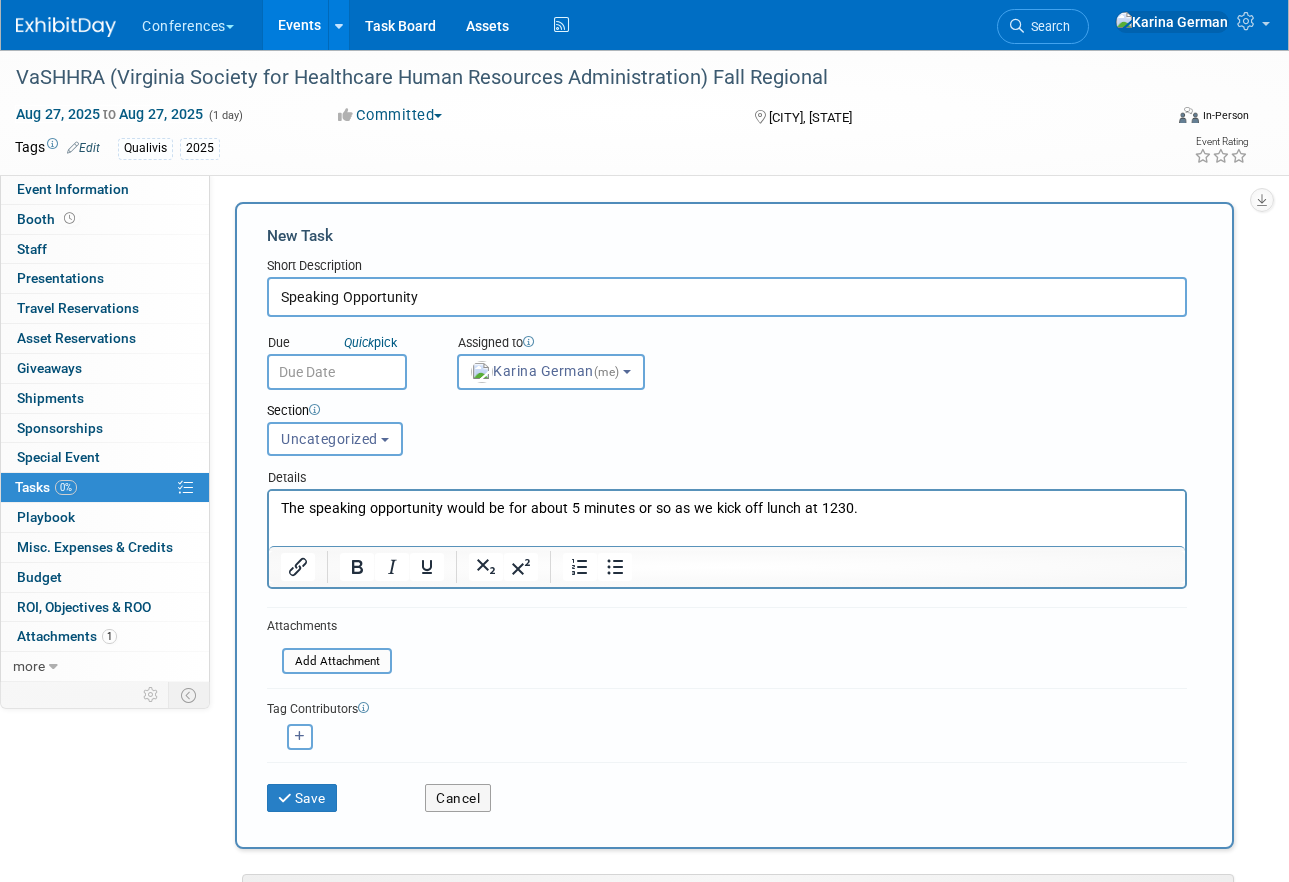 click at bounding box center (337, 372) 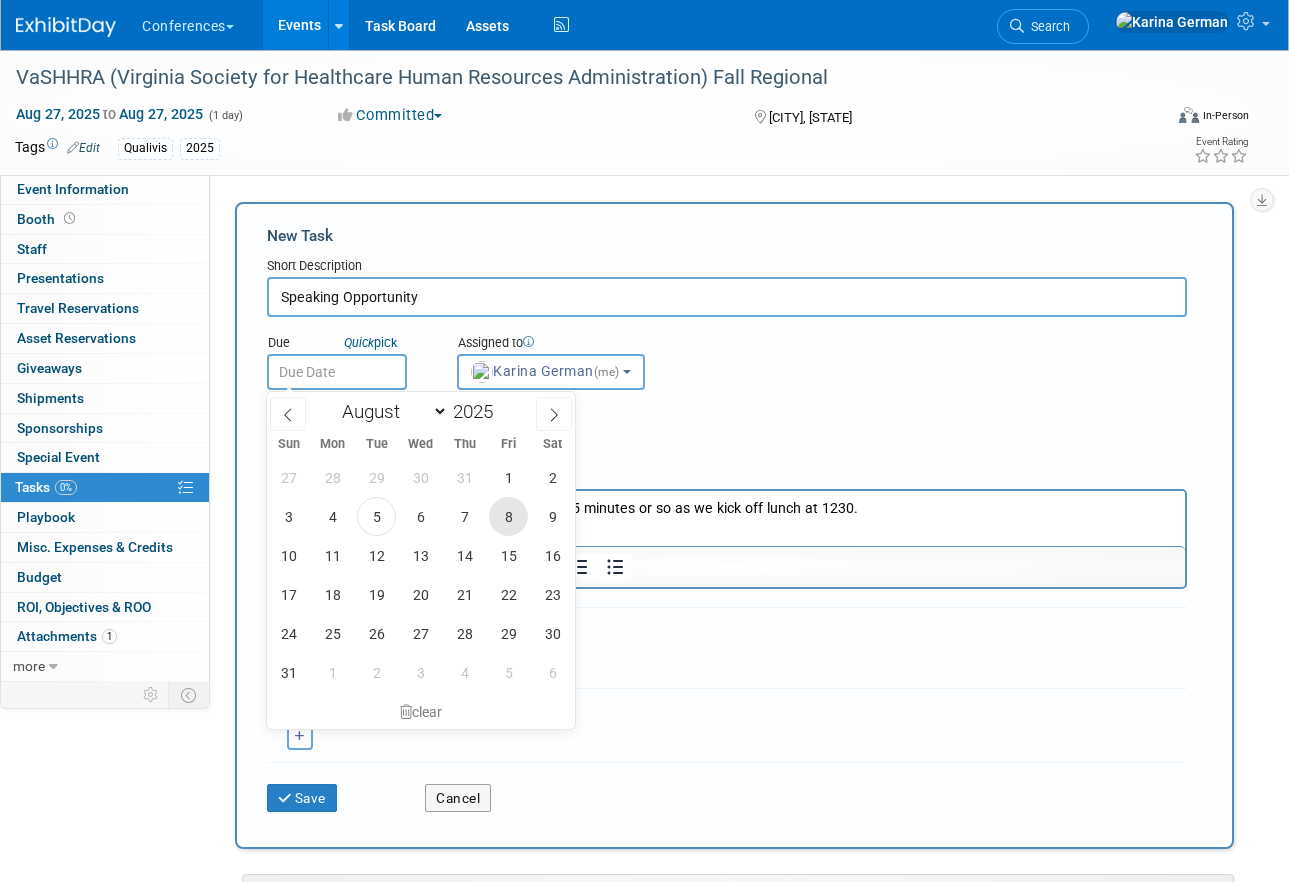 click on "8" at bounding box center [508, 516] 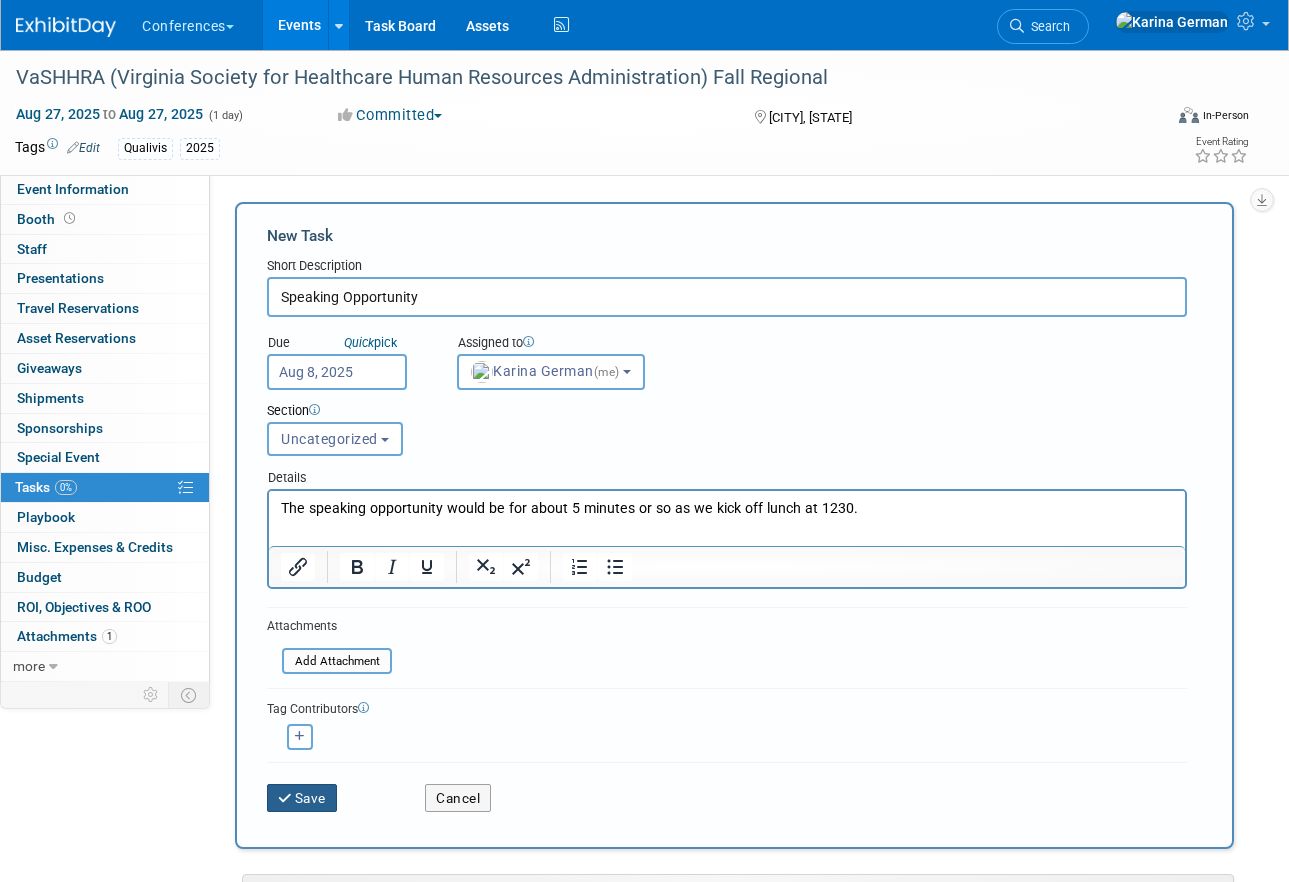 click on "Save" at bounding box center (302, 798) 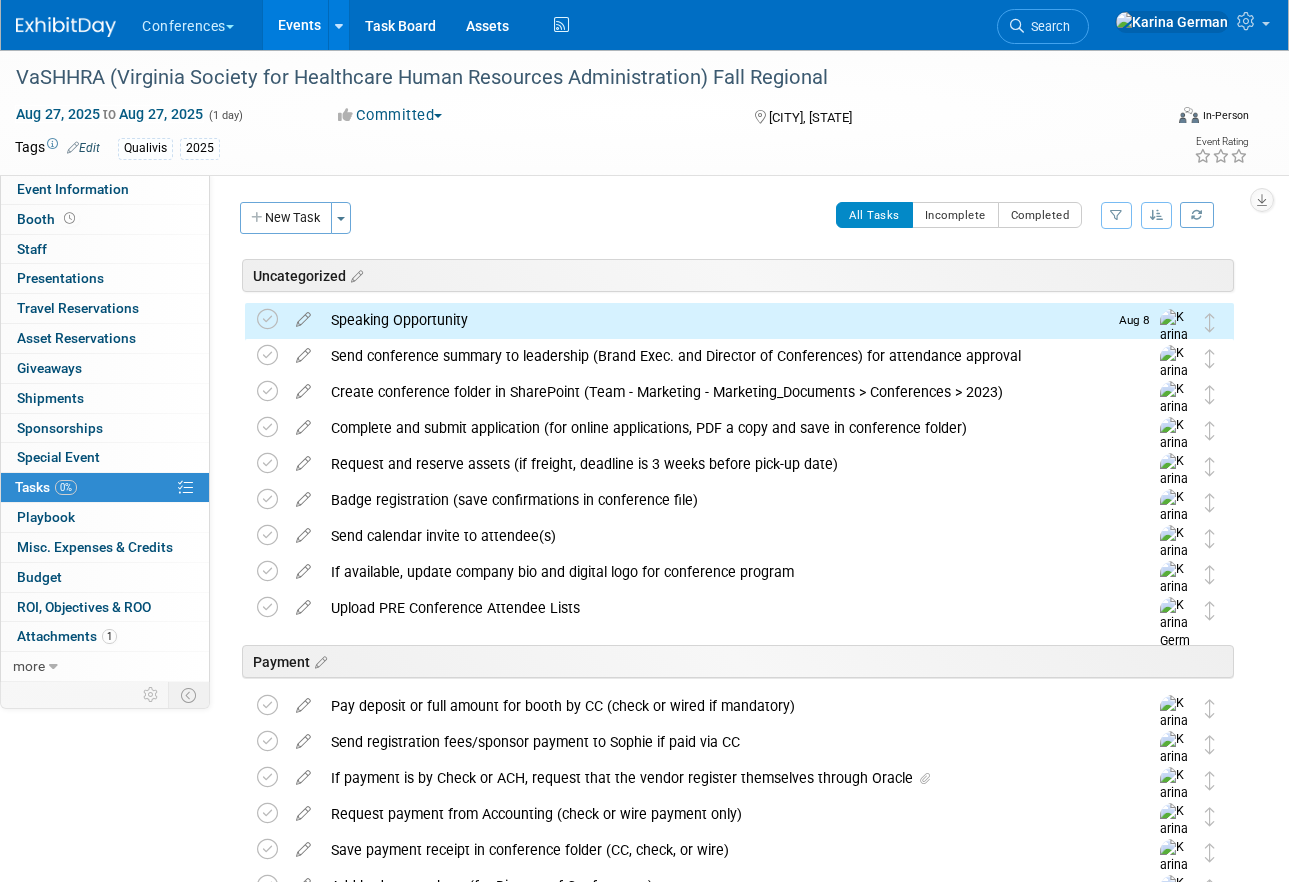 click on "Speaking Opportunity" at bounding box center (714, 320) 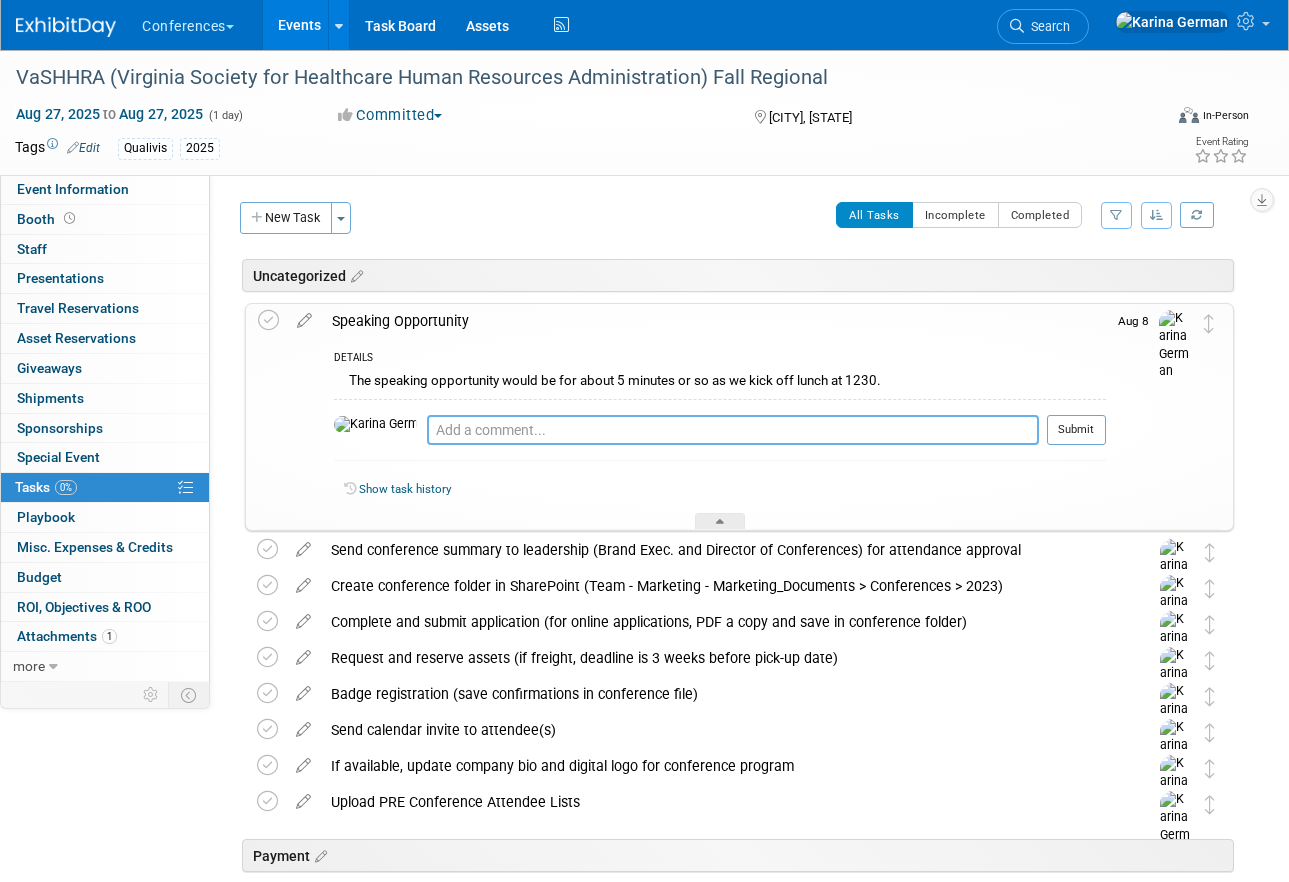 click at bounding box center (733, 430) 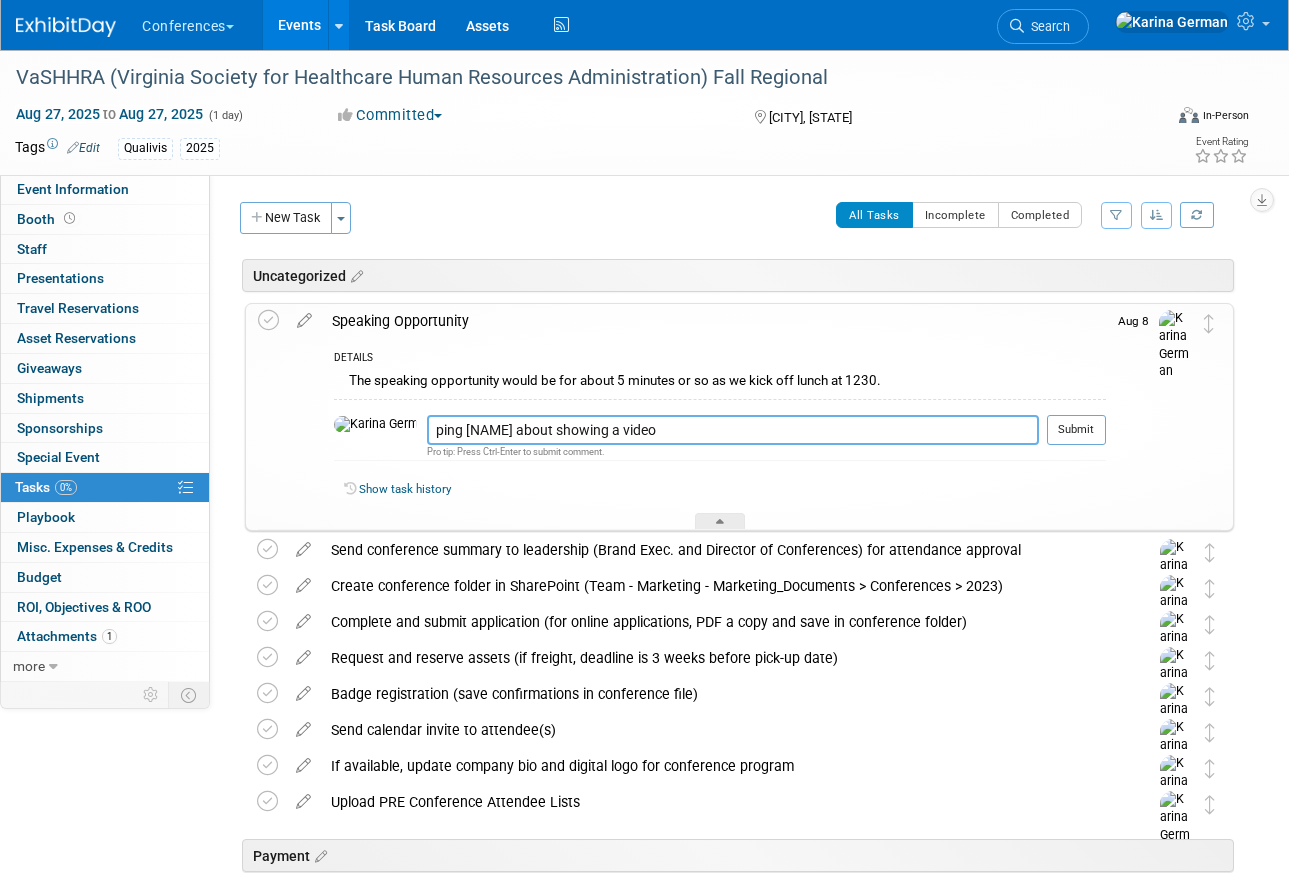 type on "ping [NAME] about showing a video" 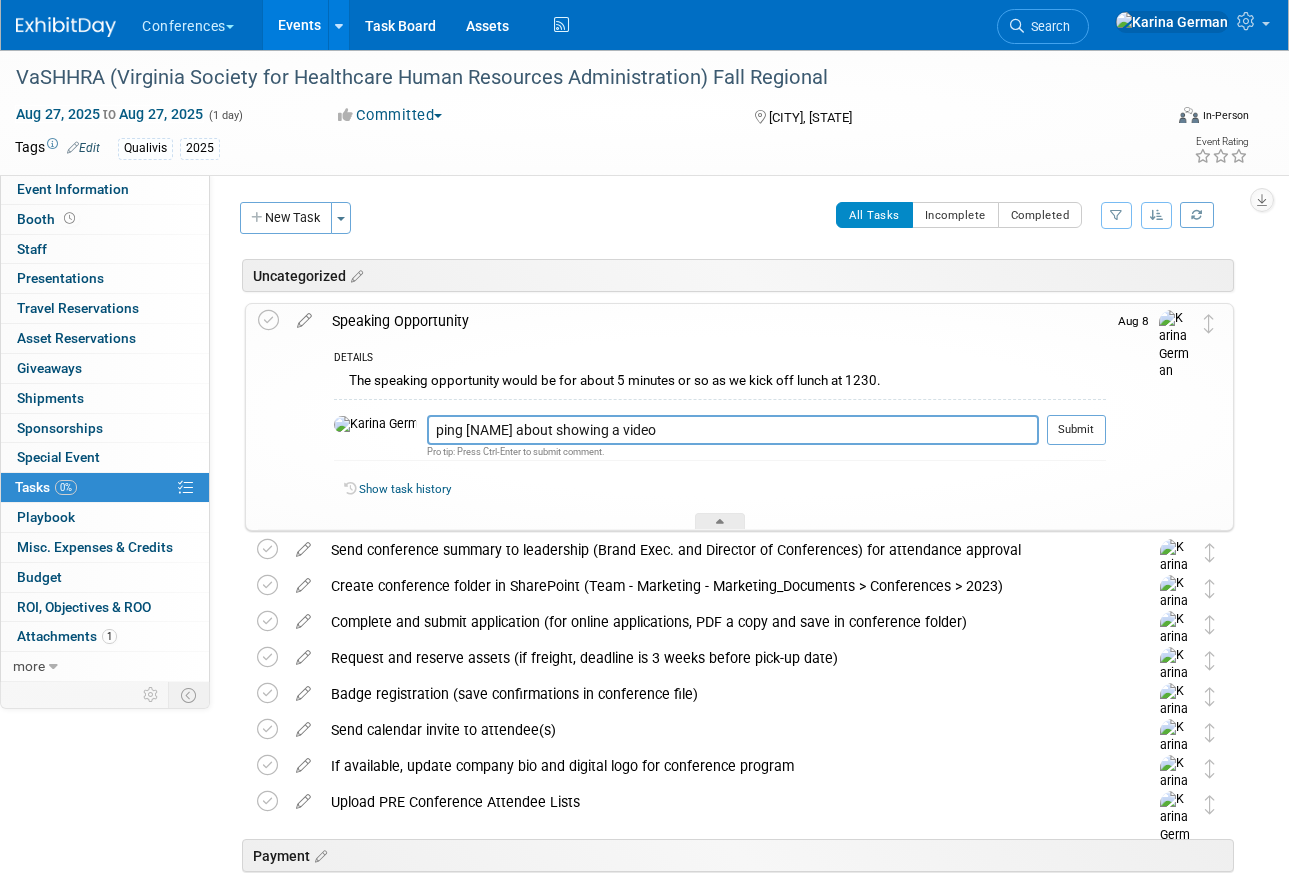click on "Submit" at bounding box center [1076, 430] 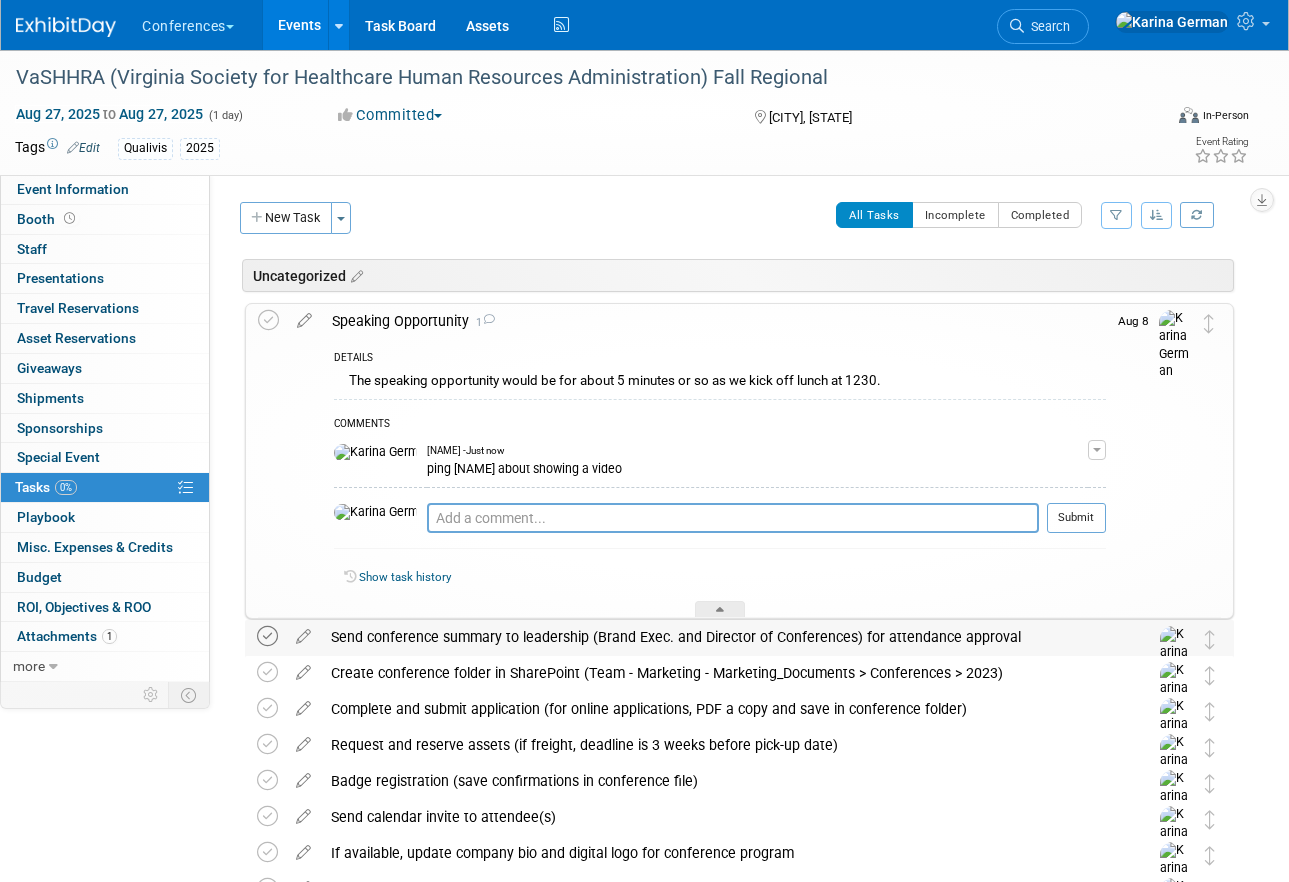 click at bounding box center [267, 636] 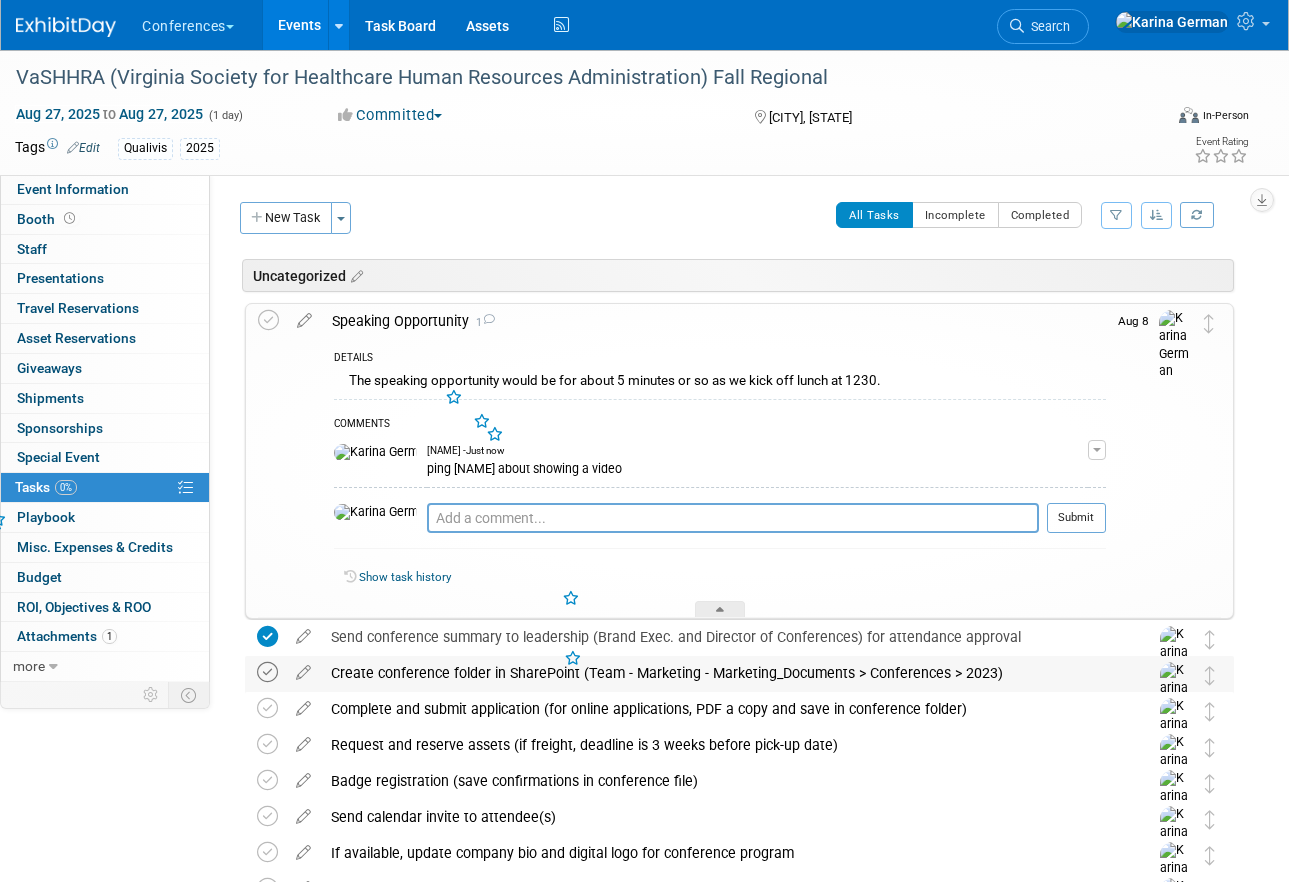 click at bounding box center (267, 672) 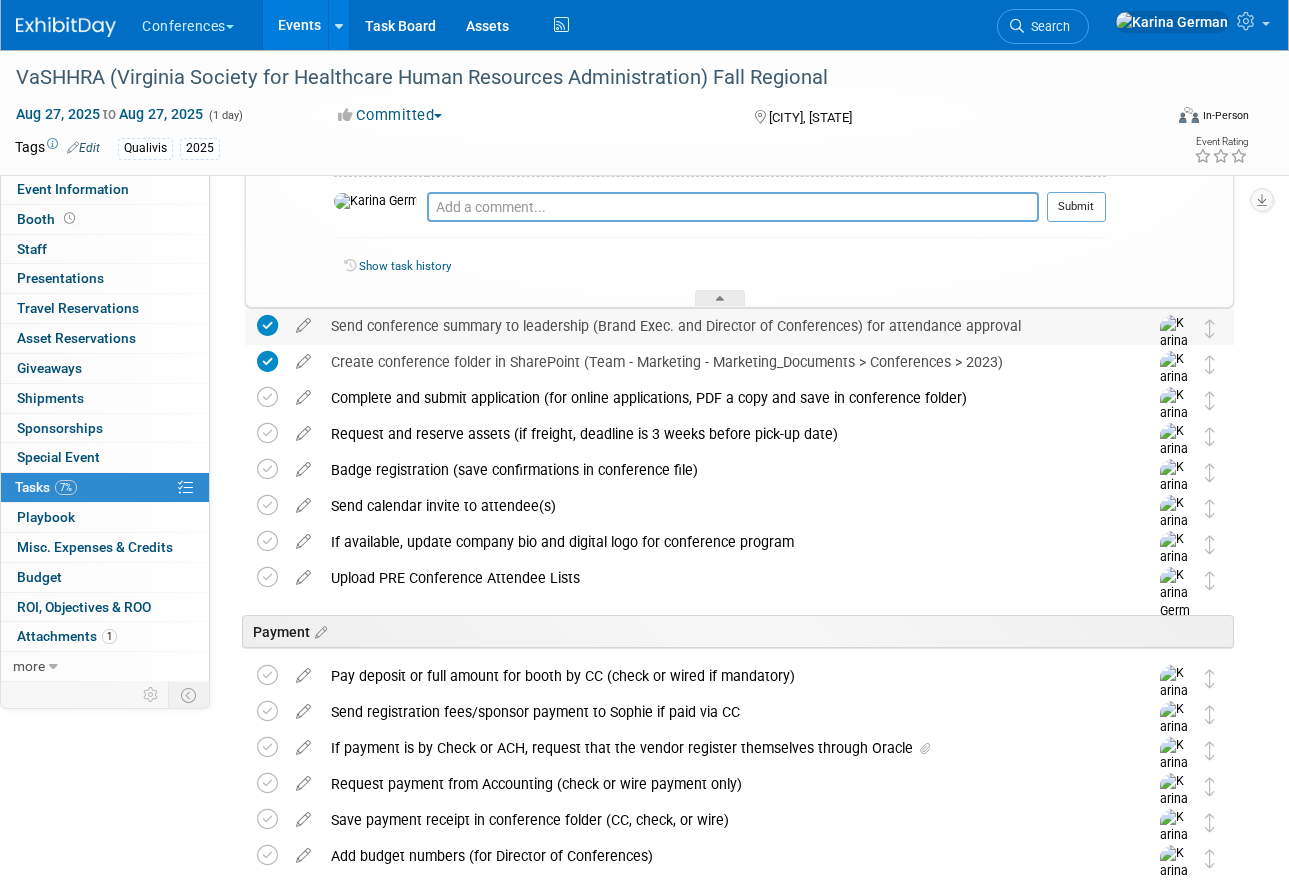 scroll, scrollTop: 397, scrollLeft: 0, axis: vertical 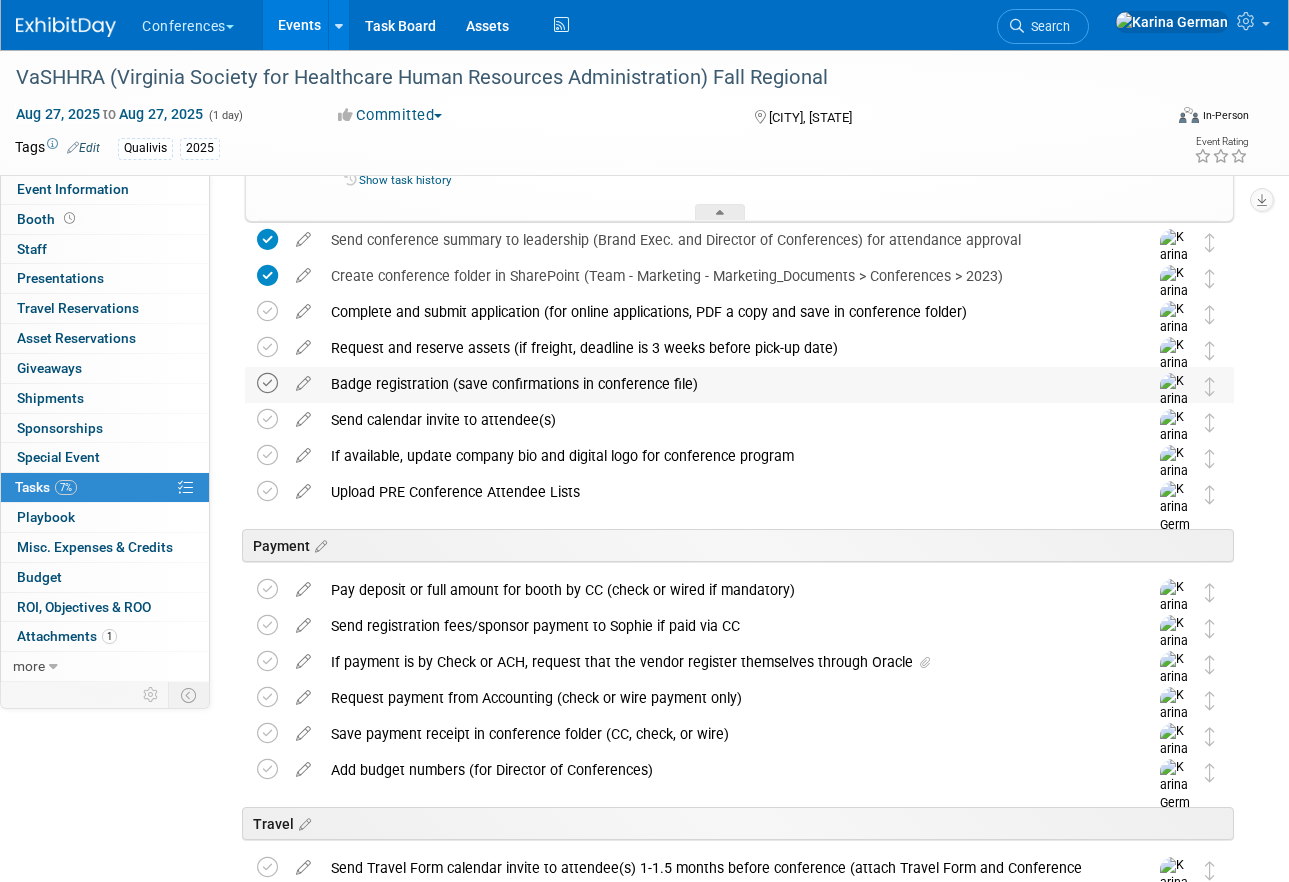 click at bounding box center [267, 383] 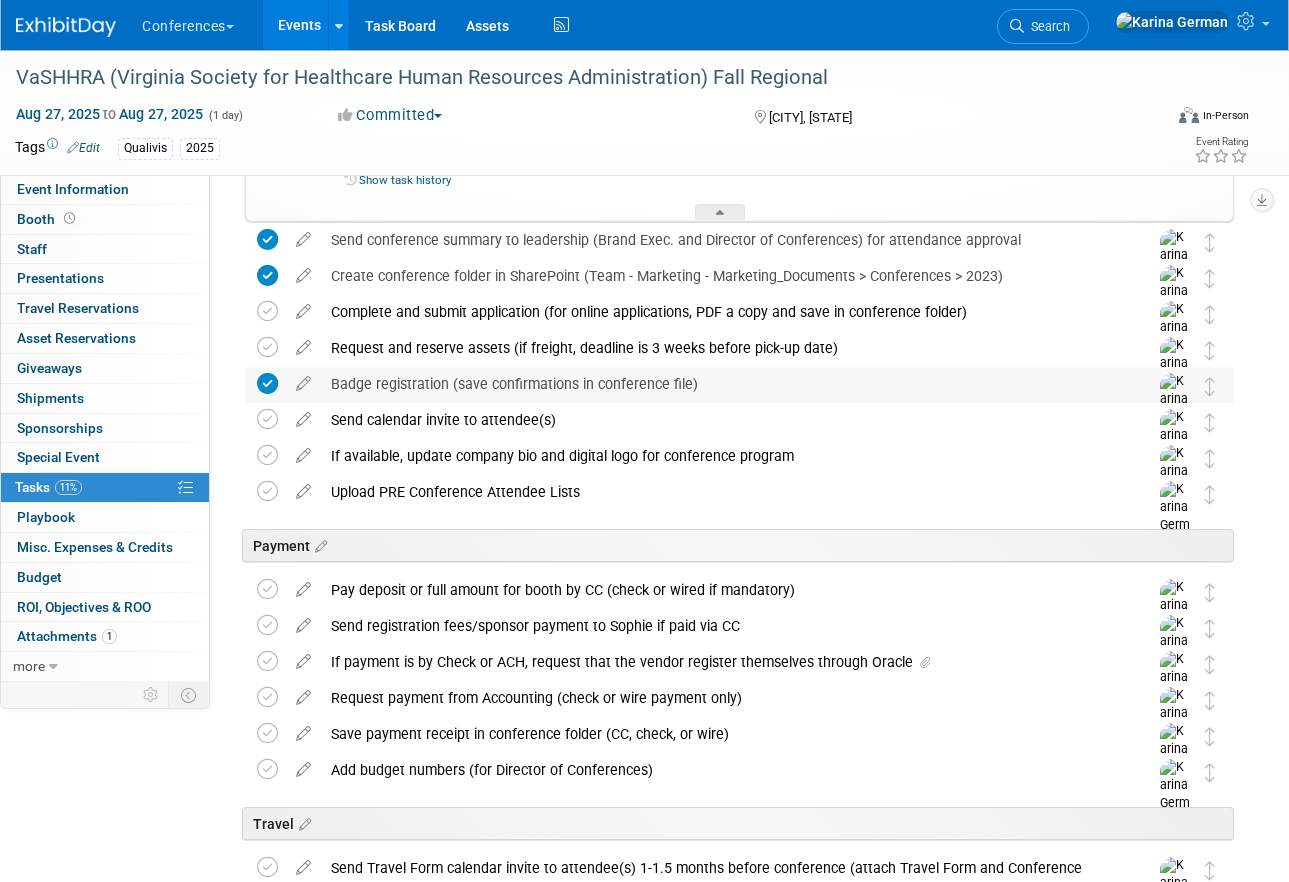 click on "Badge registration (save confirmations in conference file)" at bounding box center [720, 384] 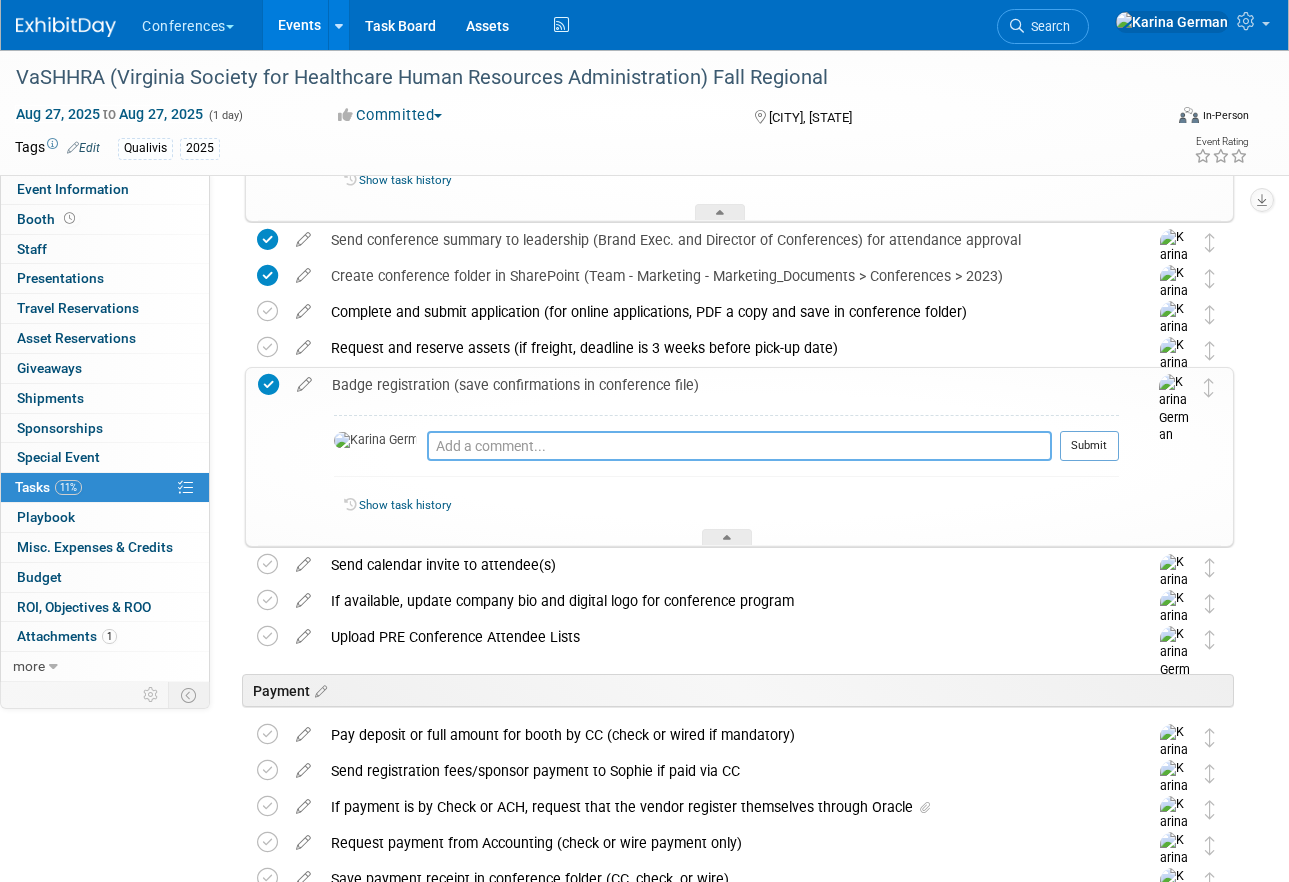 click at bounding box center (739, 446) 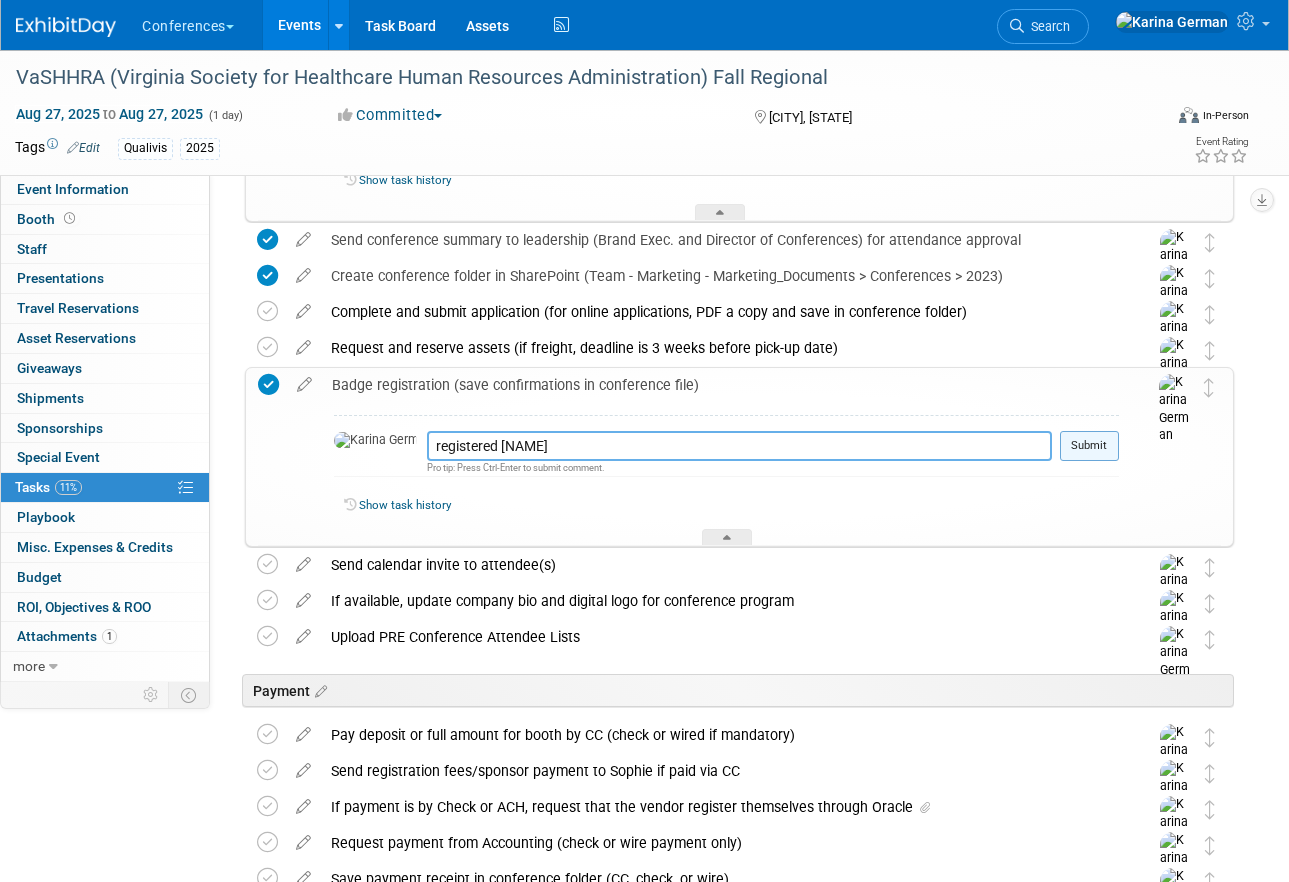 type on "registered [NAME]" 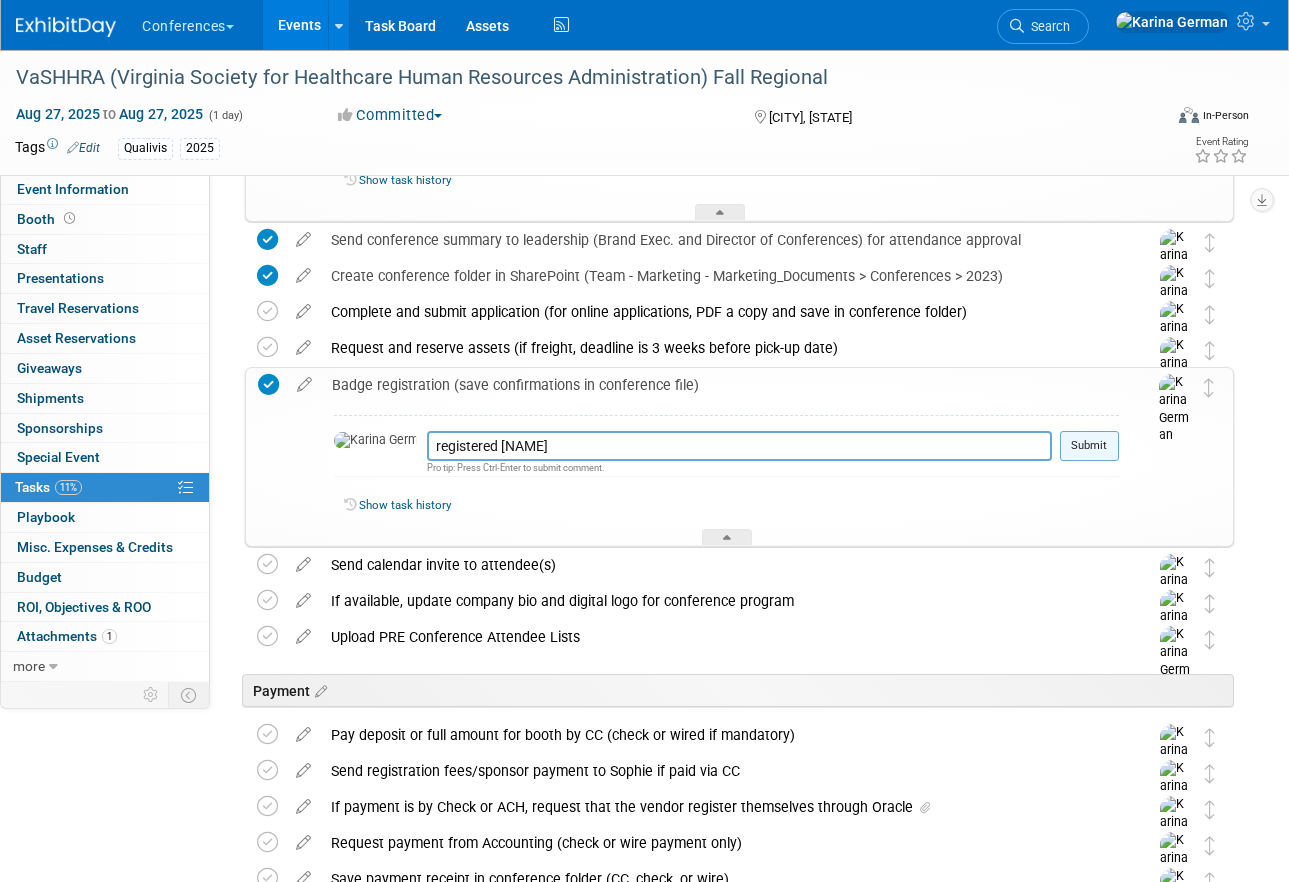 click on "Submit" at bounding box center [1089, 446] 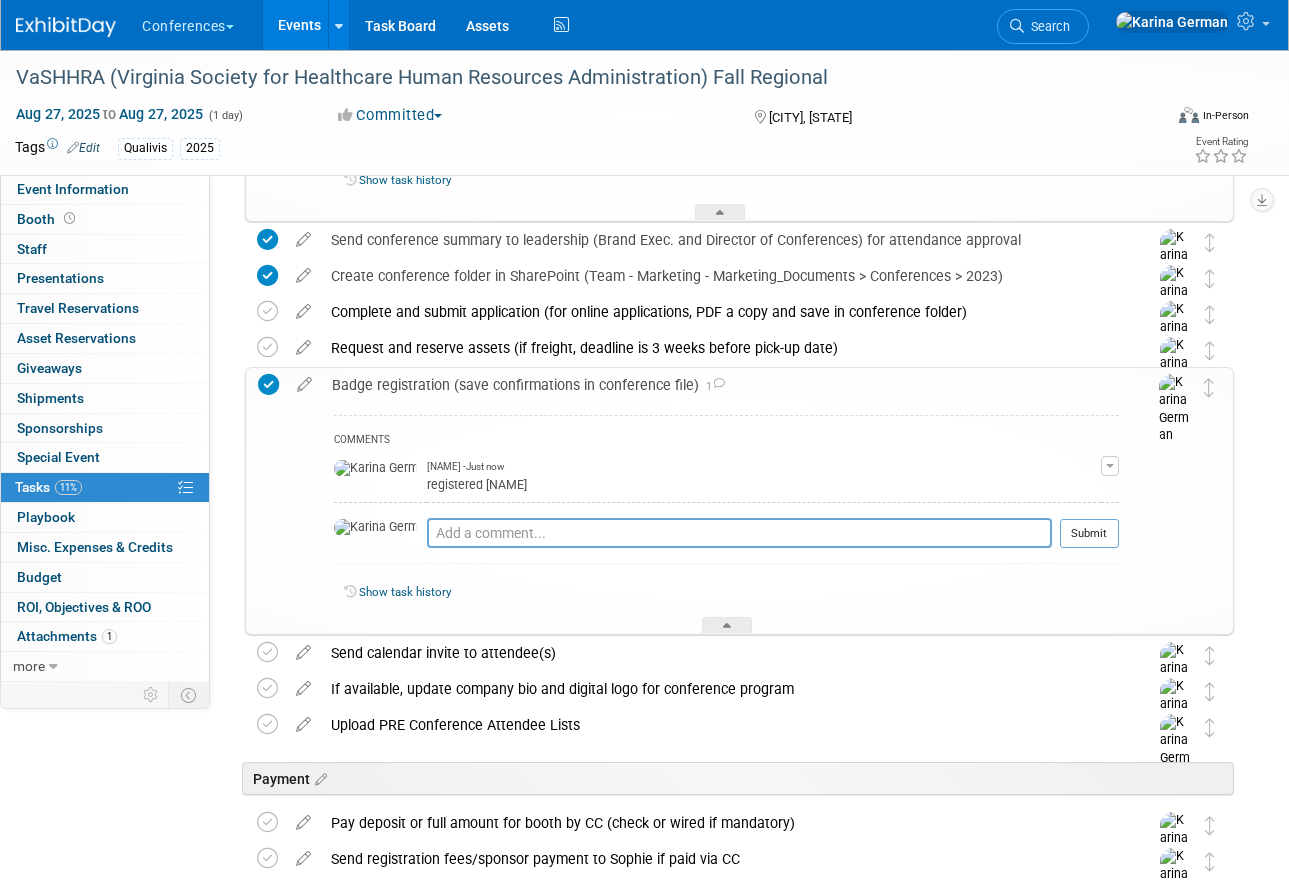 click on "Badge registration (save confirmations in conference file)
1" at bounding box center (720, 385) 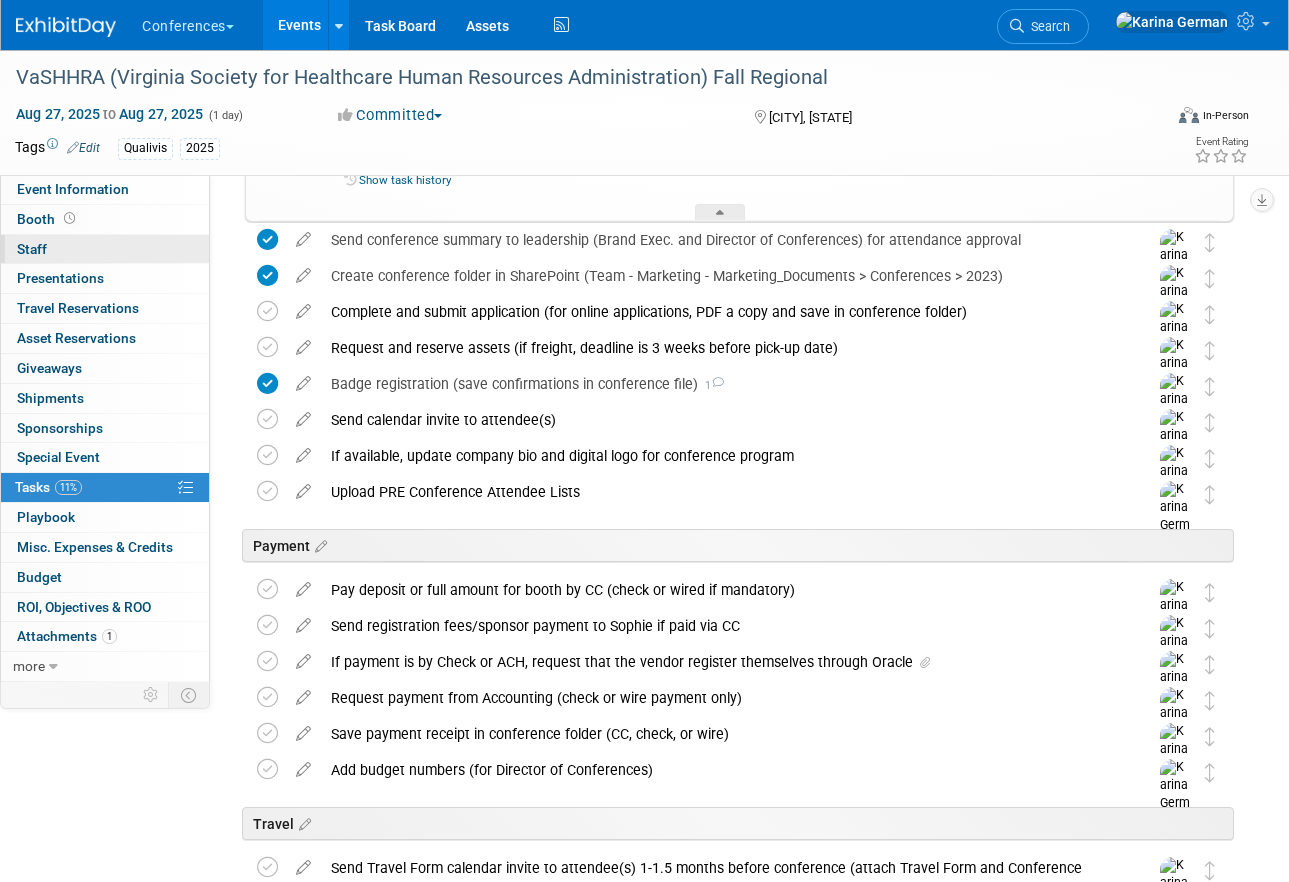 click on "0
Staff 0" at bounding box center (105, 249) 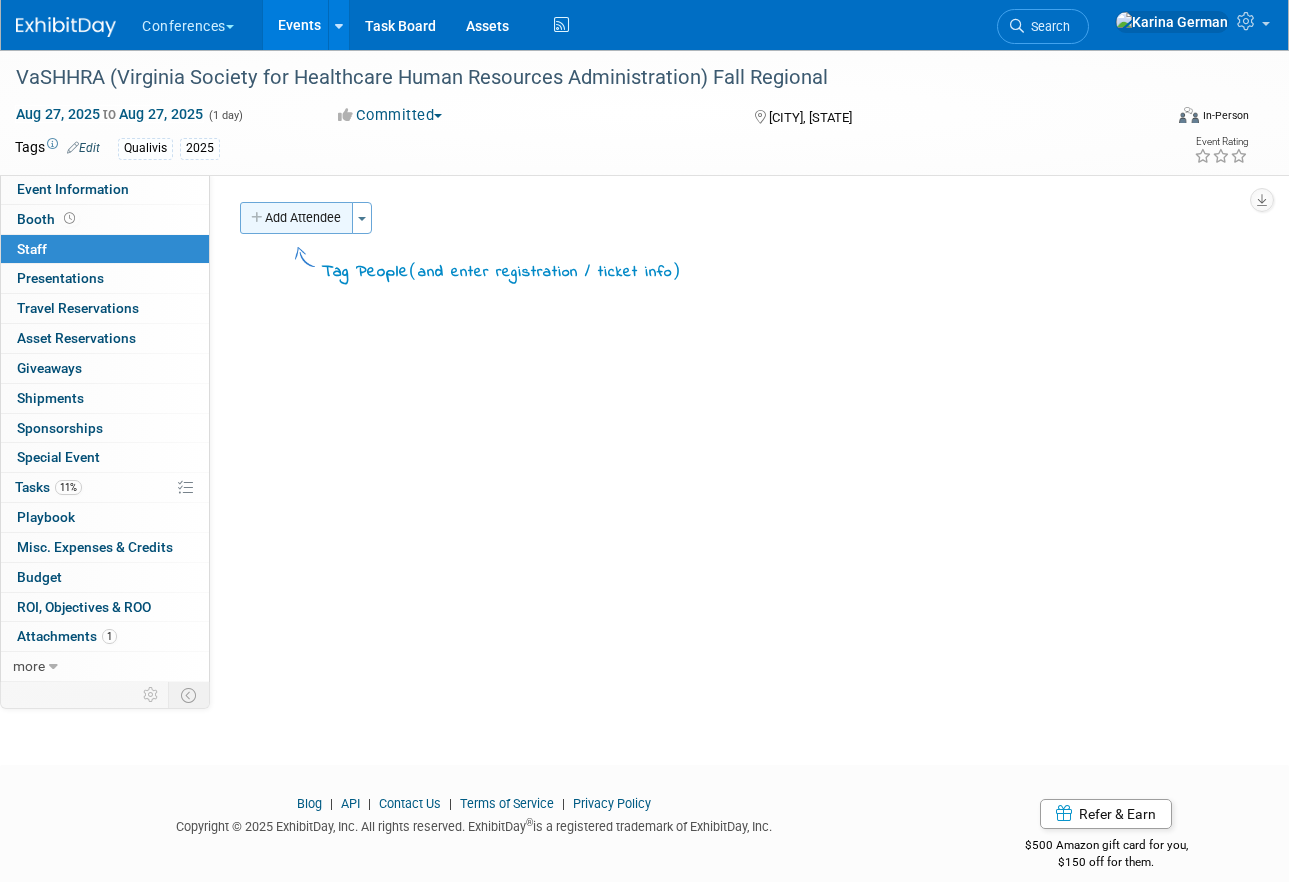 click on "Add Attendee" at bounding box center (296, 218) 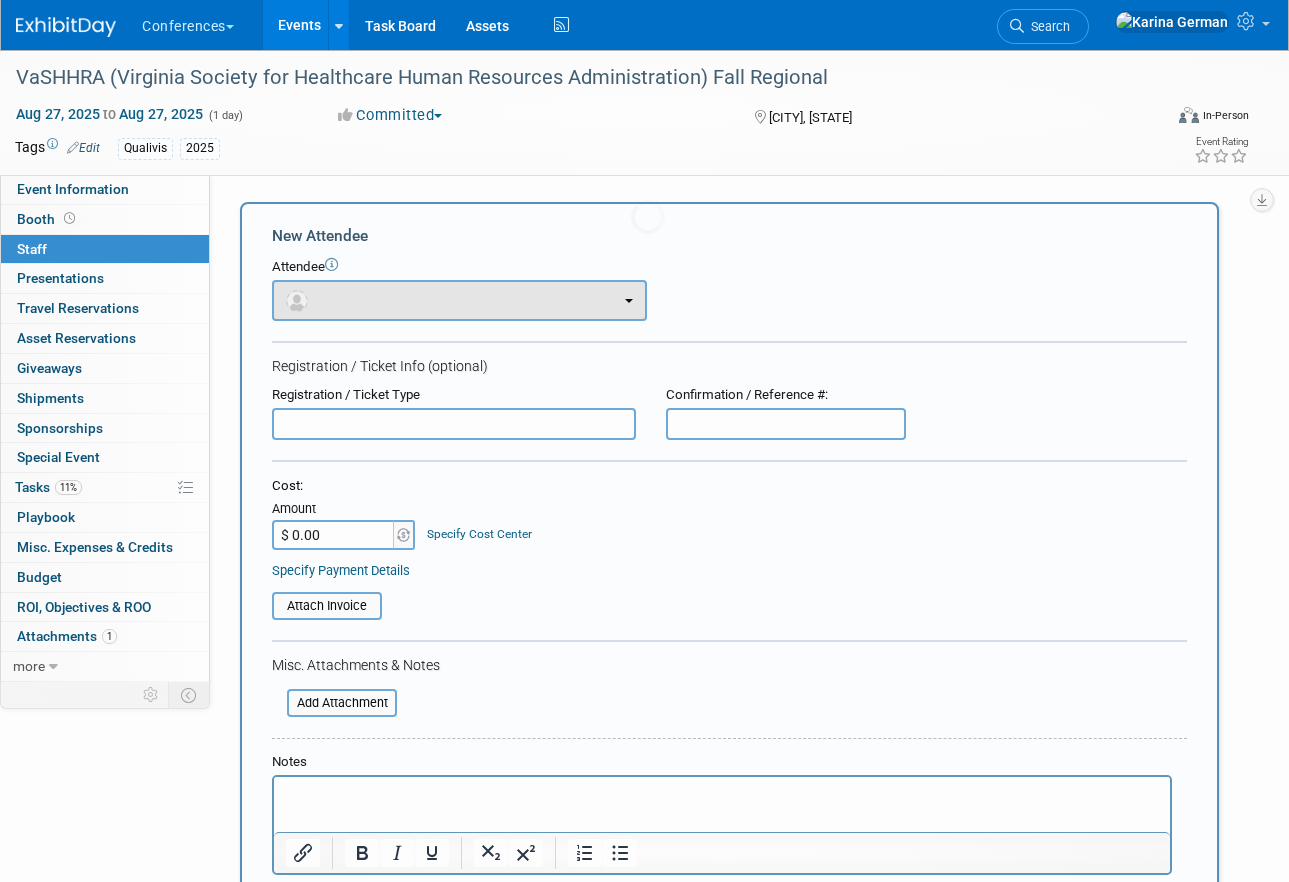 scroll, scrollTop: 0, scrollLeft: 0, axis: both 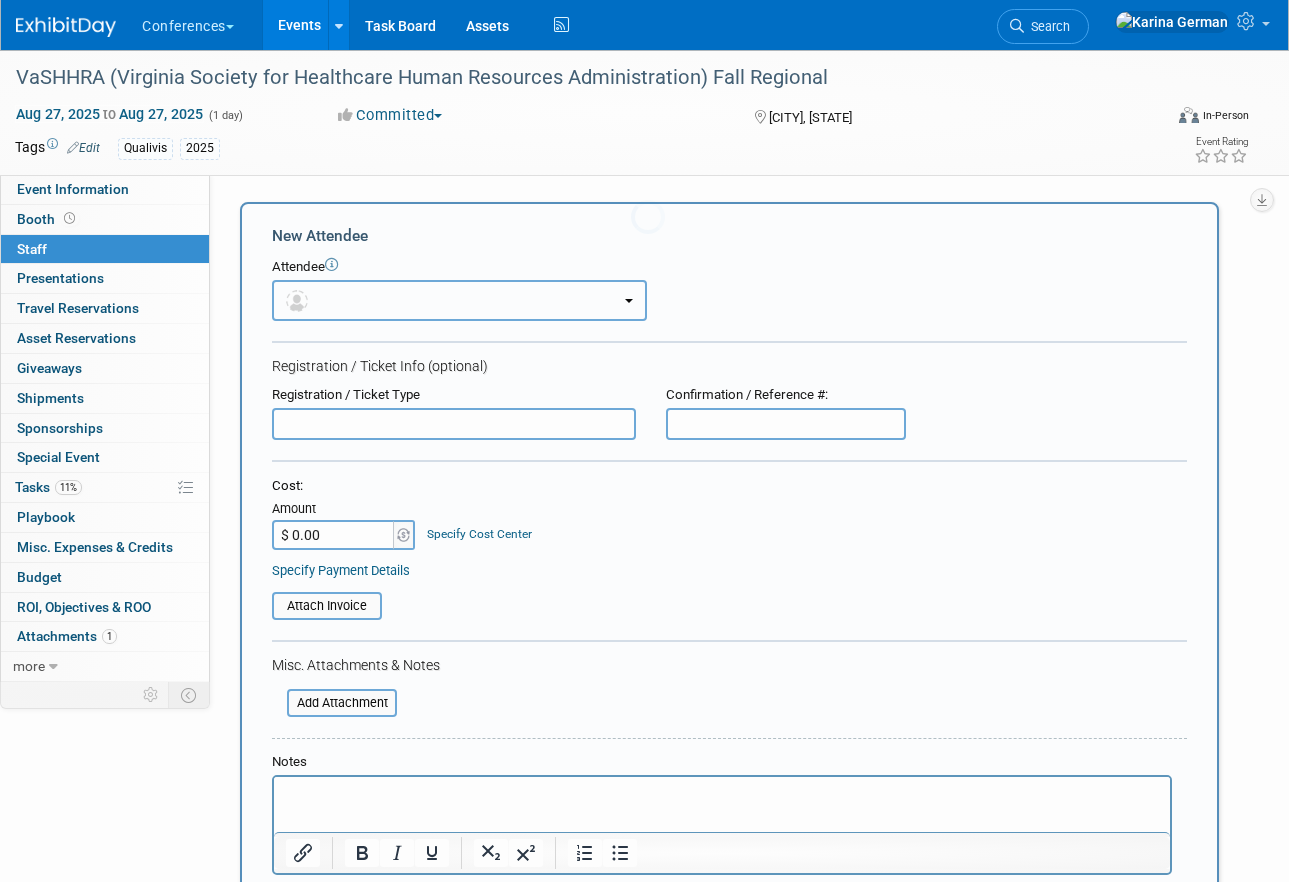 click at bounding box center [459, 300] 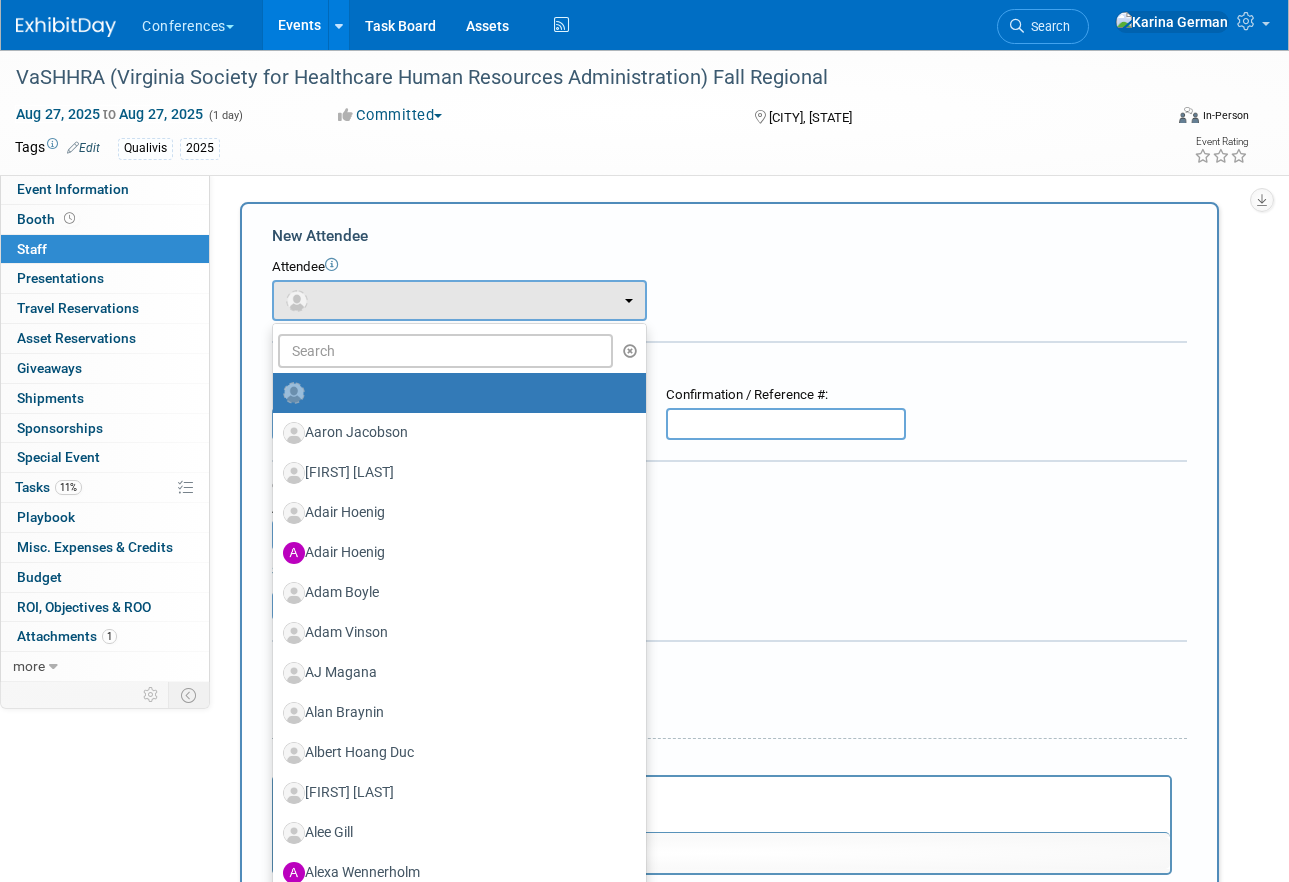 click on "[PERSON] [LAST]
[PERSON] [LAST]
[PERSON] [LAST]
[PERSON] [LAST]
[PERSON] [LAST]
(me)" at bounding box center [459, 723] 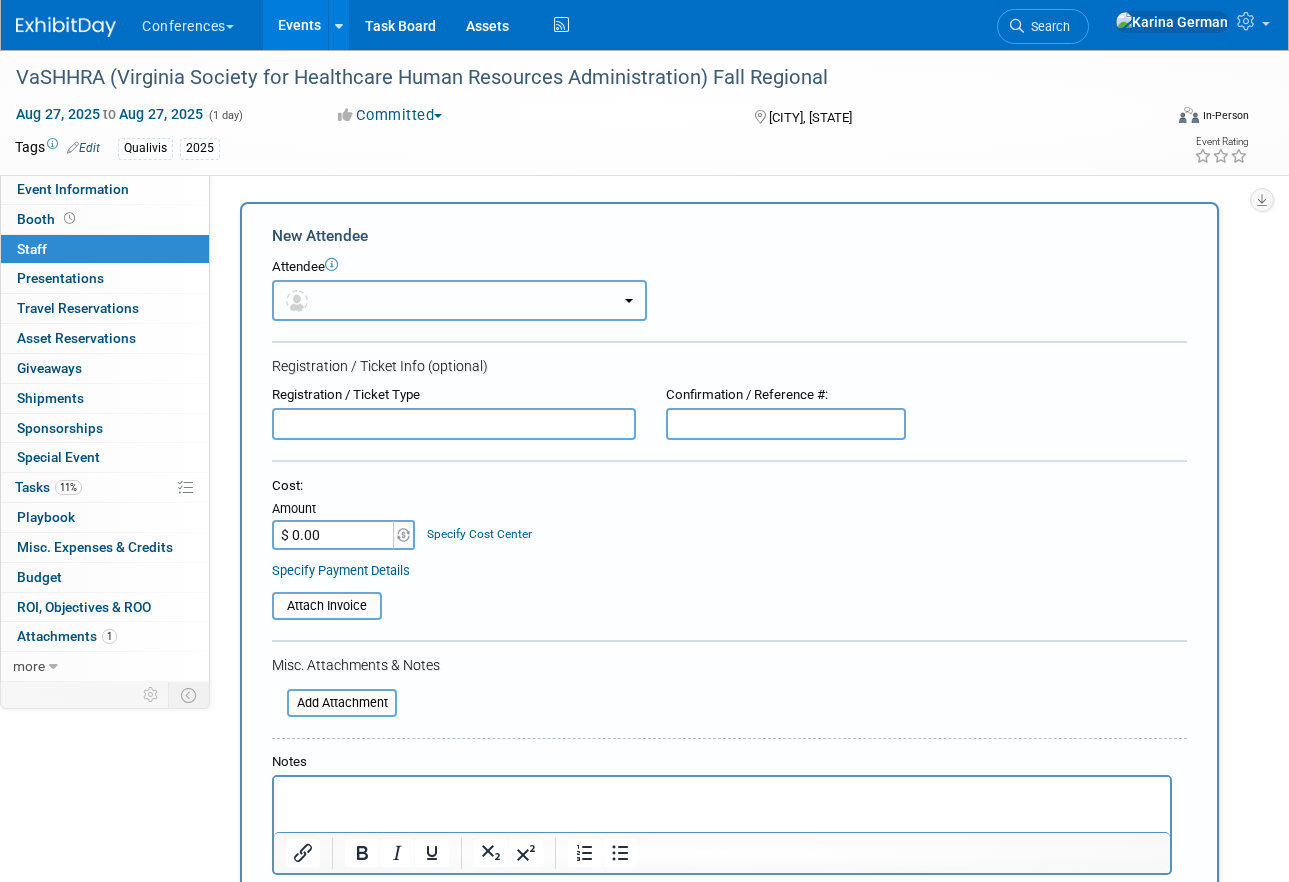 click at bounding box center (459, 300) 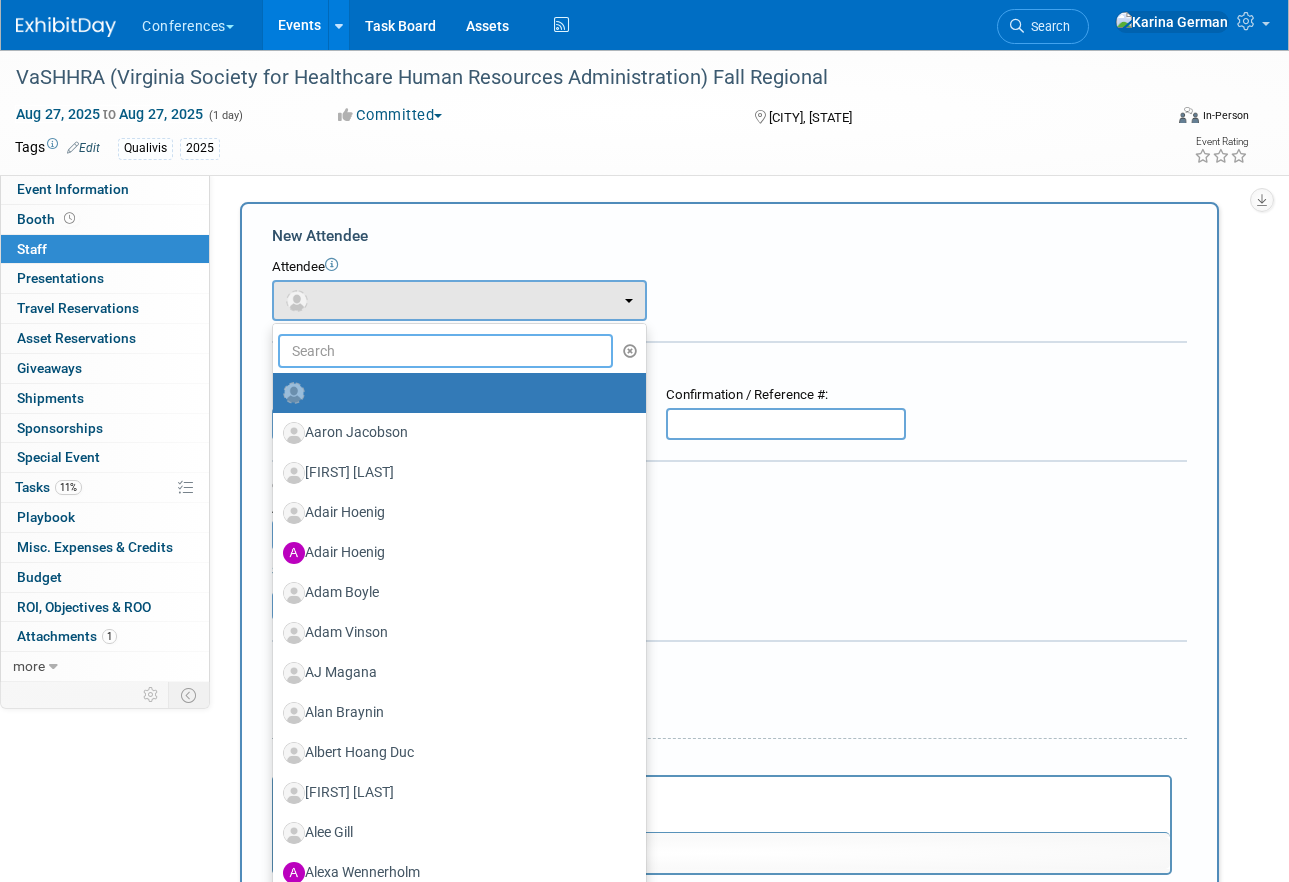 click at bounding box center (445, 351) 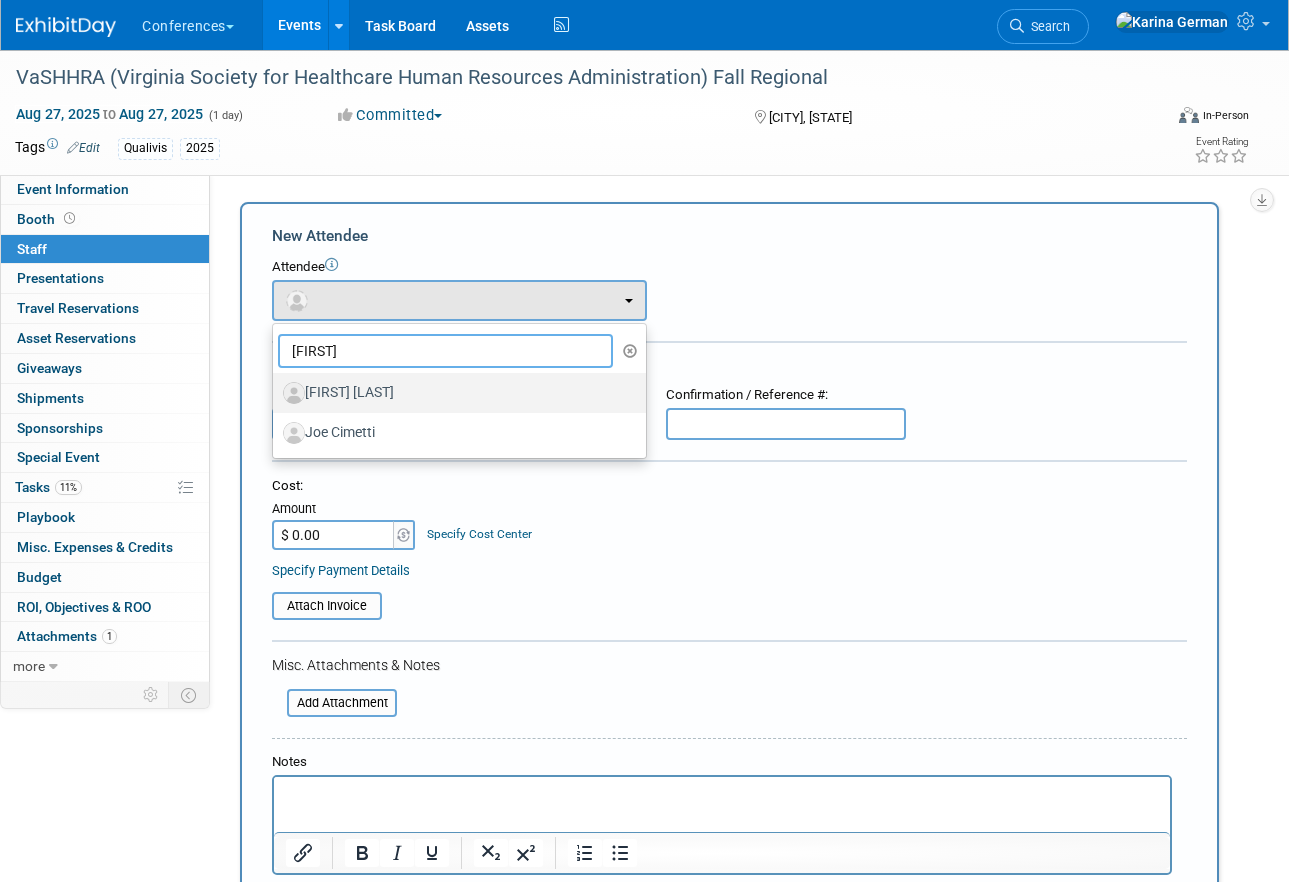 type on "[FIRST]" 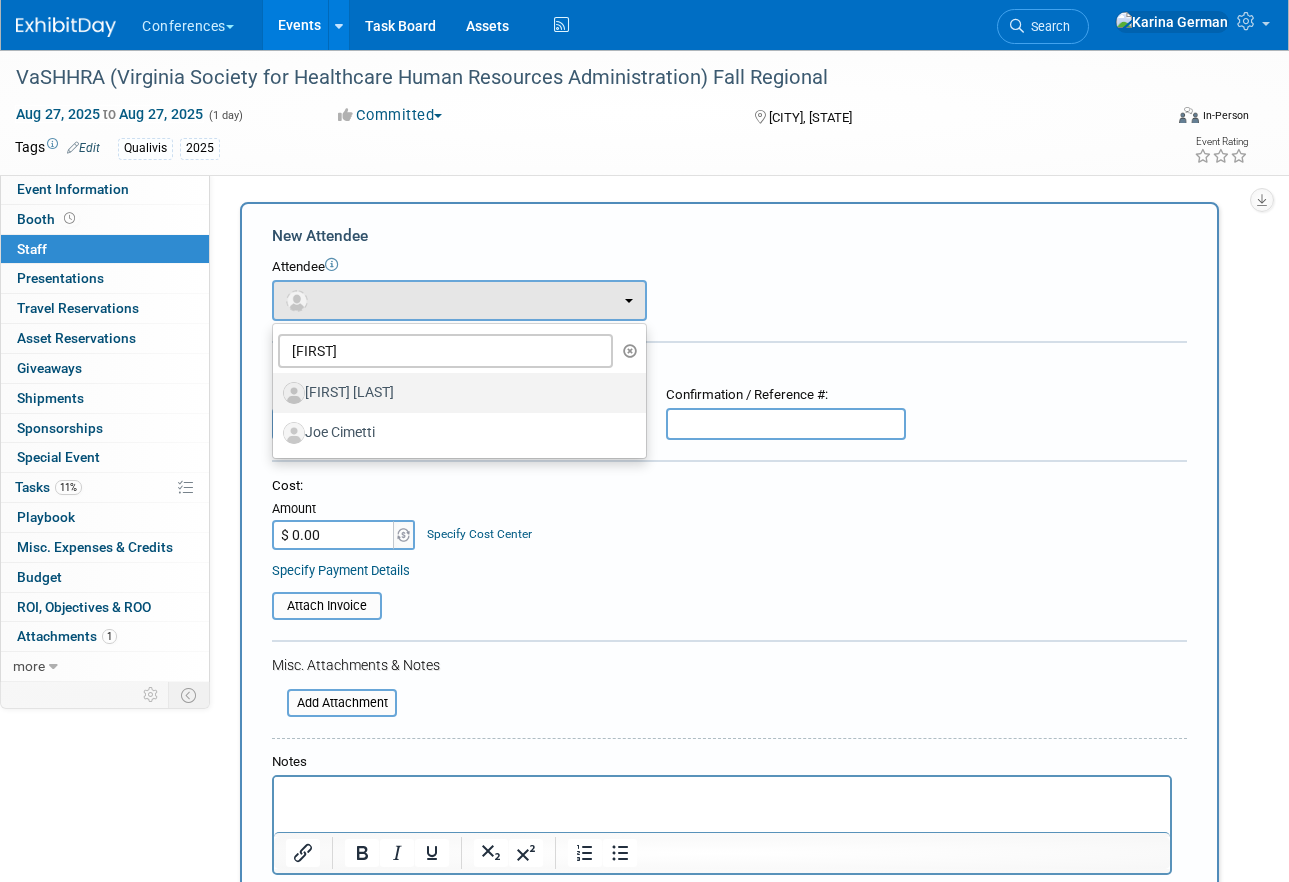 click on "[FIRST] [LAST]" at bounding box center [454, 393] 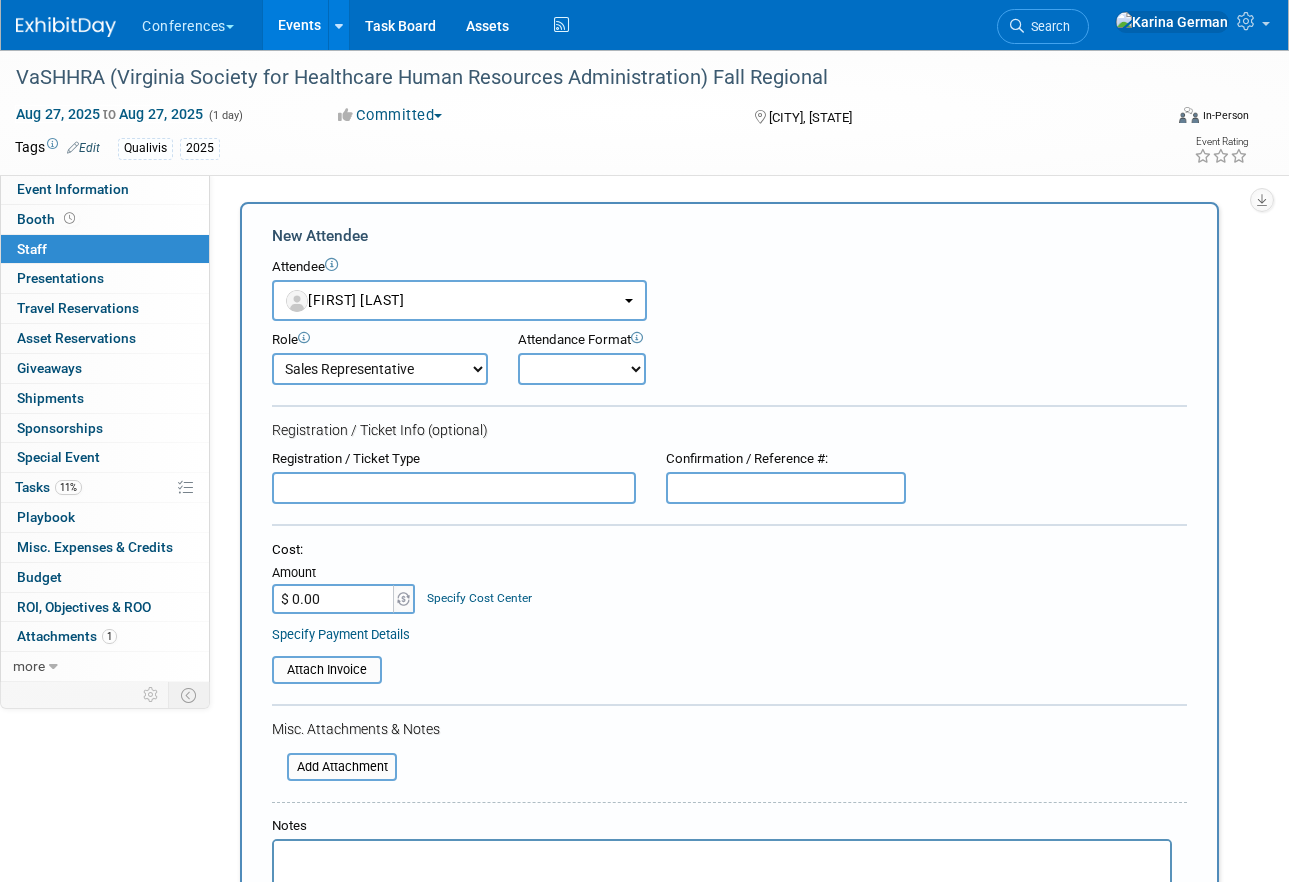 scroll, scrollTop: 401, scrollLeft: 0, axis: vertical 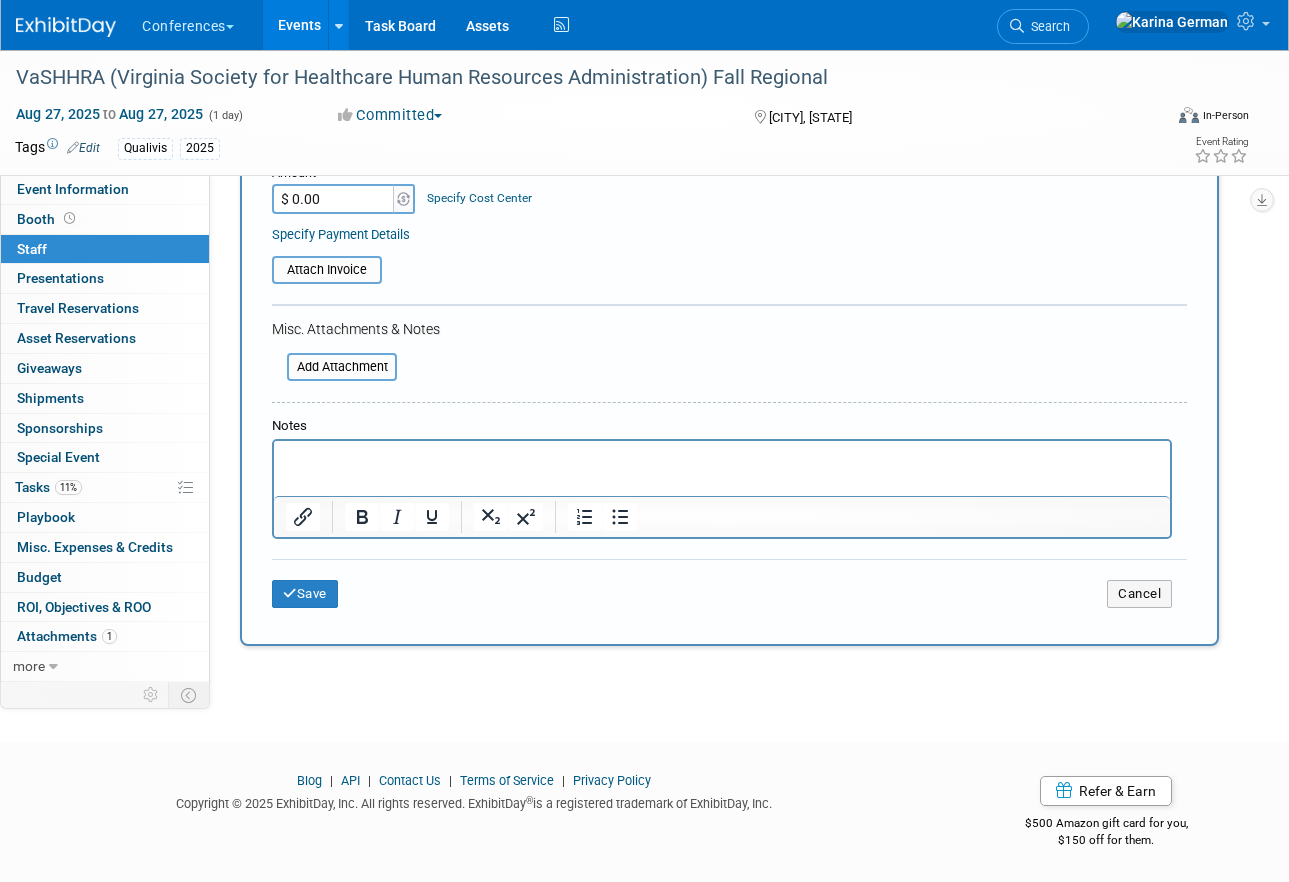 click on "Save
Cancel" at bounding box center (729, 591) 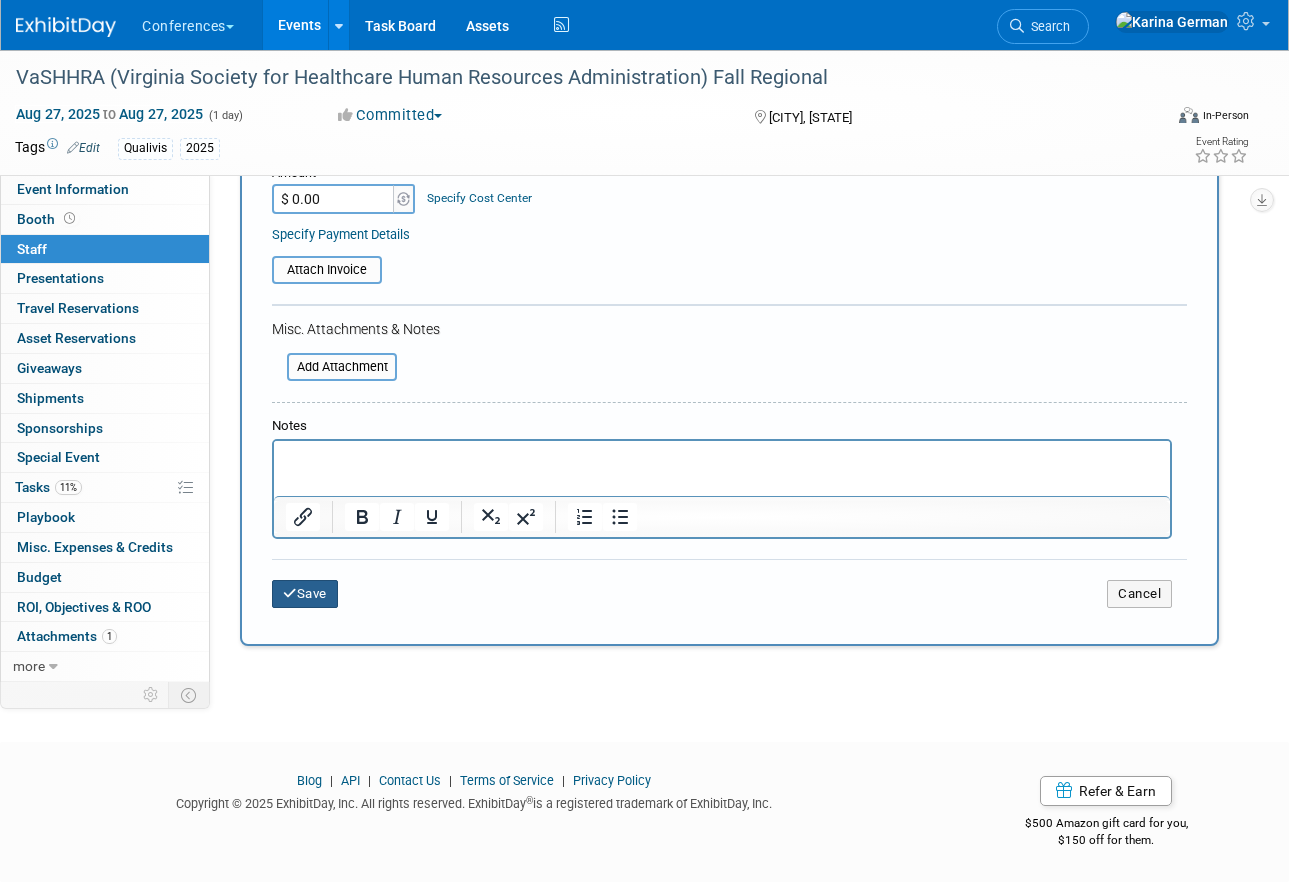 click on "Save" at bounding box center (305, 594) 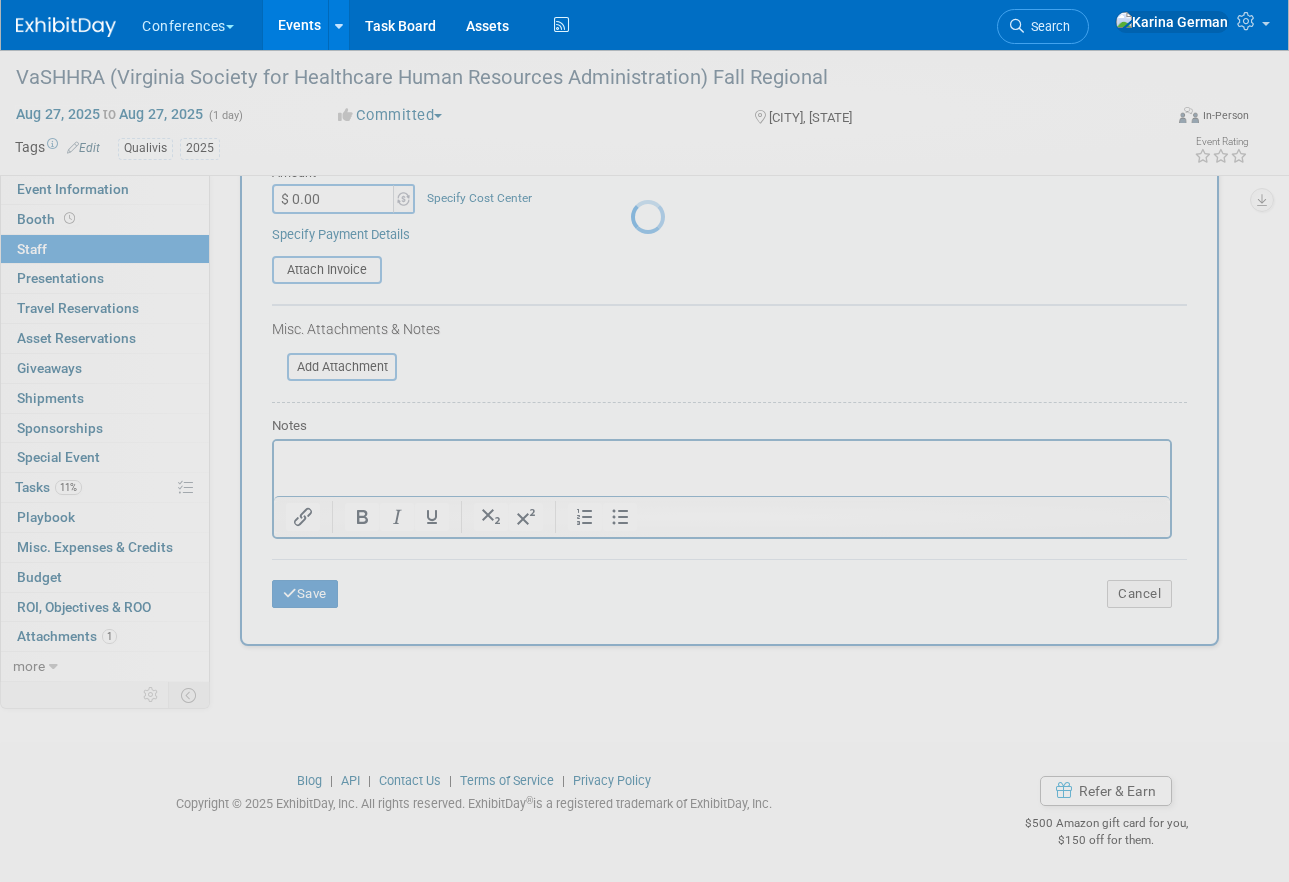 scroll, scrollTop: 22, scrollLeft: 0, axis: vertical 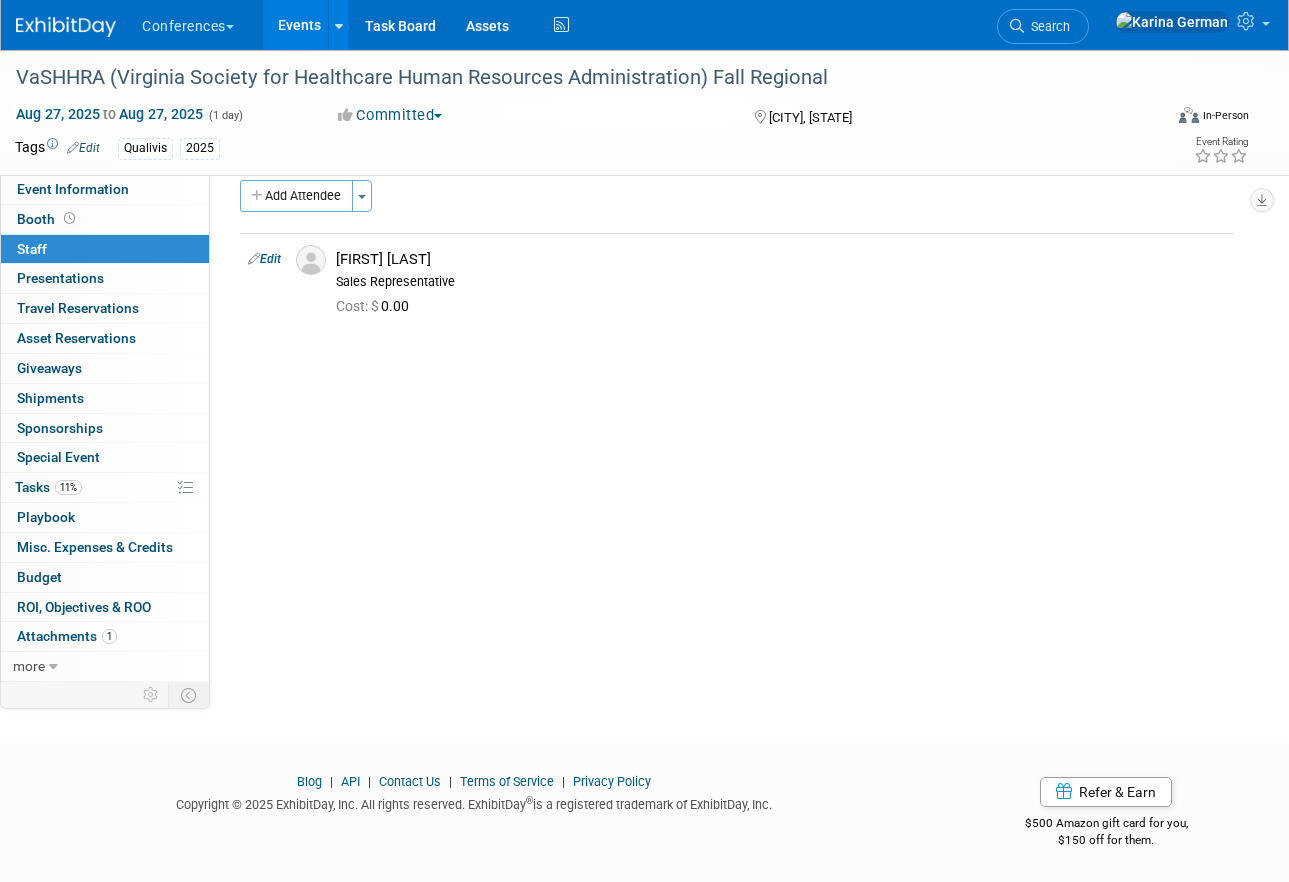 click on "11%
Tasks 11%" at bounding box center (105, 487) 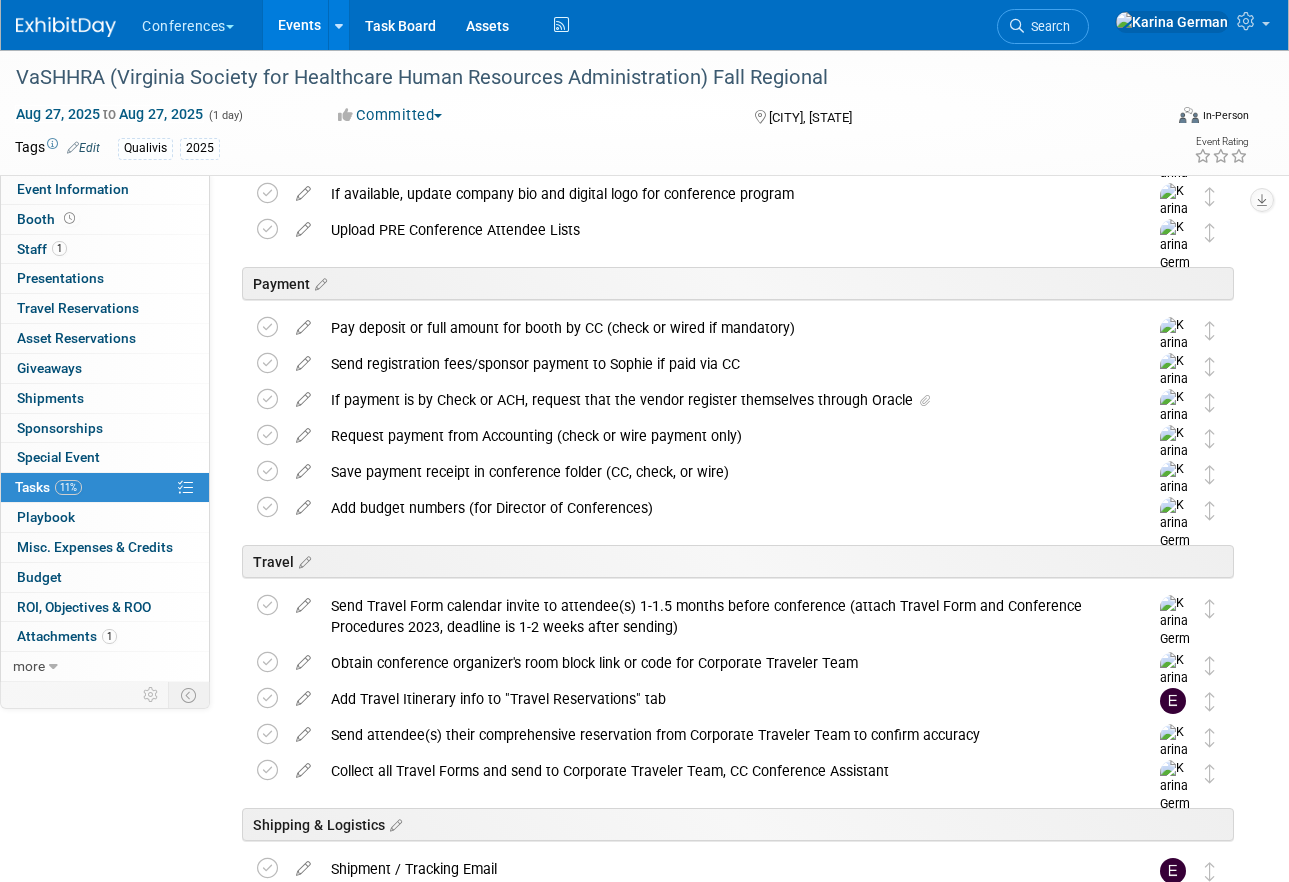 scroll, scrollTop: 413, scrollLeft: 0, axis: vertical 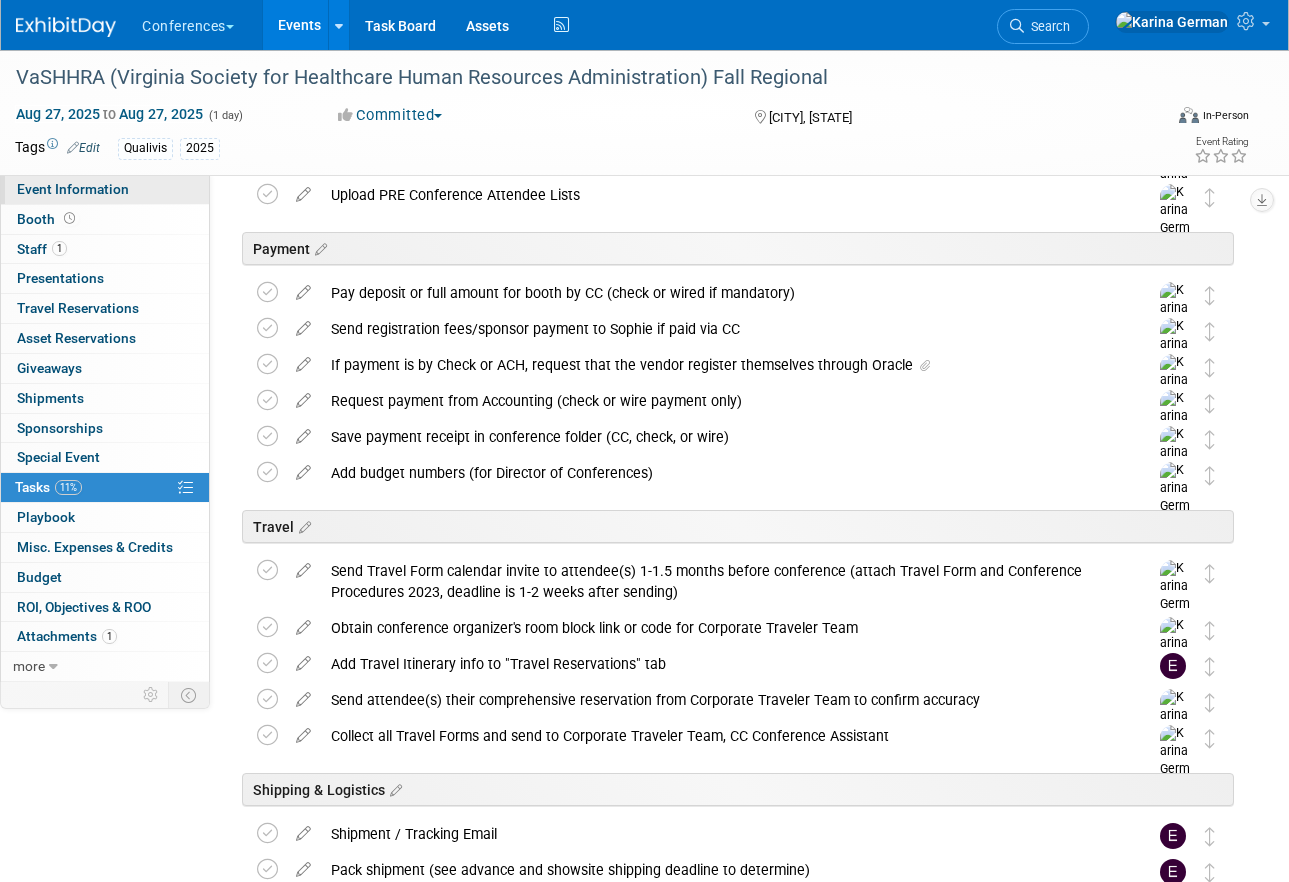 click on "Event Information" at bounding box center [105, 189] 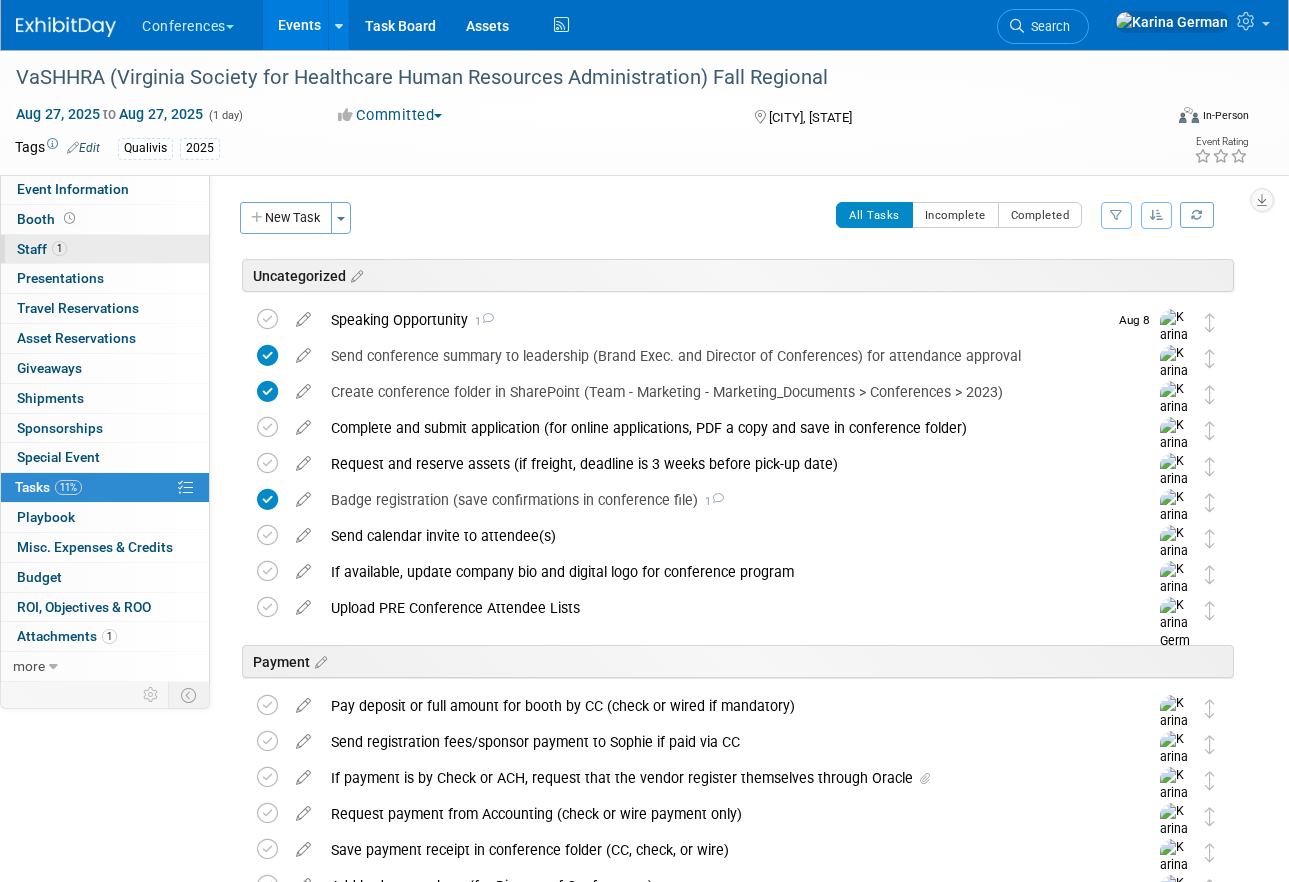 select on "Qualivis" 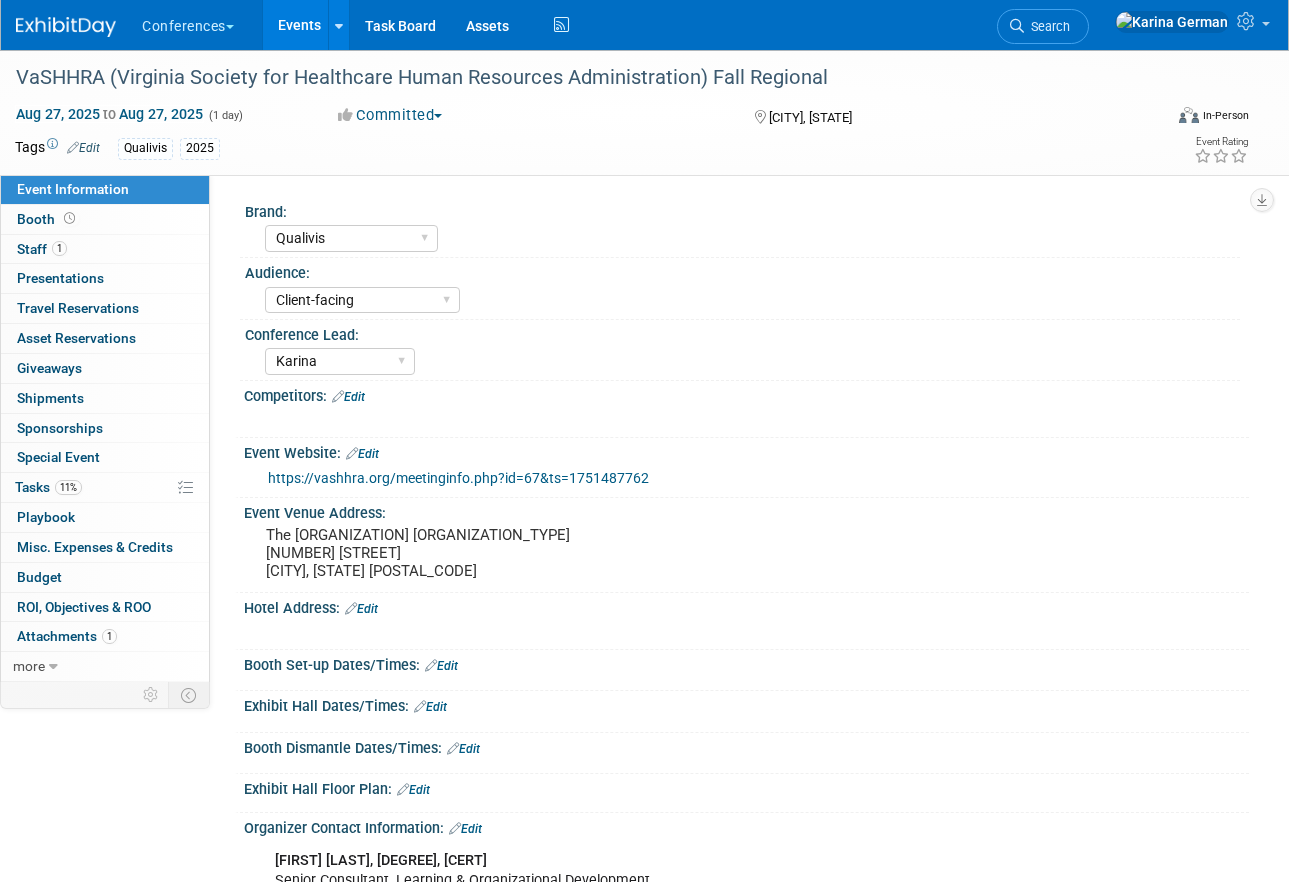 scroll, scrollTop: 143, scrollLeft: 0, axis: vertical 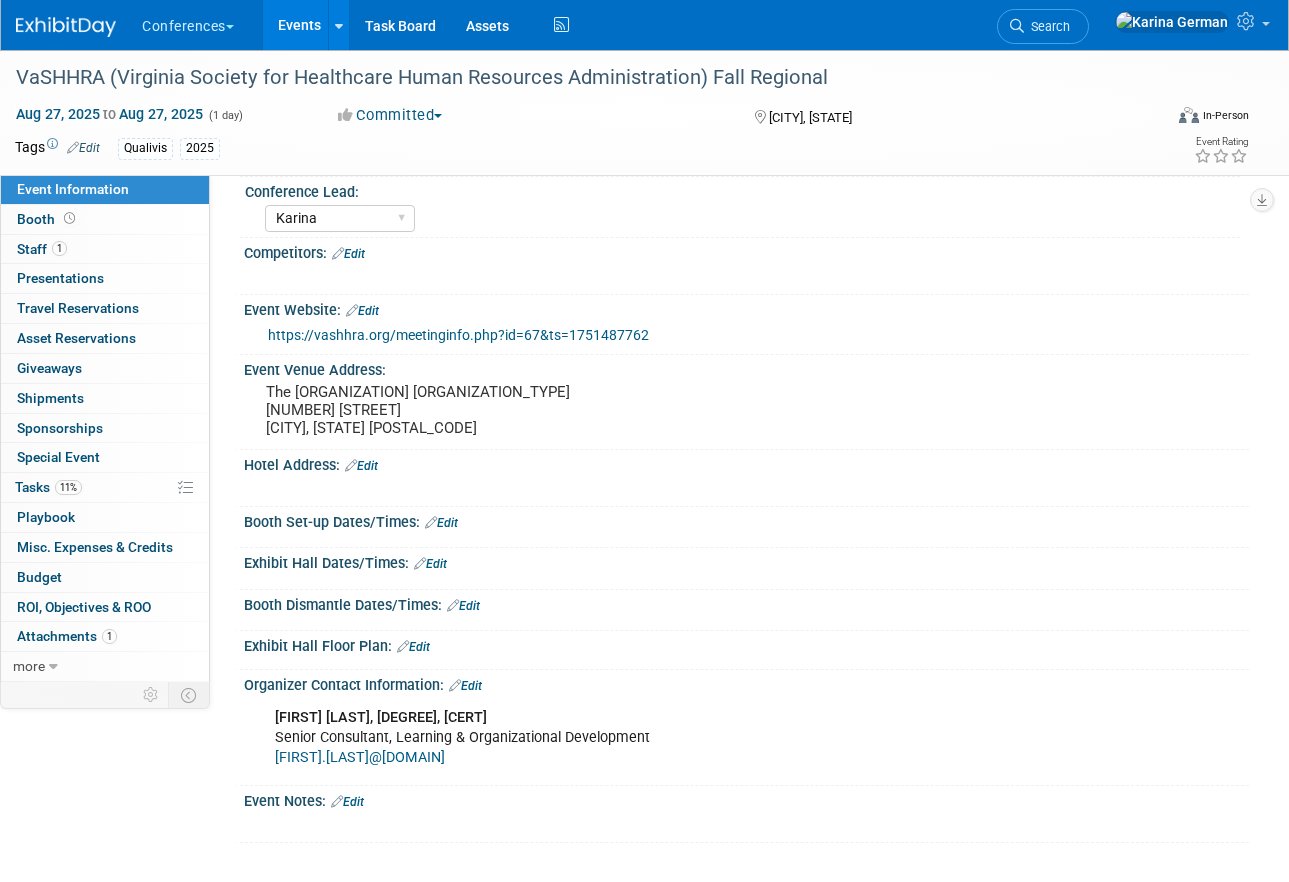 click on "Edit" at bounding box center (347, 802) 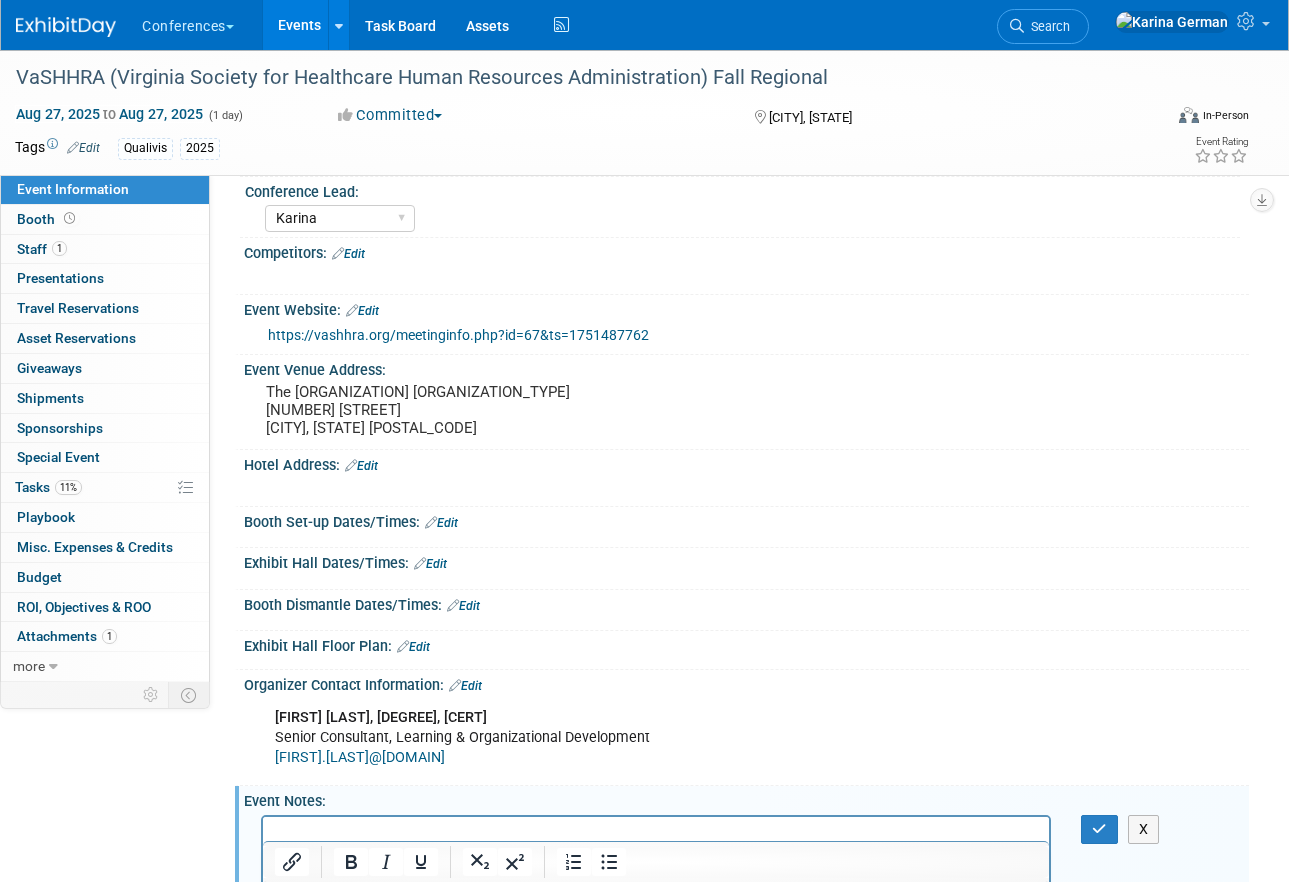 scroll, scrollTop: 246, scrollLeft: 0, axis: vertical 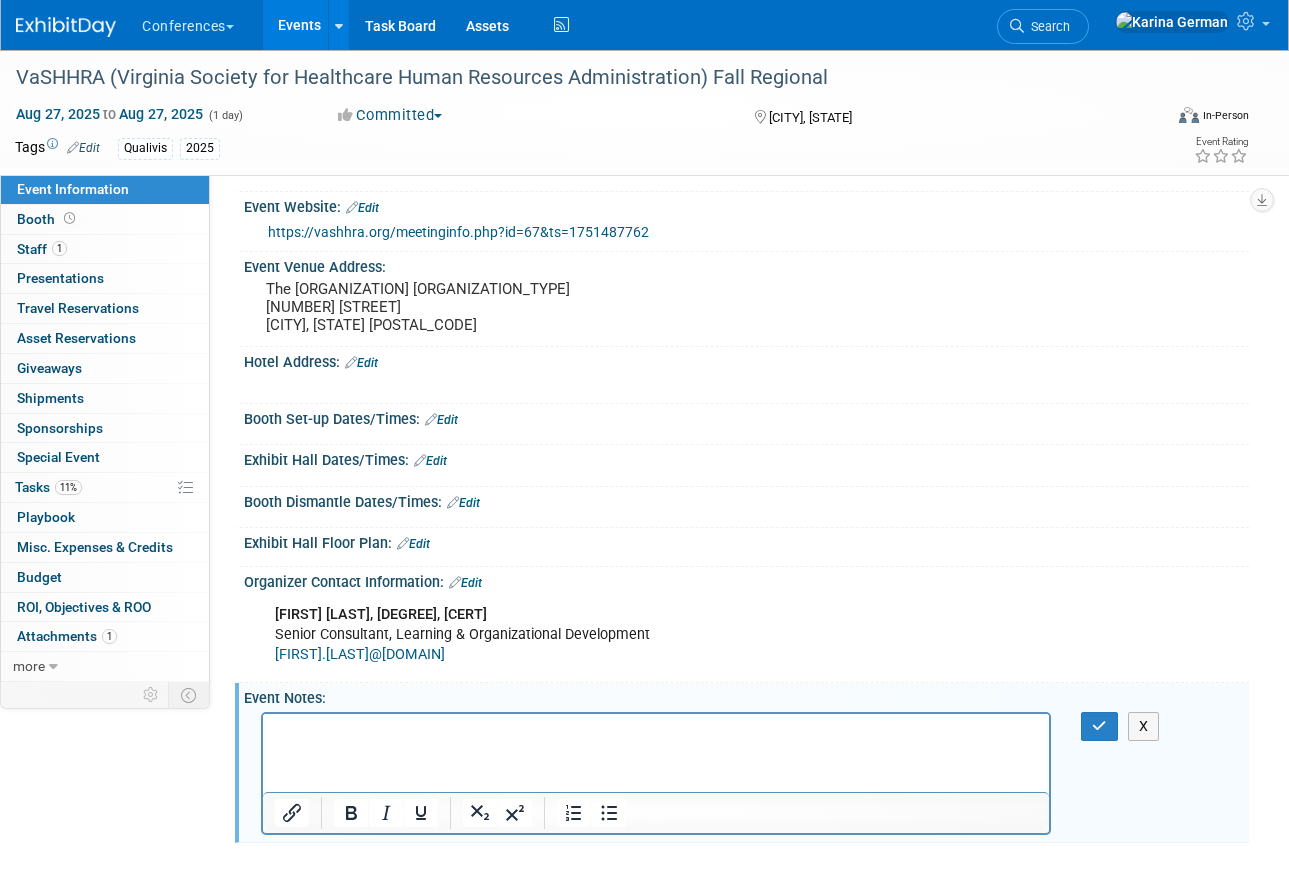 type 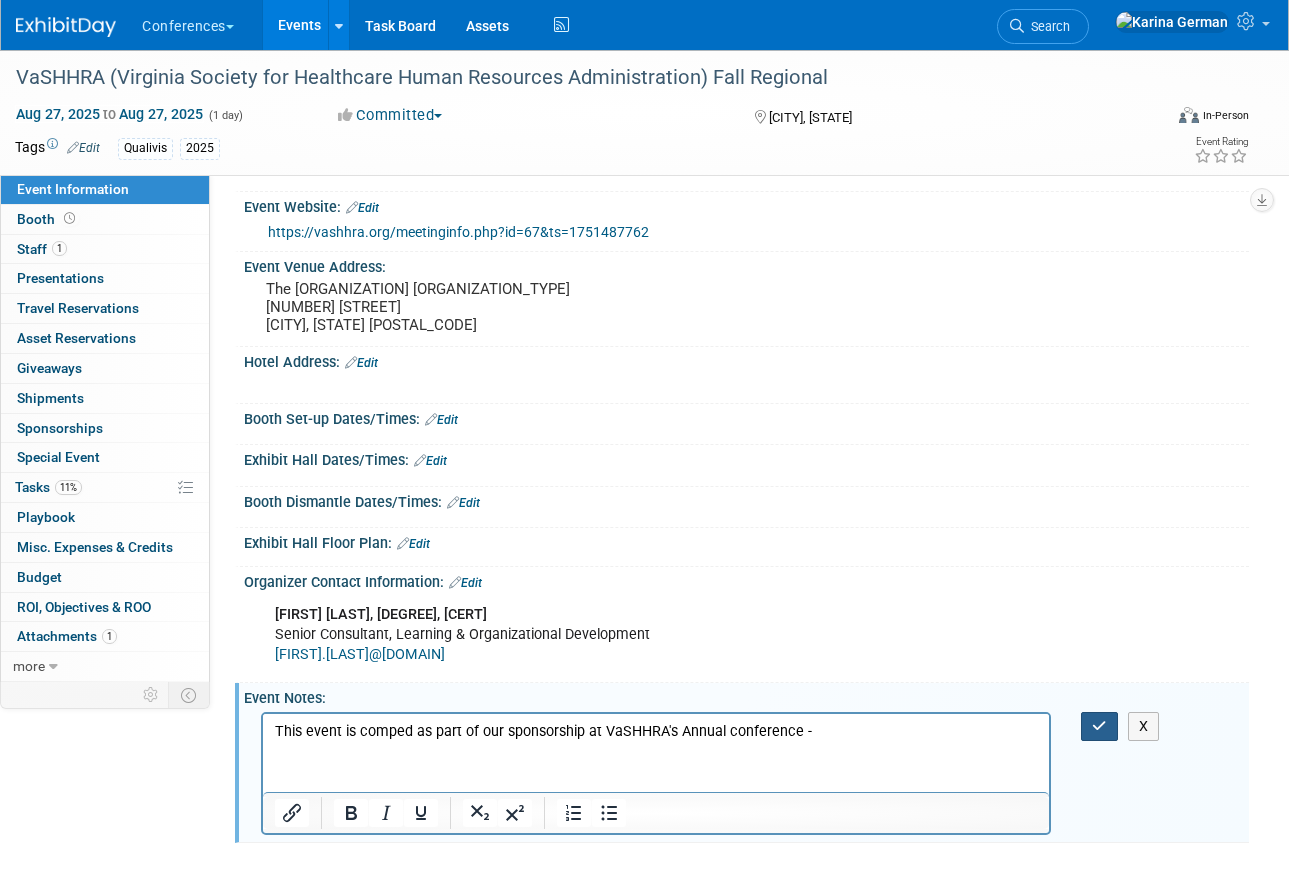 click at bounding box center [1099, 726] 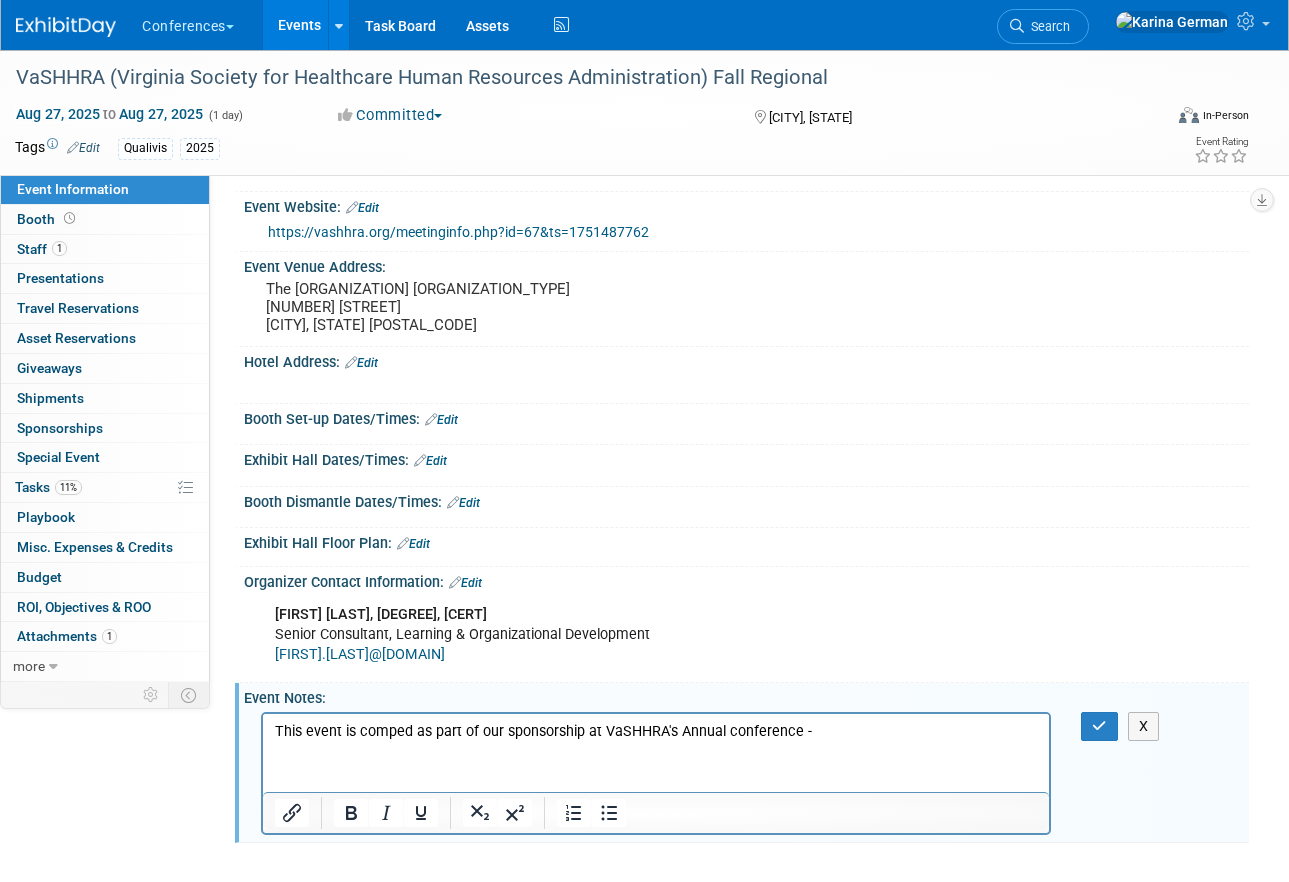 scroll, scrollTop: 163, scrollLeft: 0, axis: vertical 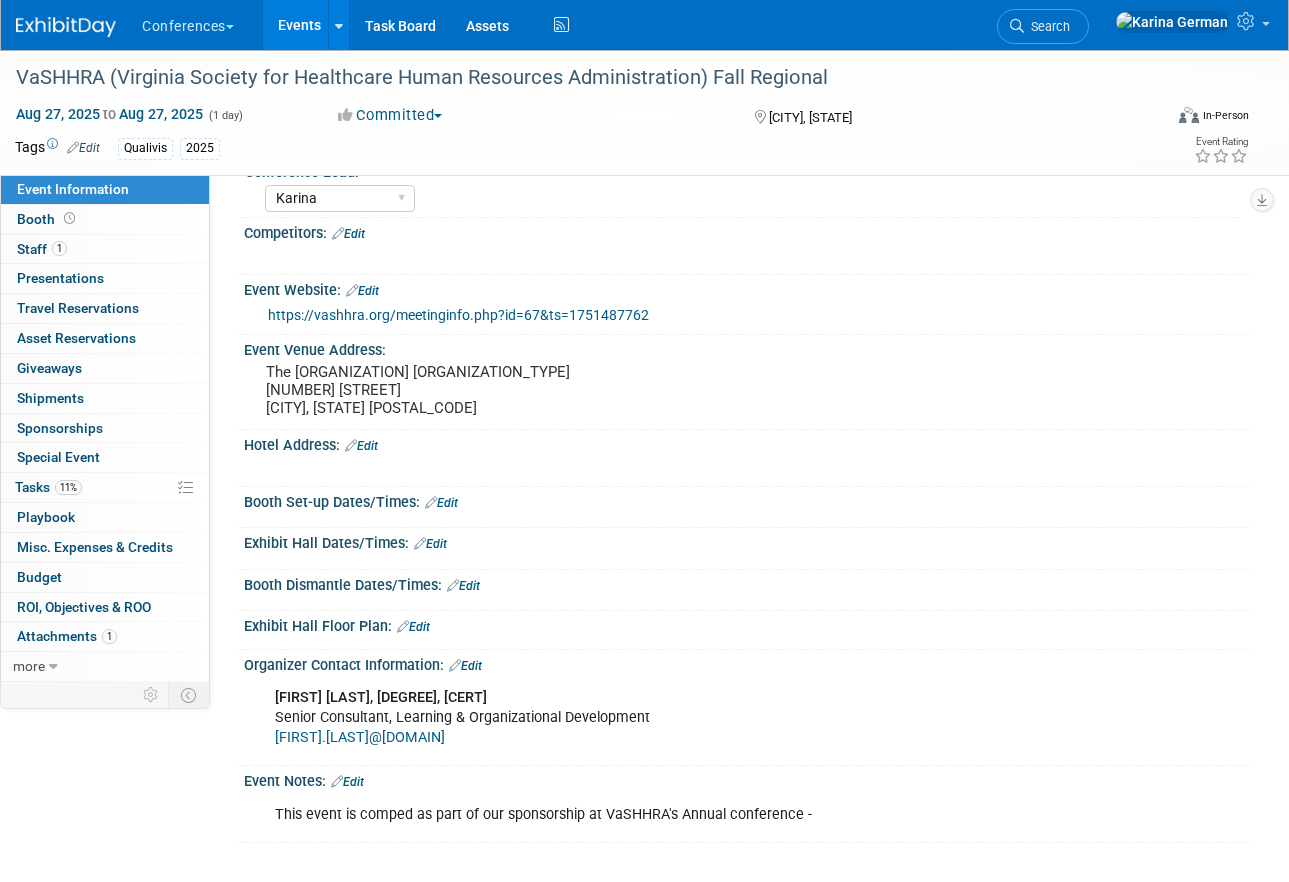 click on "Edit" at bounding box center (347, 782) 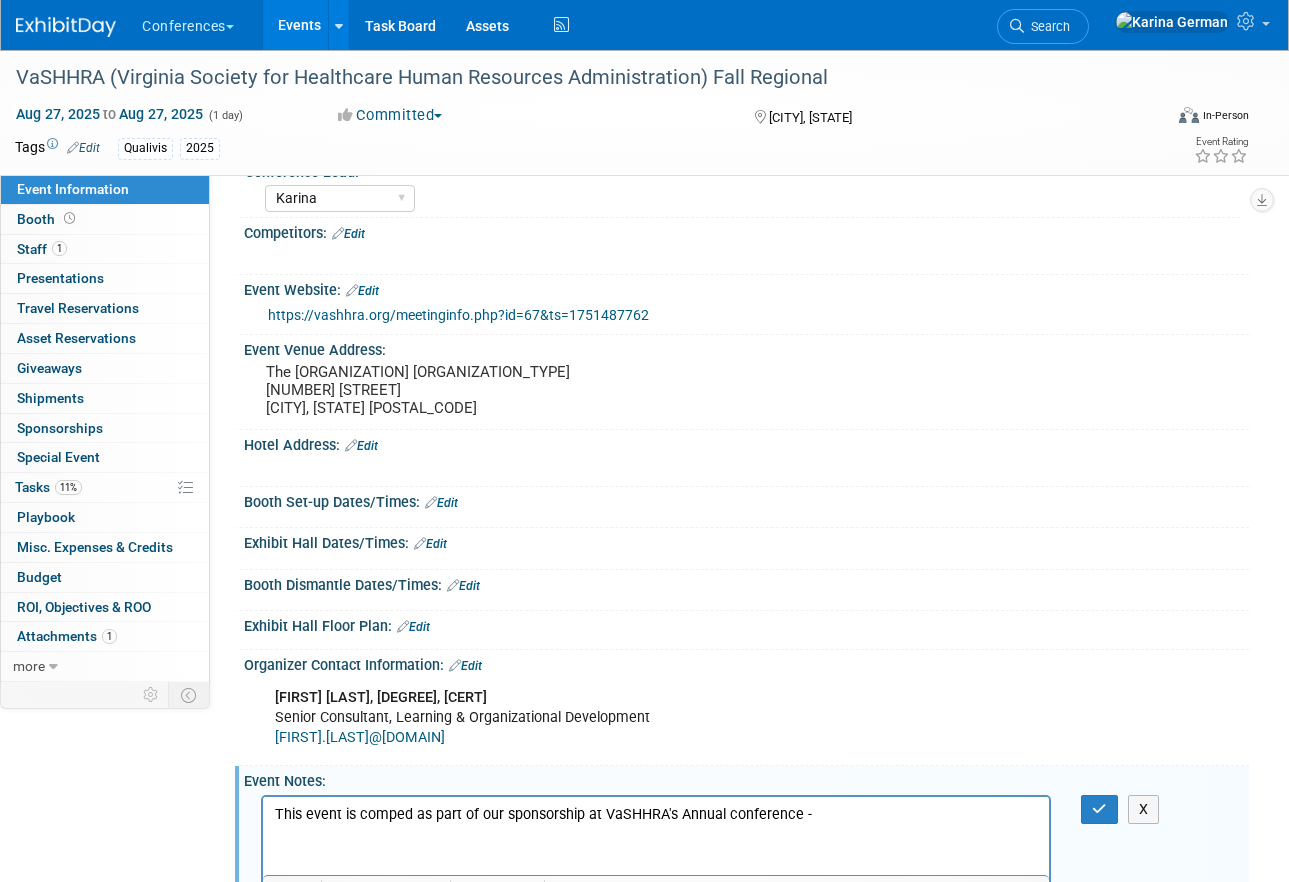scroll, scrollTop: 246, scrollLeft: 0, axis: vertical 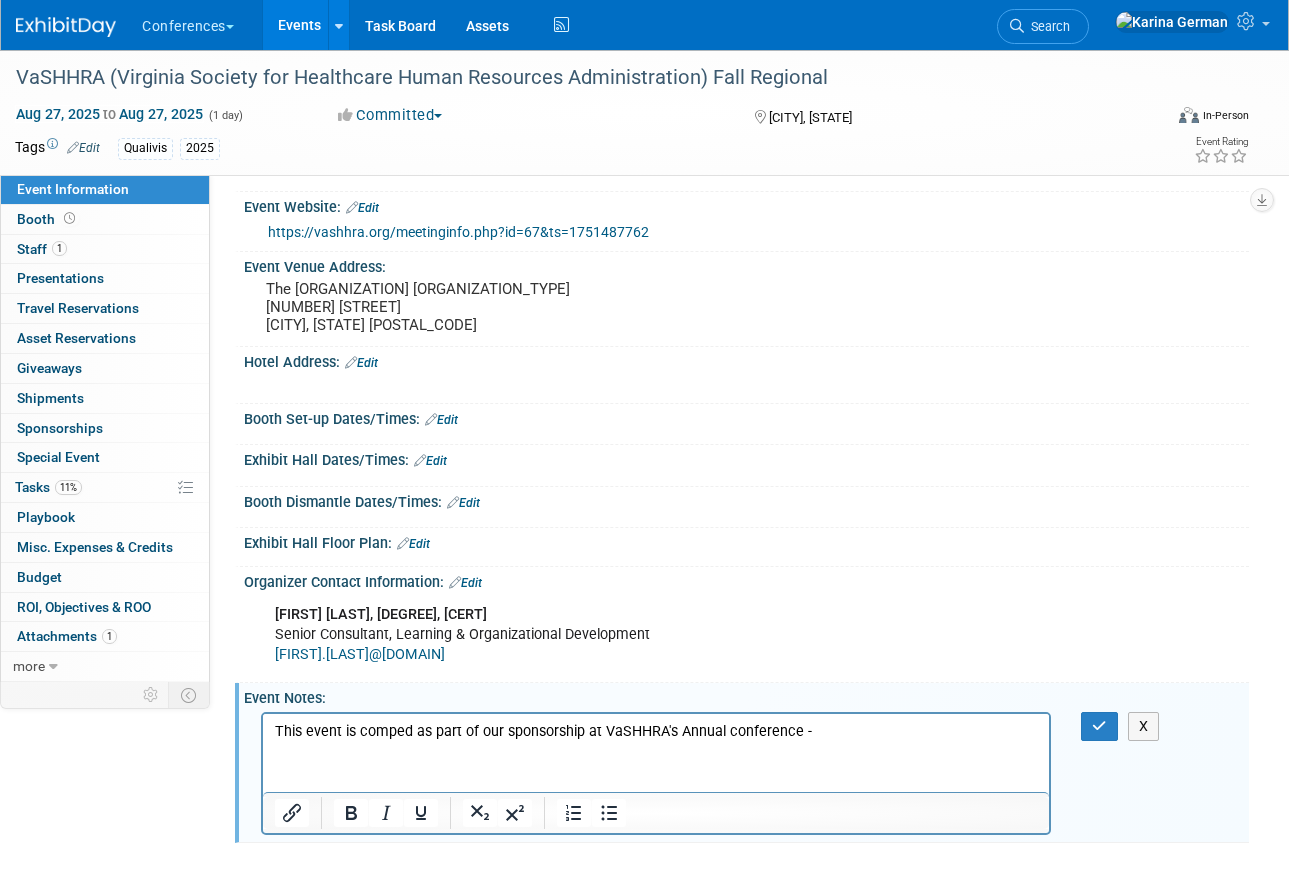 click on "This event is comped as part of our sponsorship at VaSHHRA's Annual conference -" at bounding box center [656, 731] 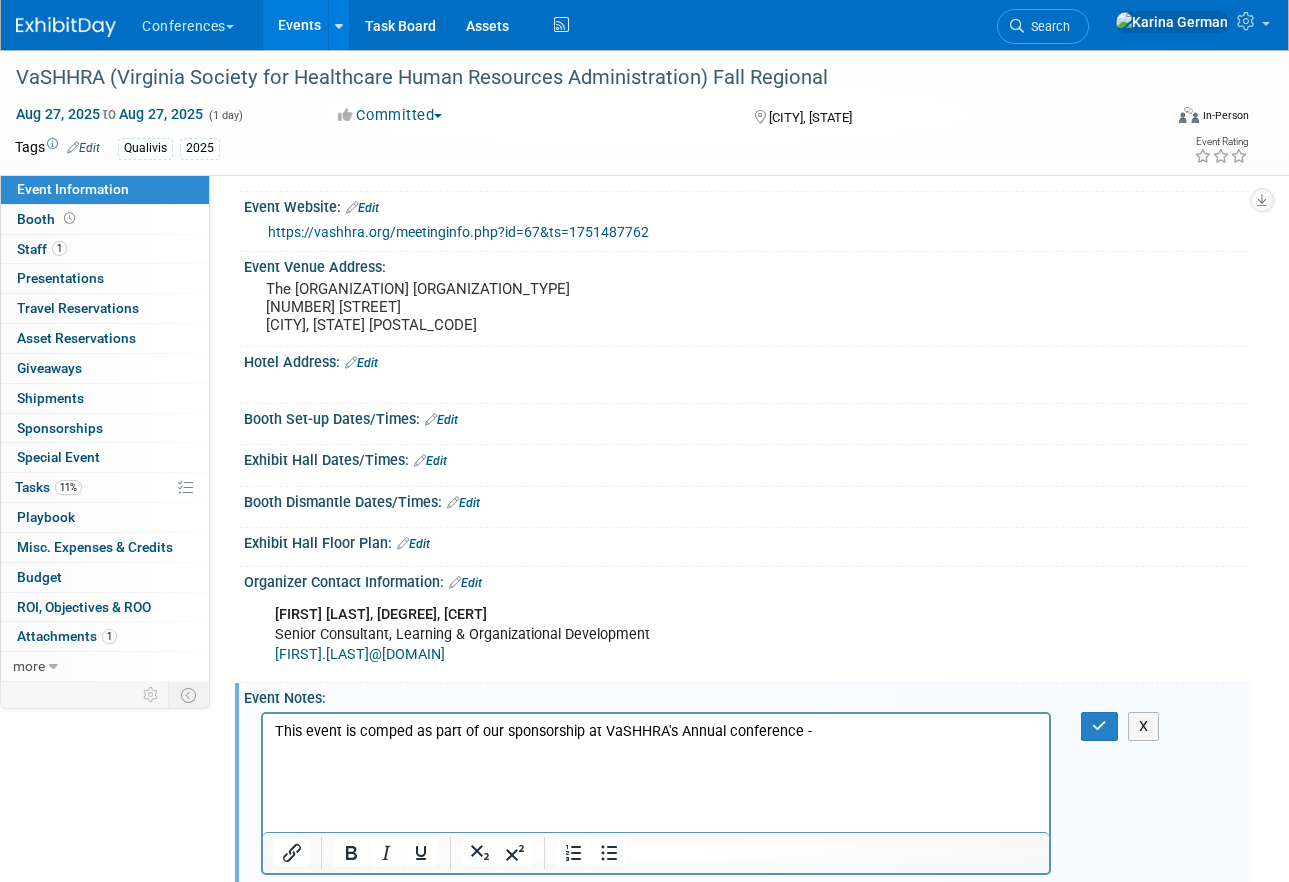 type 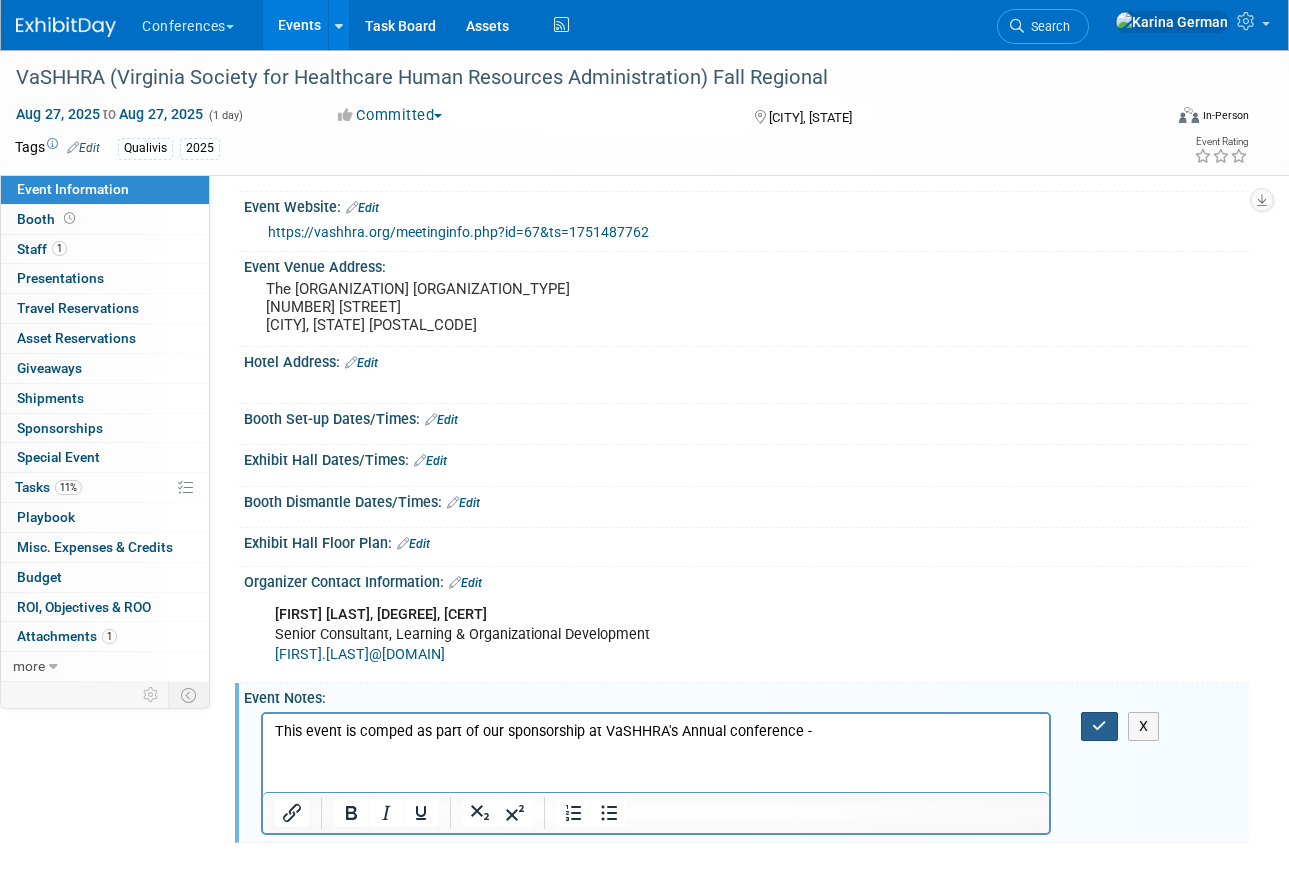click at bounding box center [1099, 726] 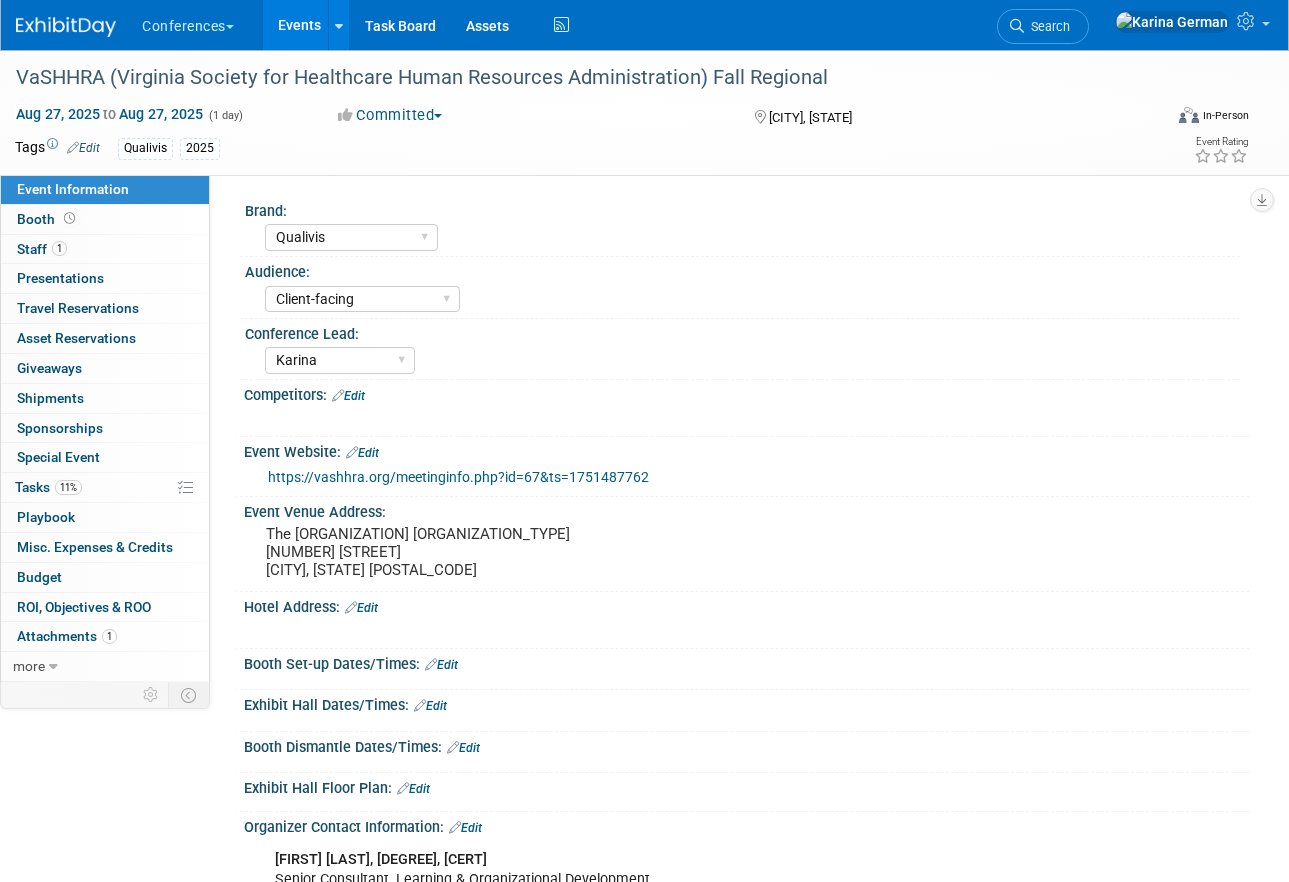 scroll, scrollTop: 0, scrollLeft: 0, axis: both 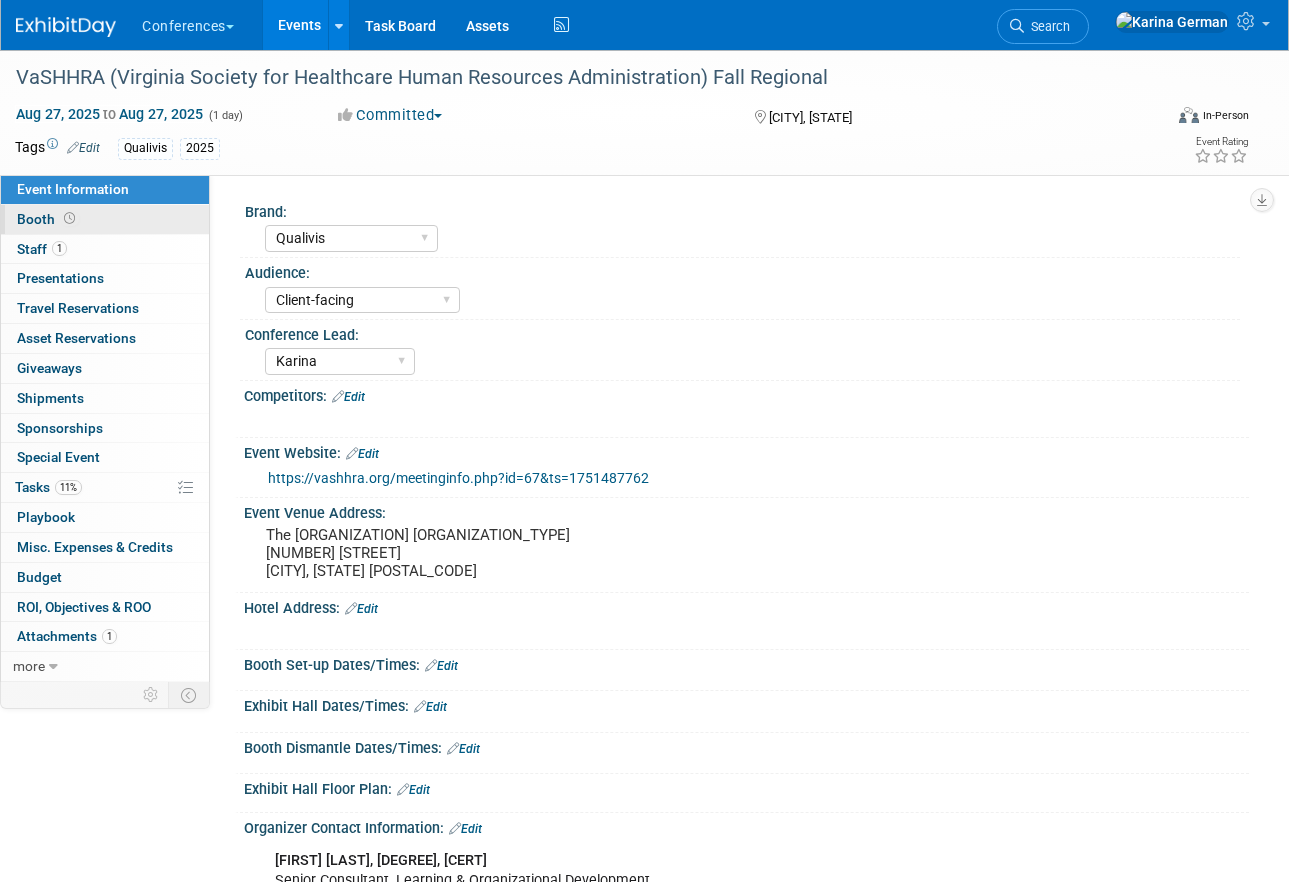click on "Booth" at bounding box center [105, 219] 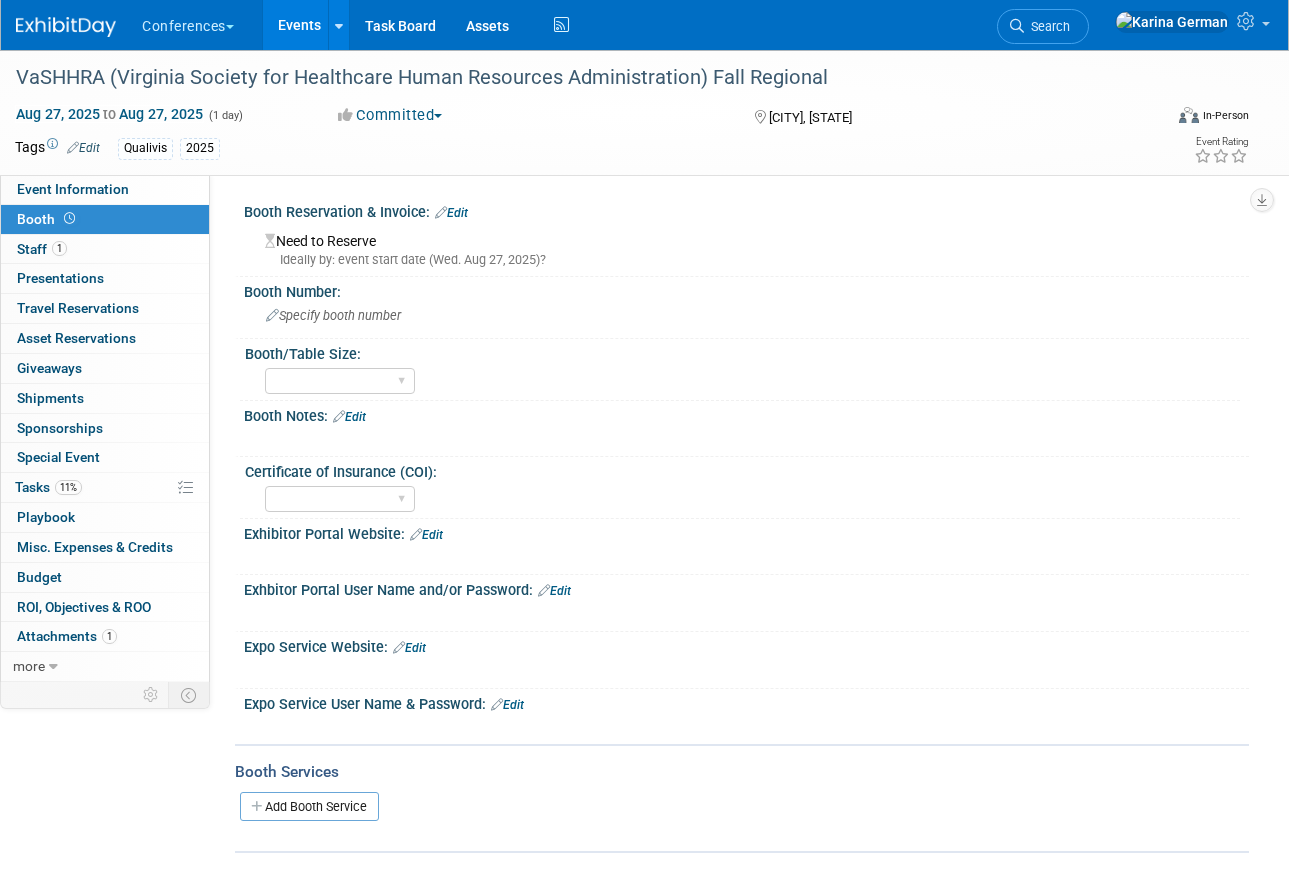 click on "Edit" at bounding box center (451, 213) 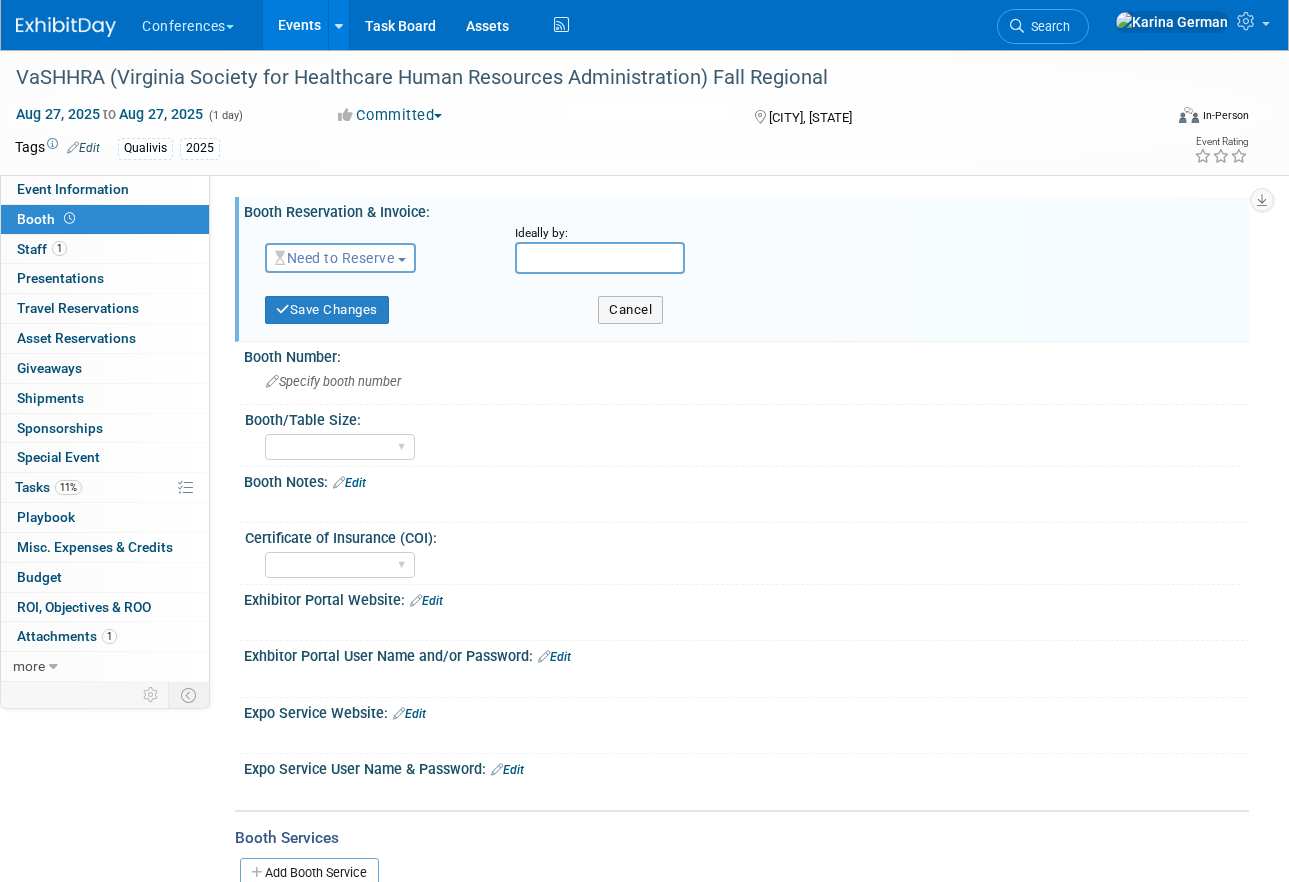 click on "Need to Reserve" at bounding box center [340, 258] 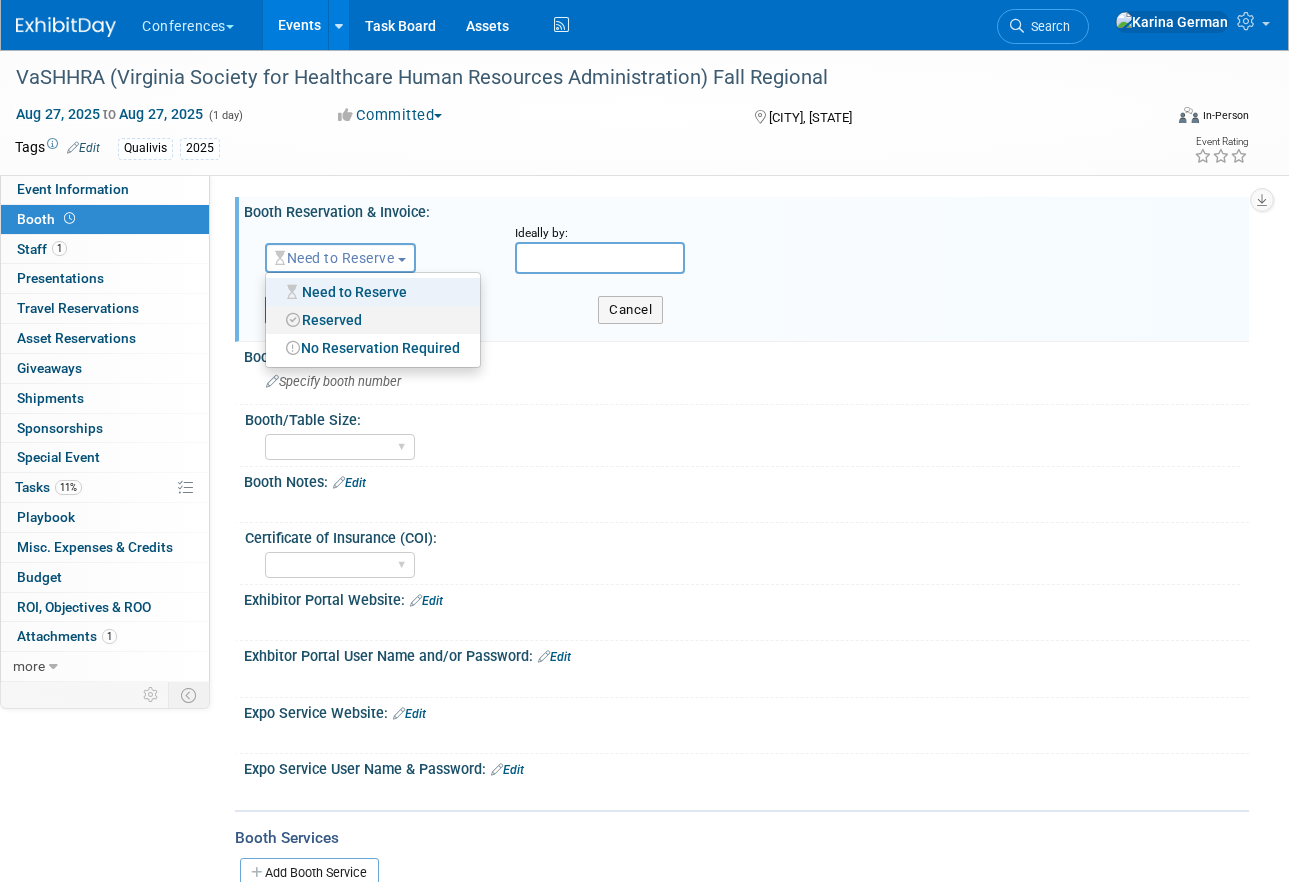 click on "Reserved" at bounding box center [373, 320] 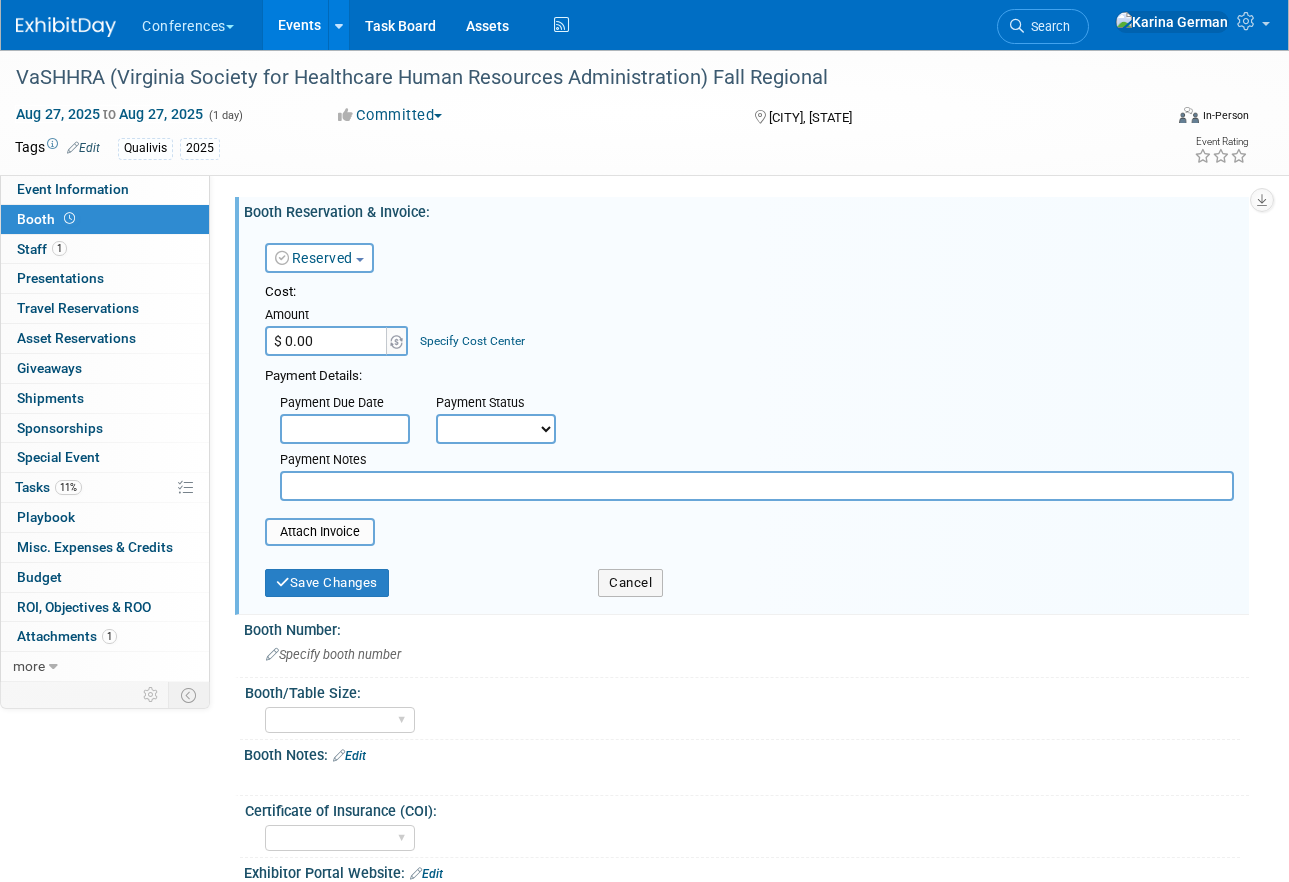 click at bounding box center [757, 486] 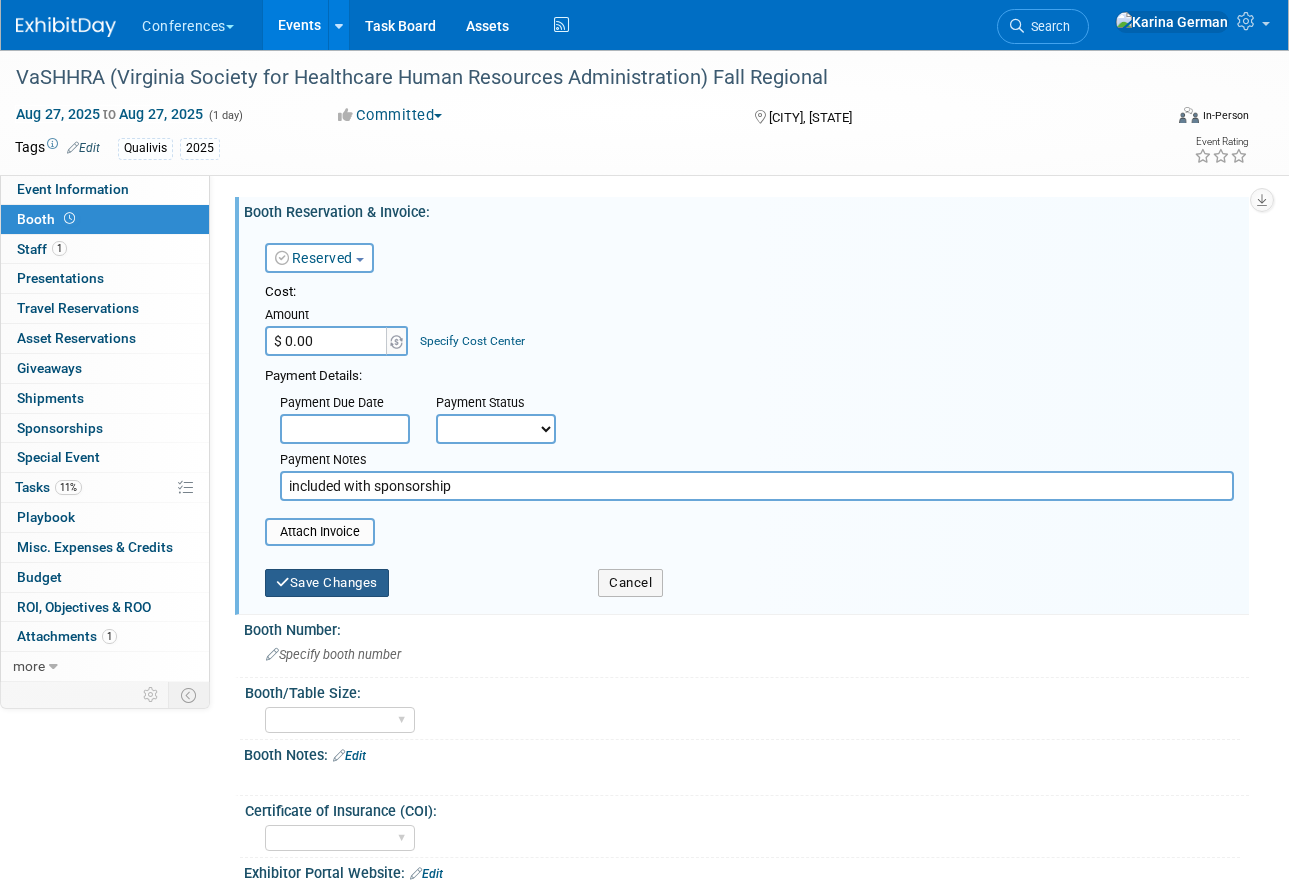 type on "included with sponsorship" 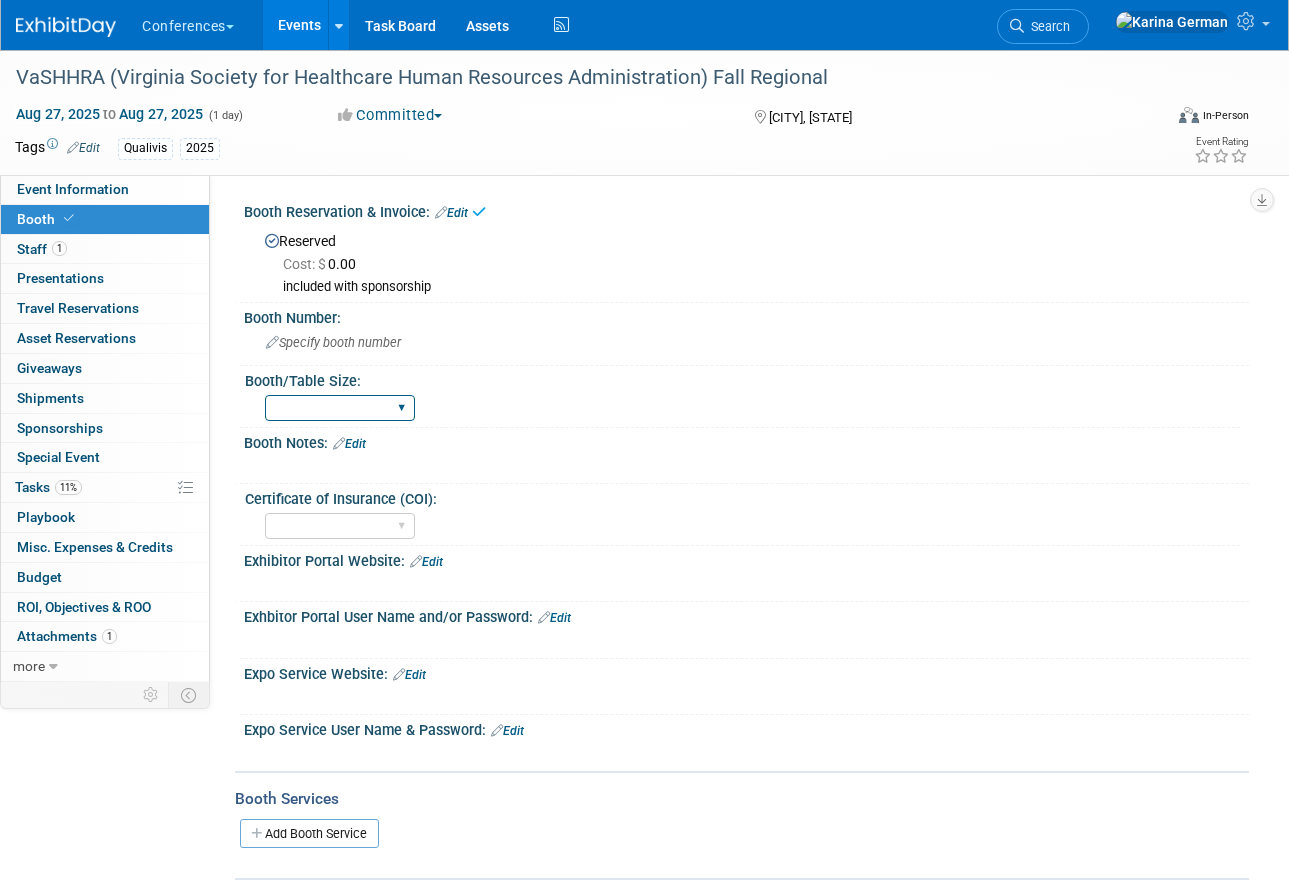 click on "30" bar table
36" bar table
6' tabletop
8' tabletop
8'x8'
8'x10'
8'x20'
10'x10'
10'x20'
10'x30'
20'x20'
20'x30'" at bounding box center (340, 408) 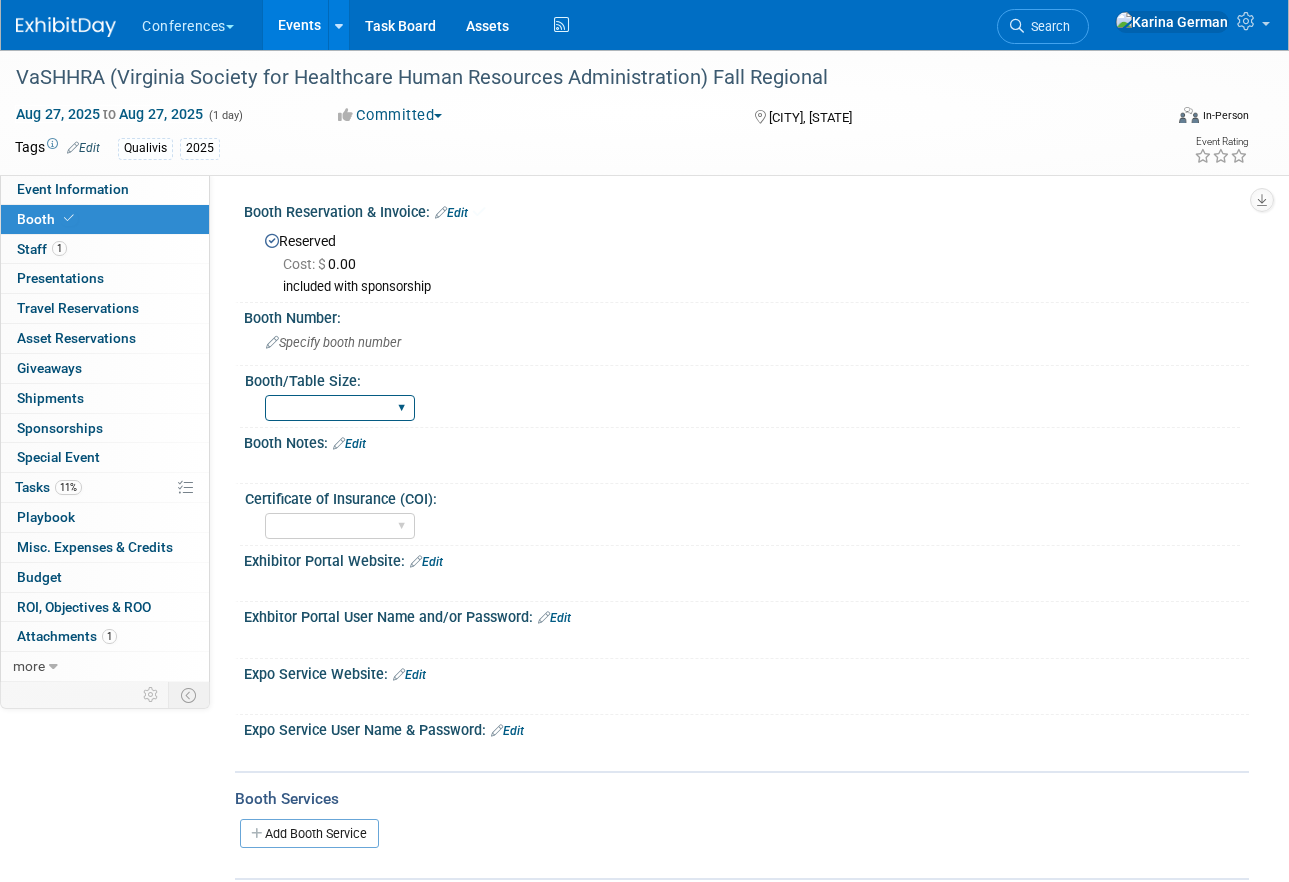 select on "6' tabletop" 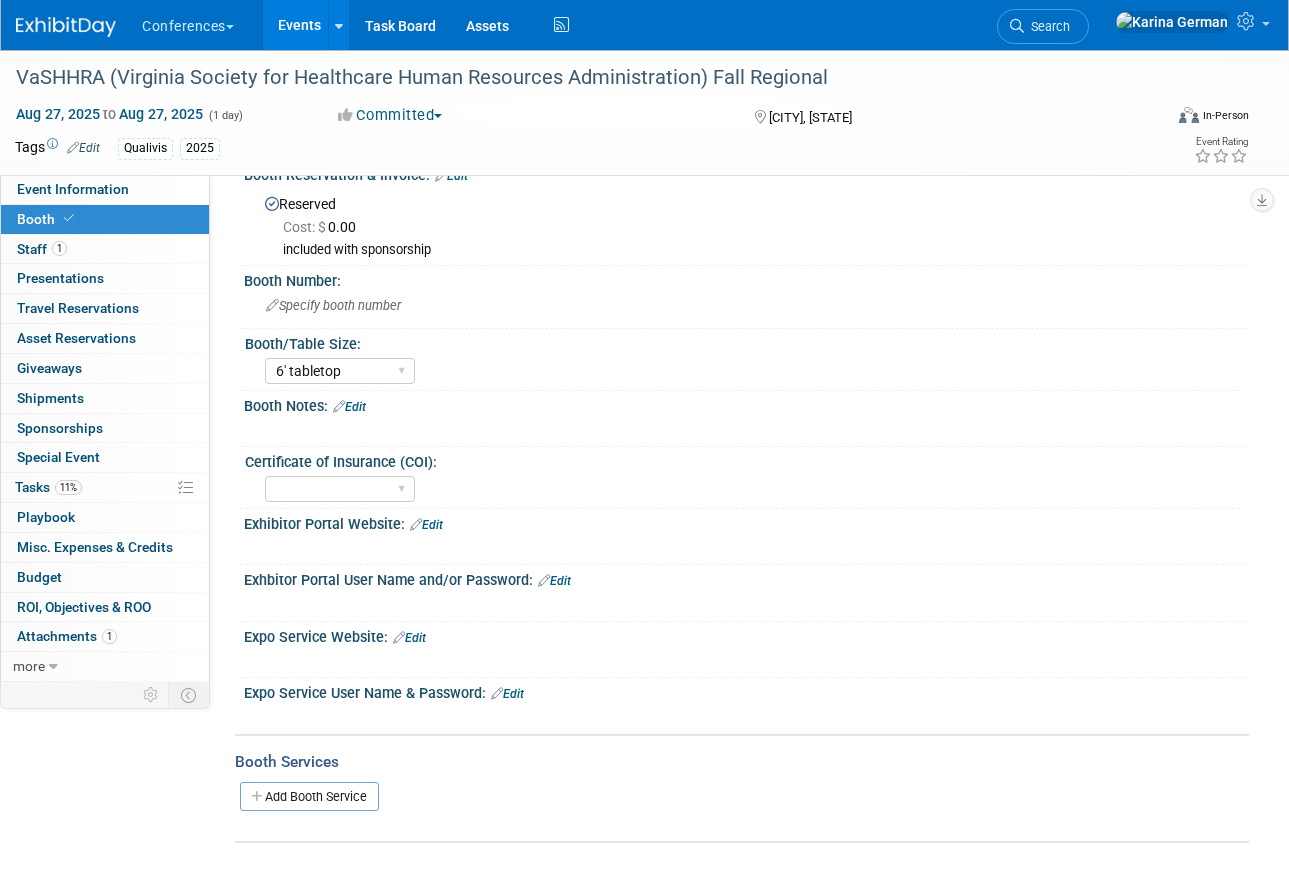 scroll, scrollTop: 0, scrollLeft: 0, axis: both 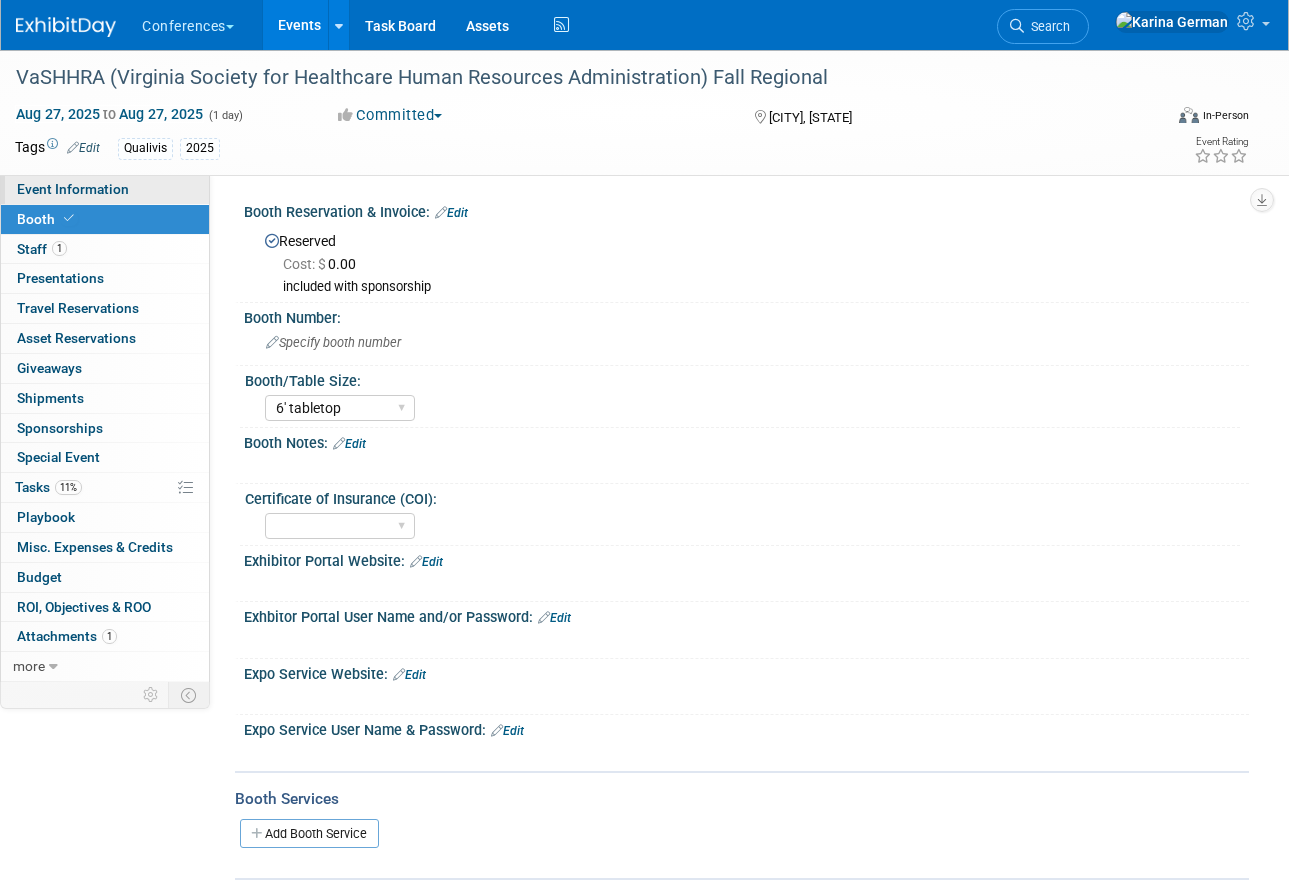 click on "Event Information" at bounding box center (105, 189) 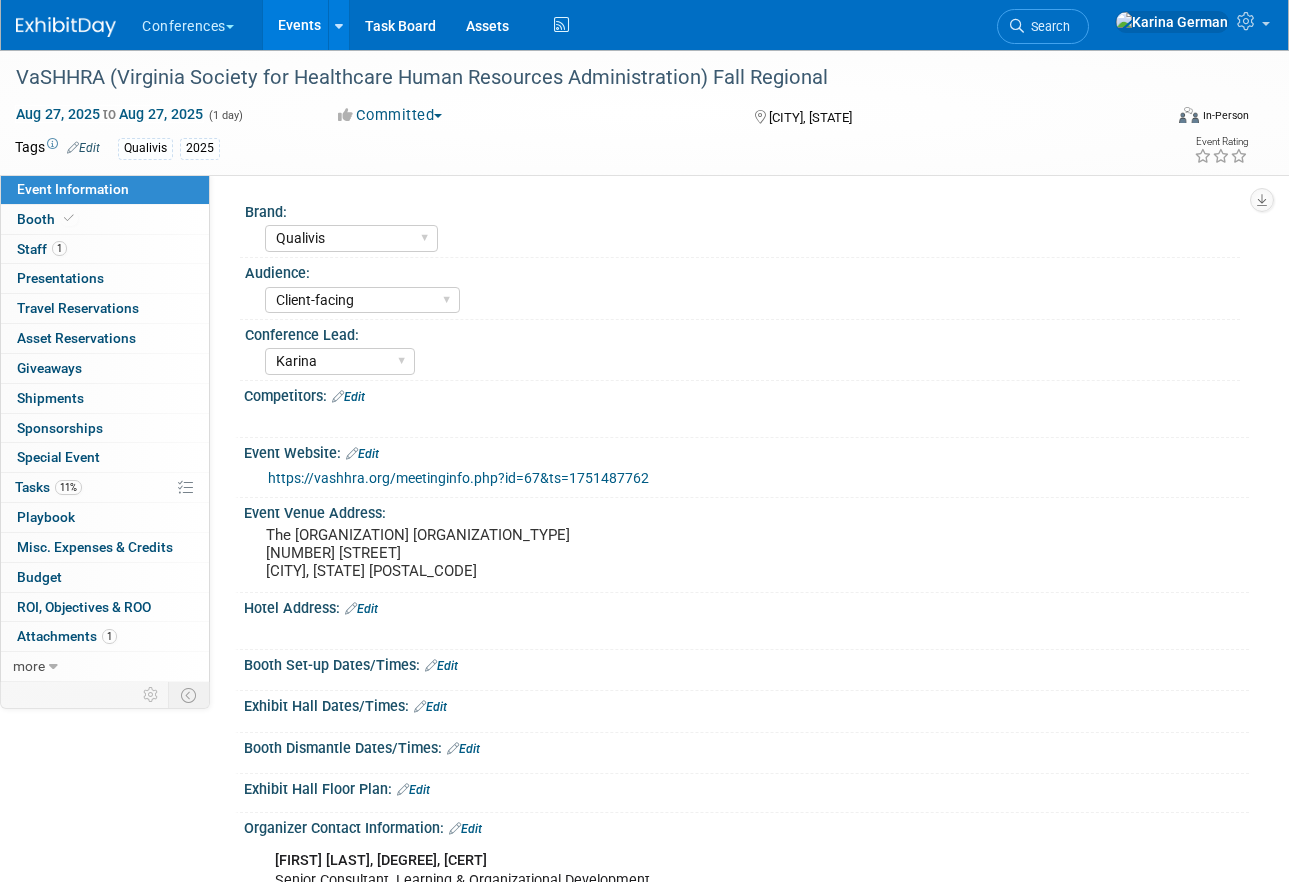 scroll, scrollTop: 163, scrollLeft: 0, axis: vertical 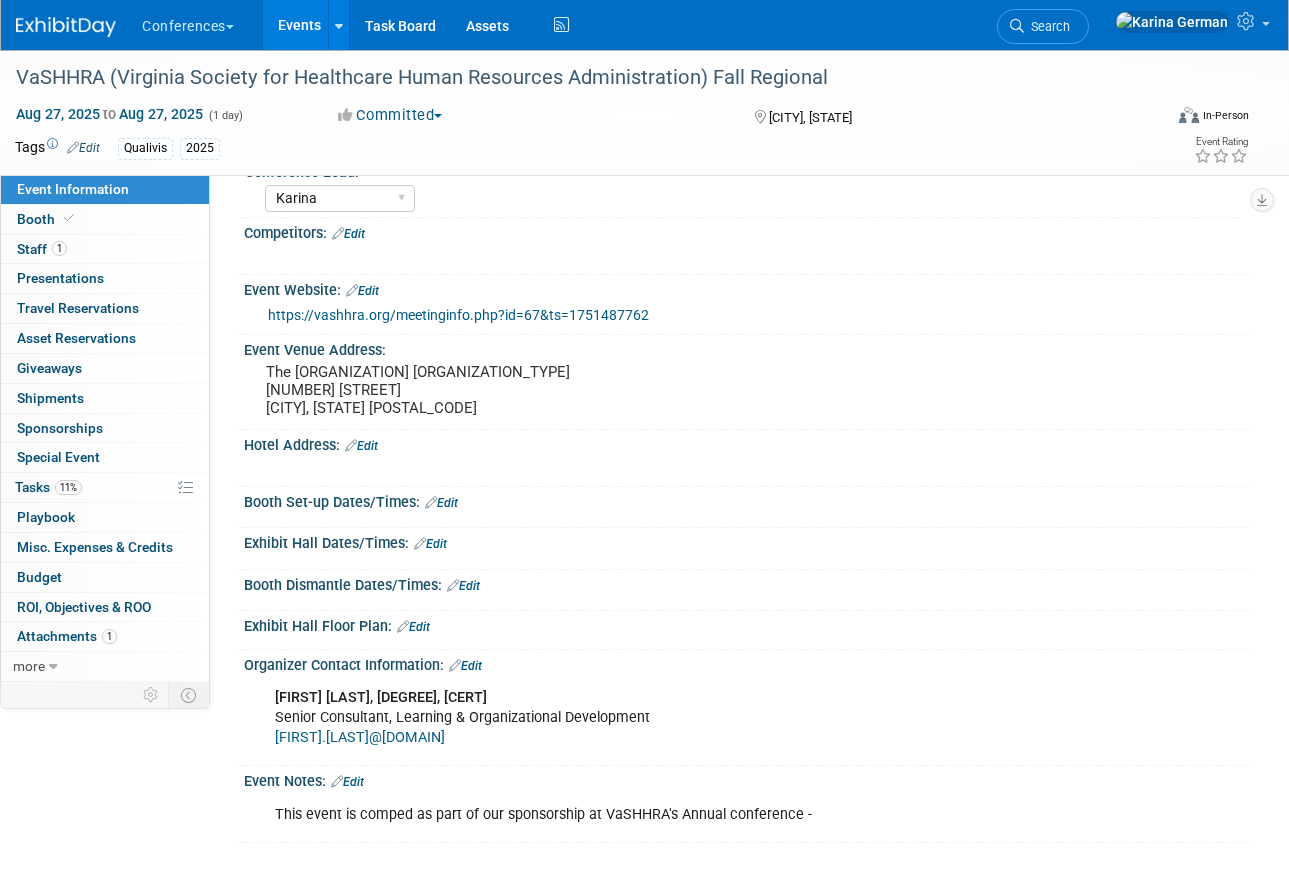 click on "This event is comped as part of our sponsorship at VaSHHRA's Annual conference -
X" at bounding box center [744, 795] 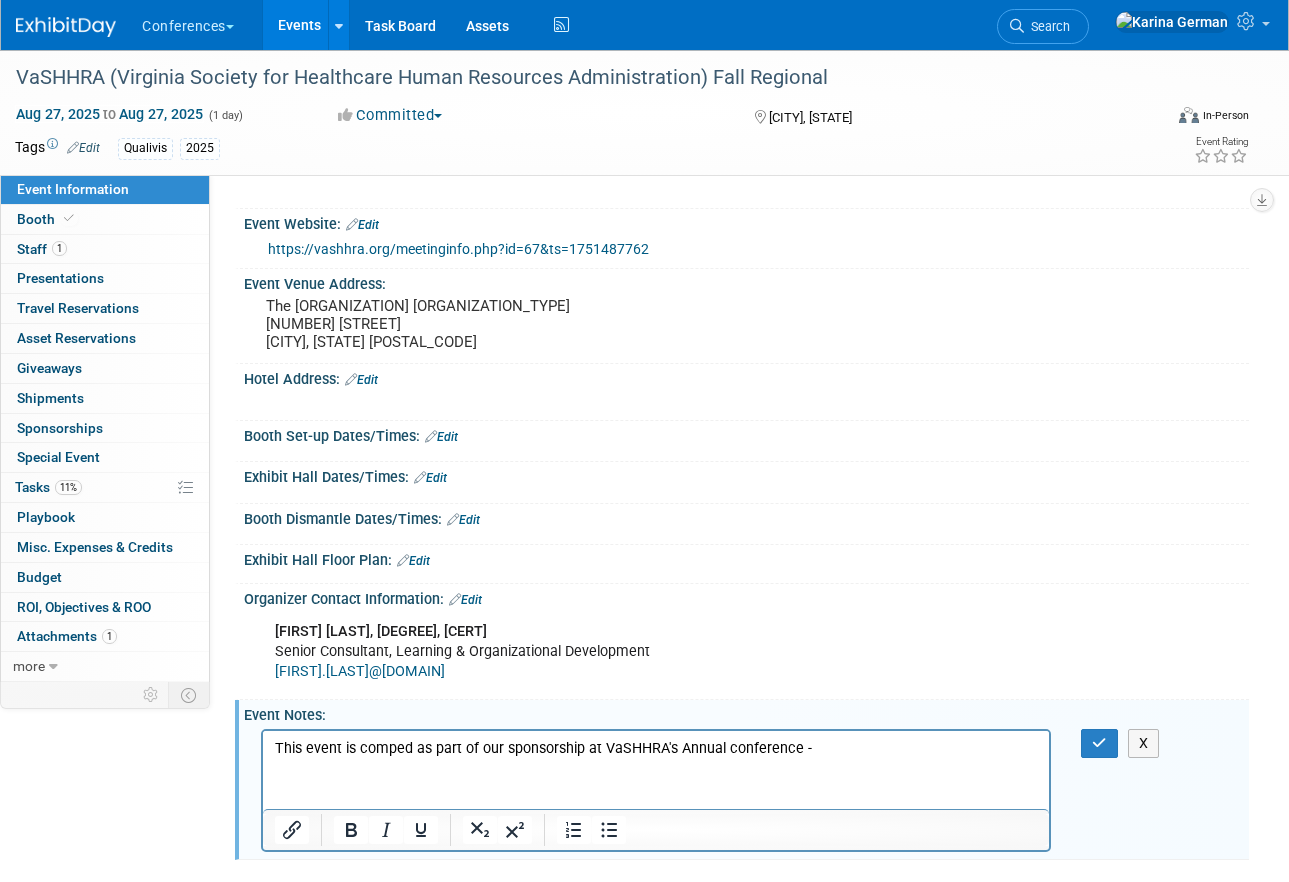 scroll, scrollTop: 234, scrollLeft: 0, axis: vertical 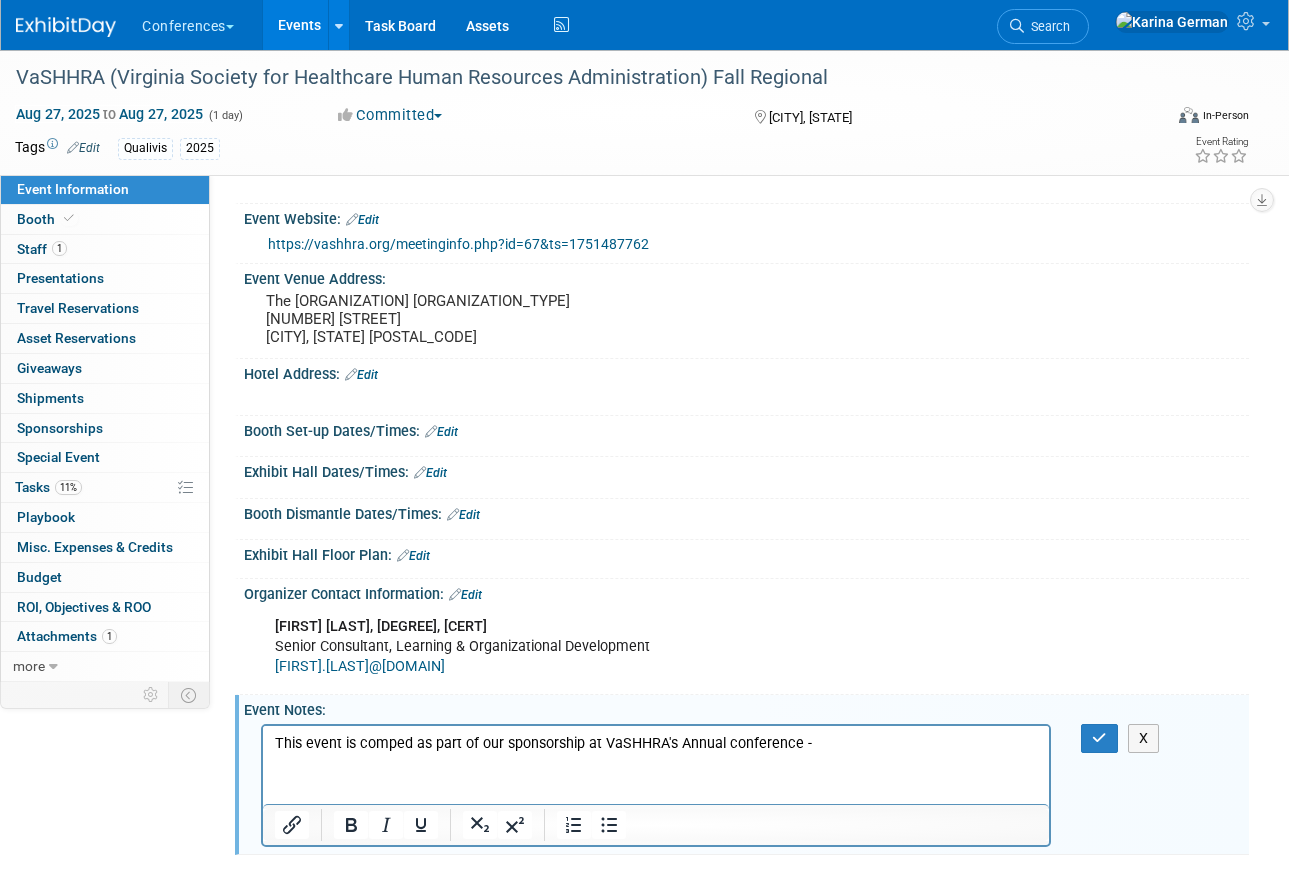 click on "This event is comped as part of our sponsorship at VaSHHRA's Annual conference -" at bounding box center [656, 743] 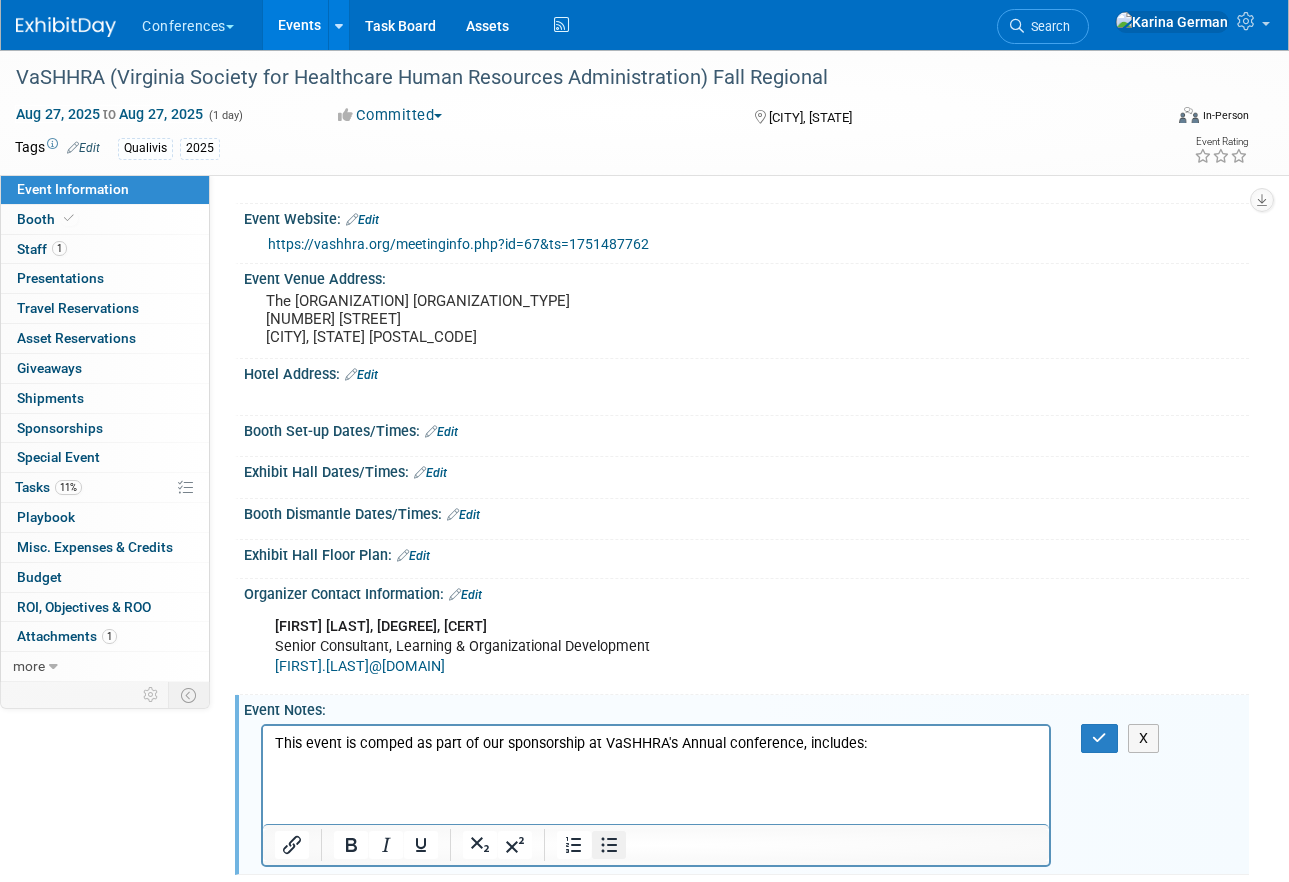 click 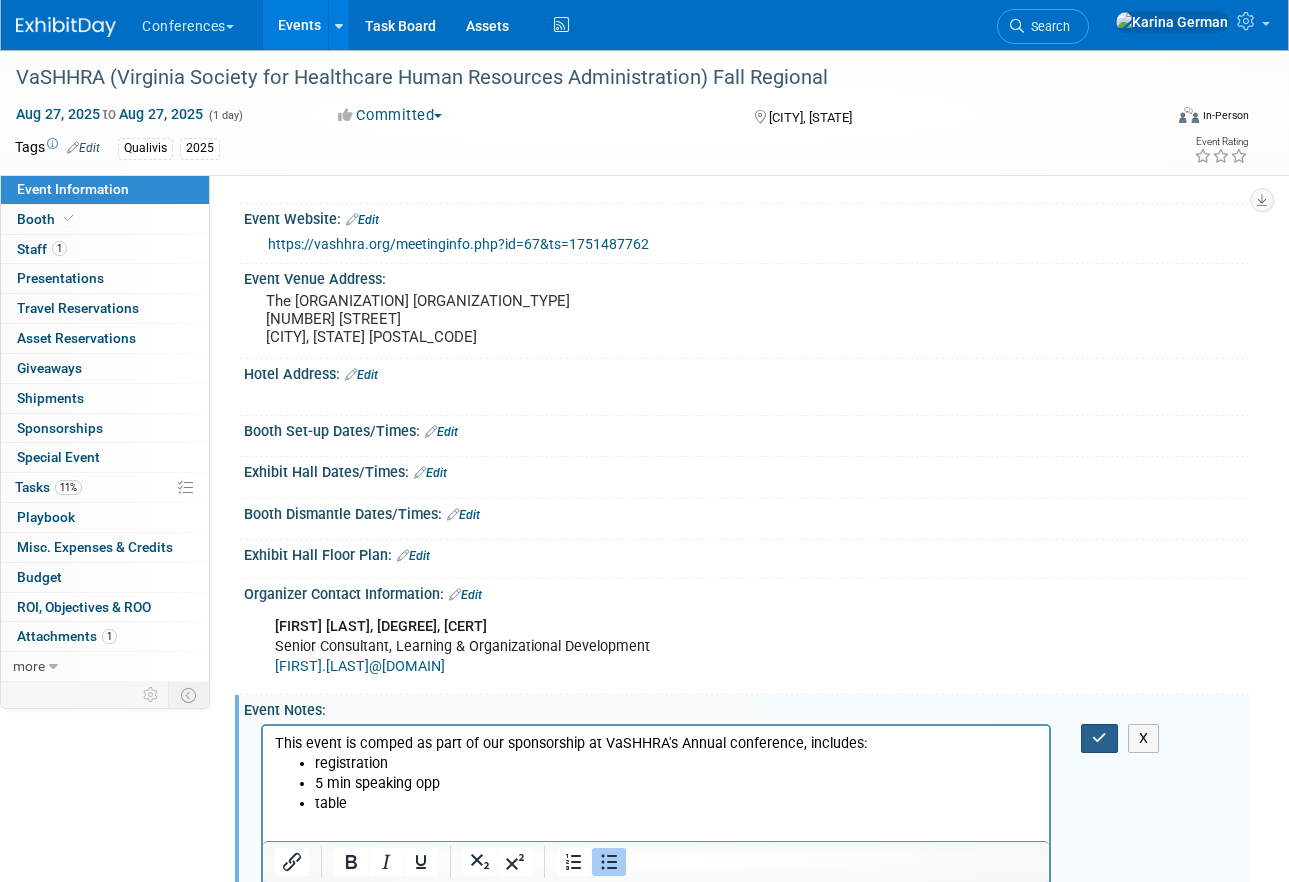 click at bounding box center (1099, 738) 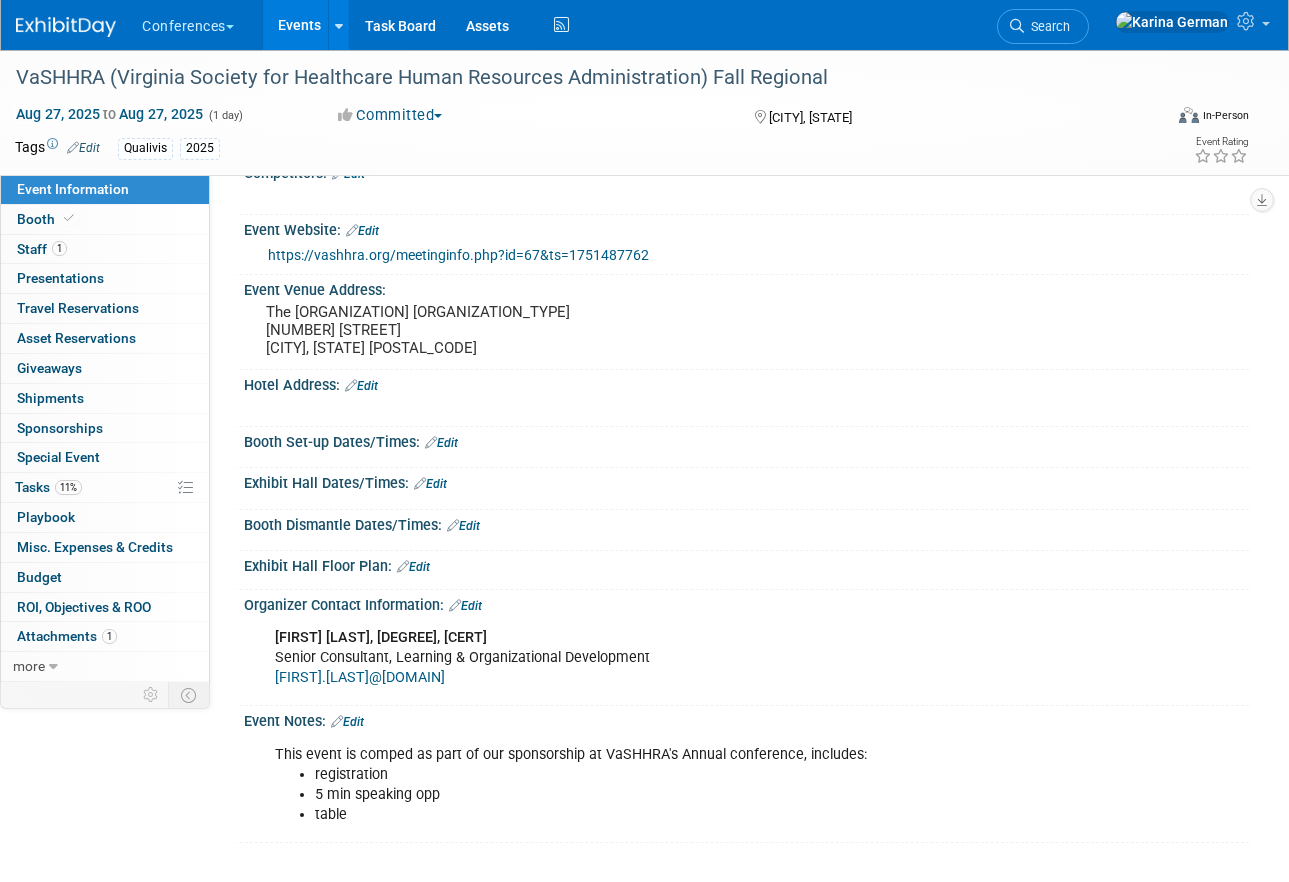 scroll, scrollTop: 0, scrollLeft: 0, axis: both 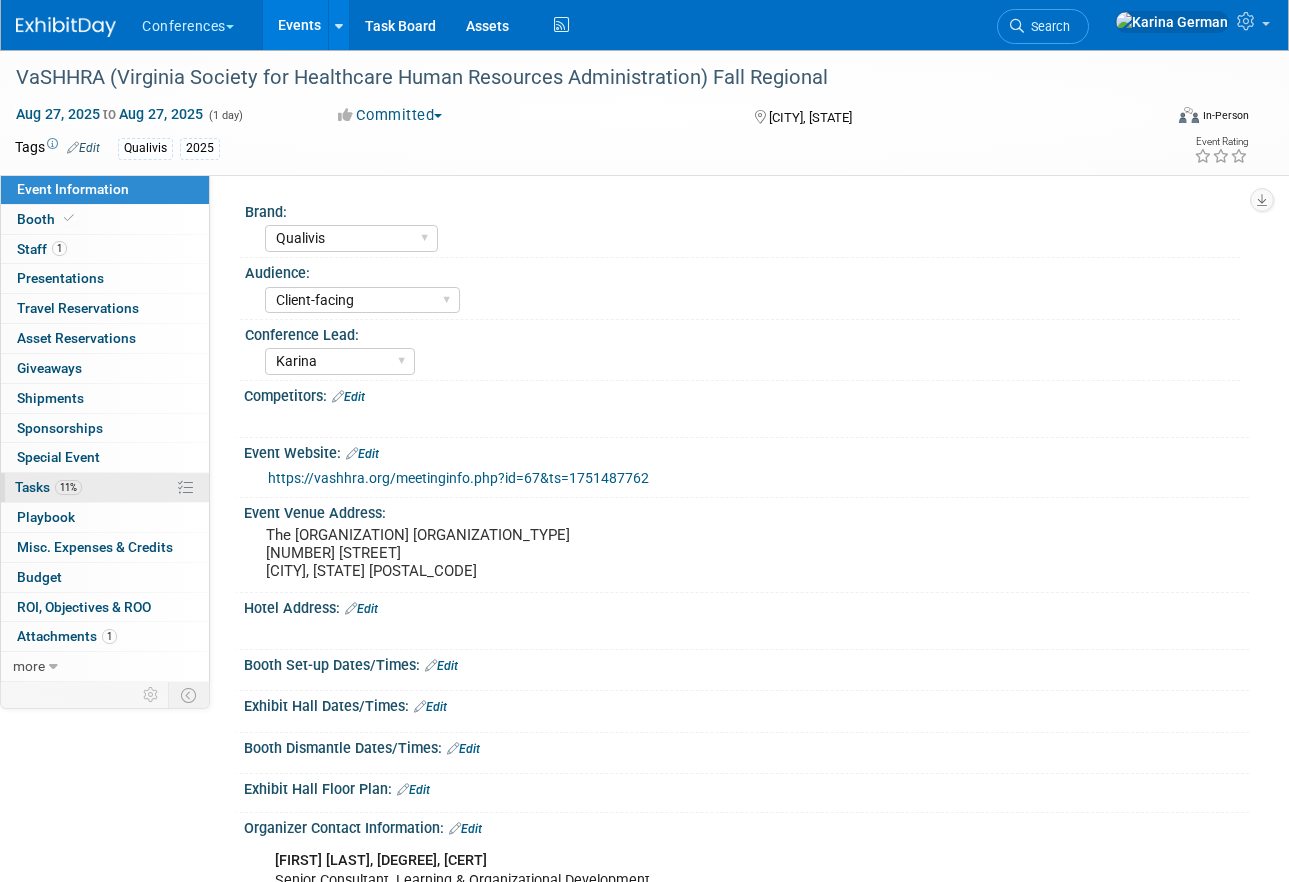 click on "11%
Tasks 11%" at bounding box center [105, 487] 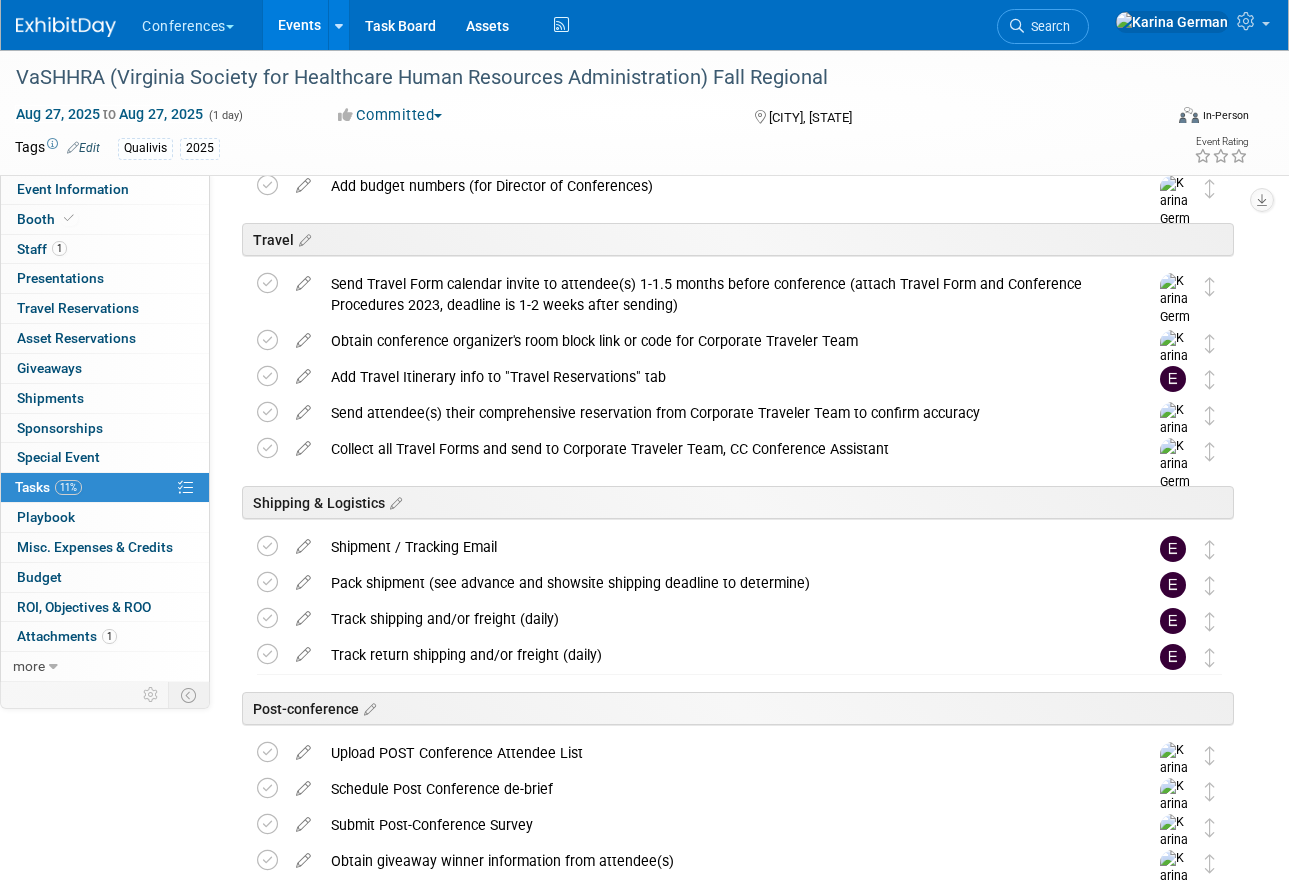 scroll, scrollTop: 712, scrollLeft: 0, axis: vertical 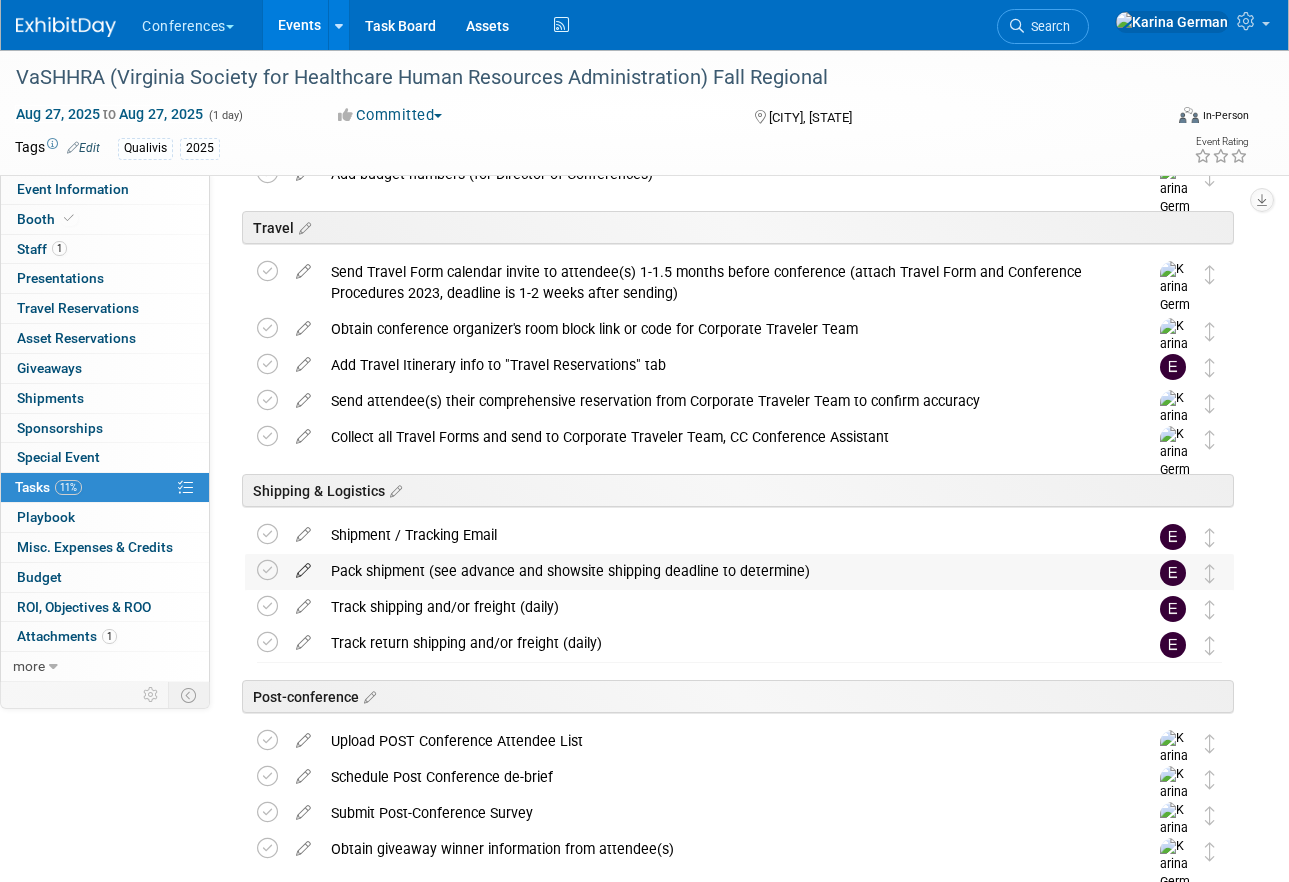click at bounding box center [303, 566] 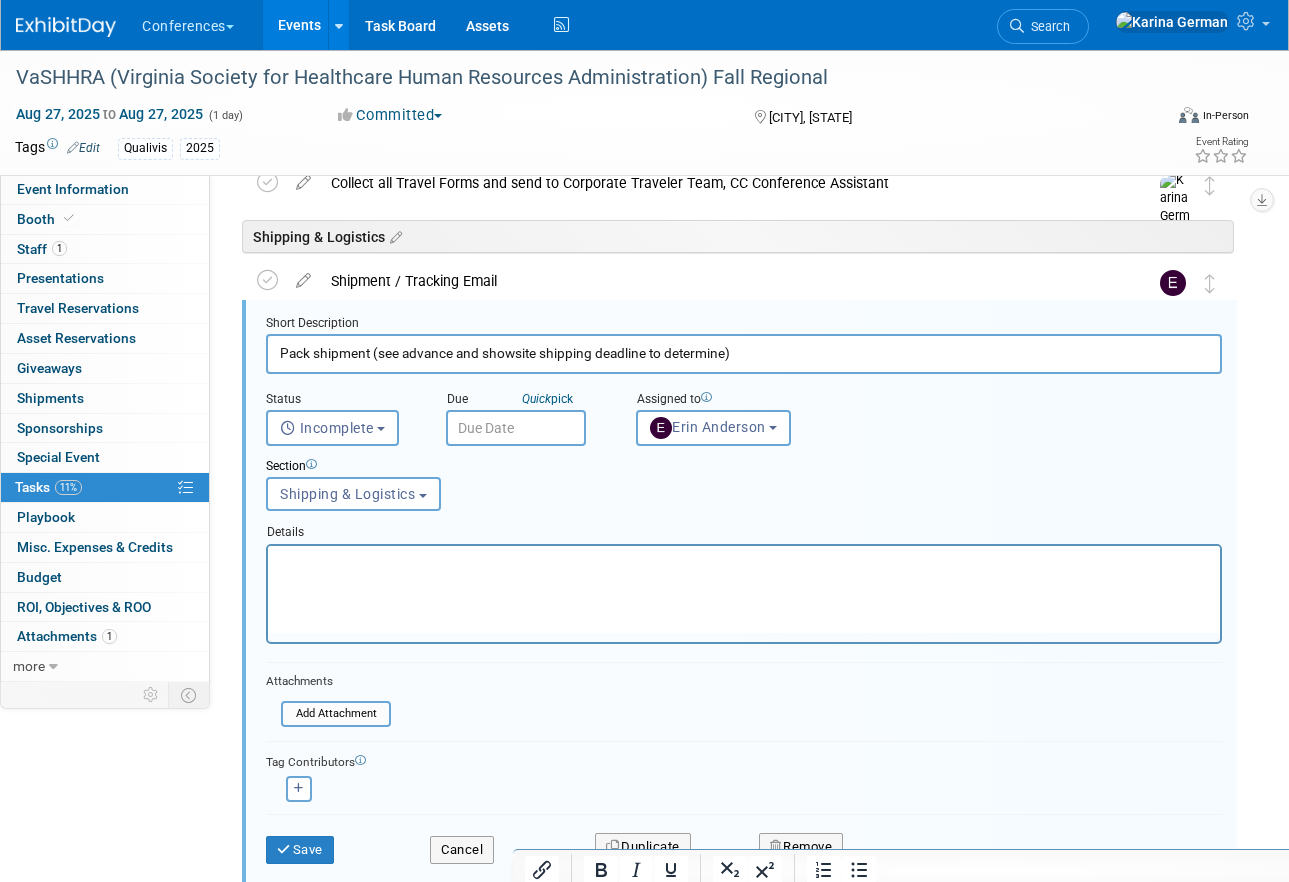 scroll, scrollTop: 973, scrollLeft: 0, axis: vertical 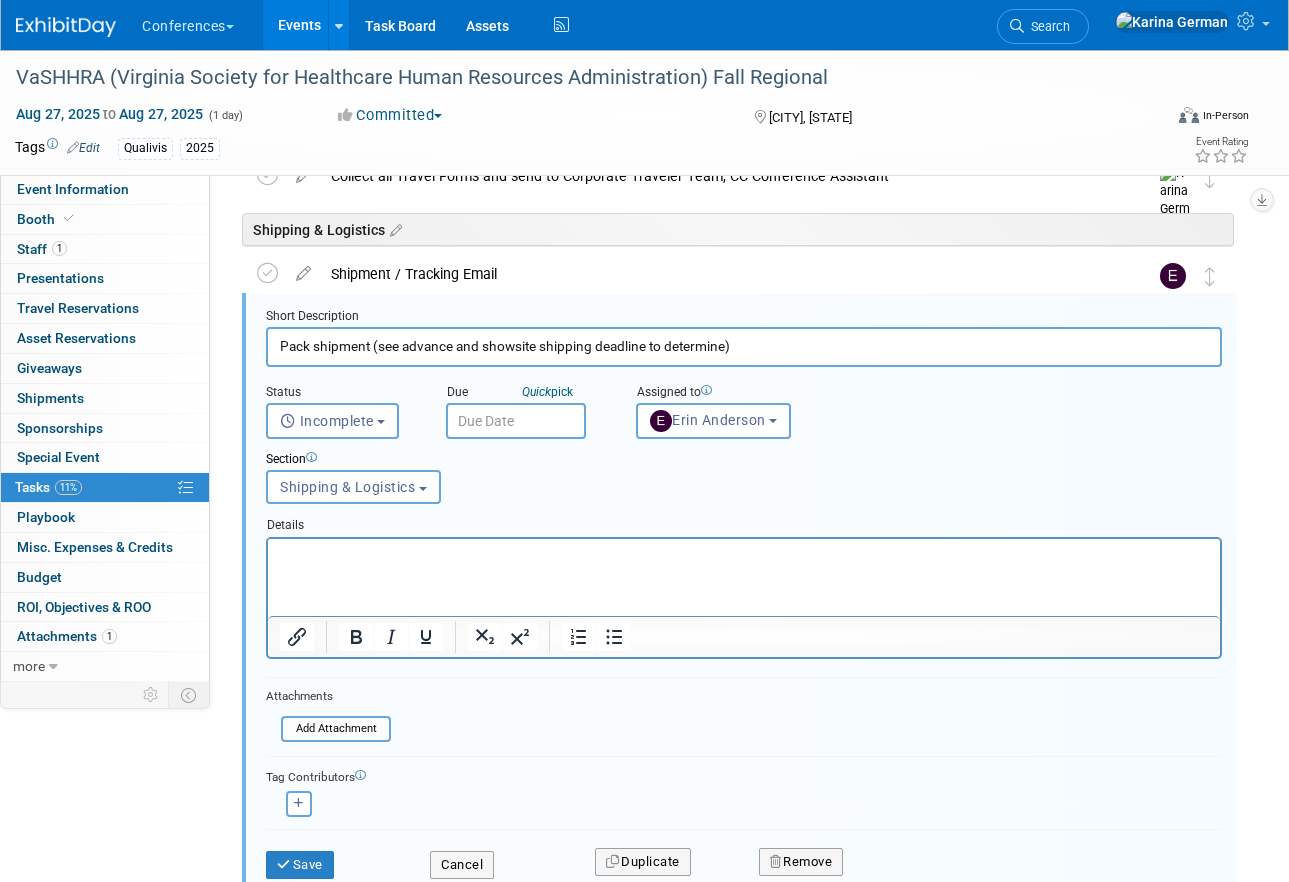 click on "Due  Quick  pick" at bounding box center (526, 393) 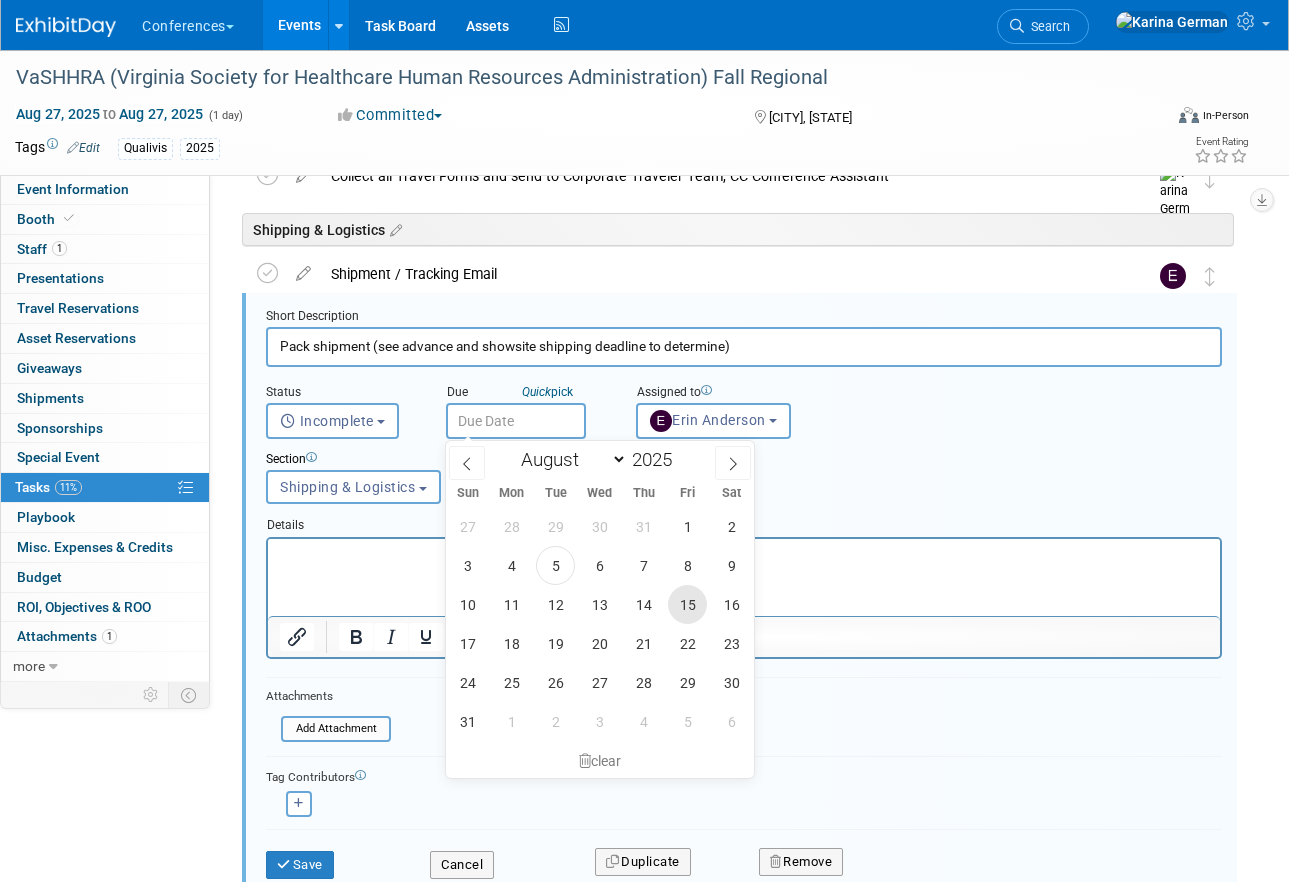 click on "15" at bounding box center (687, 604) 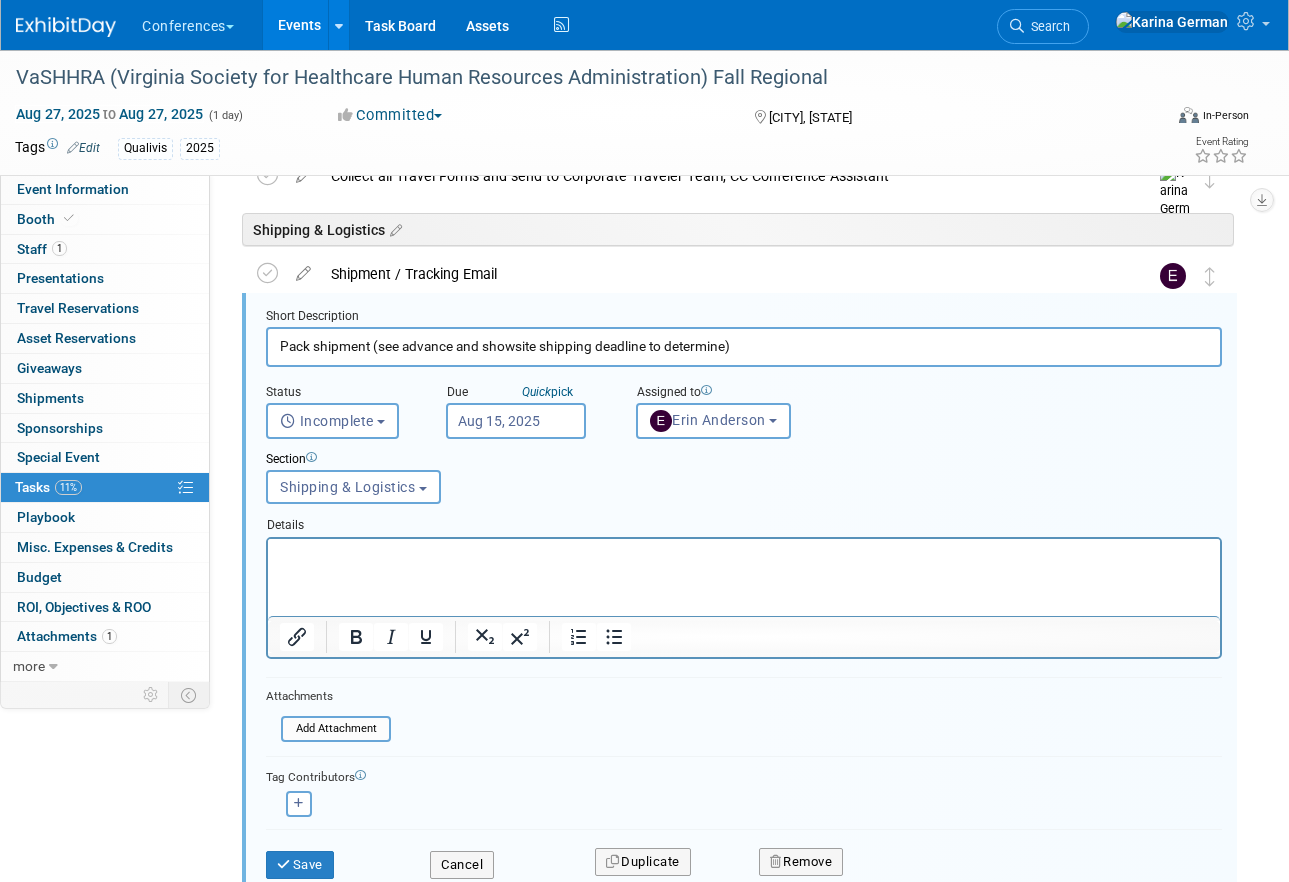 click at bounding box center [744, 551] 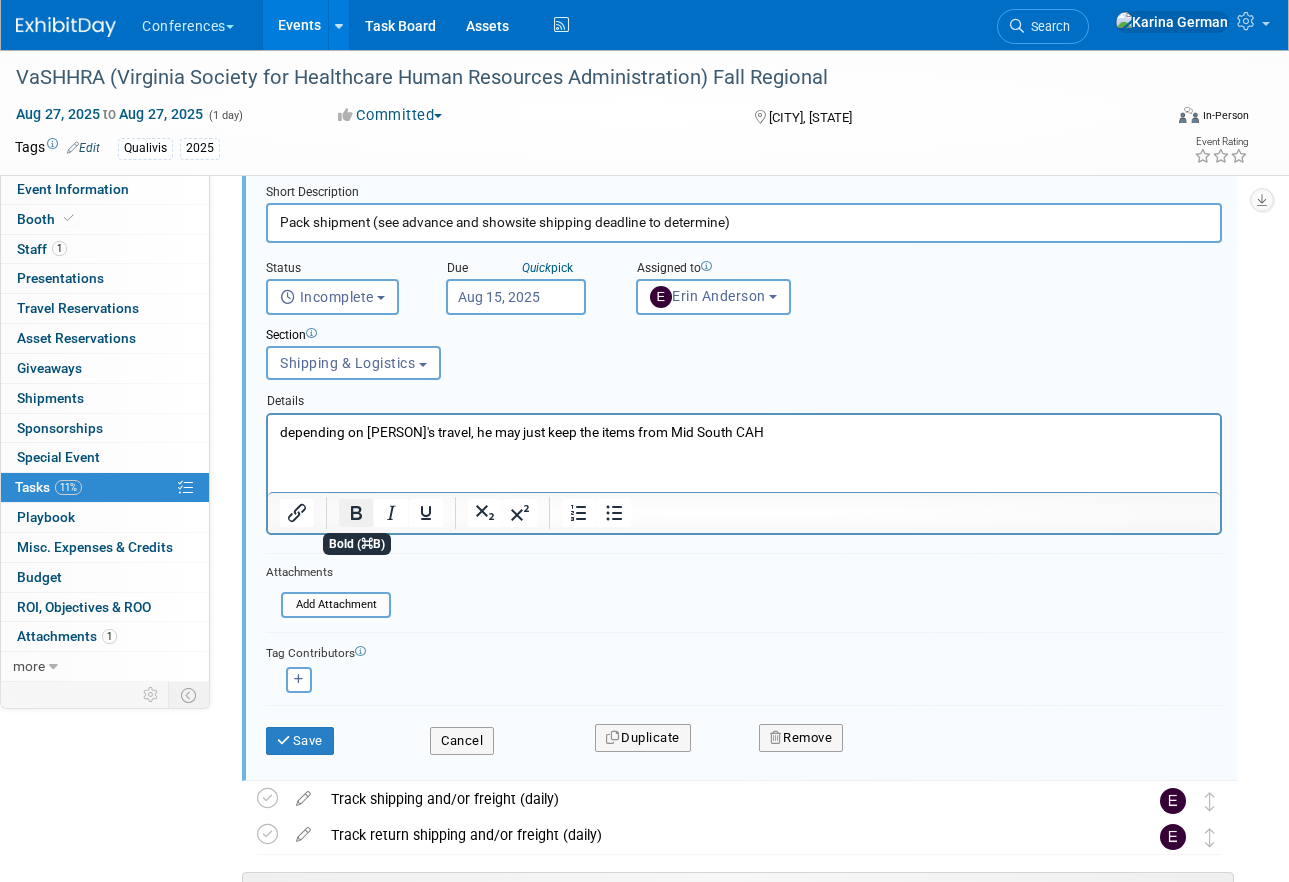 scroll, scrollTop: 1116, scrollLeft: 0, axis: vertical 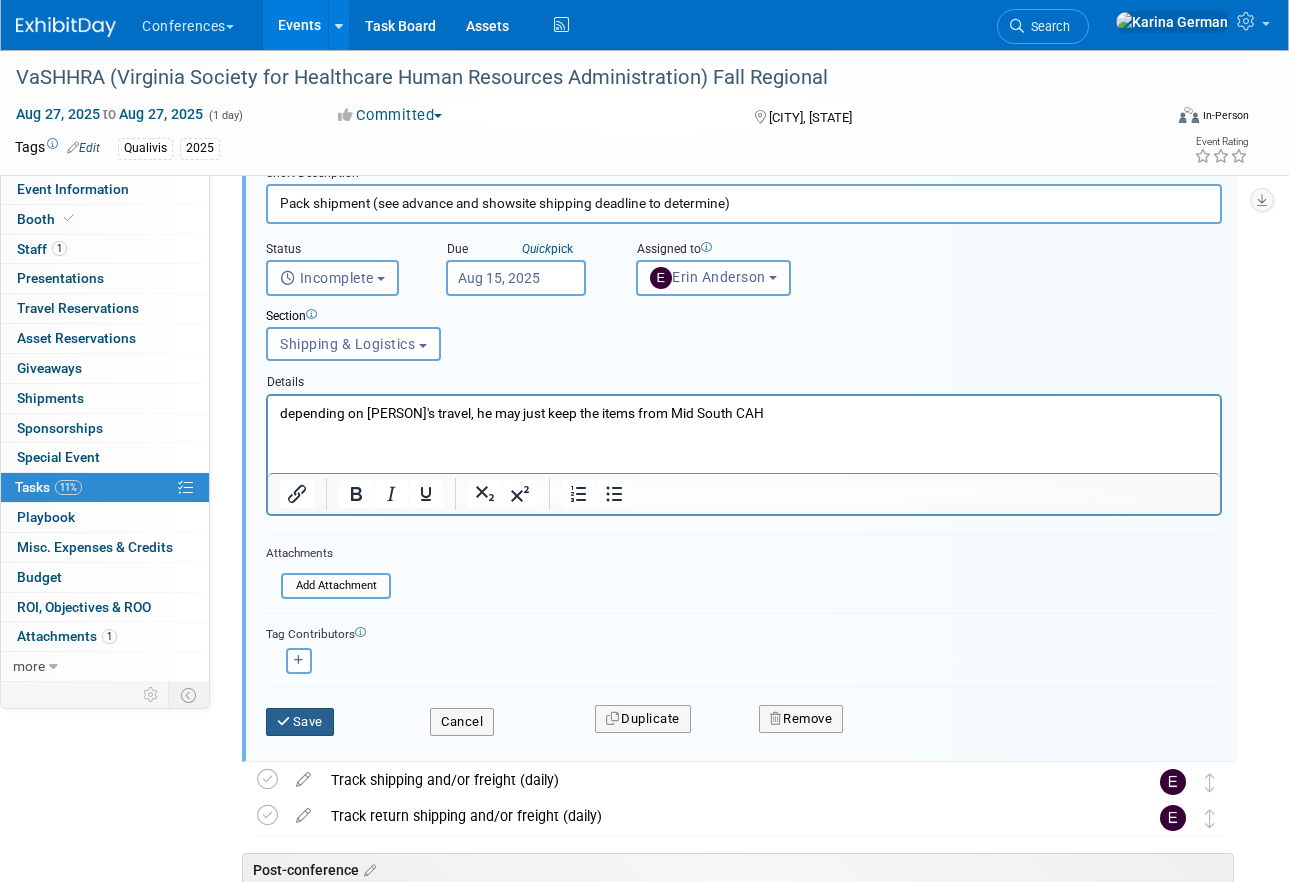 click on "Save" at bounding box center [300, 722] 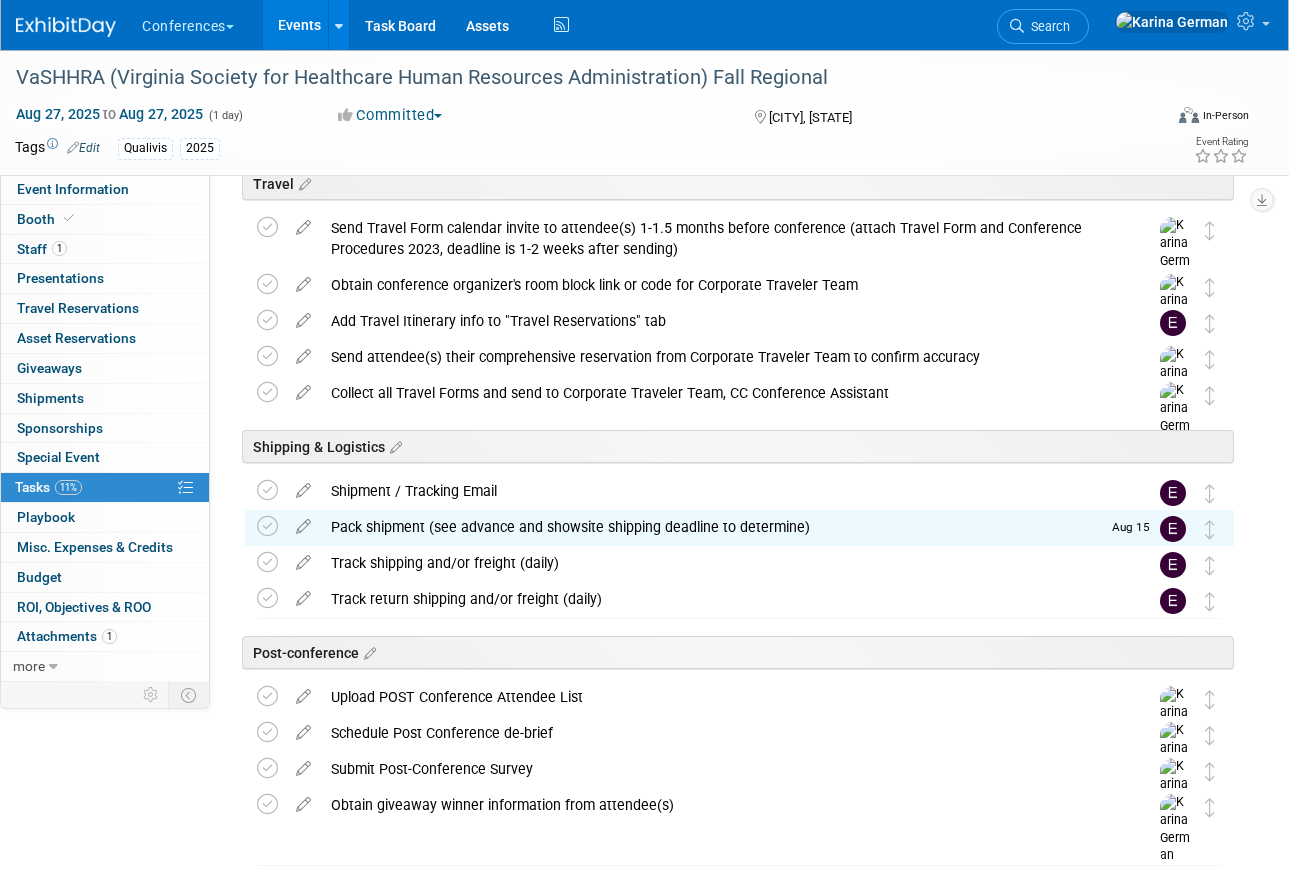 scroll, scrollTop: 808, scrollLeft: 0, axis: vertical 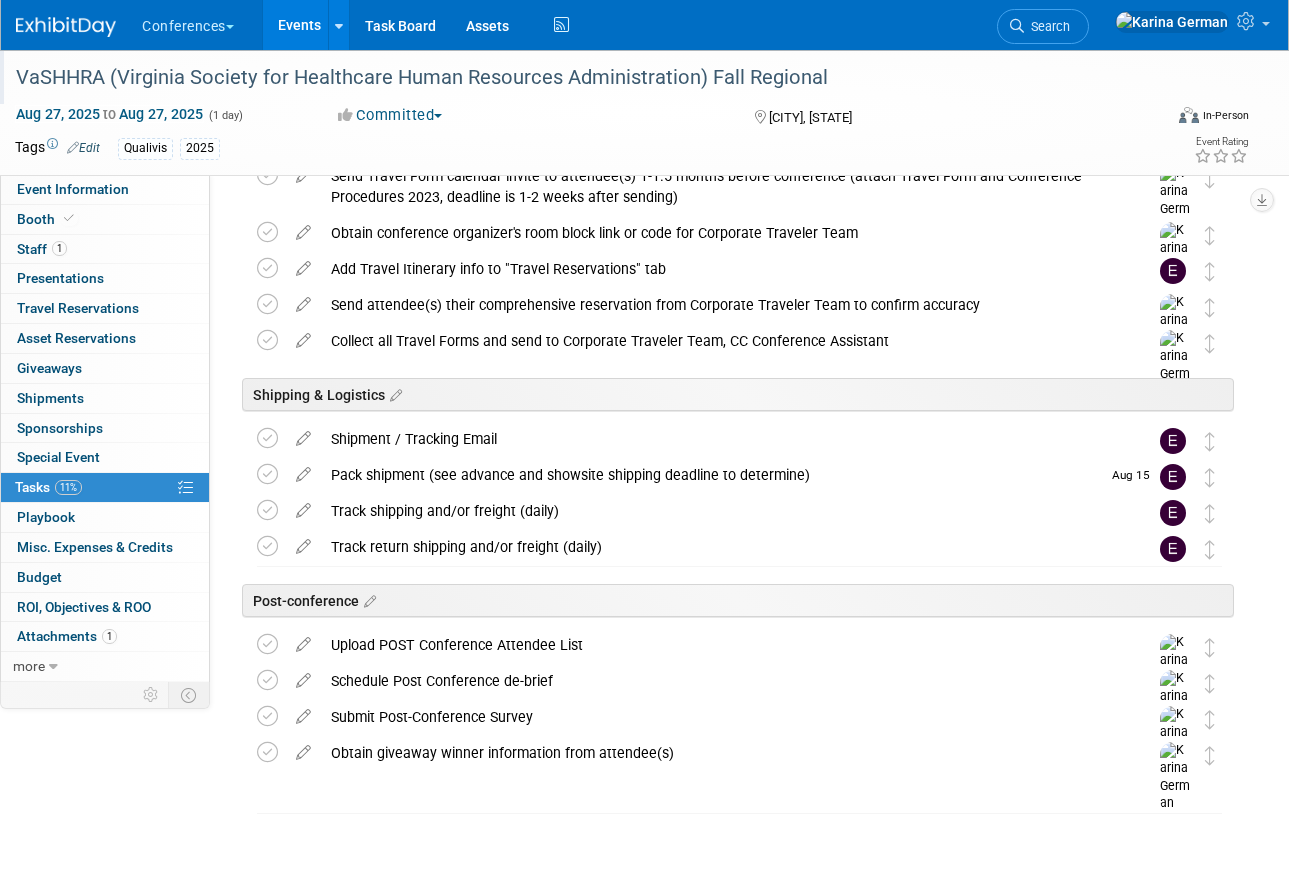 click on "VaSHHRA (Virginia Society for Healthcare Human Resources Administration) Fall Regional" at bounding box center [576, 78] 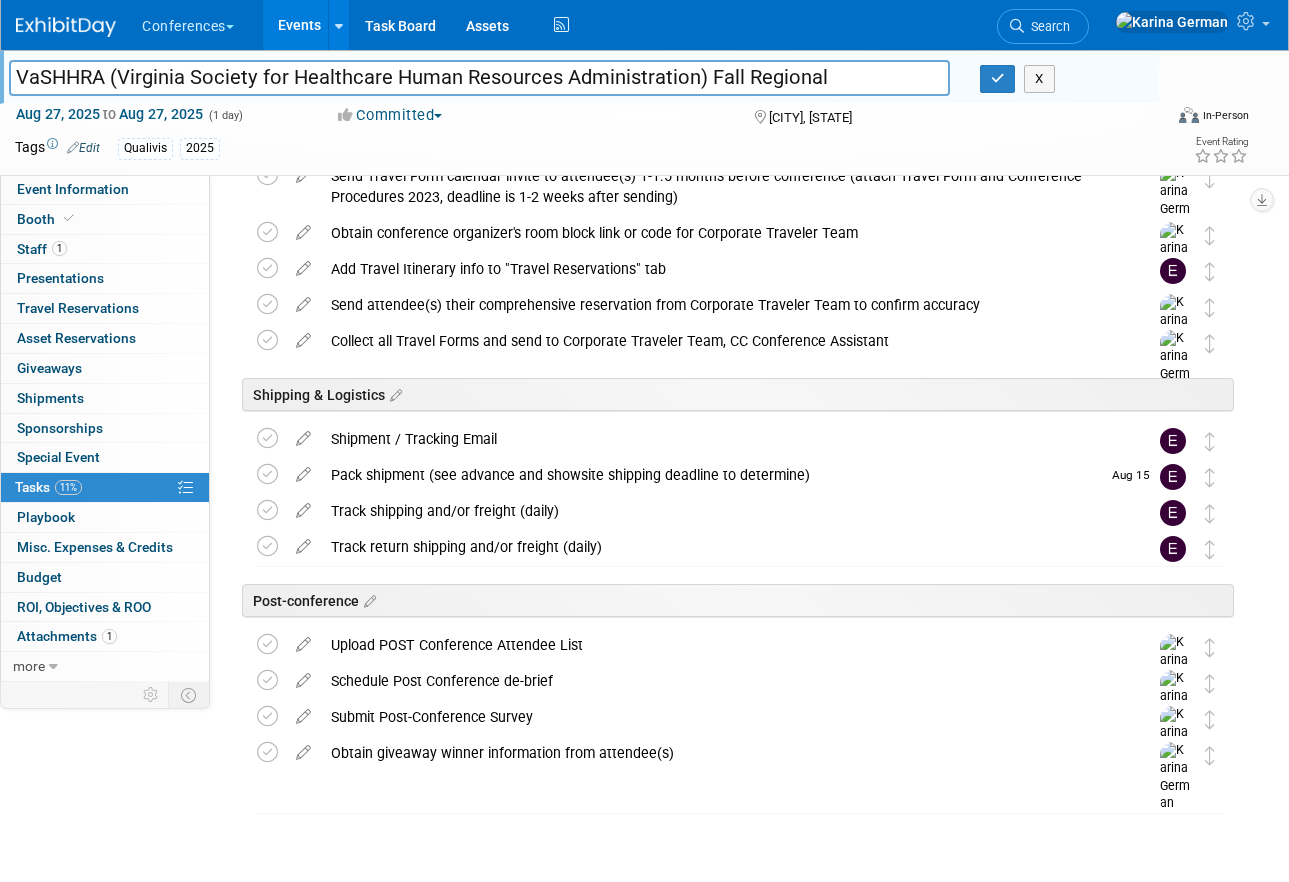click on "VaSHHRA (Virginia Society for Healthcare Human Resources Administration) Fall Regional" at bounding box center [479, 77] 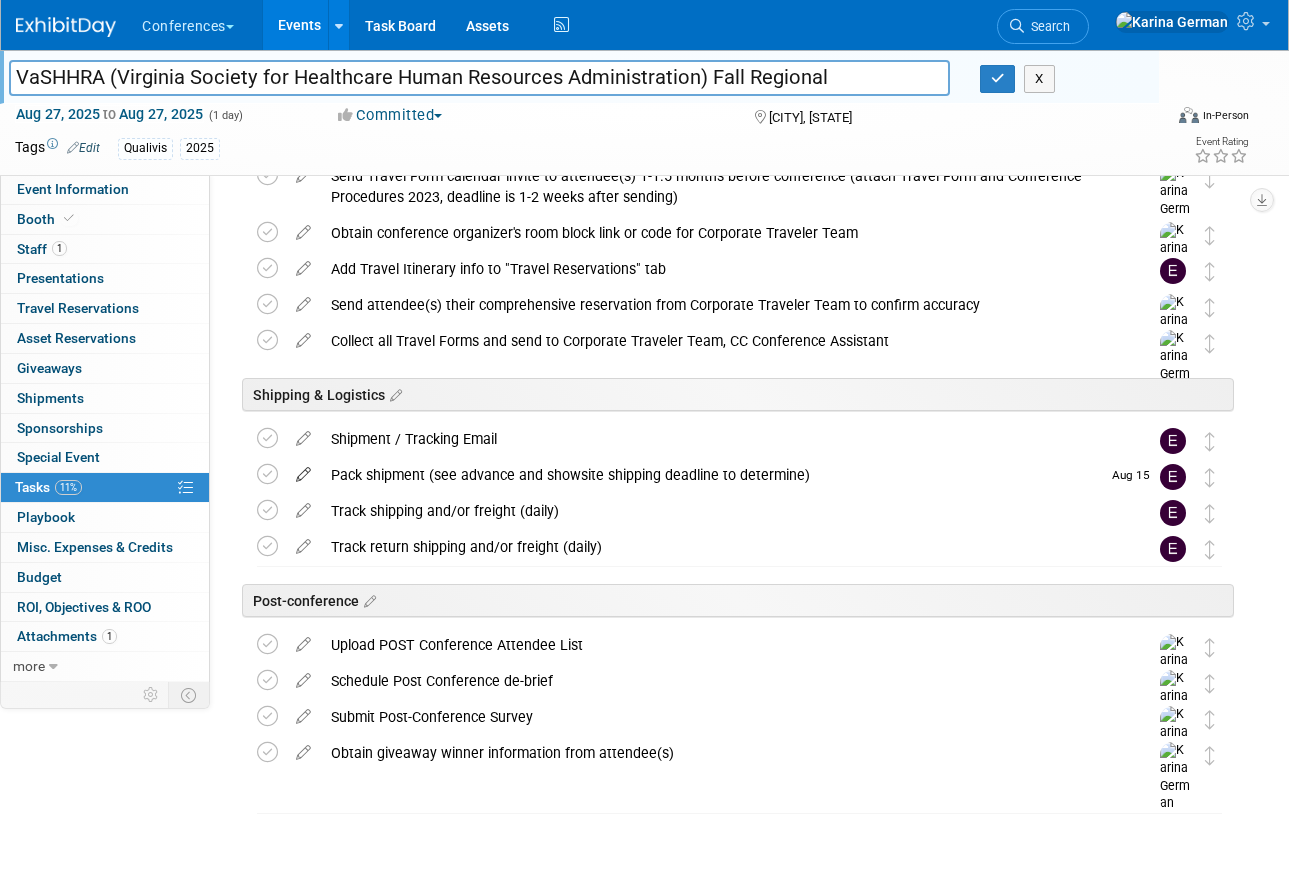 click at bounding box center (303, 470) 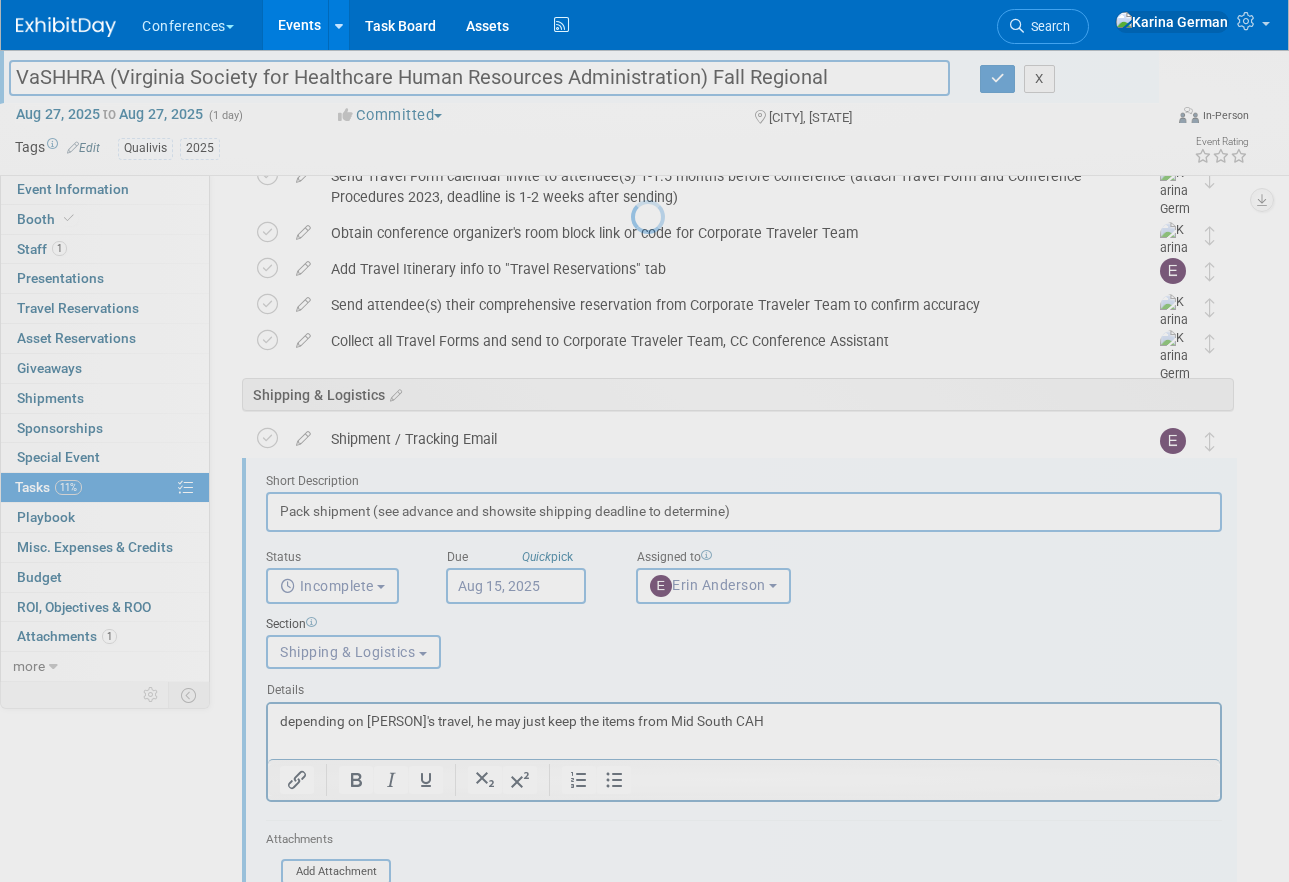 scroll, scrollTop: 0, scrollLeft: 0, axis: both 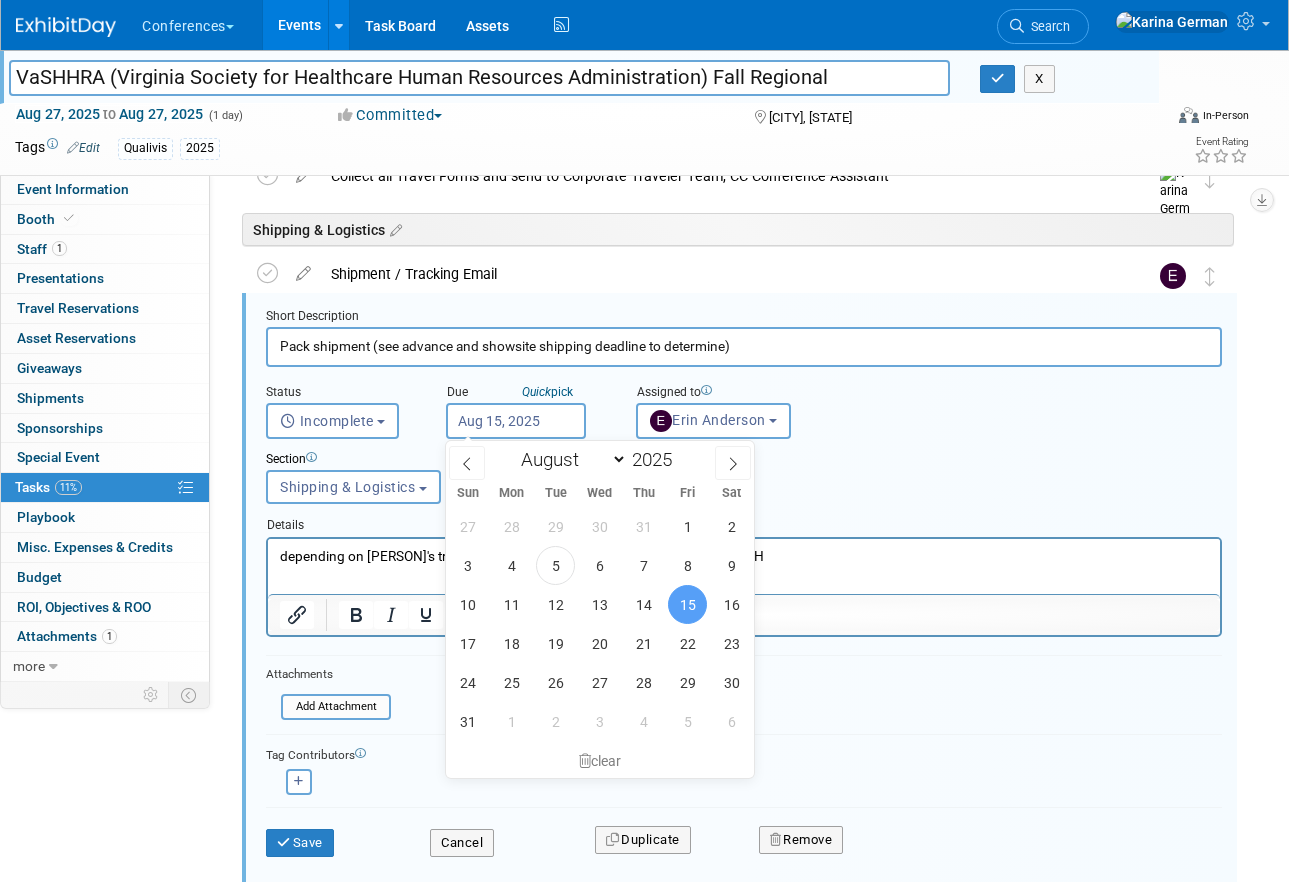 click on "Aug 15, 2025" at bounding box center (516, 421) 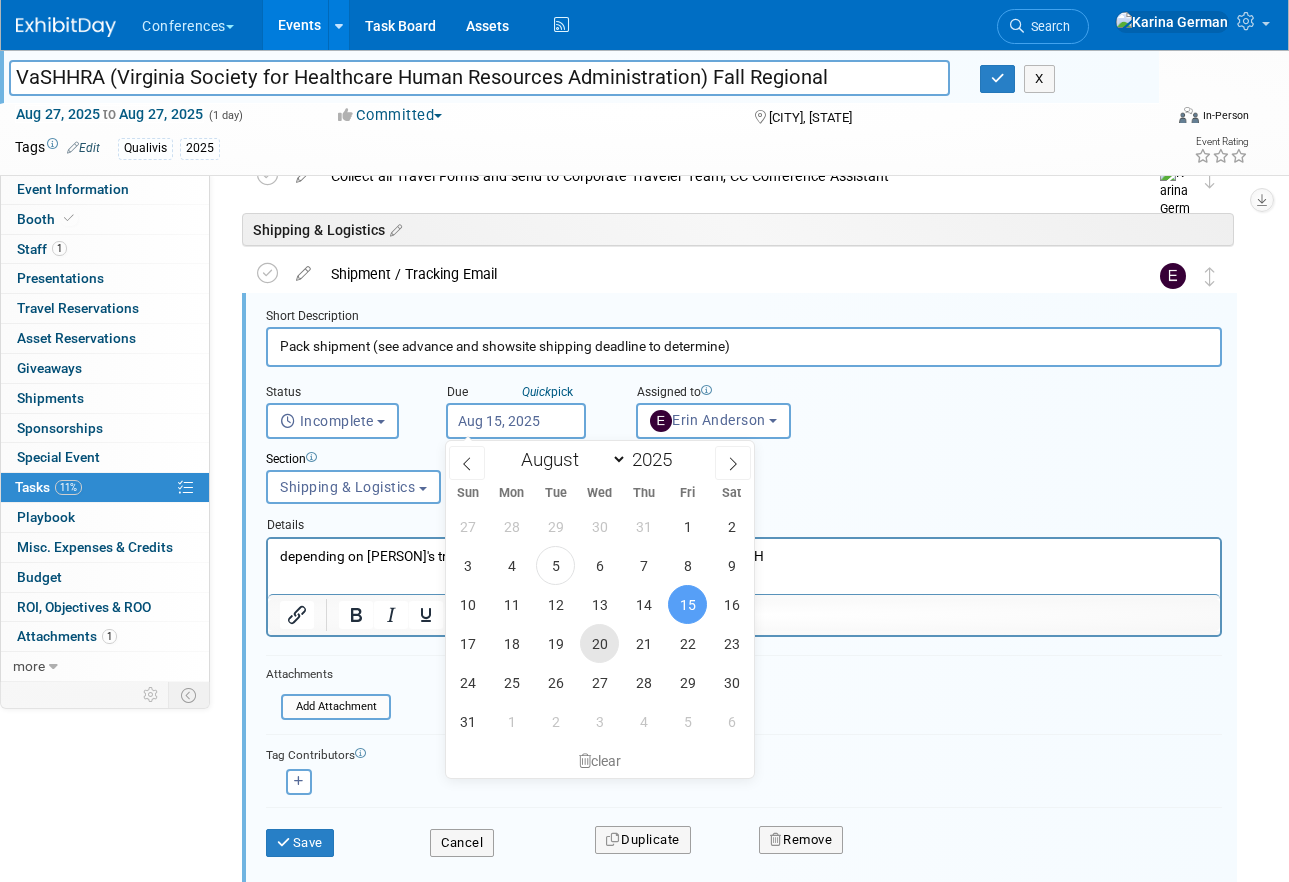 click on "20" at bounding box center (599, 643) 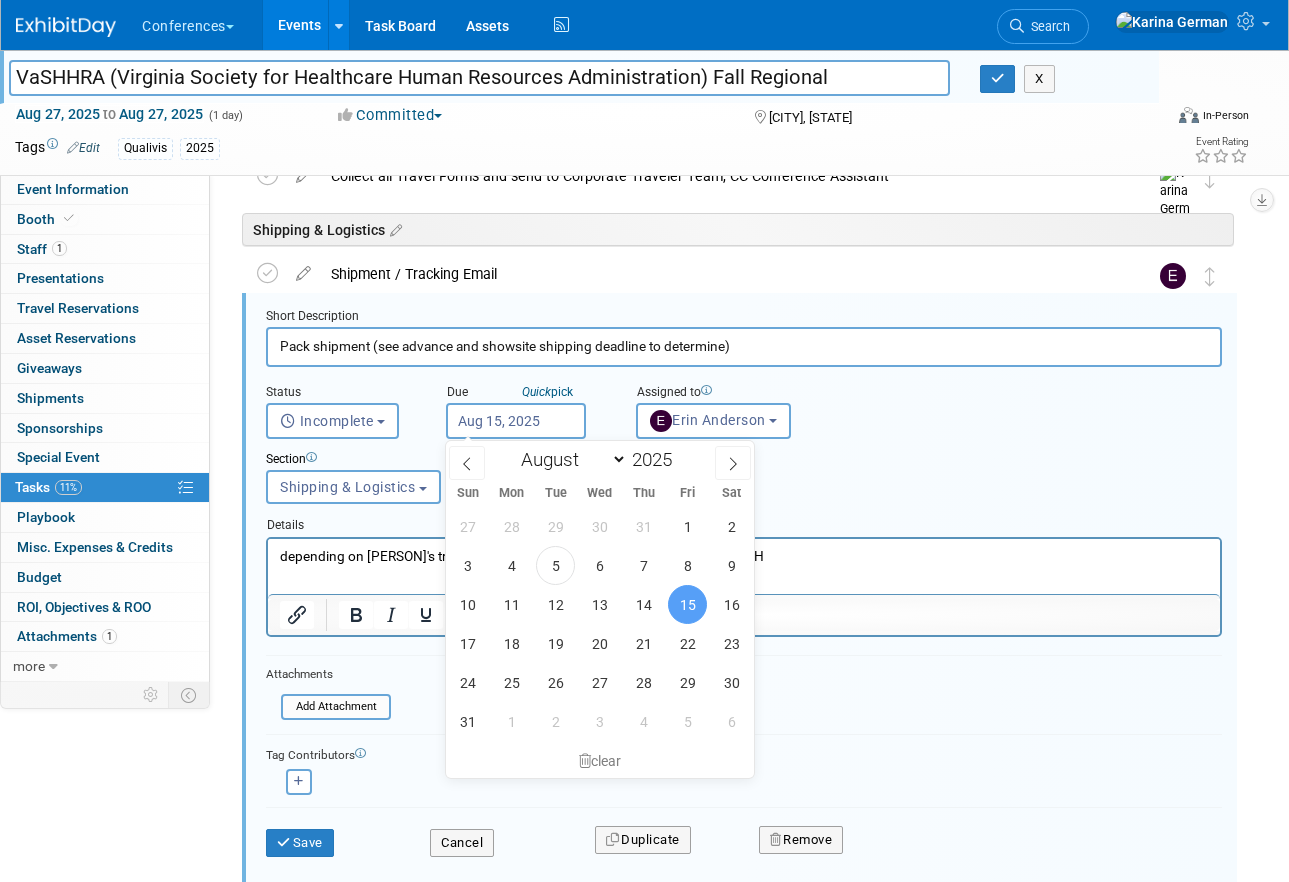 type on "Aug 20, 2025" 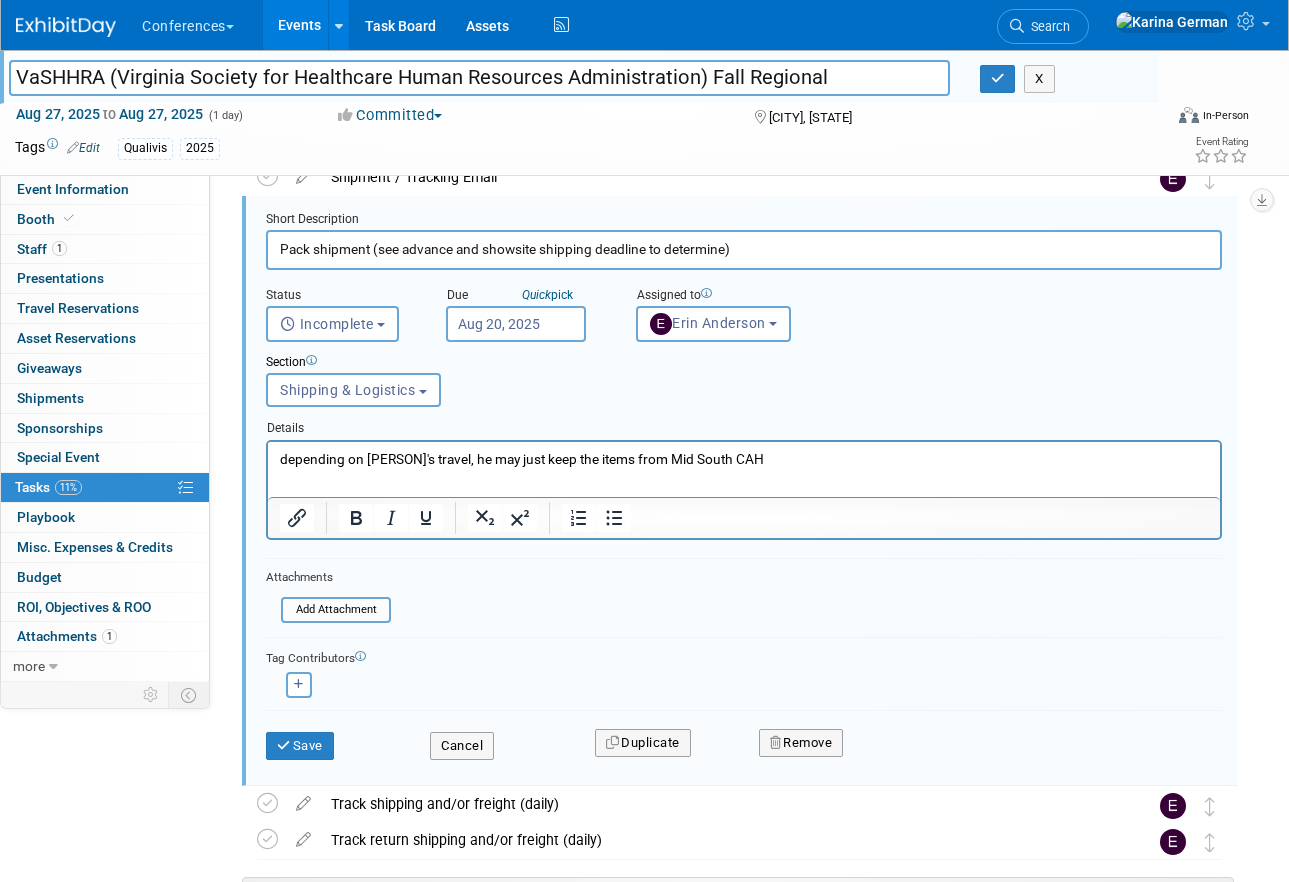 scroll, scrollTop: 1091, scrollLeft: 0, axis: vertical 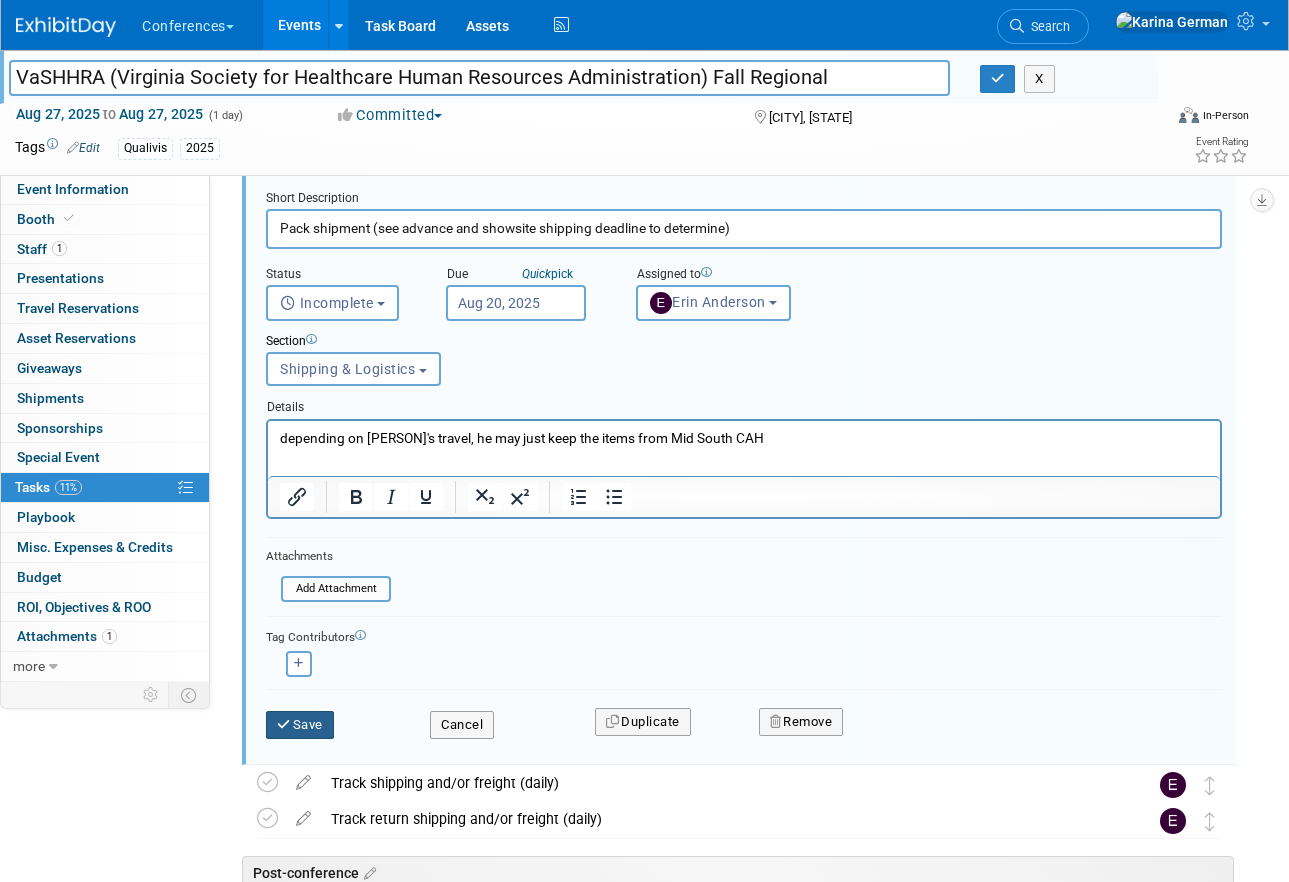 click on "Save" at bounding box center (300, 725) 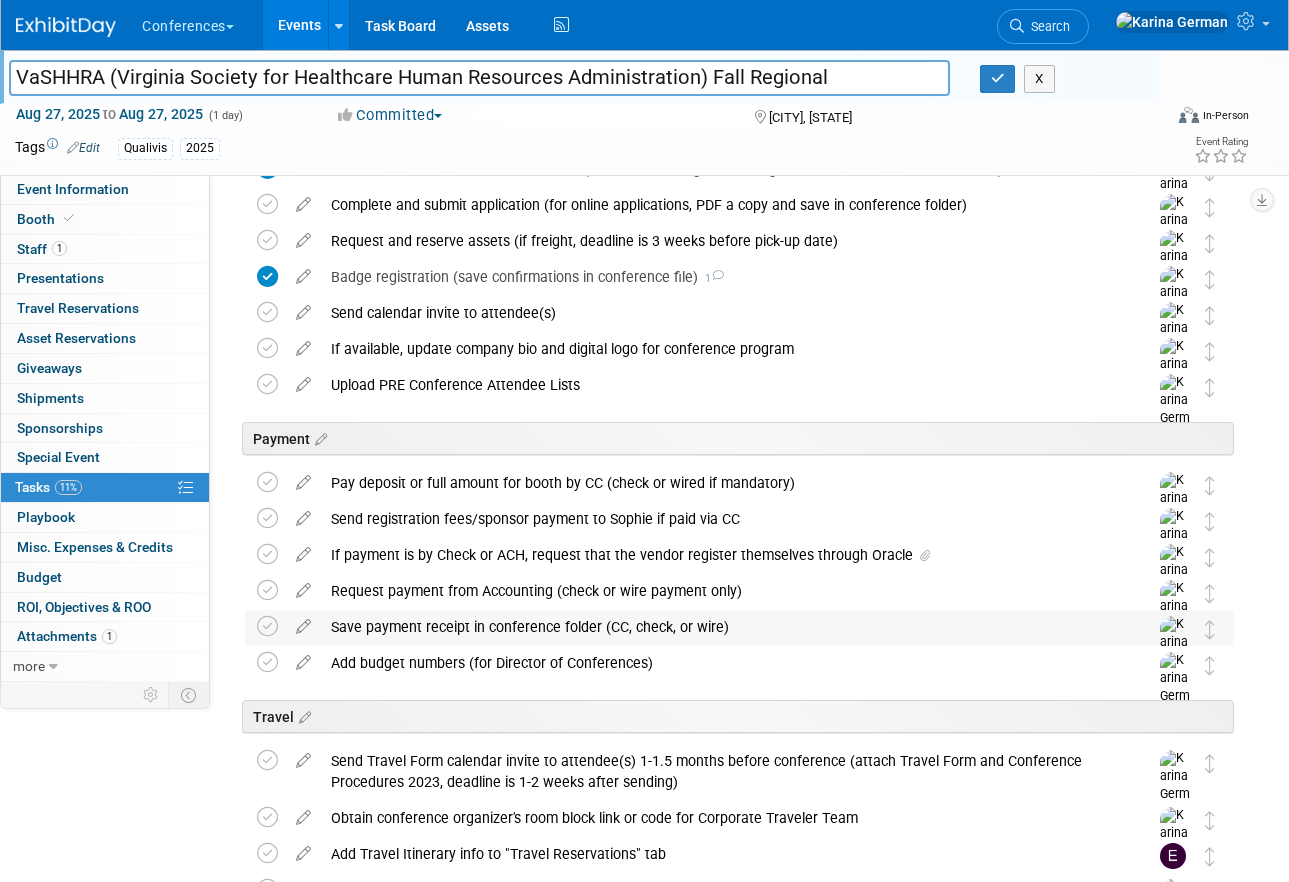 scroll, scrollTop: 189, scrollLeft: 0, axis: vertical 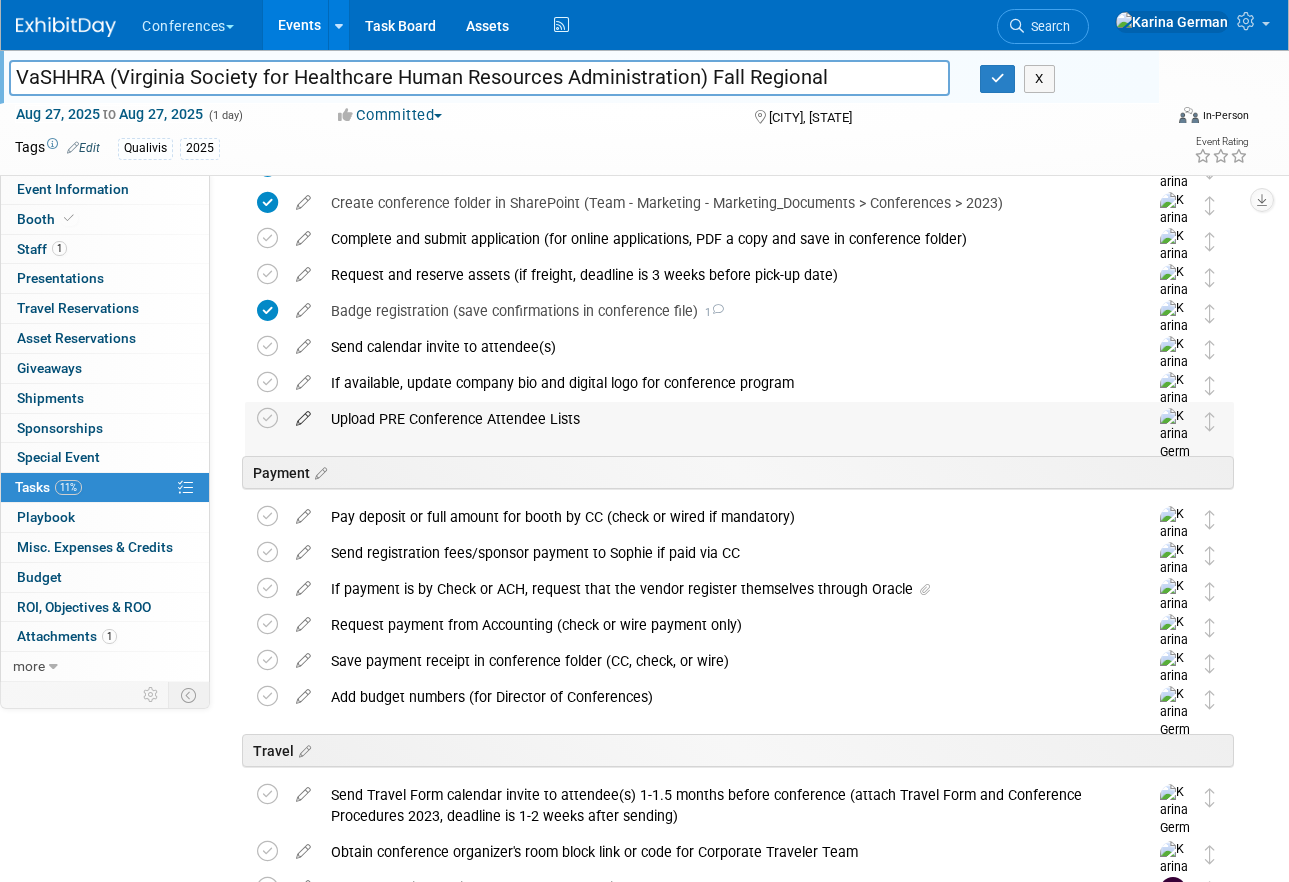 click at bounding box center (303, 414) 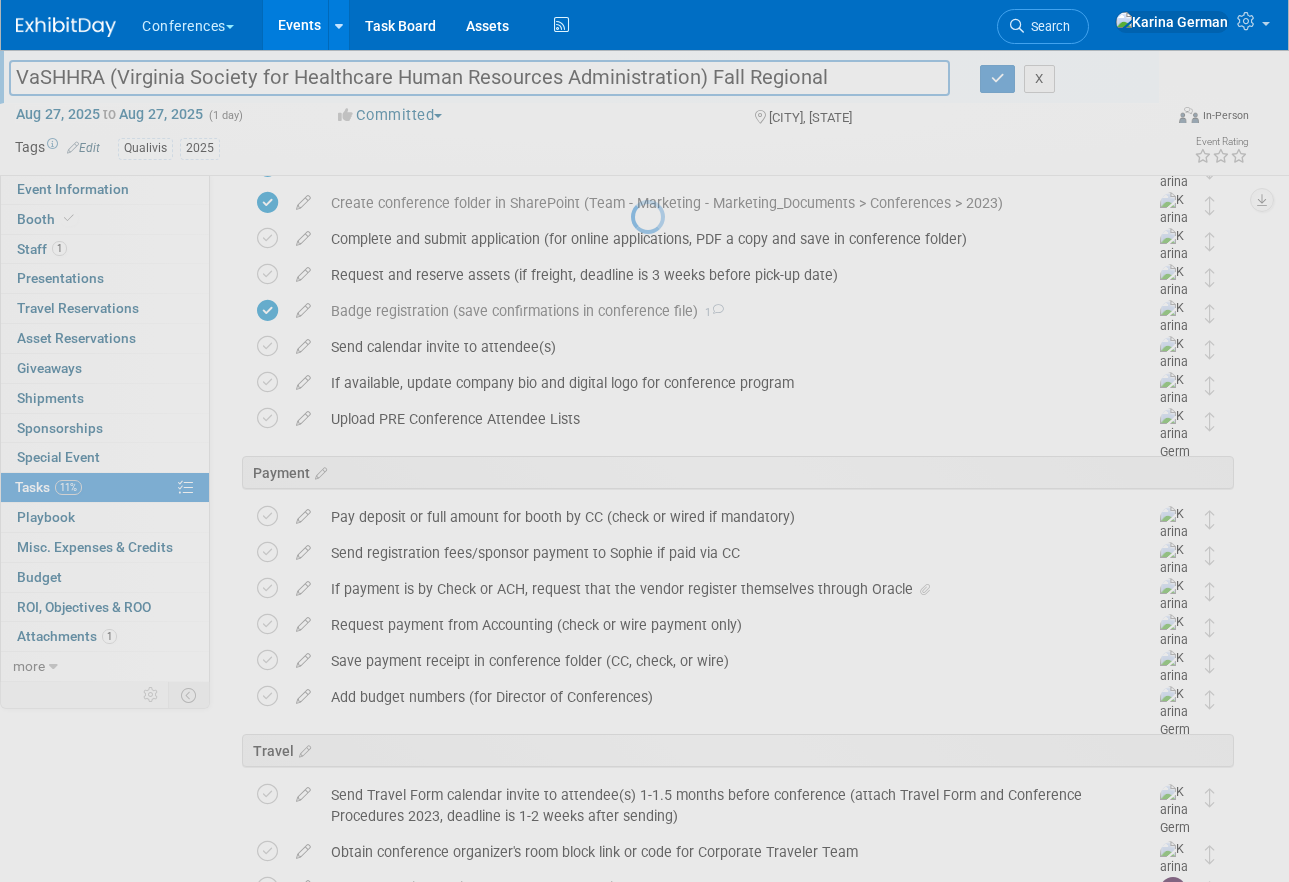 select on "7" 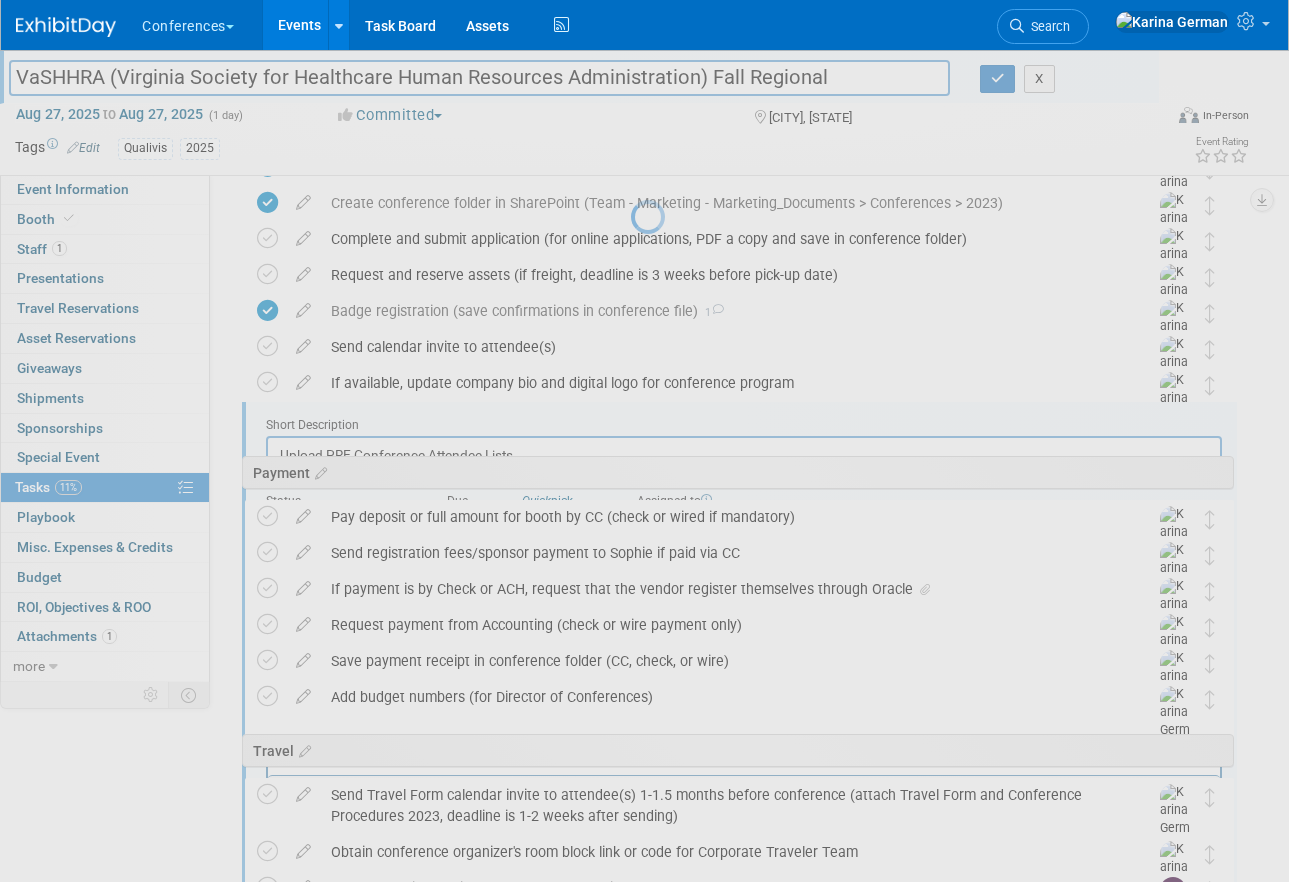 scroll, scrollTop: 0, scrollLeft: 0, axis: both 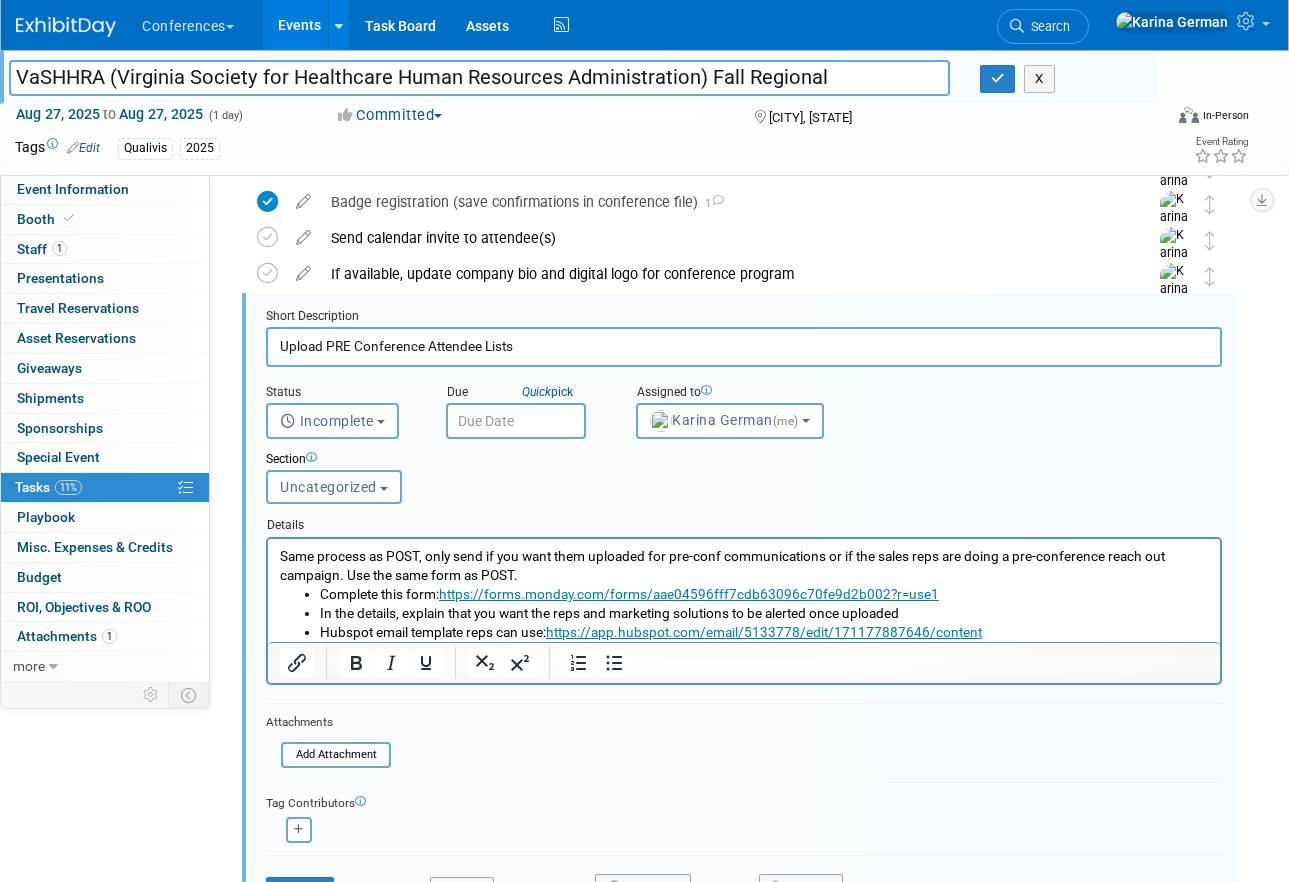 click at bounding box center [516, 421] 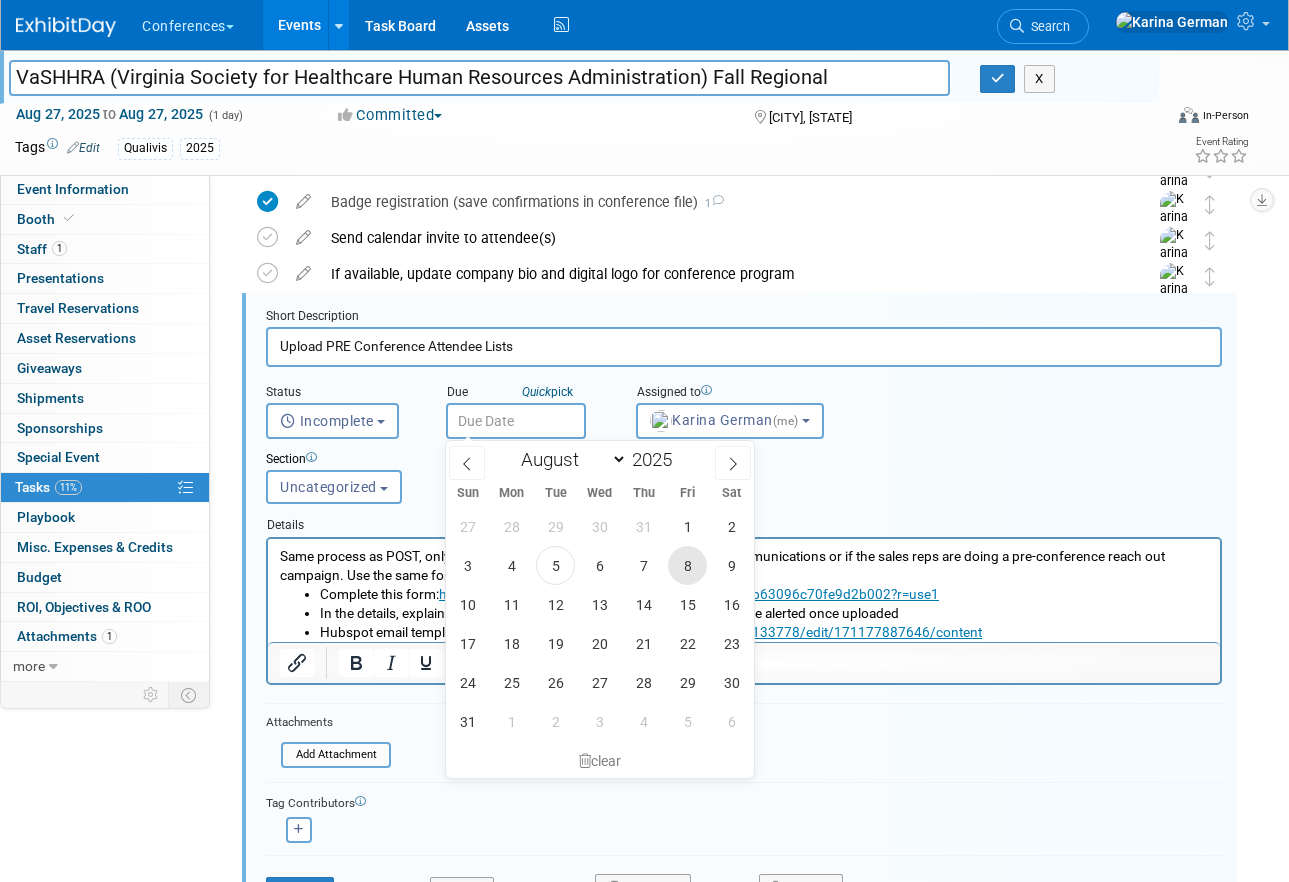 click on "8" at bounding box center [687, 565] 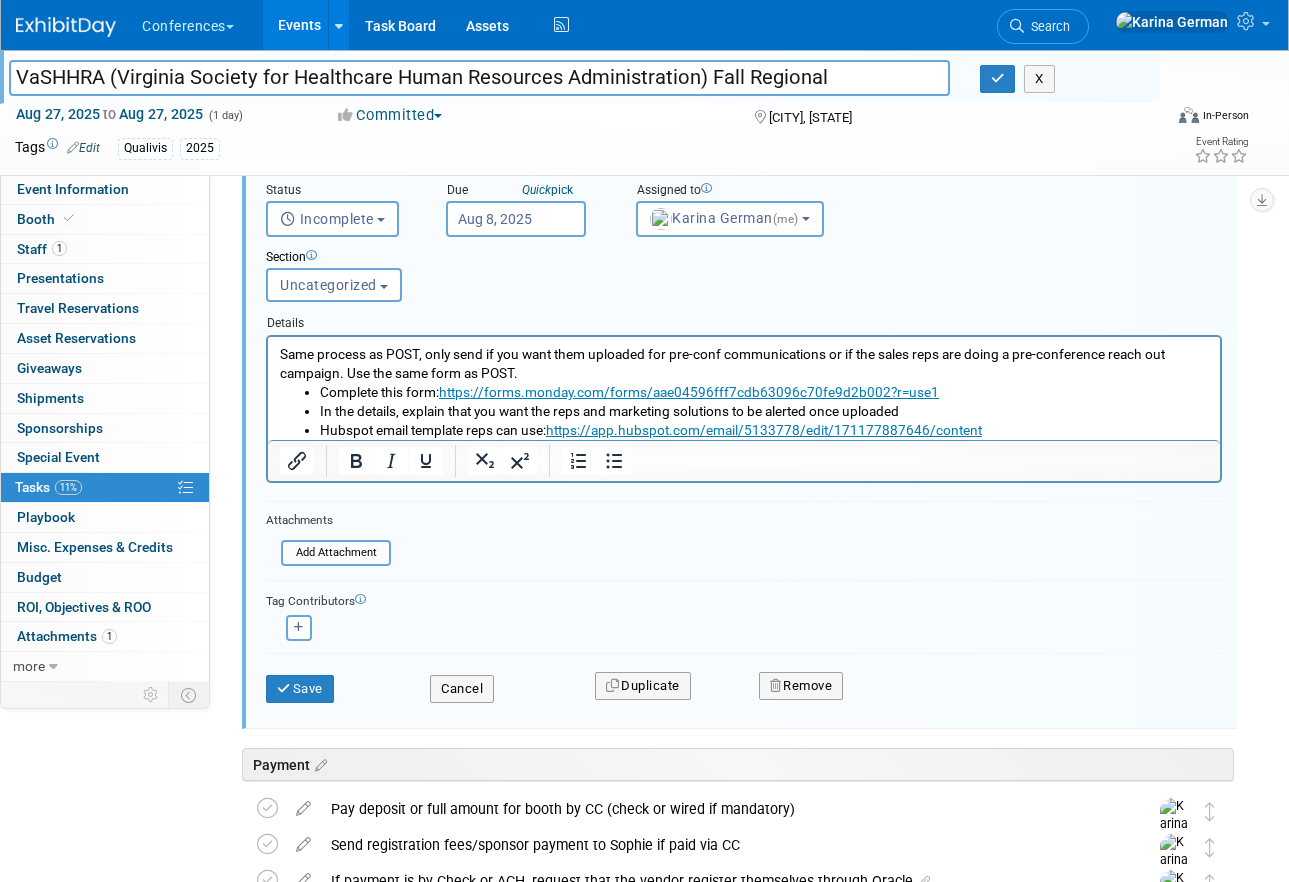 scroll, scrollTop: 511, scrollLeft: 0, axis: vertical 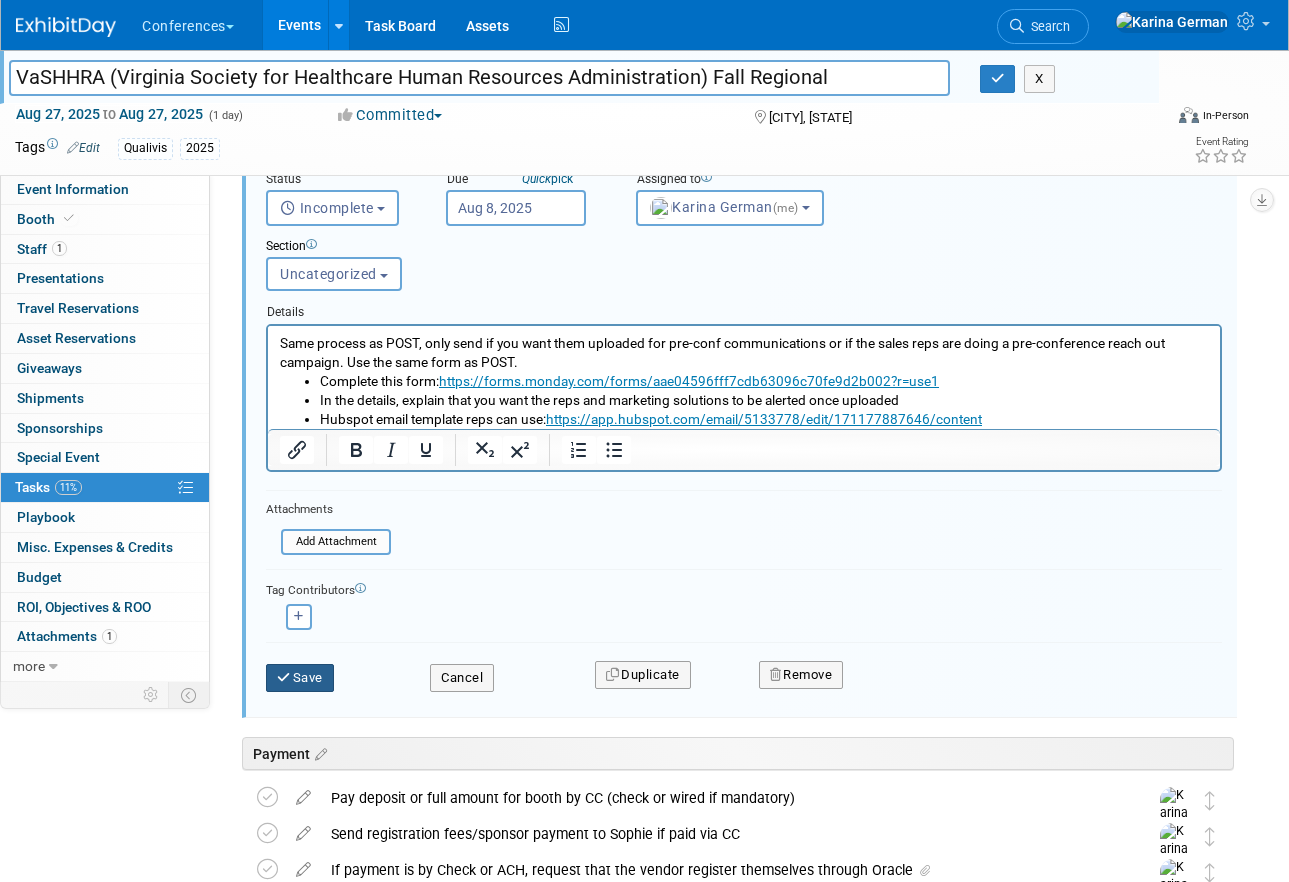click on "Save" at bounding box center [300, 678] 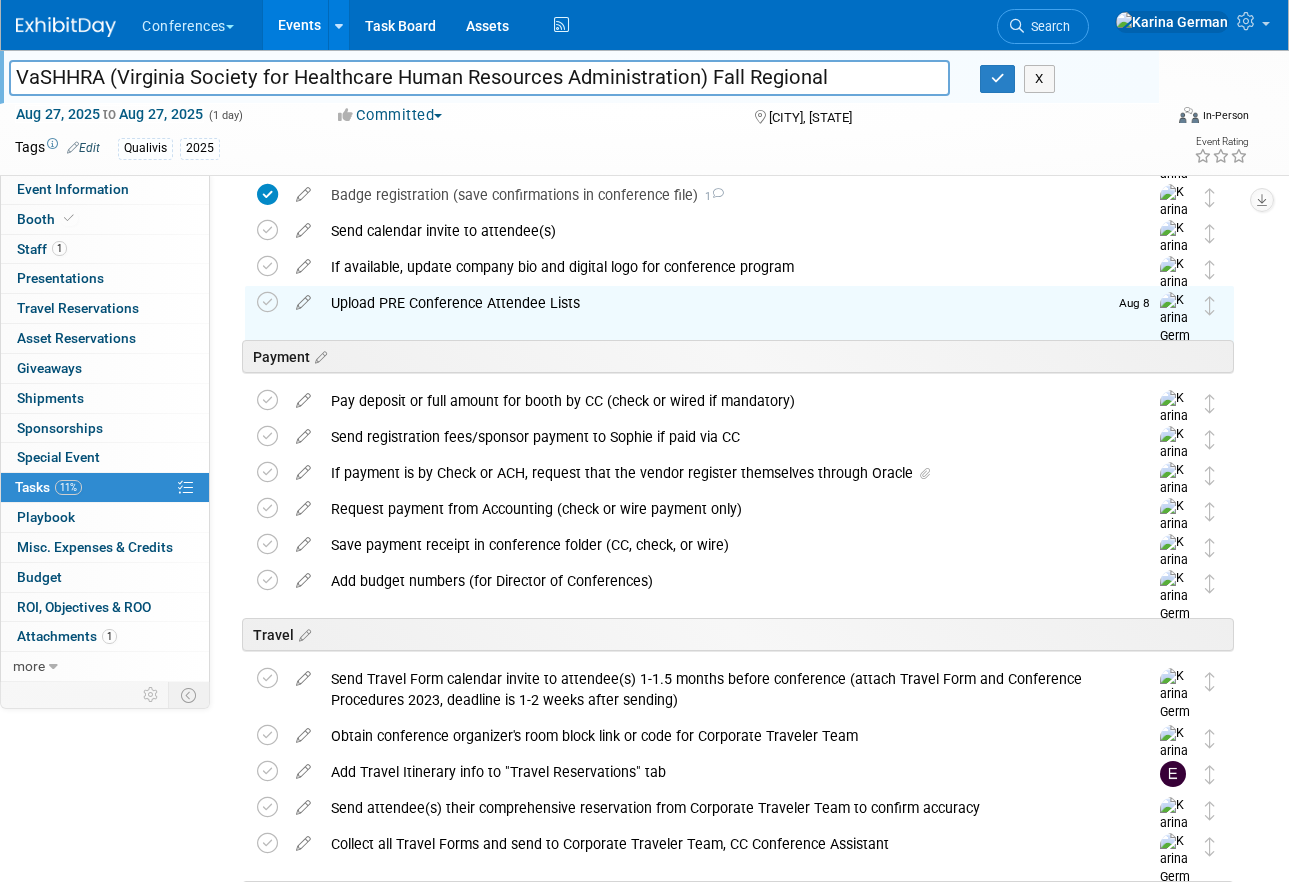 scroll, scrollTop: 331, scrollLeft: 0, axis: vertical 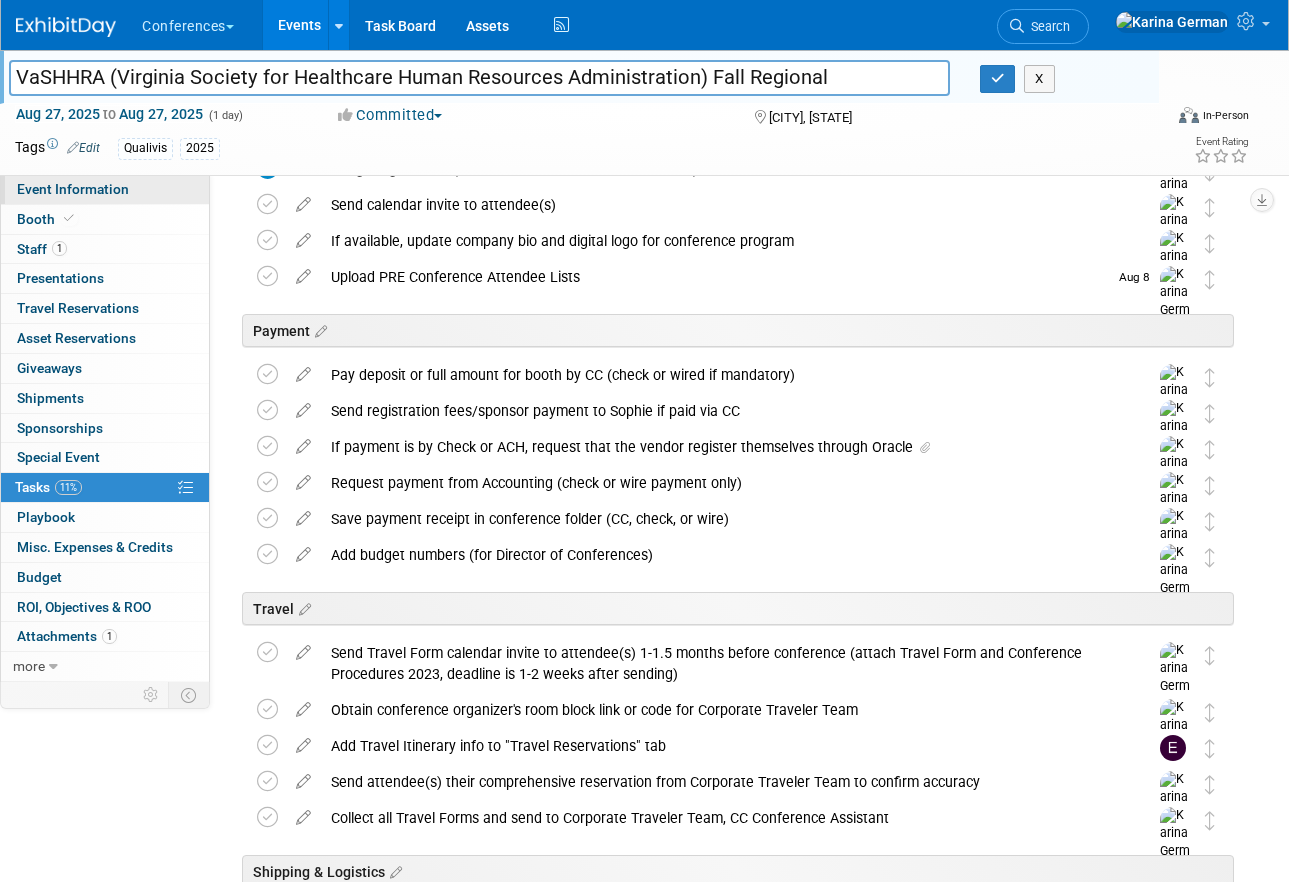 click on "Event Information" at bounding box center (73, 189) 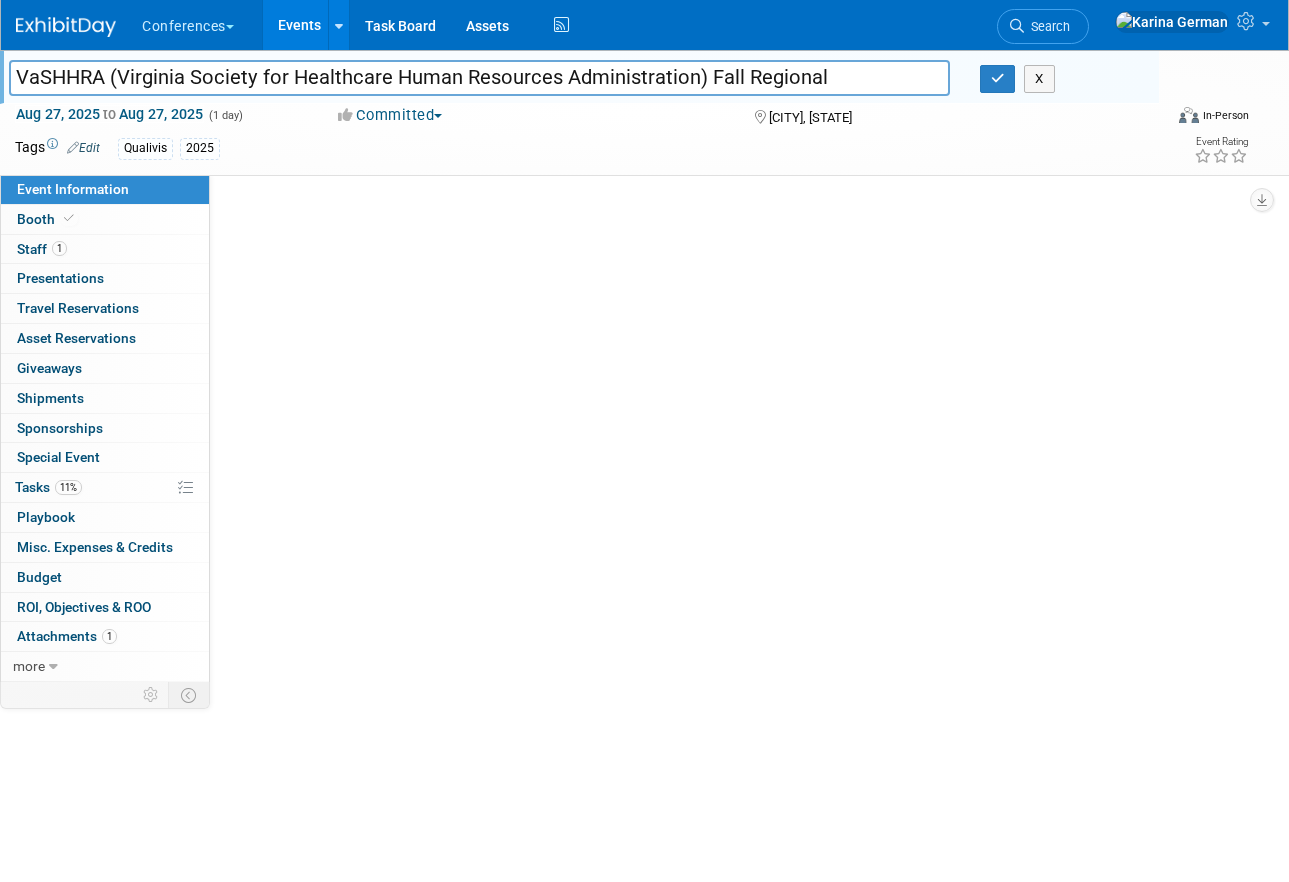 scroll, scrollTop: 0, scrollLeft: 0, axis: both 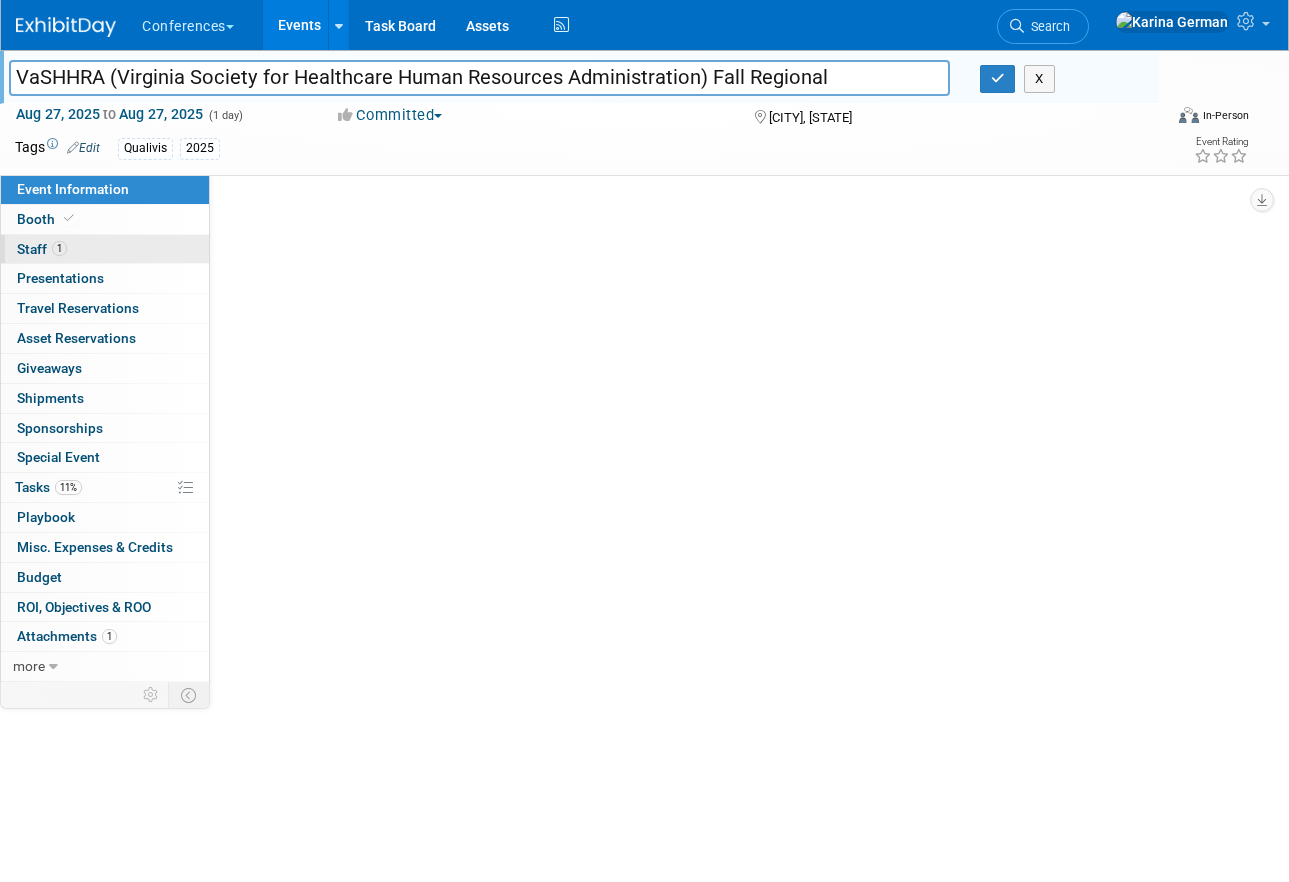 select on "Qualivis" 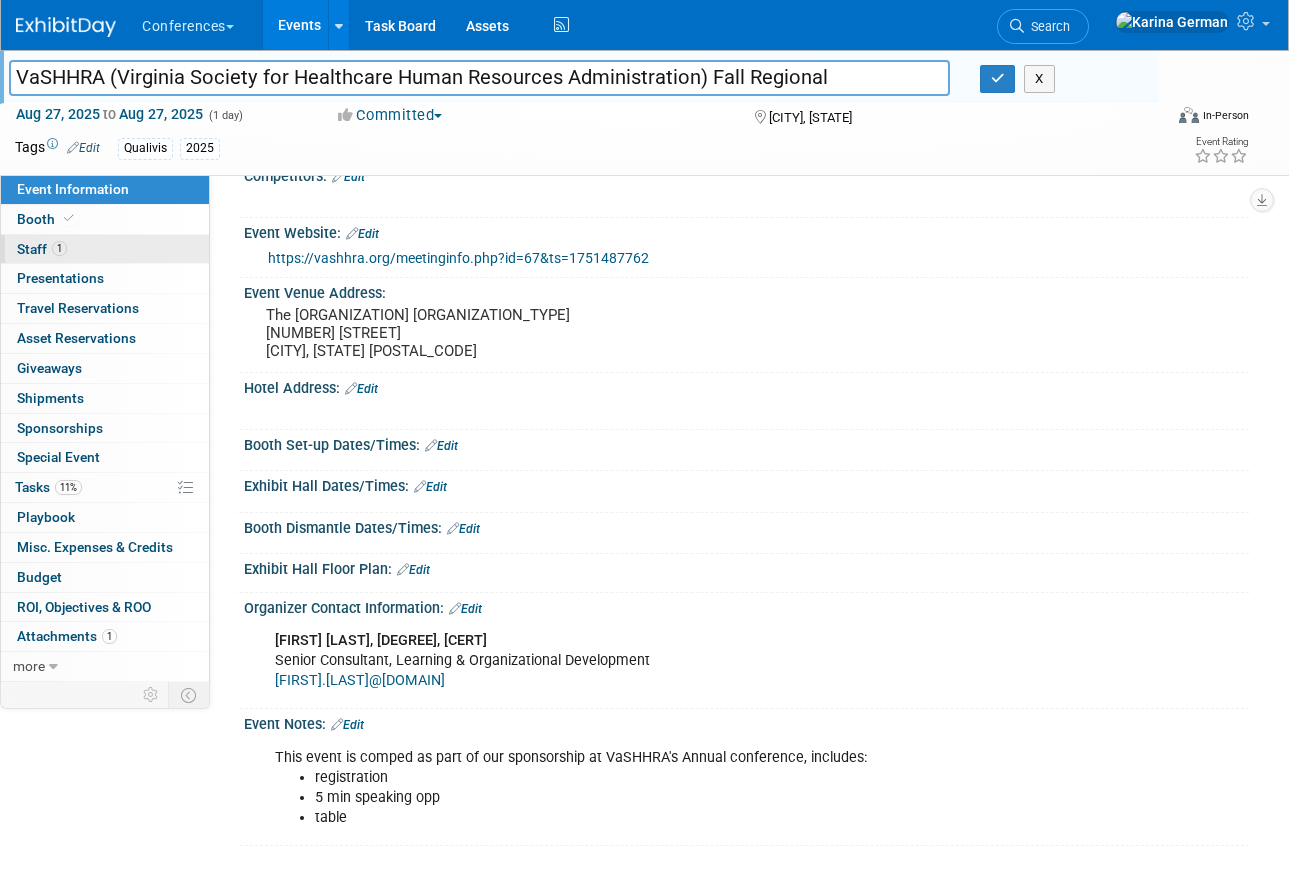 scroll, scrollTop: 223, scrollLeft: 0, axis: vertical 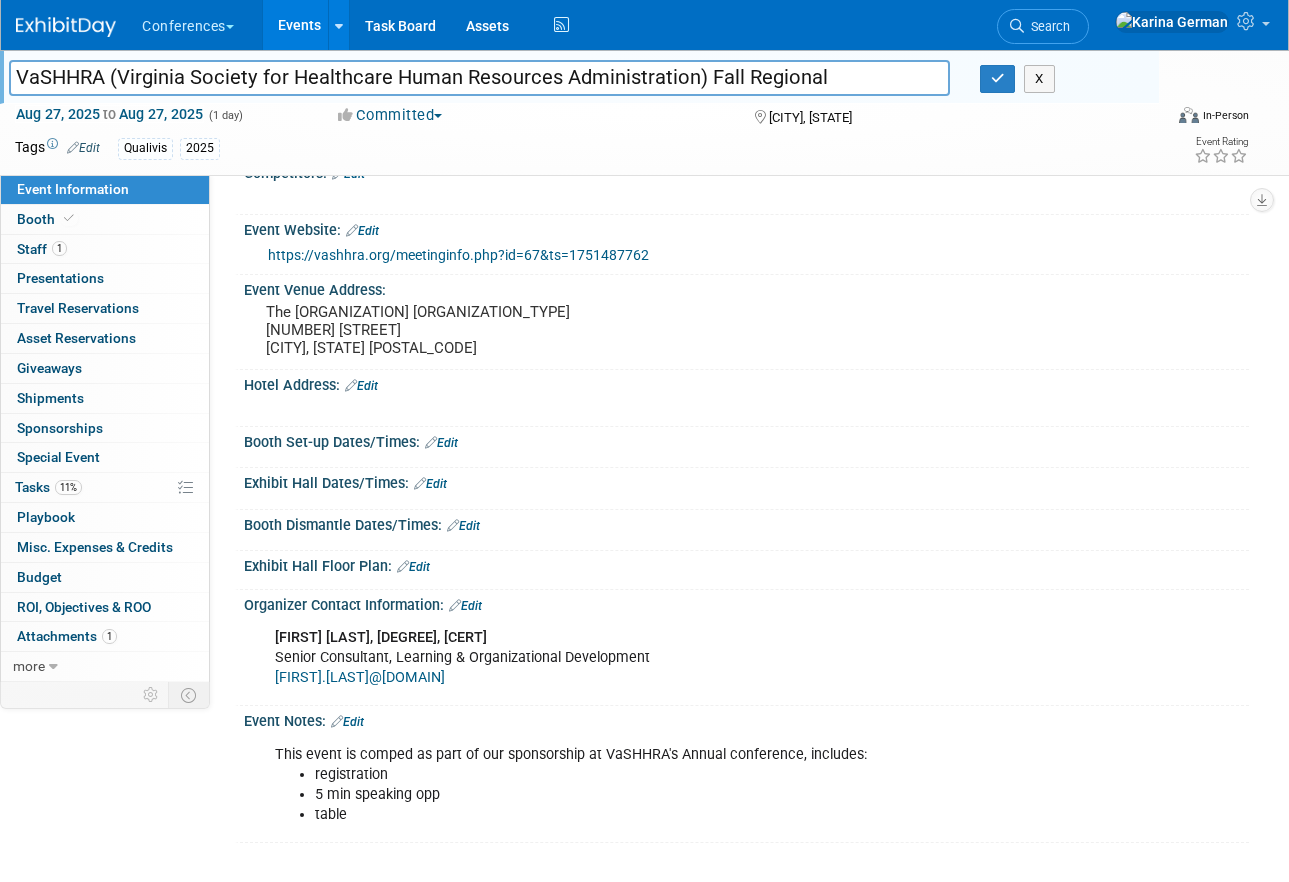 click on "Event Notes:
Edit" at bounding box center (746, 719) 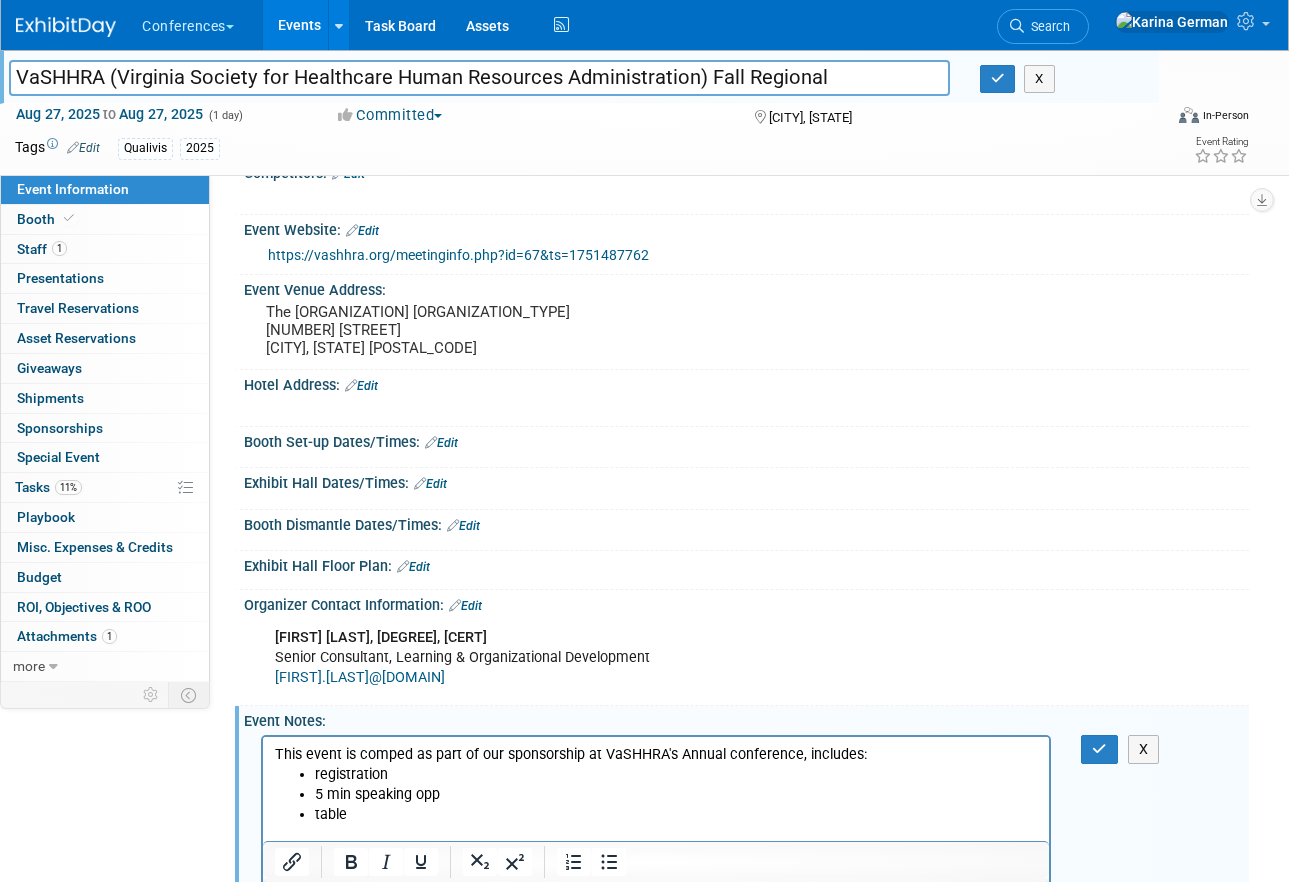 scroll, scrollTop: 0, scrollLeft: 0, axis: both 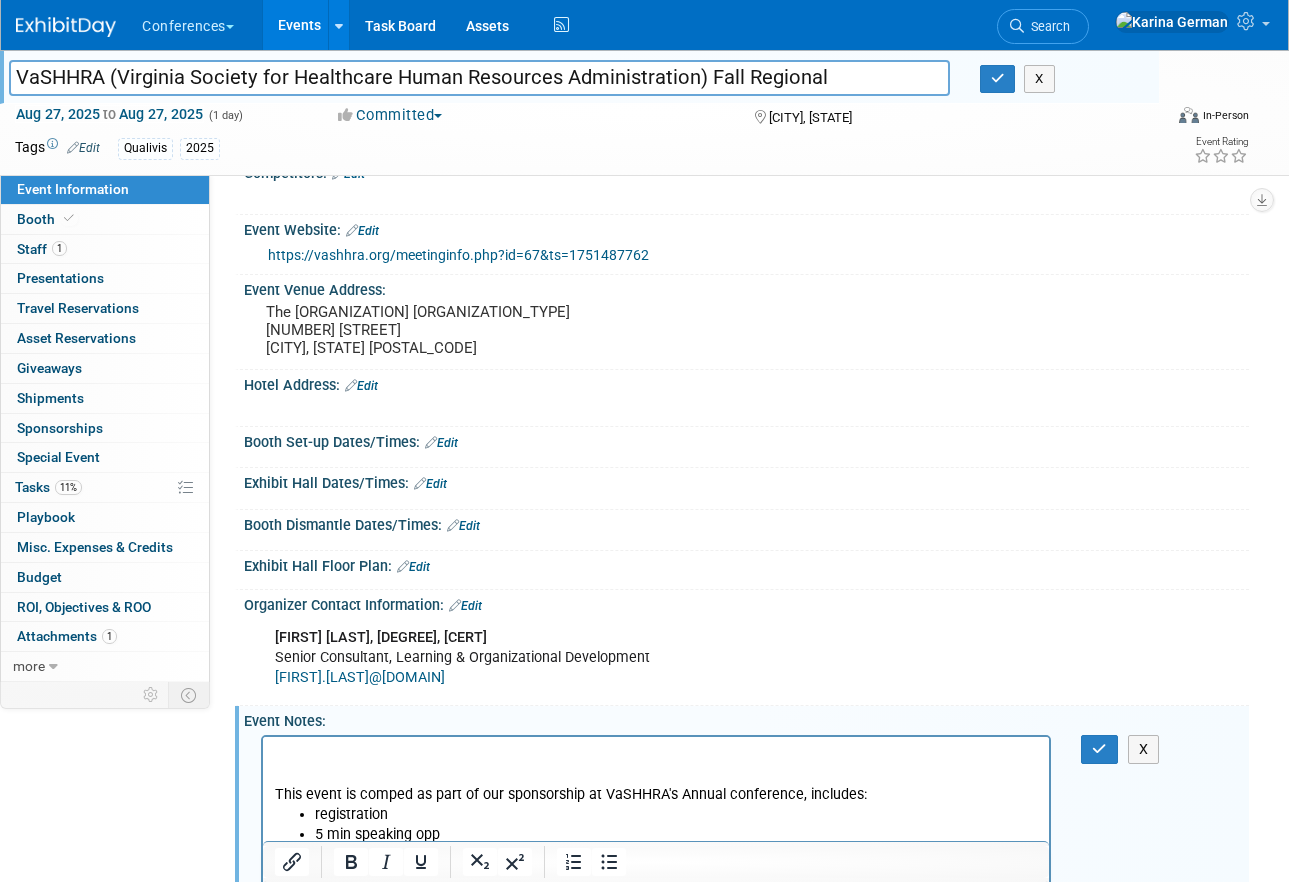 click at bounding box center [656, 774] 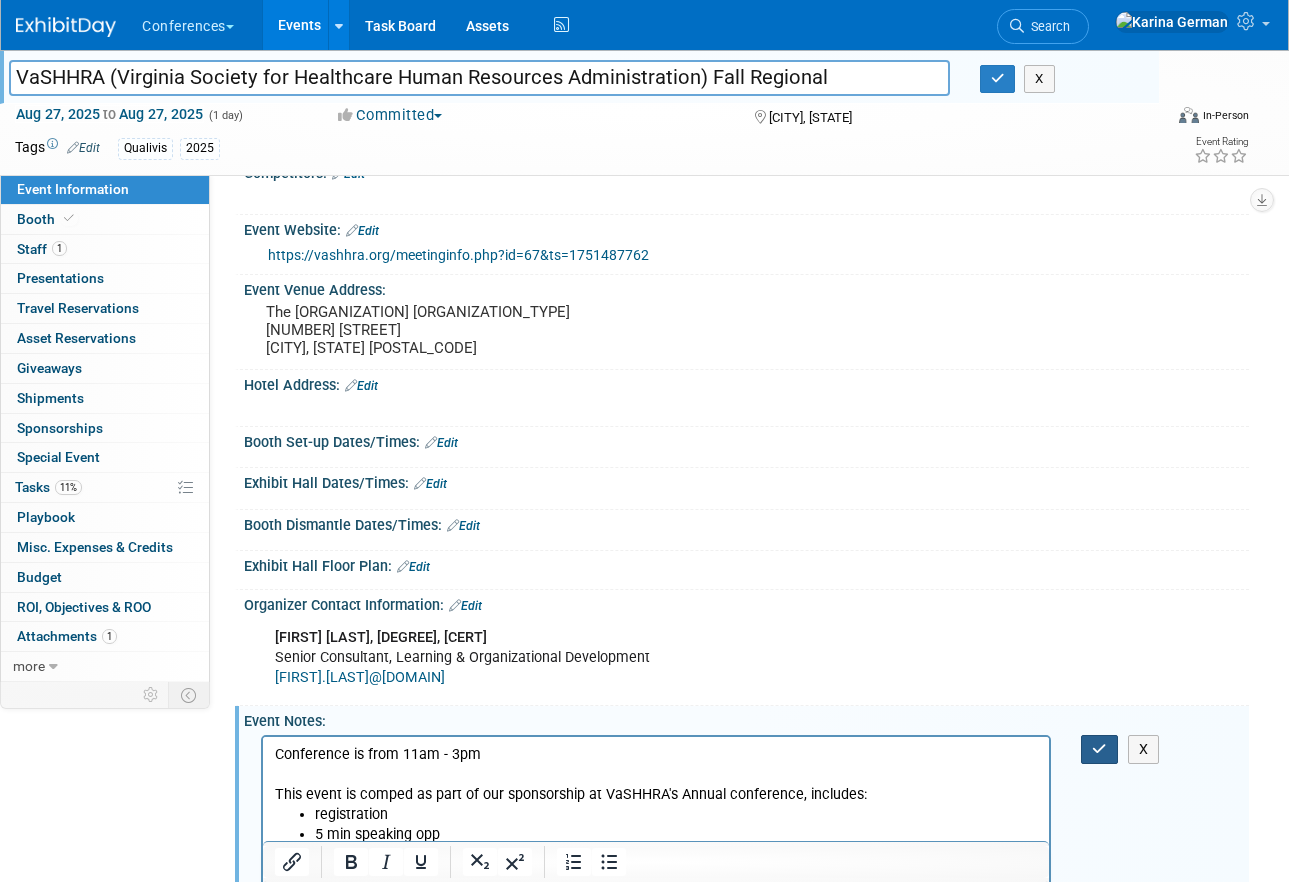 click at bounding box center (1099, 749) 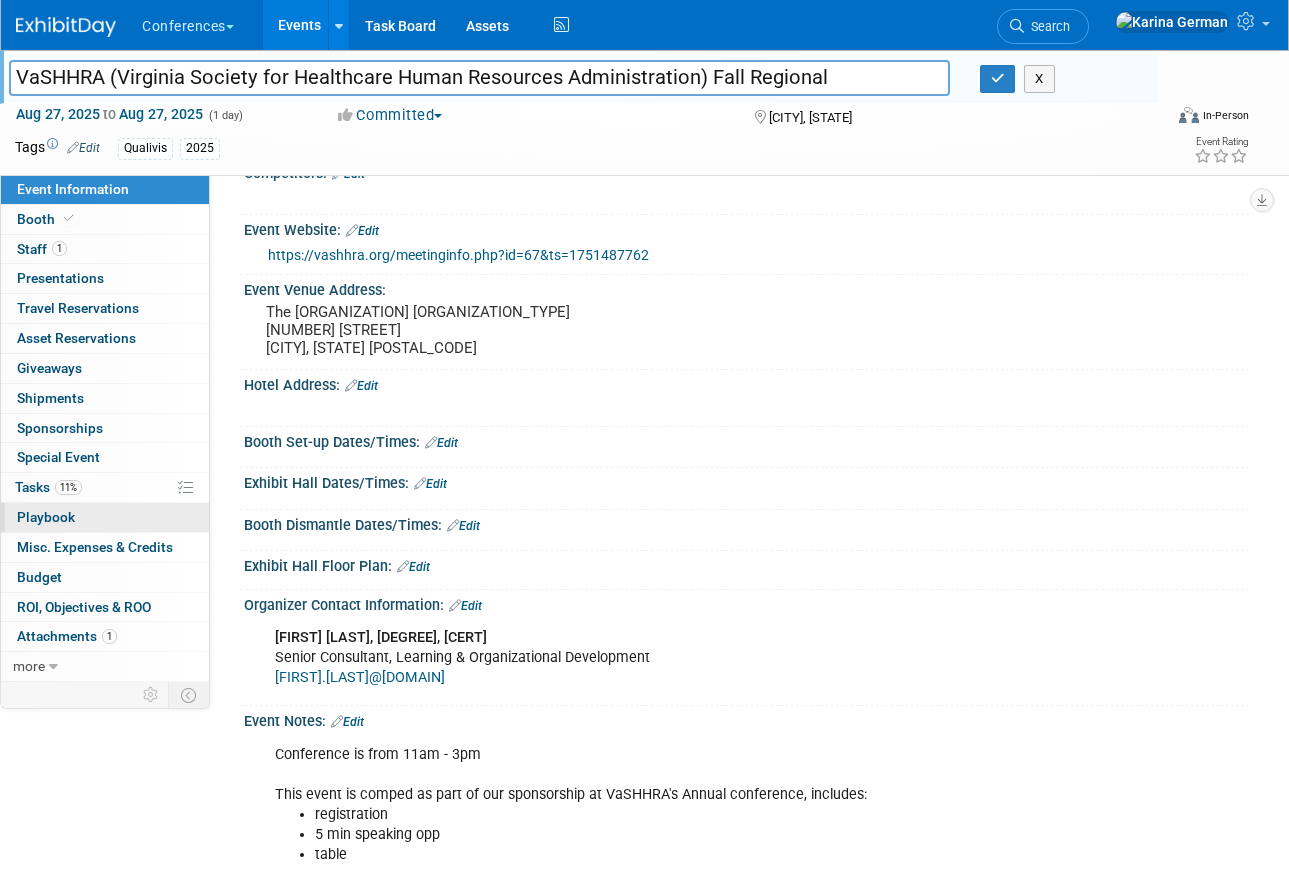 click on "0
Playbook 0" at bounding box center (105, 517) 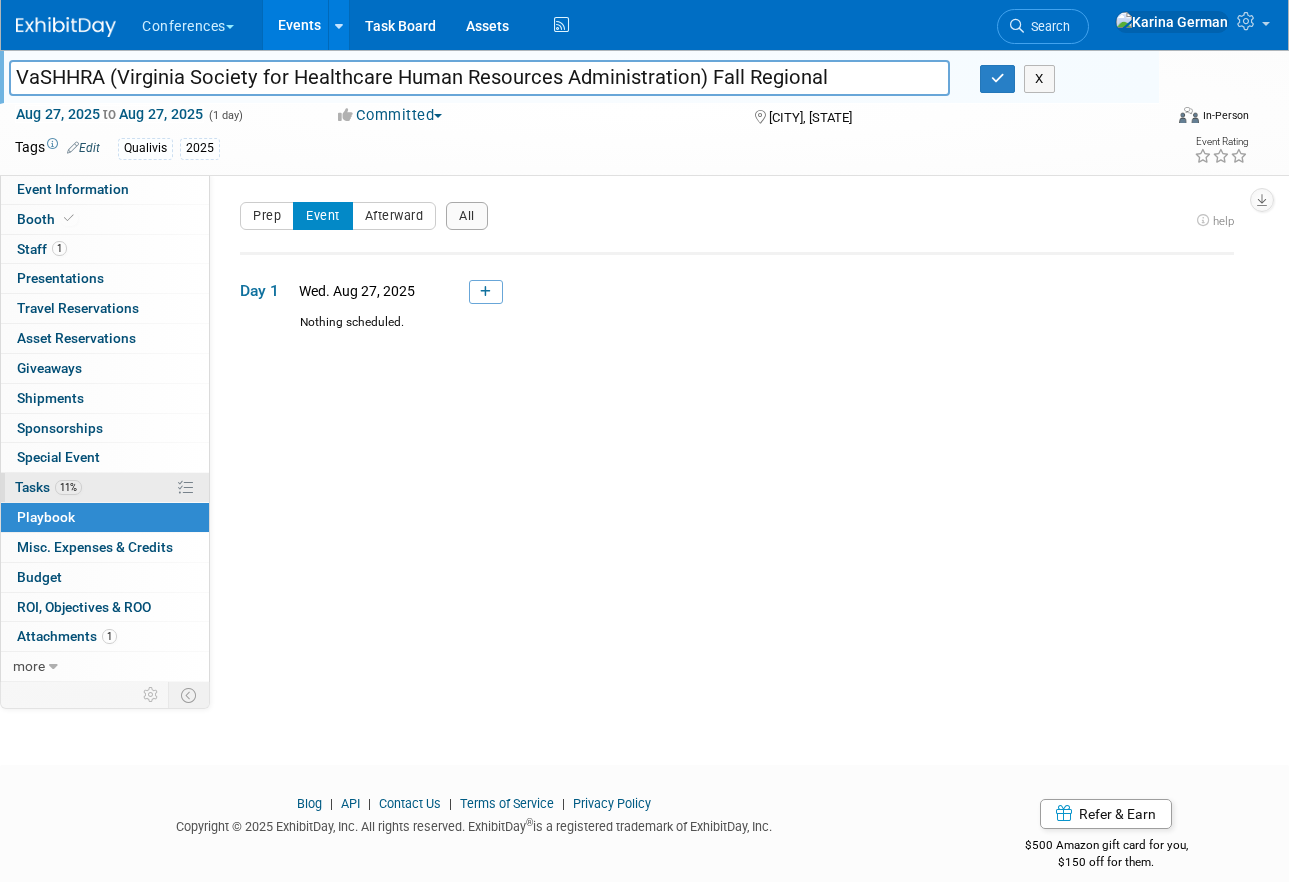 click on "11%" at bounding box center [68, 487] 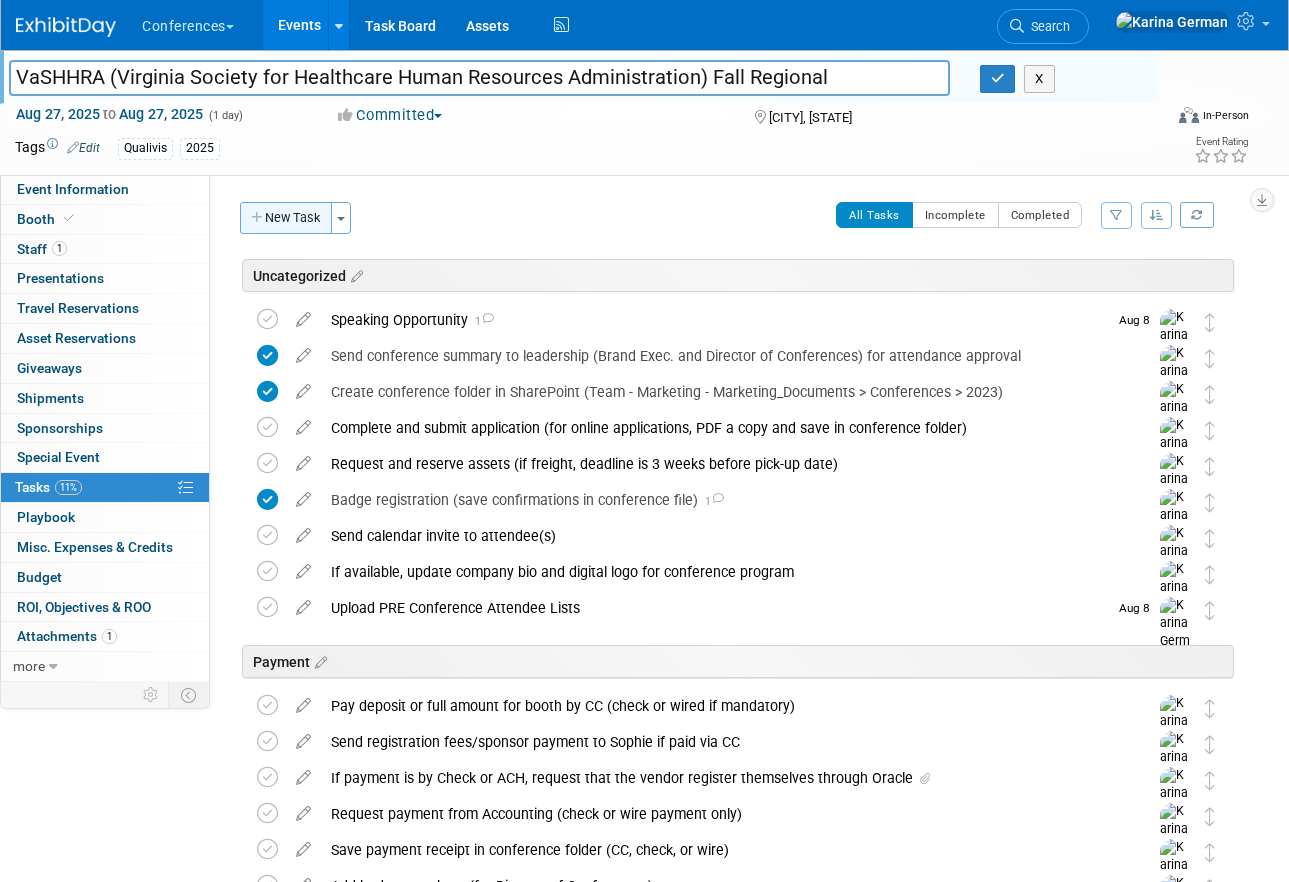 click on "New Task" at bounding box center (286, 218) 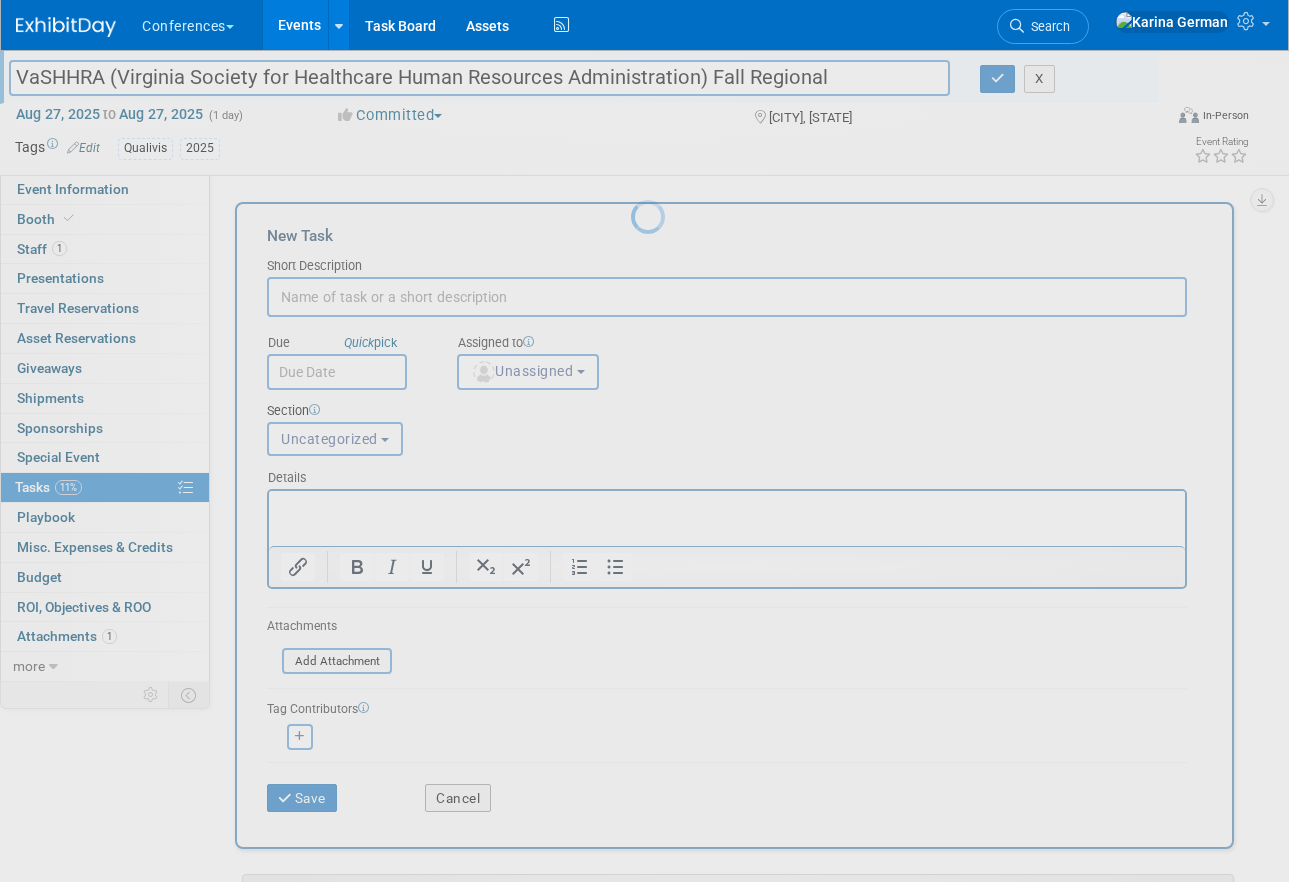 scroll, scrollTop: 0, scrollLeft: 0, axis: both 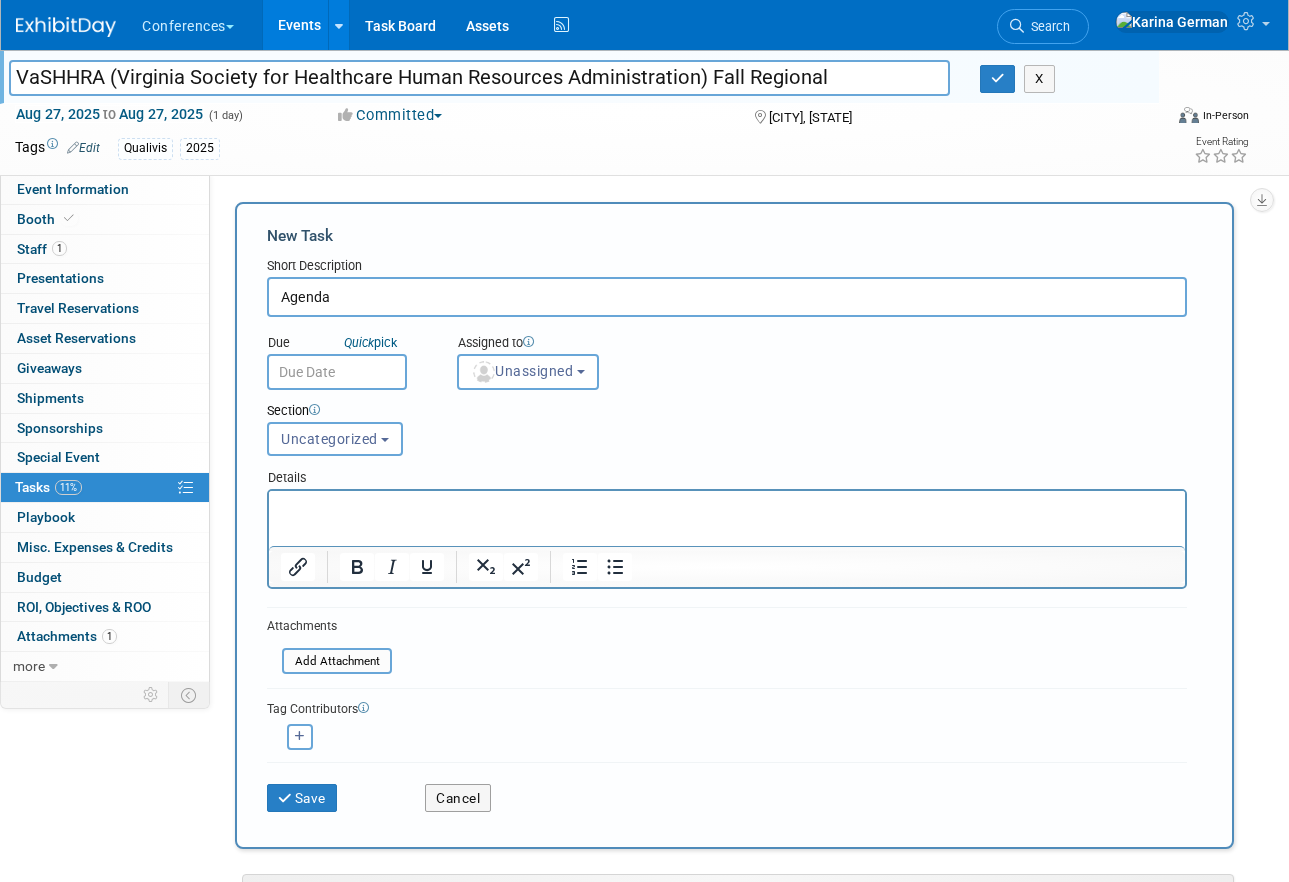 type on "Agenda" 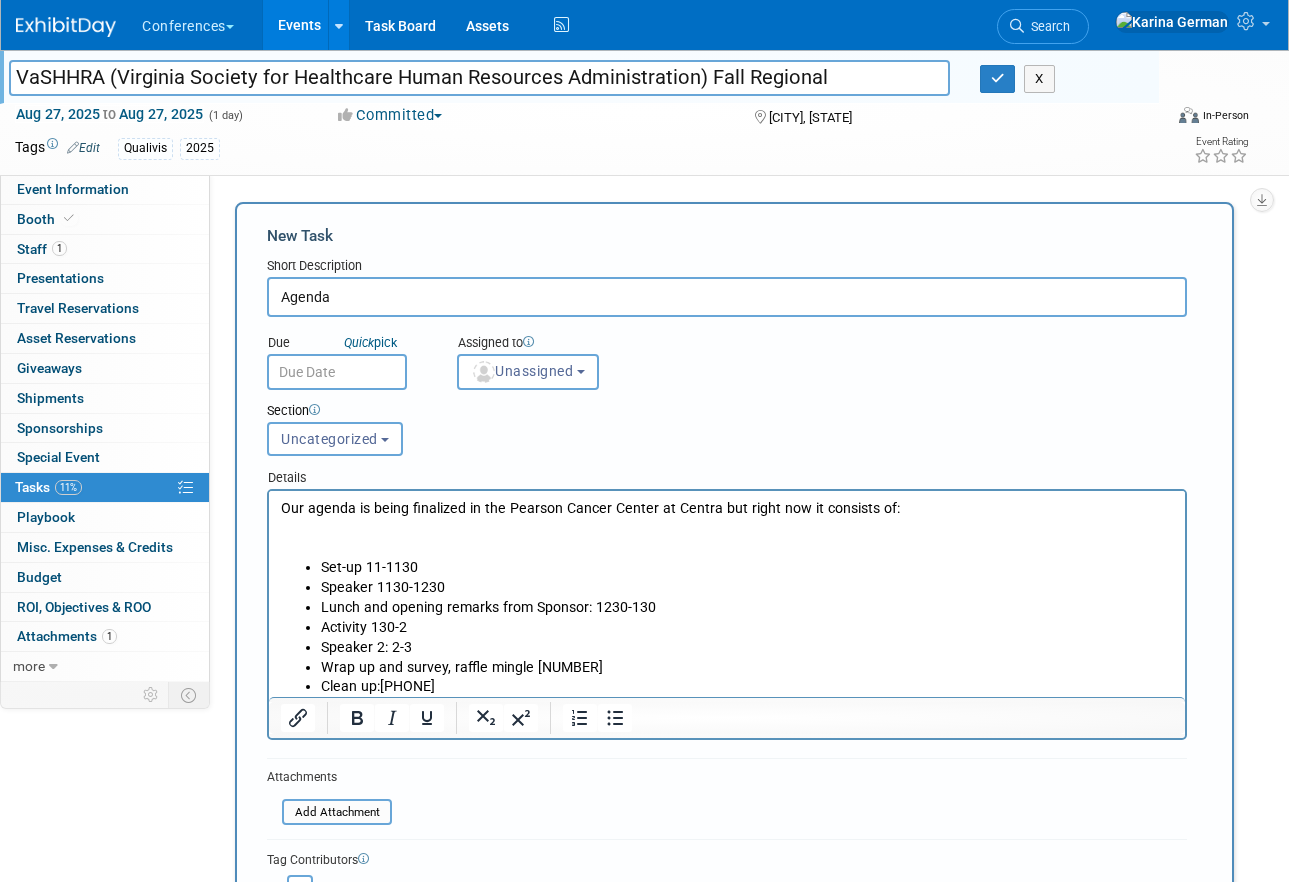 click at bounding box center (727, 549) 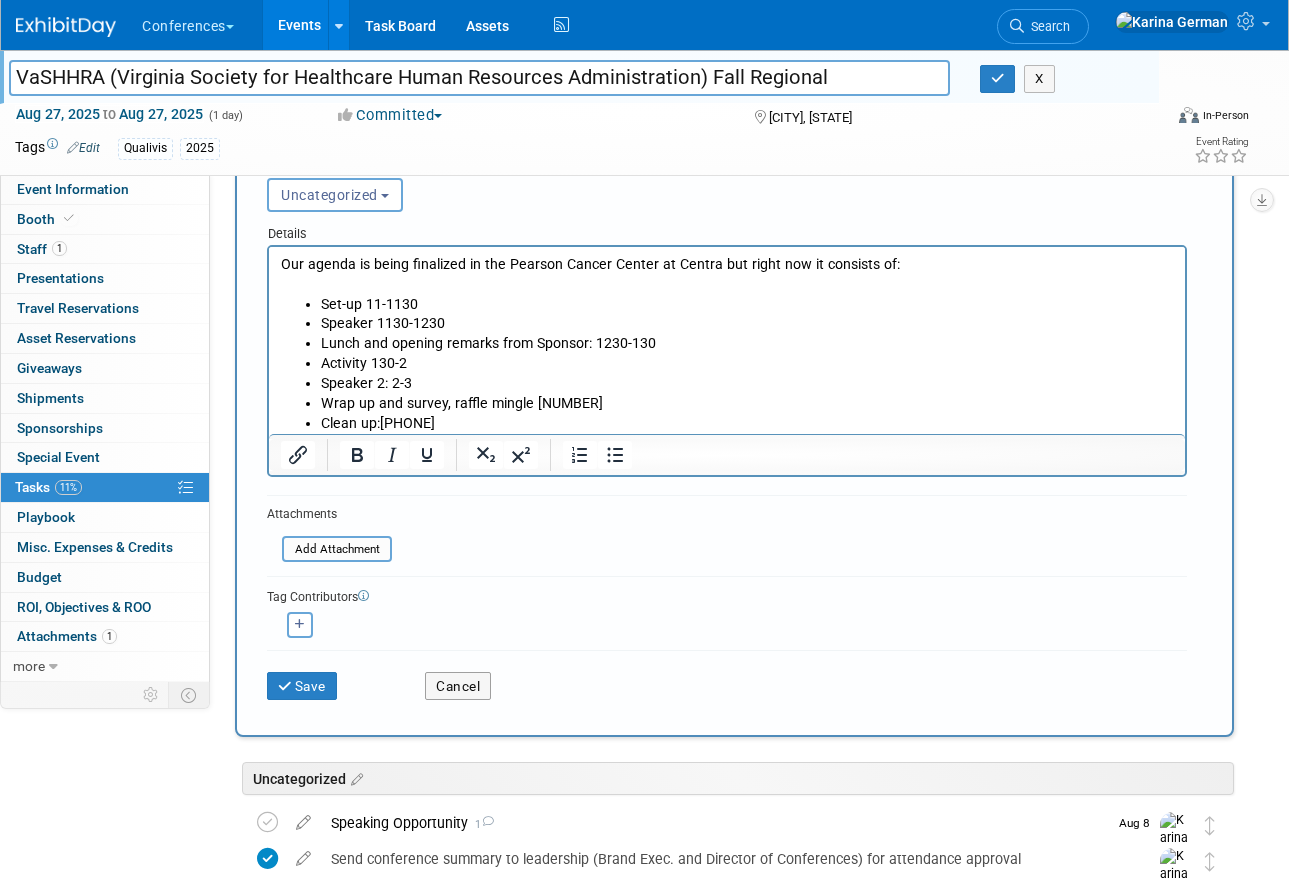 scroll, scrollTop: 283, scrollLeft: 0, axis: vertical 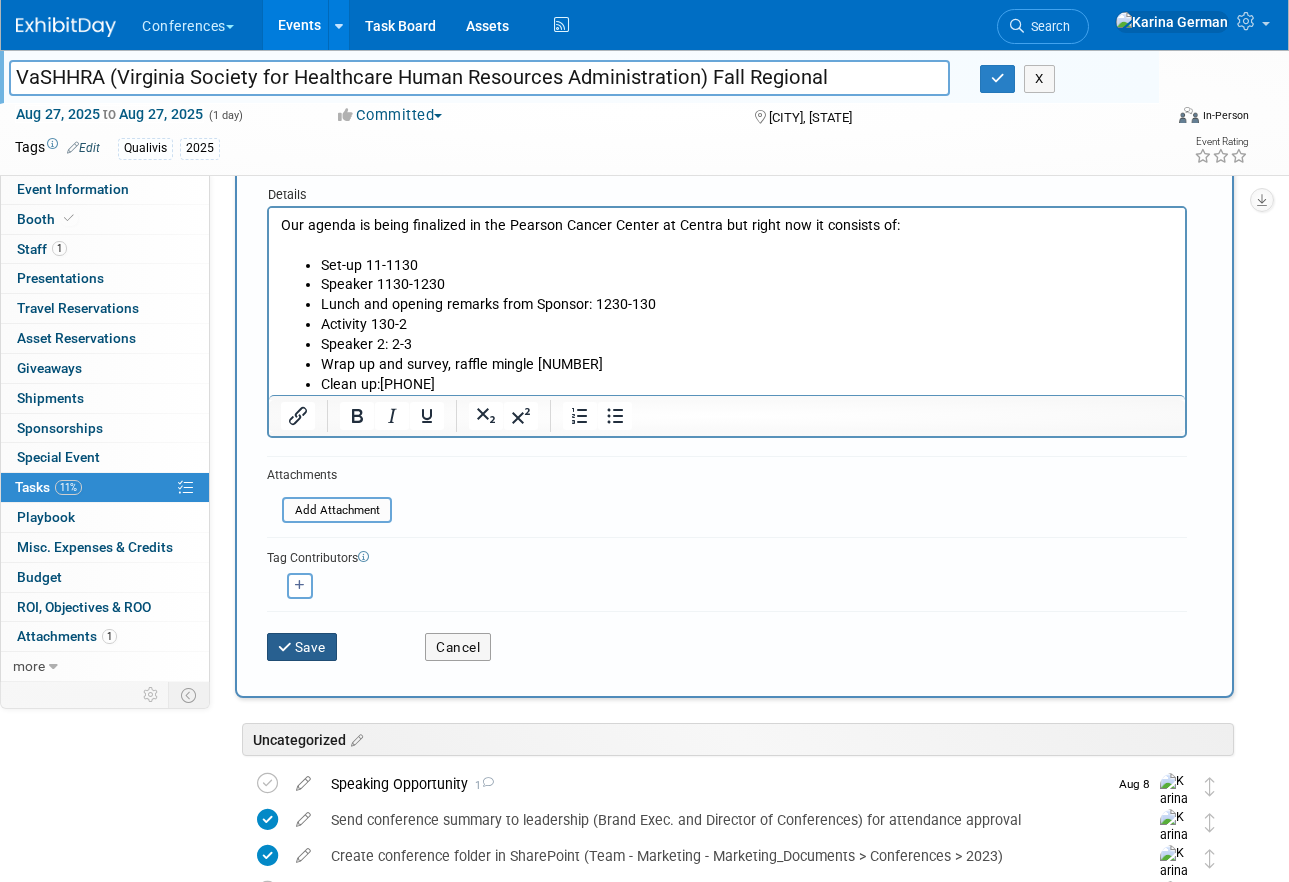 click on "Save" at bounding box center (302, 647) 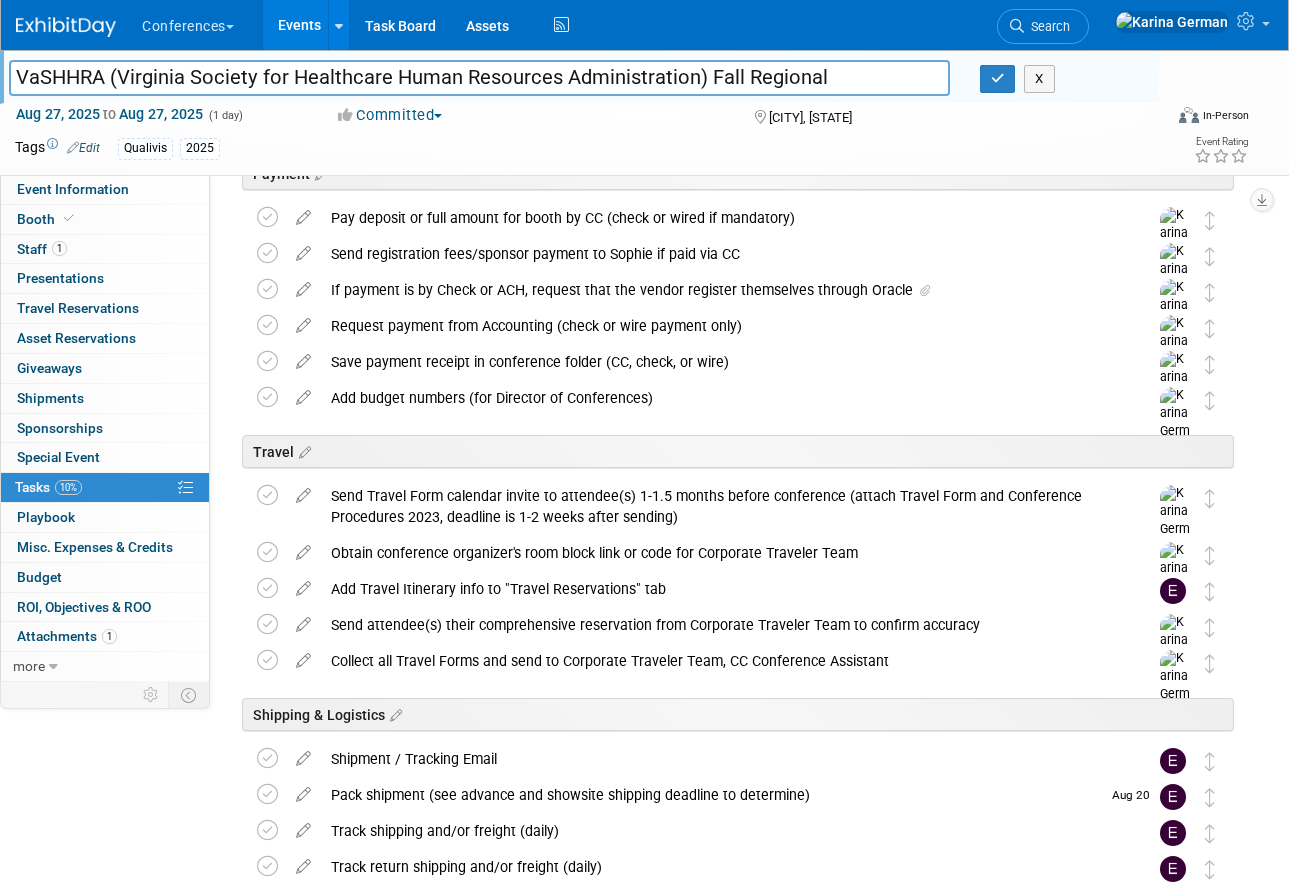 scroll, scrollTop: 528, scrollLeft: 0, axis: vertical 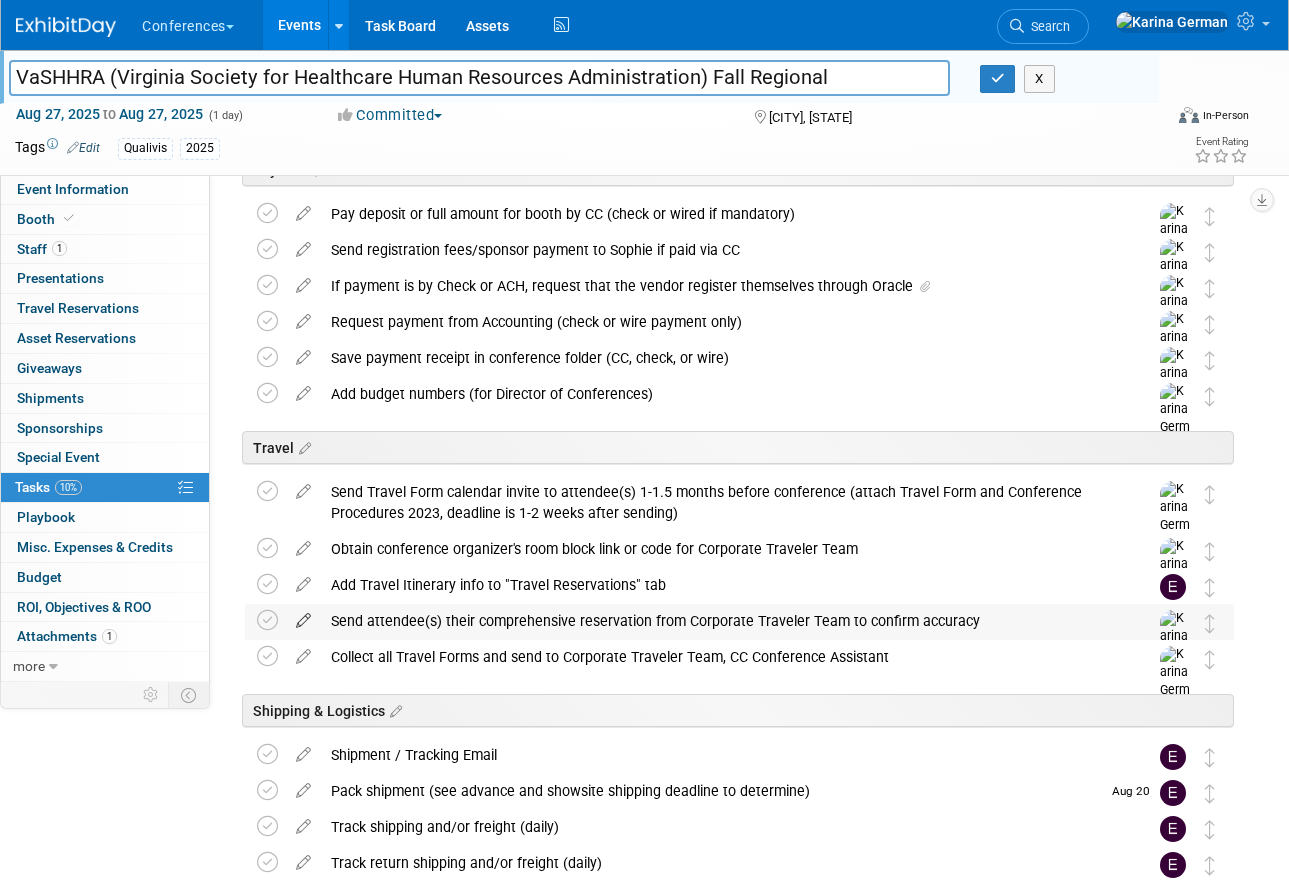 click at bounding box center [303, 616] 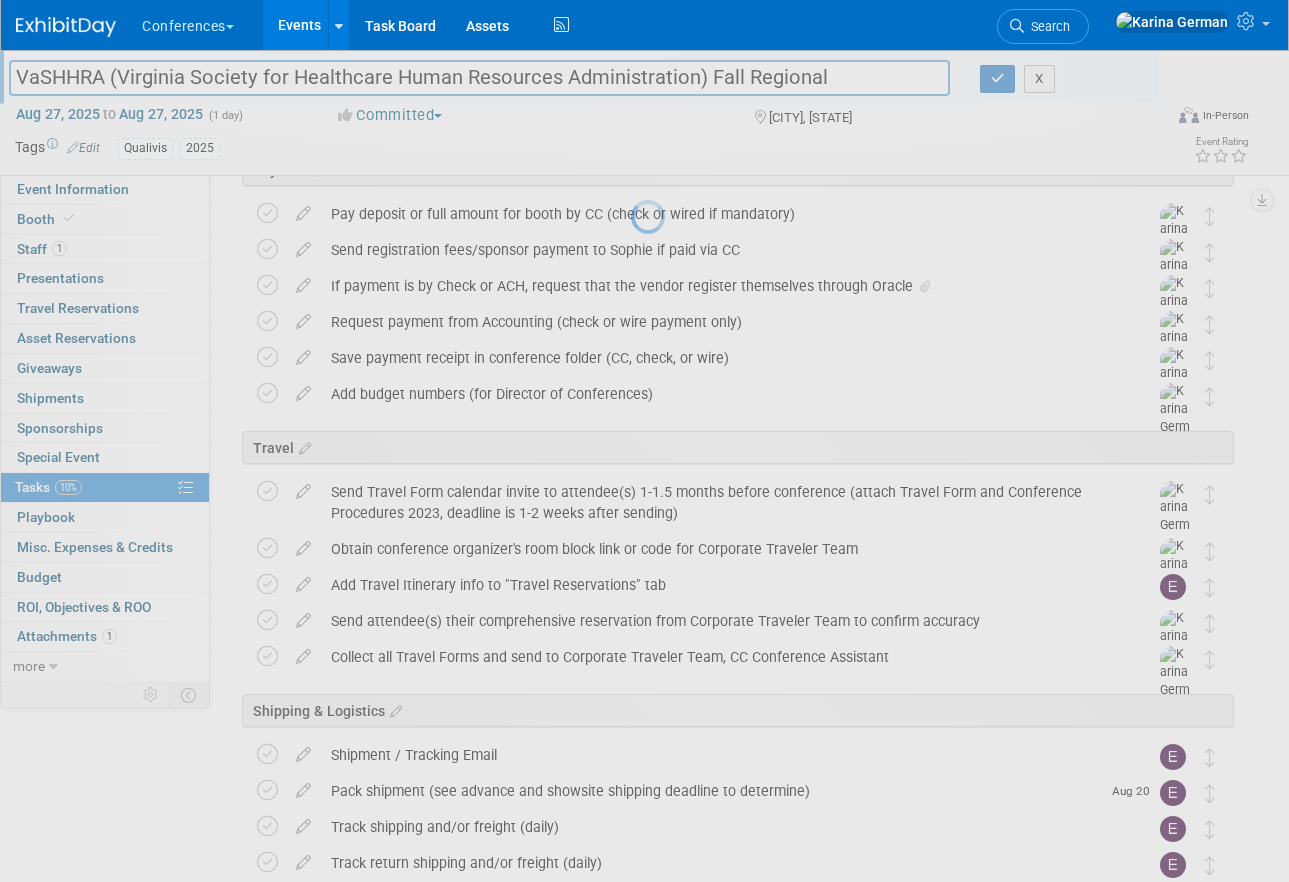 select on "7" 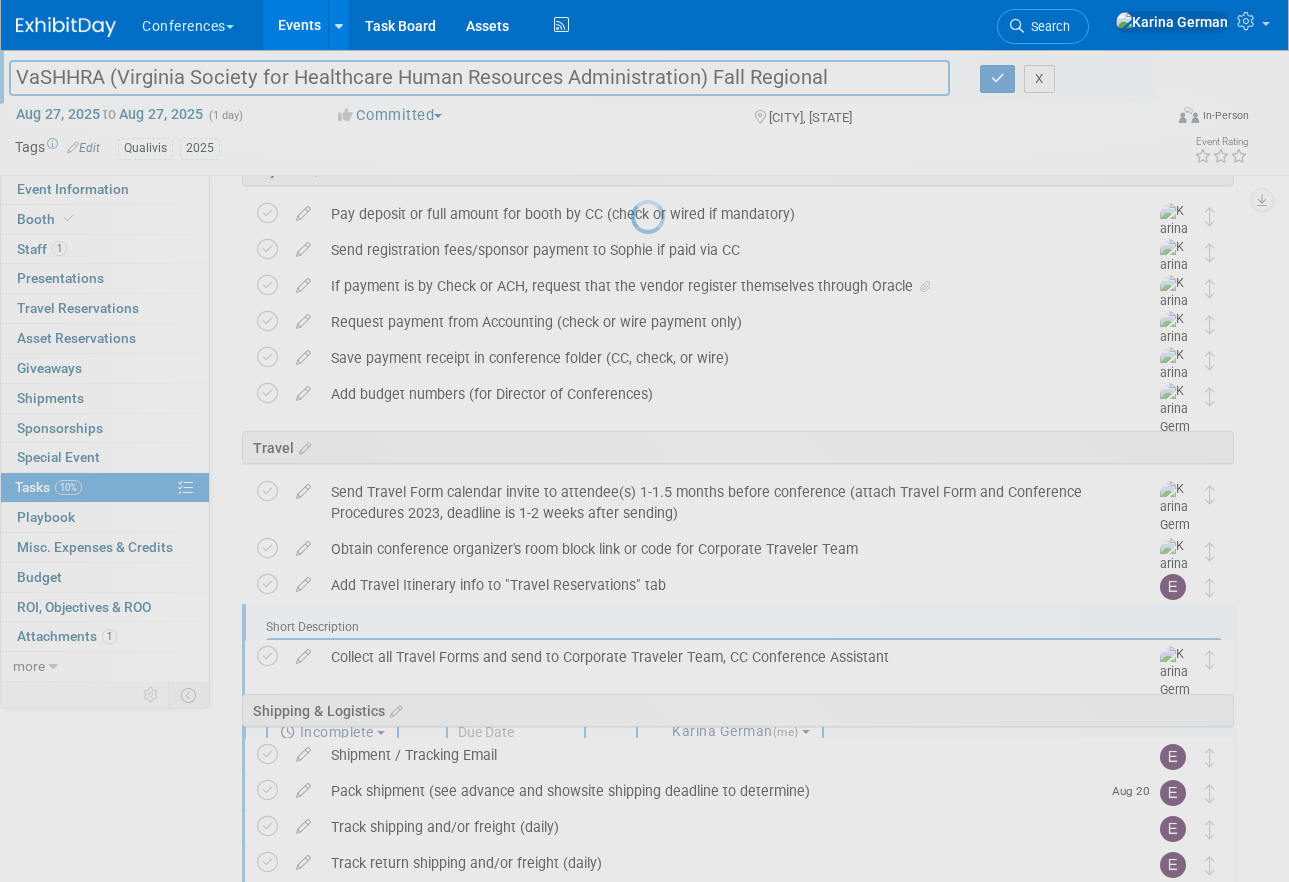 scroll, scrollTop: 0, scrollLeft: 0, axis: both 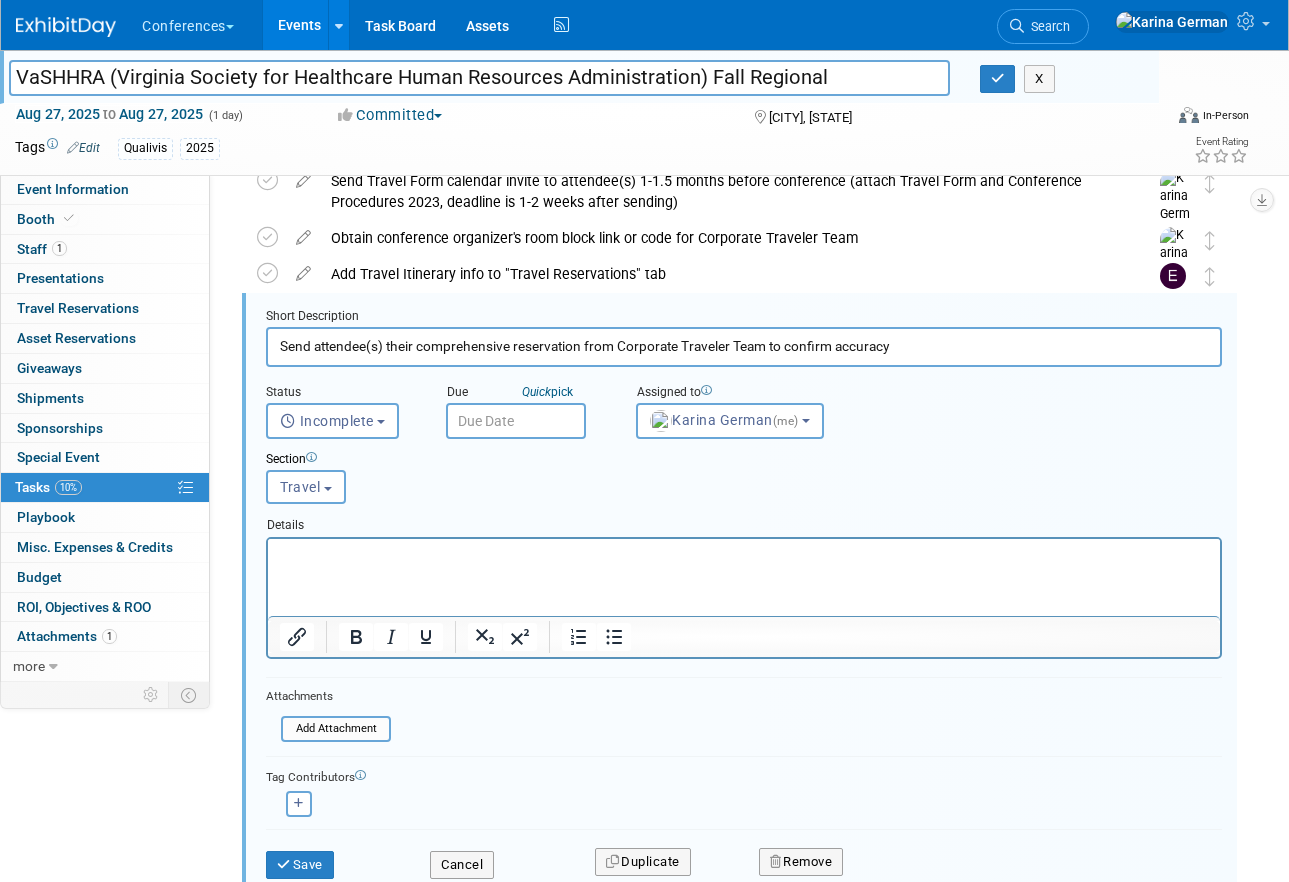 click at bounding box center (516, 421) 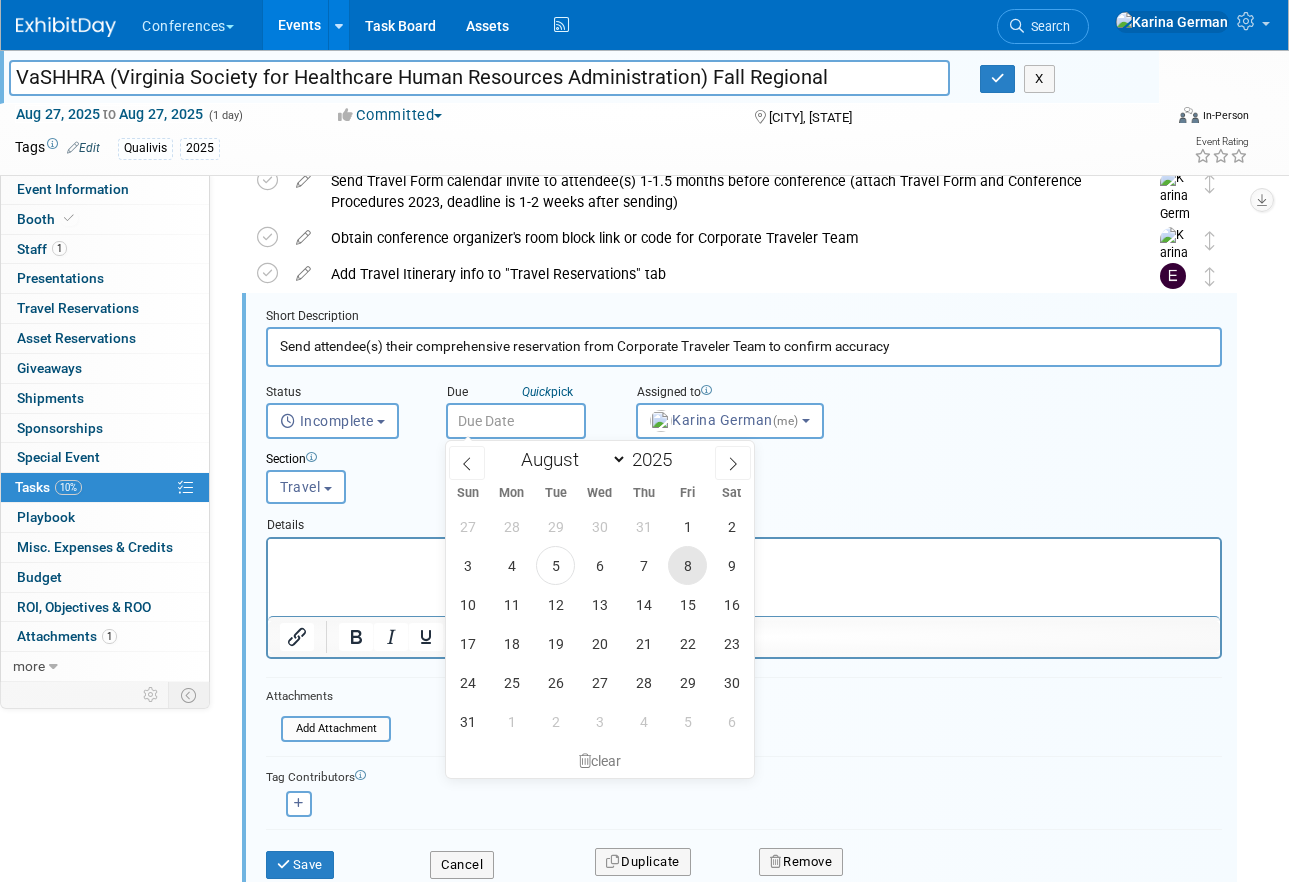 click on "8" at bounding box center [687, 565] 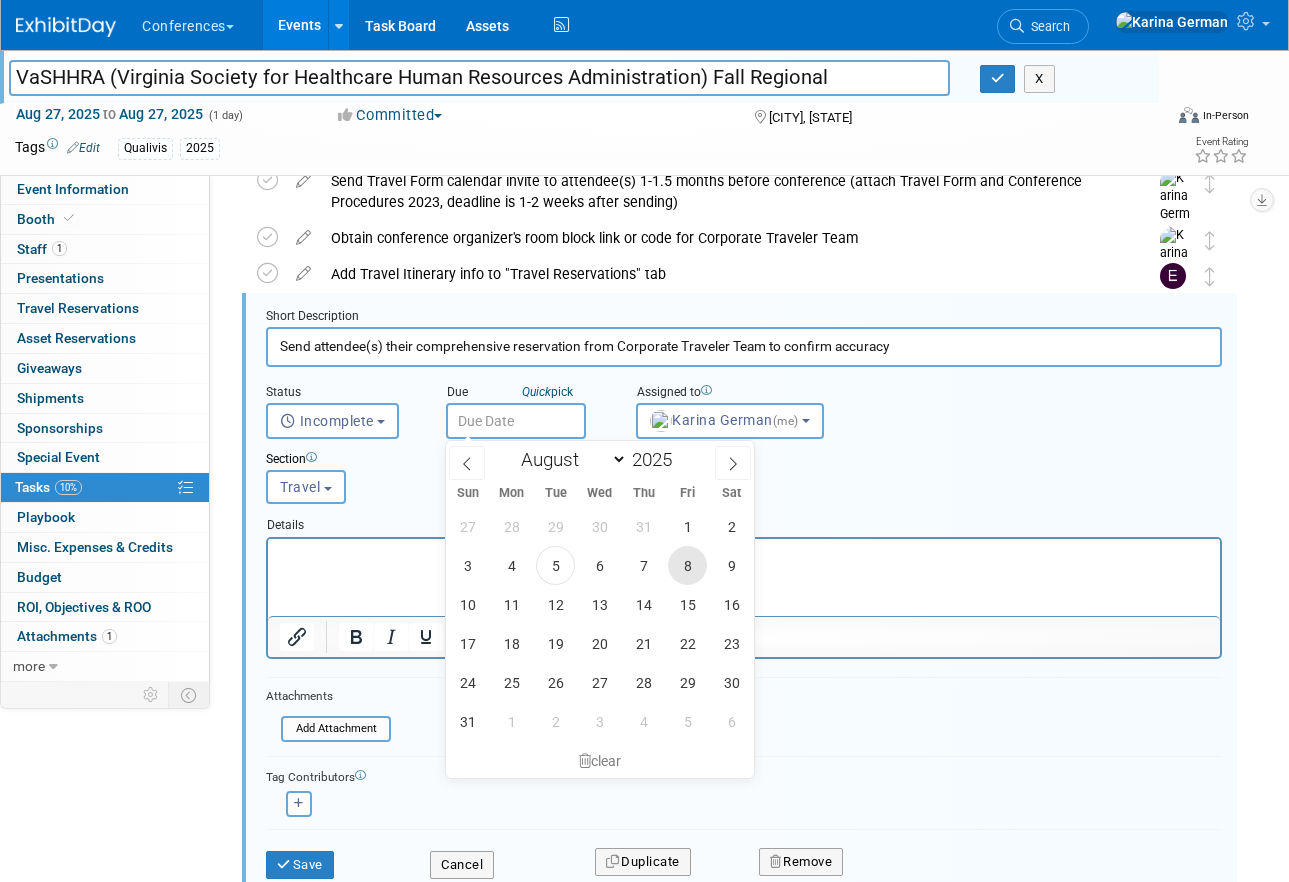 type on "Aug 8, 2025" 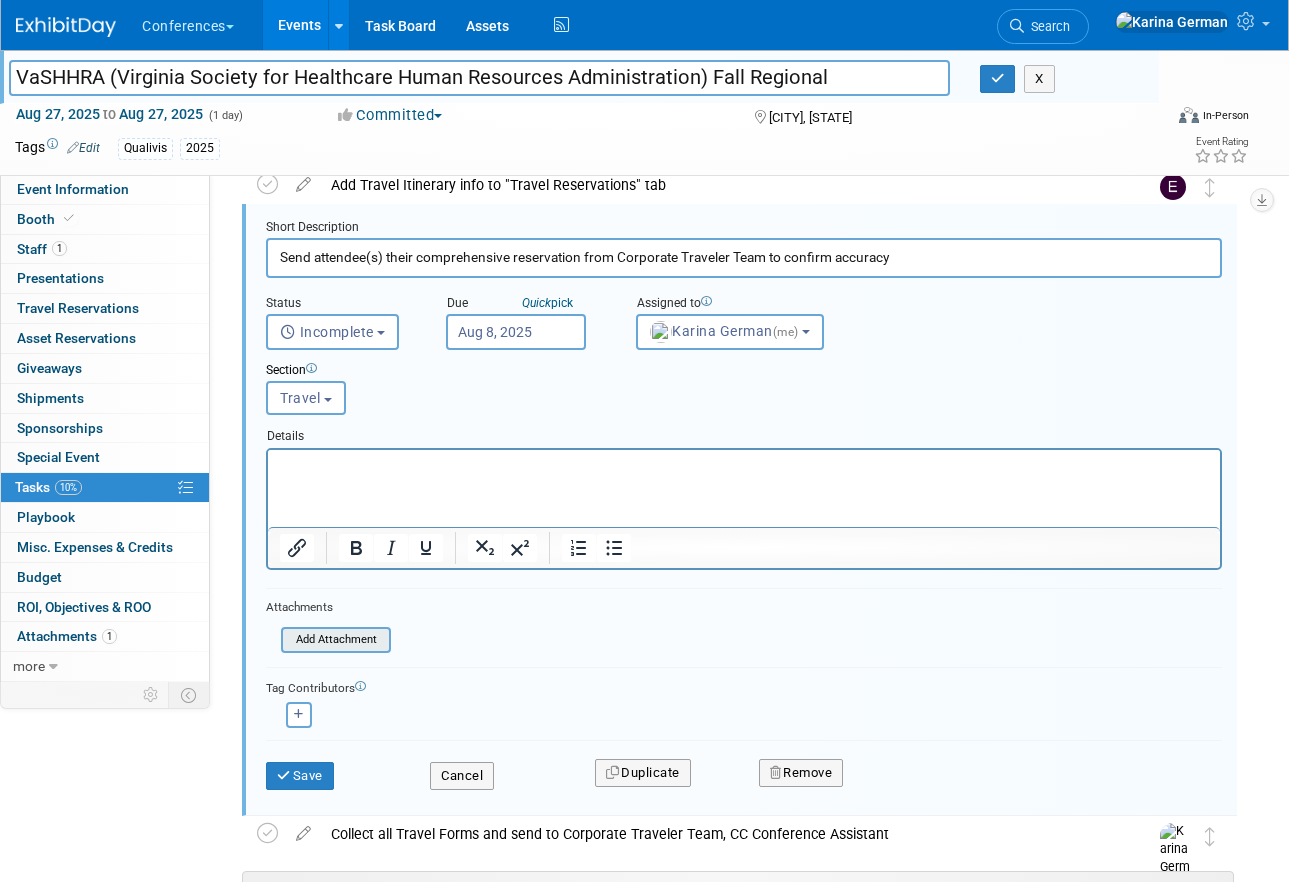scroll, scrollTop: 950, scrollLeft: 0, axis: vertical 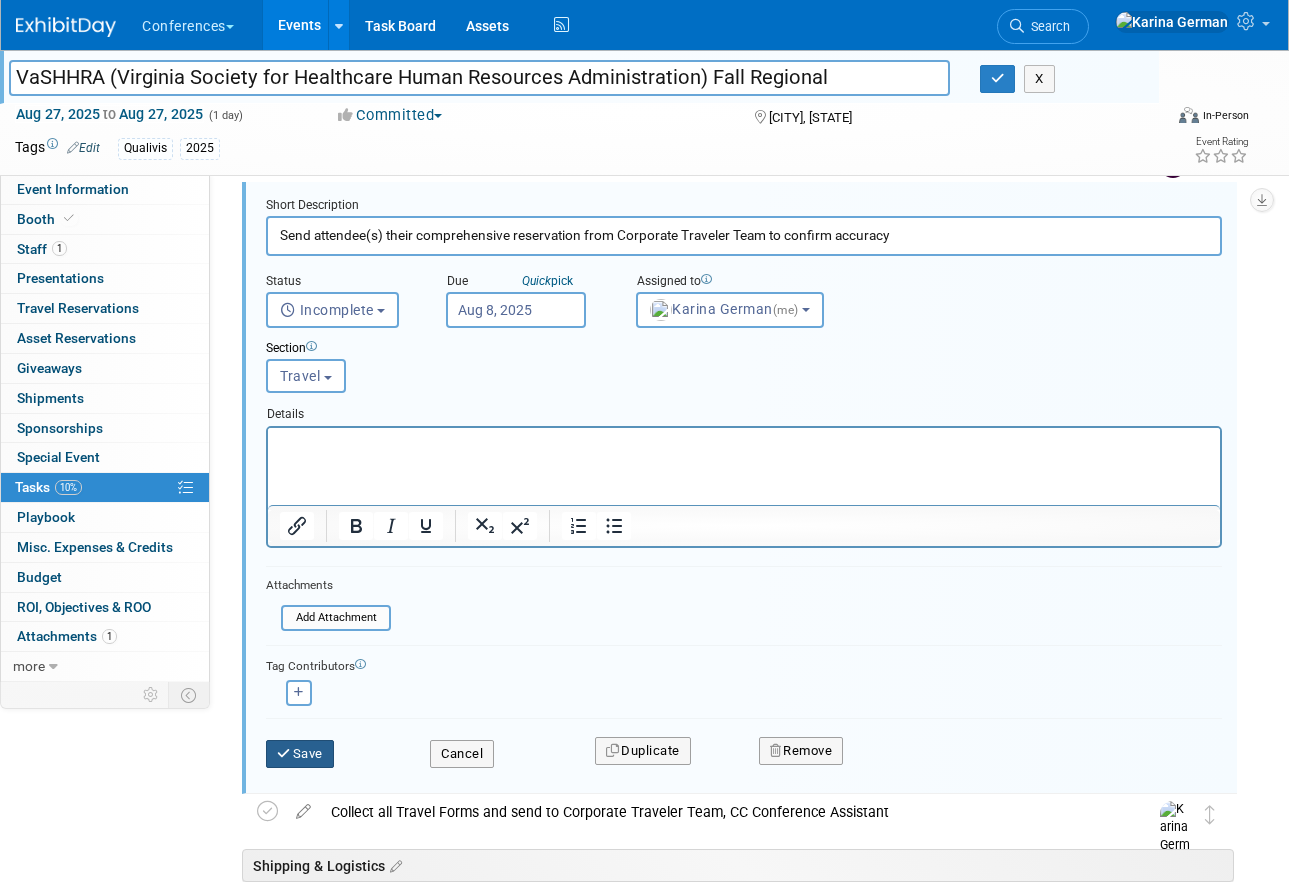 click on "Save" at bounding box center [300, 754] 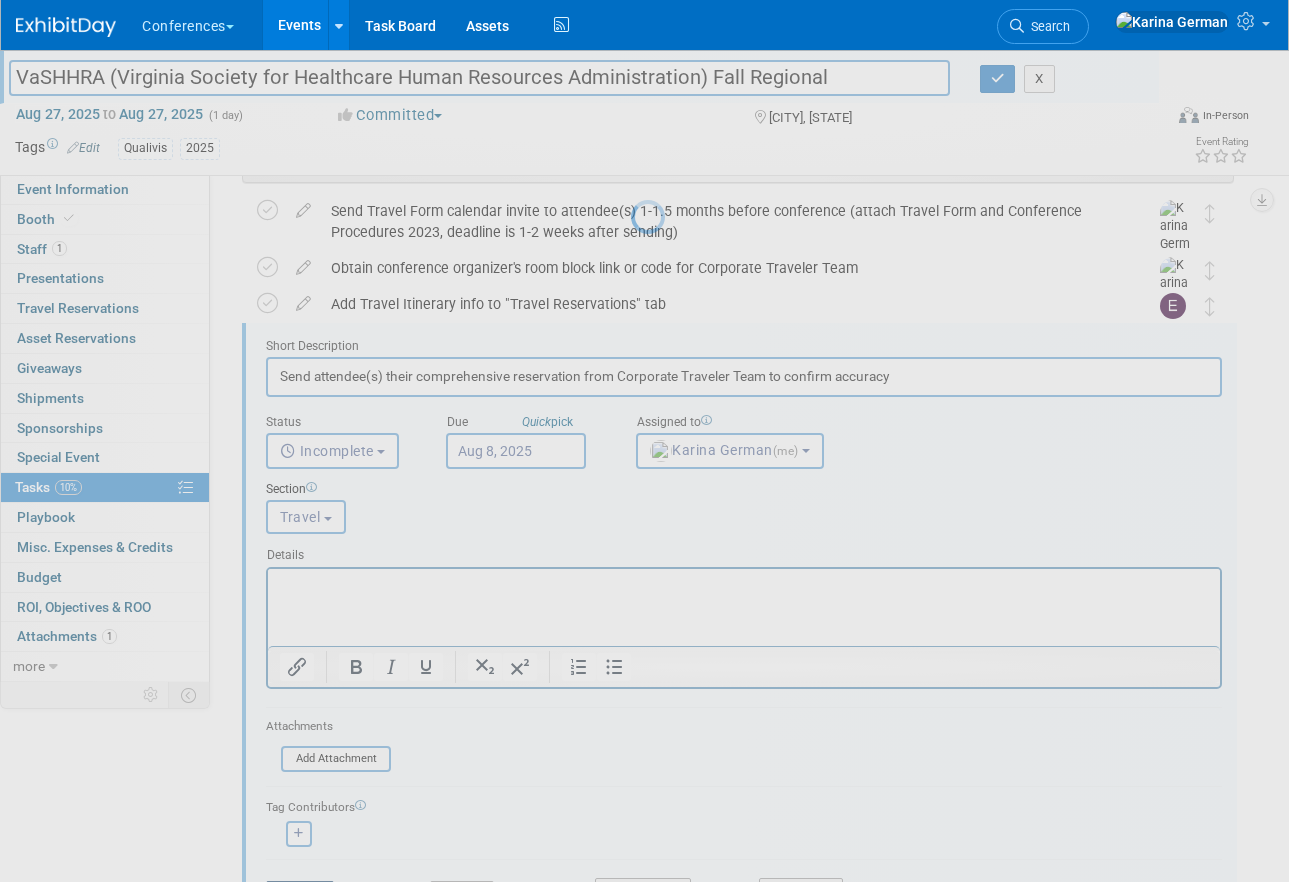 scroll, scrollTop: 805, scrollLeft: 0, axis: vertical 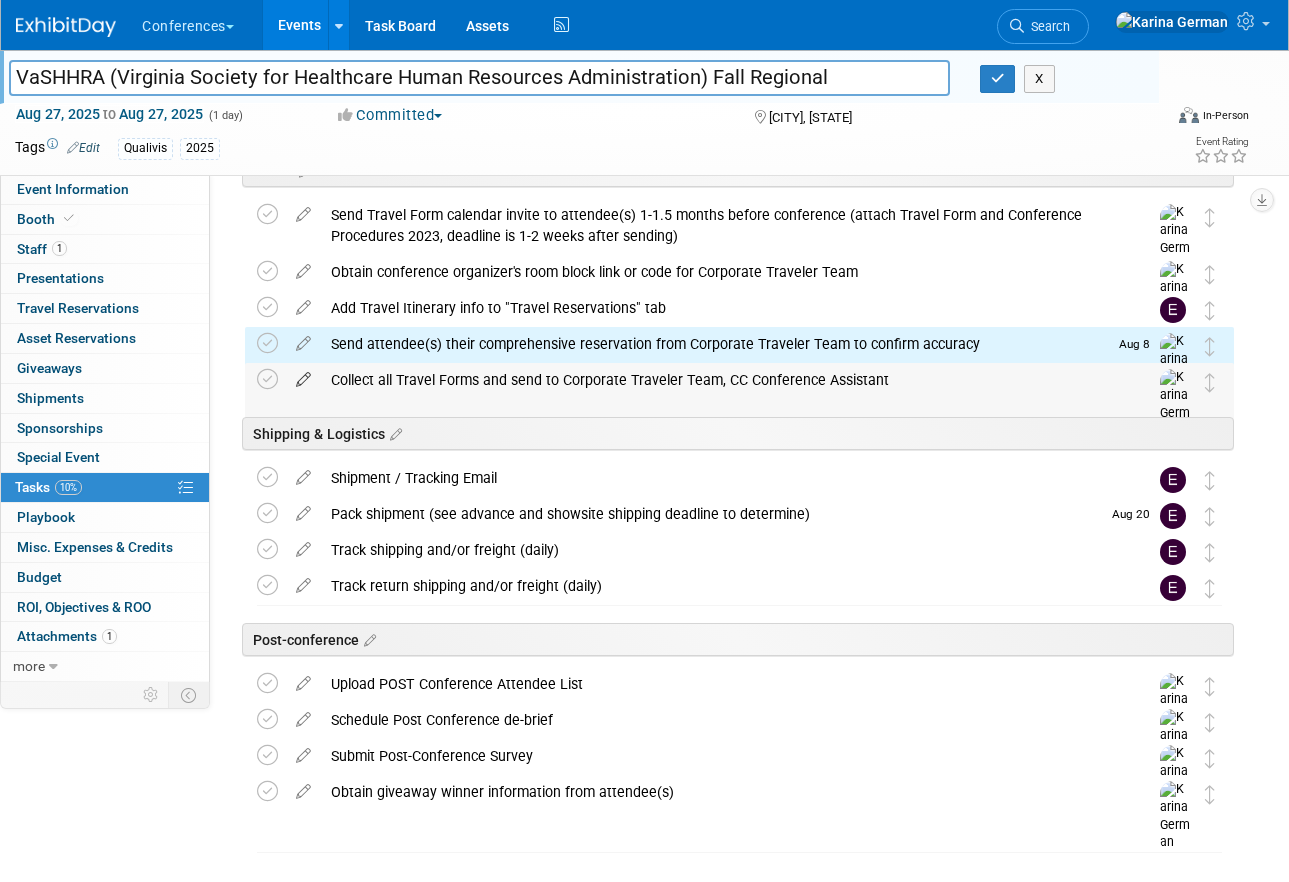 click at bounding box center (303, 375) 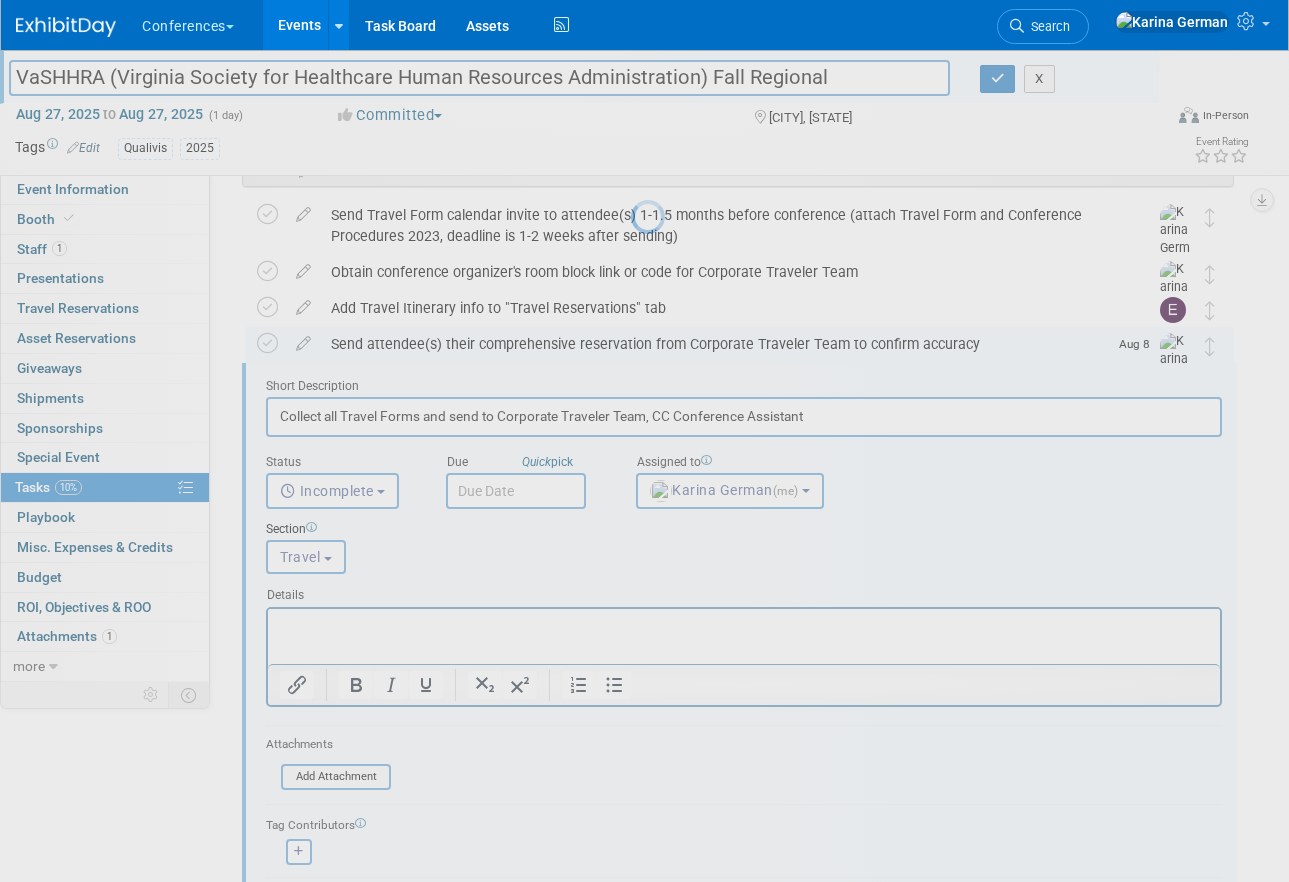 scroll, scrollTop: 0, scrollLeft: 0, axis: both 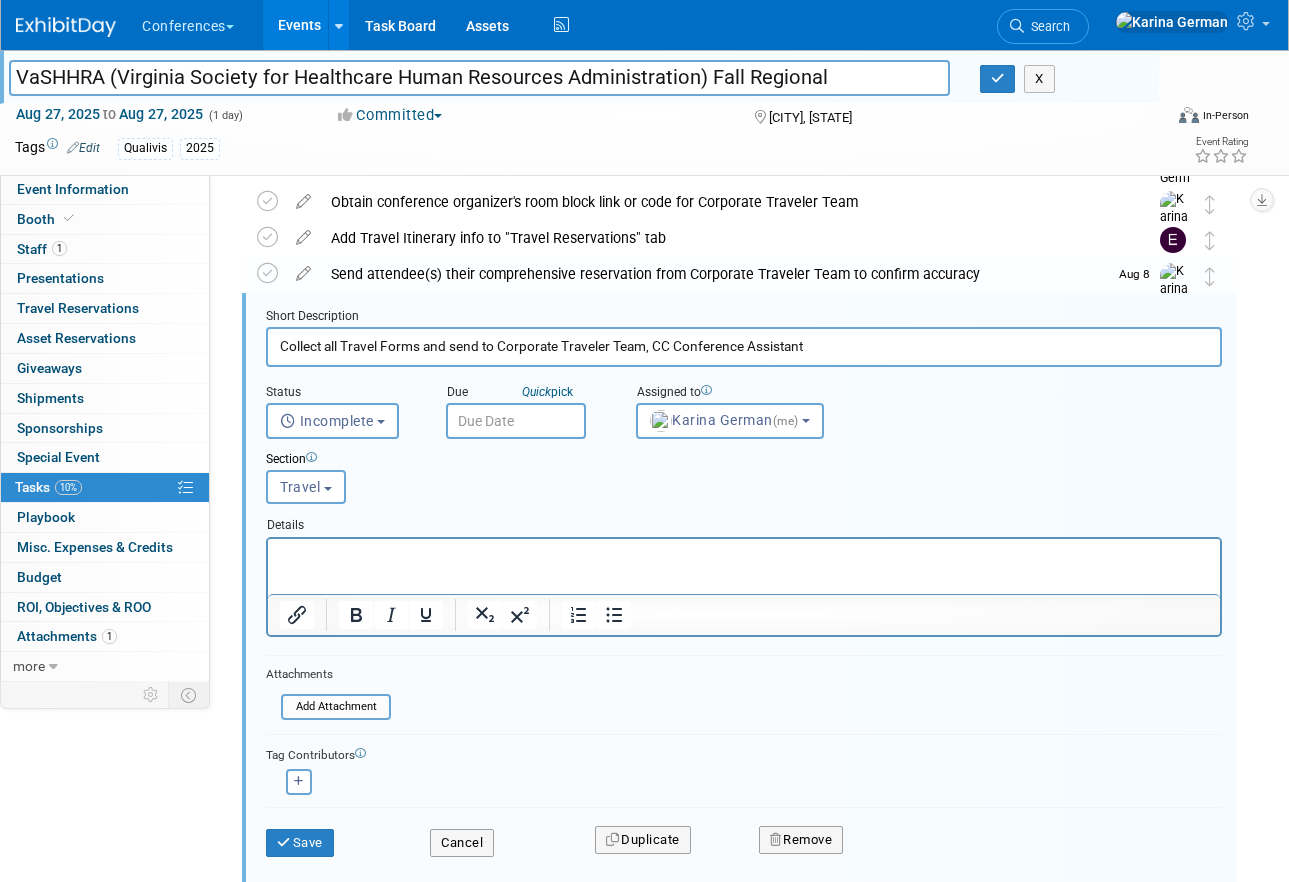 click on "Conferences
Explore:
My Workspaces  2
Go to Workspace:
Conferences
Marketing Requests
Events
Add Event
Bulk Upload Events
Shareable Event Boards
Recently Viewed Events:
VaSHHRA (Virginia Society for Healthcare Human Resources Administration) Fall Regional
Aug 27, 2025  to  Aug 27, 2025
Hospital Association of Oregon Annual Meeting
Sunriver, OR
Oct 1, 2025  to  Oct 3, 2025
NCHA (North Carolina Hospital Association) Summer Meeting
Asheville, NC
Jul 16, 2025  to  Jul 18, 2025
Task Board
Assets
Activity Feed
My Account
My Profile & Preferences
Sync to External Calendar...
Team Workspace
Users and Permissions
Workspace Settings
Metrics & Analytics
Budgeting, ROI & ROO" at bounding box center [644, -434] 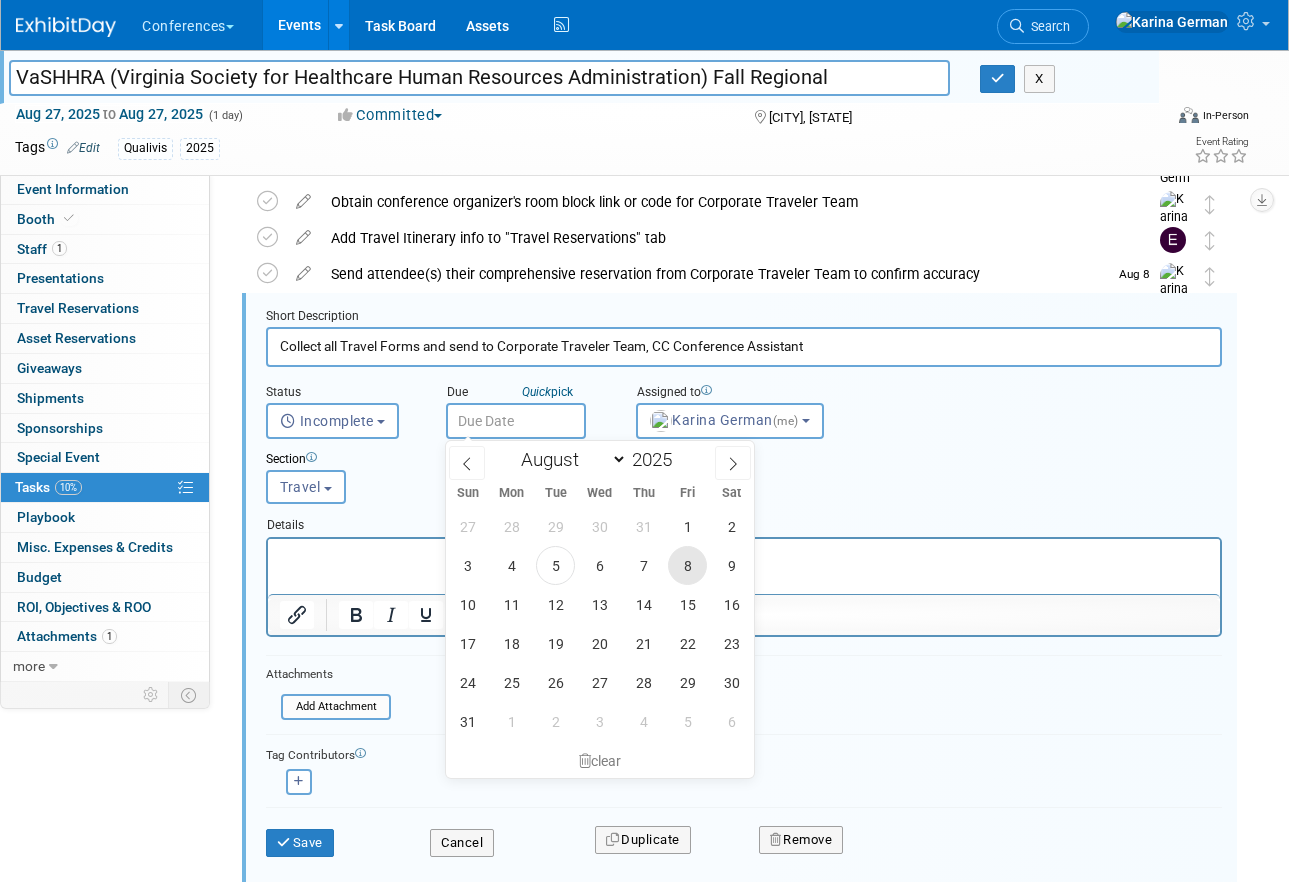 click on "8" at bounding box center [687, 565] 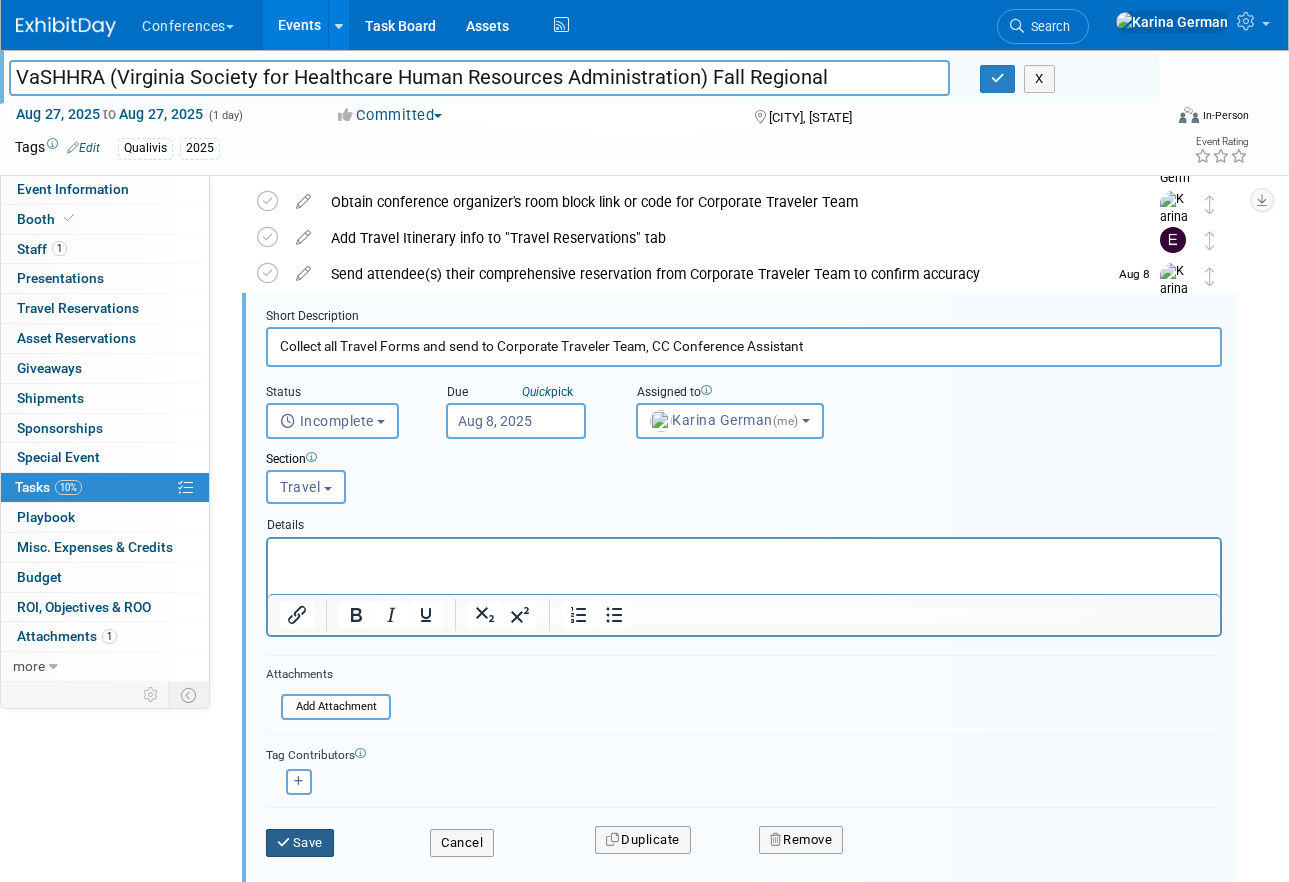 click on "Save" at bounding box center [300, 843] 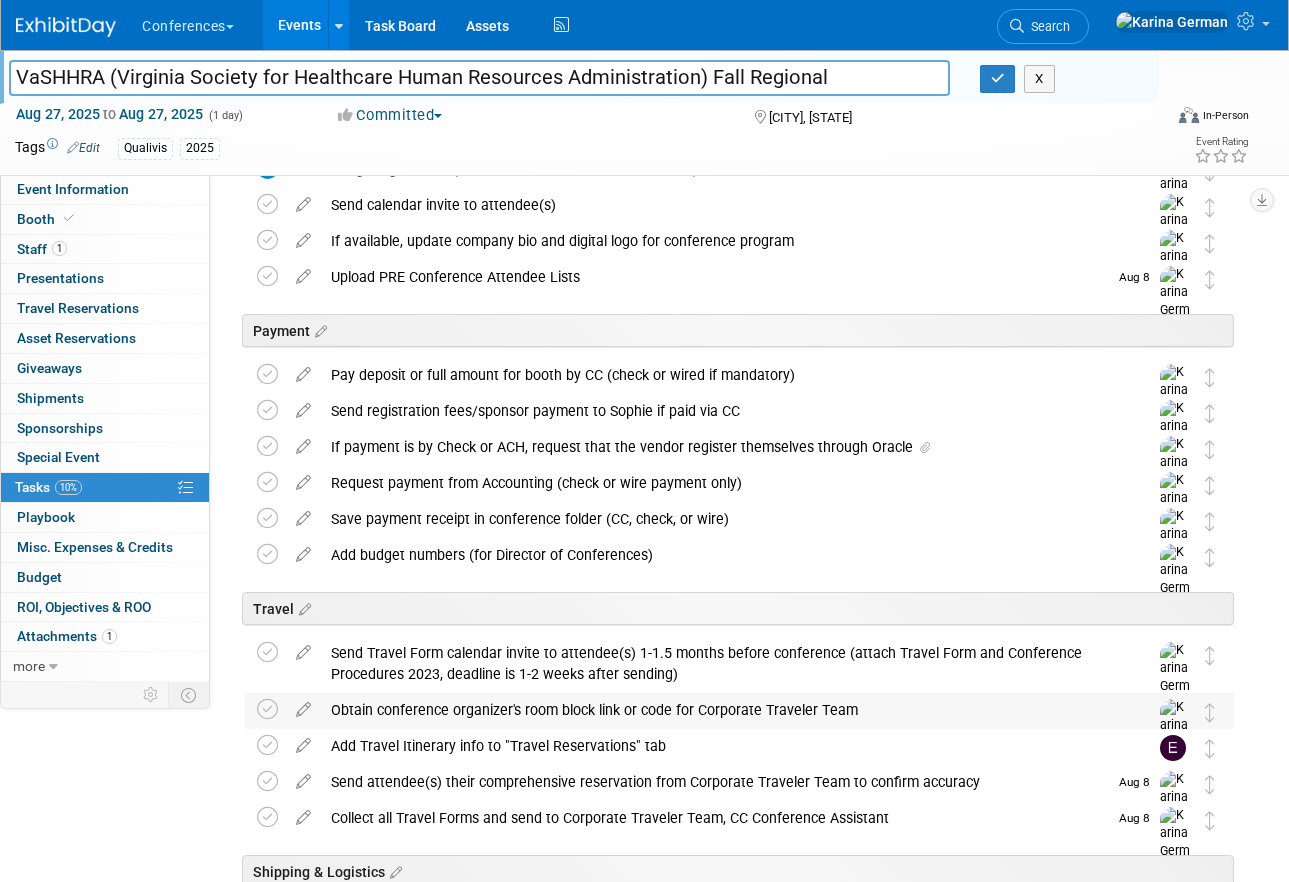 scroll, scrollTop: 73, scrollLeft: 0, axis: vertical 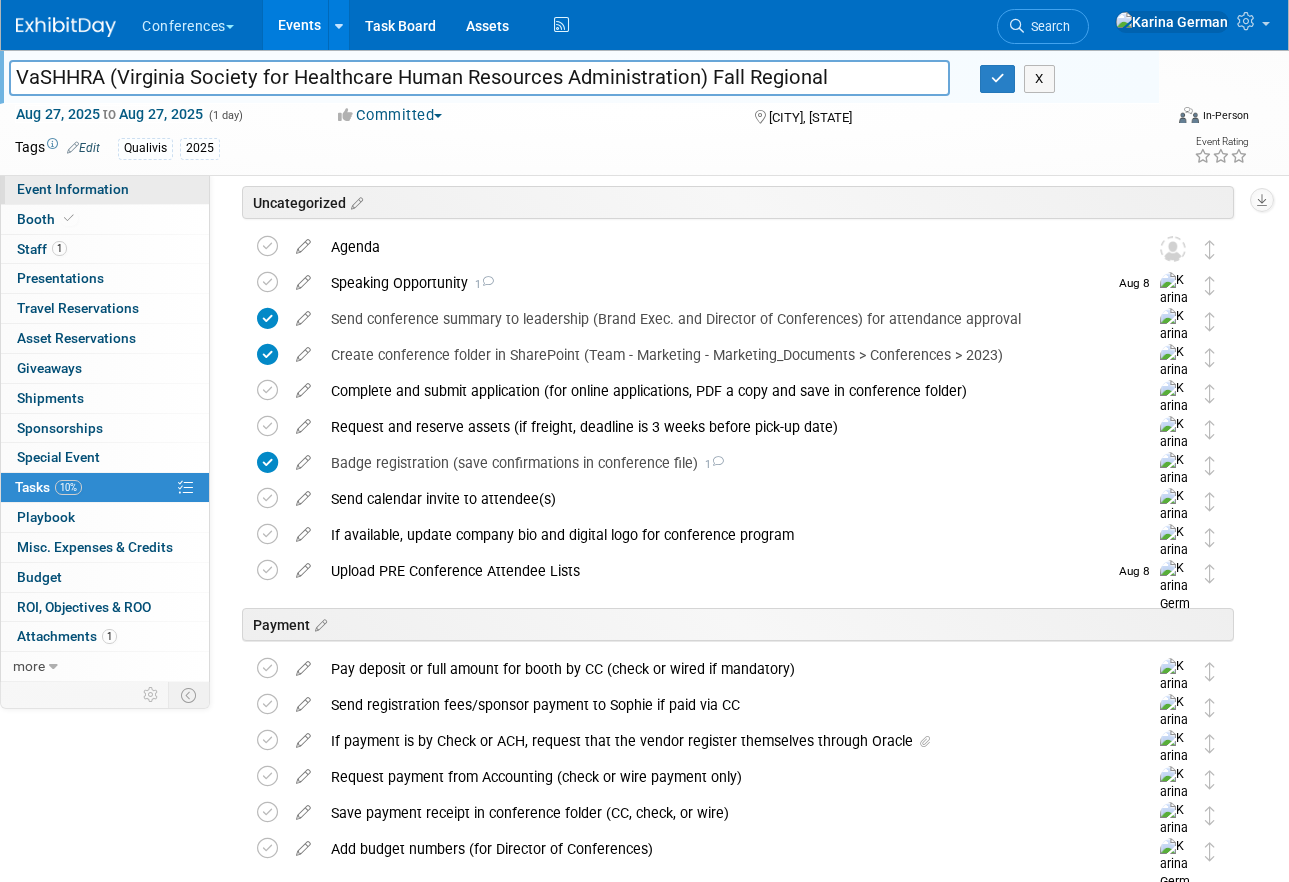 click on "Event Information" at bounding box center (105, 189) 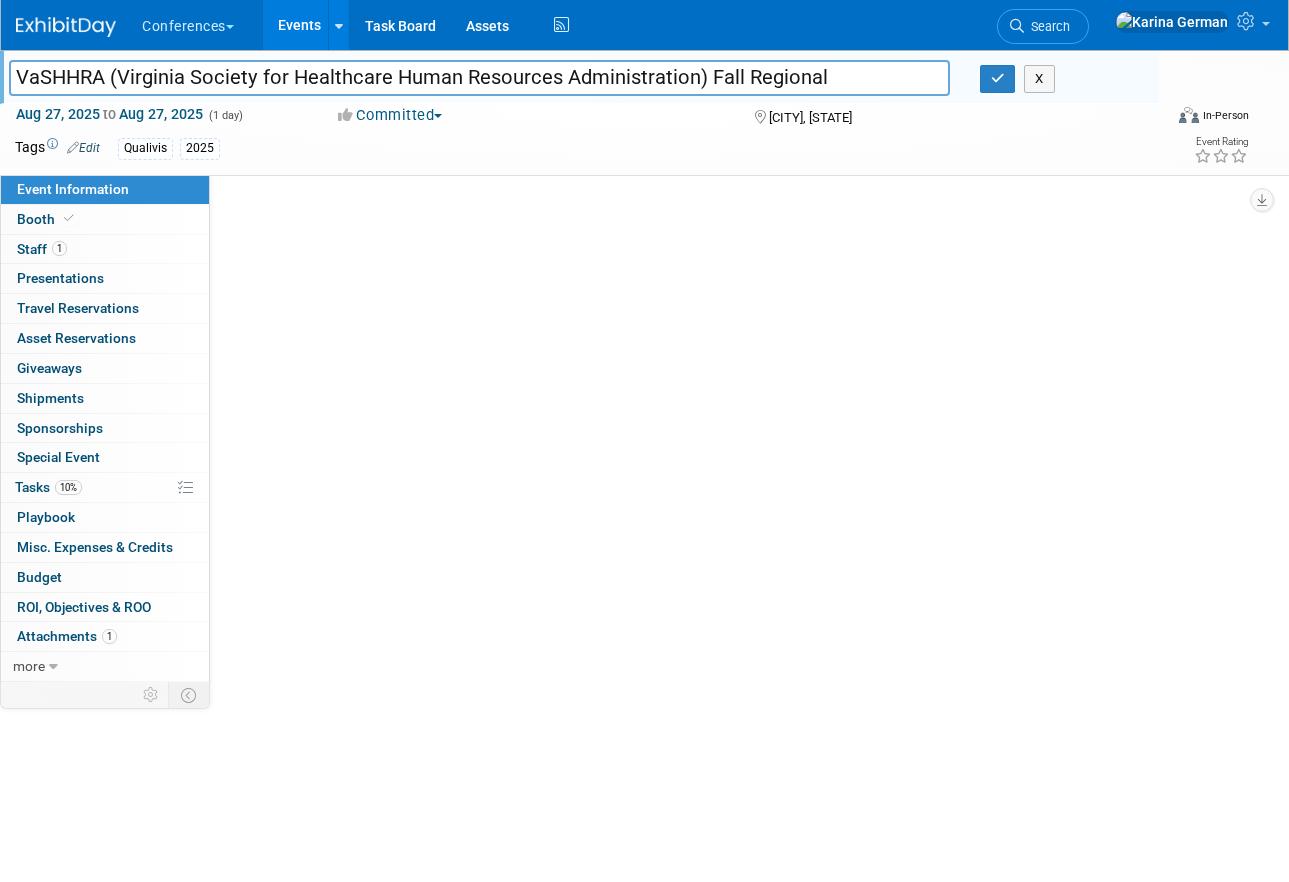 scroll, scrollTop: 0, scrollLeft: 0, axis: both 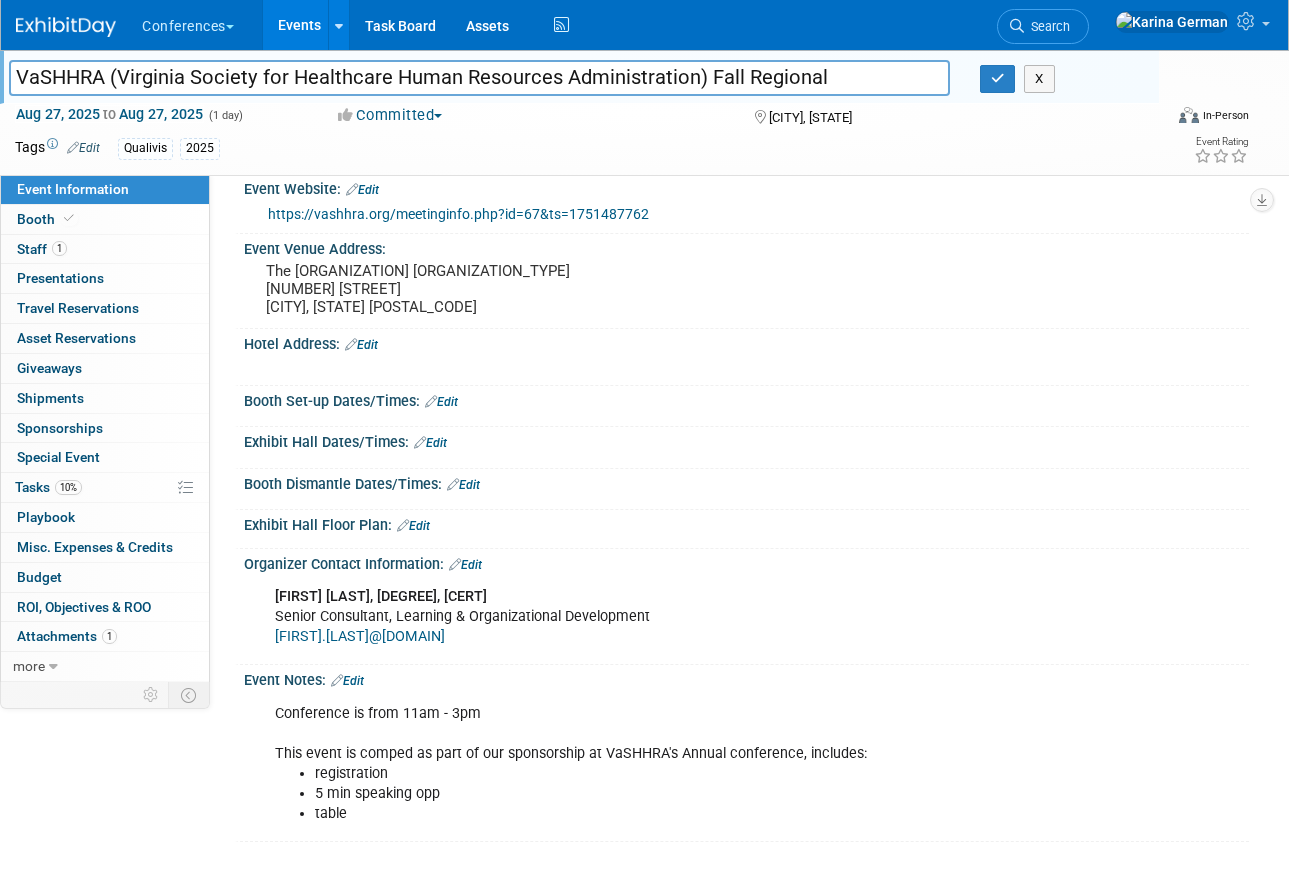 click on "Edit" at bounding box center (347, 681) 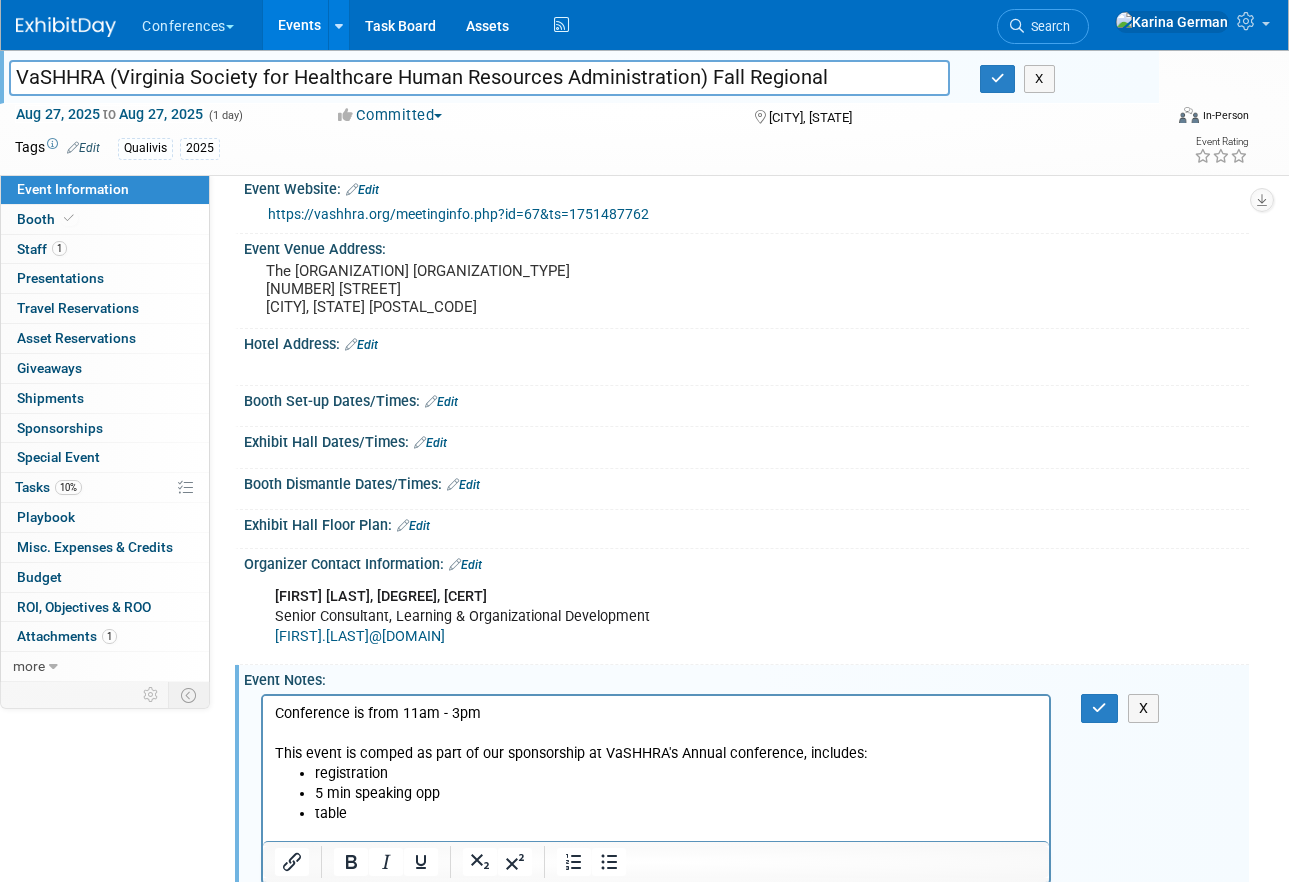 scroll, scrollTop: 346, scrollLeft: 0, axis: vertical 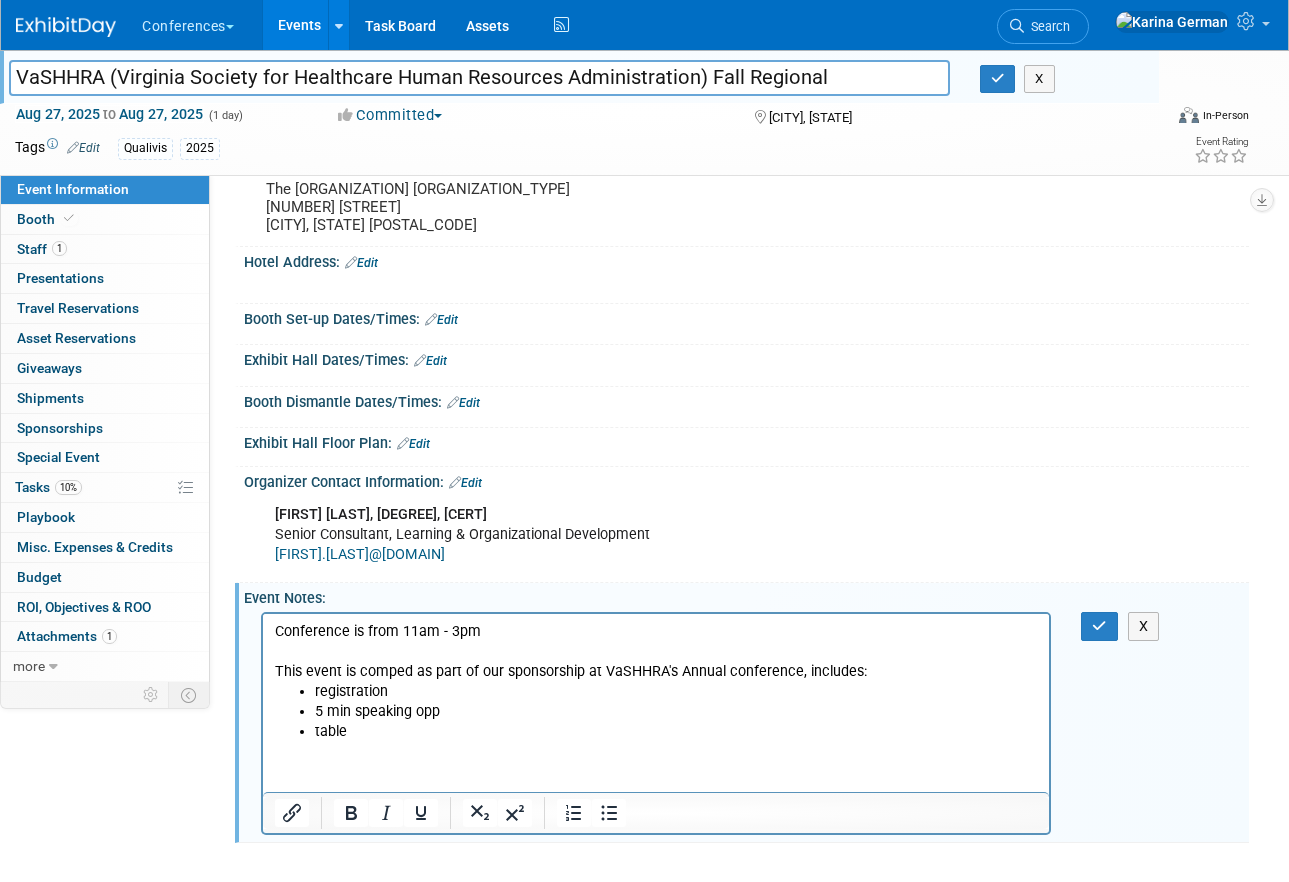 click on "table" at bounding box center (676, 731) 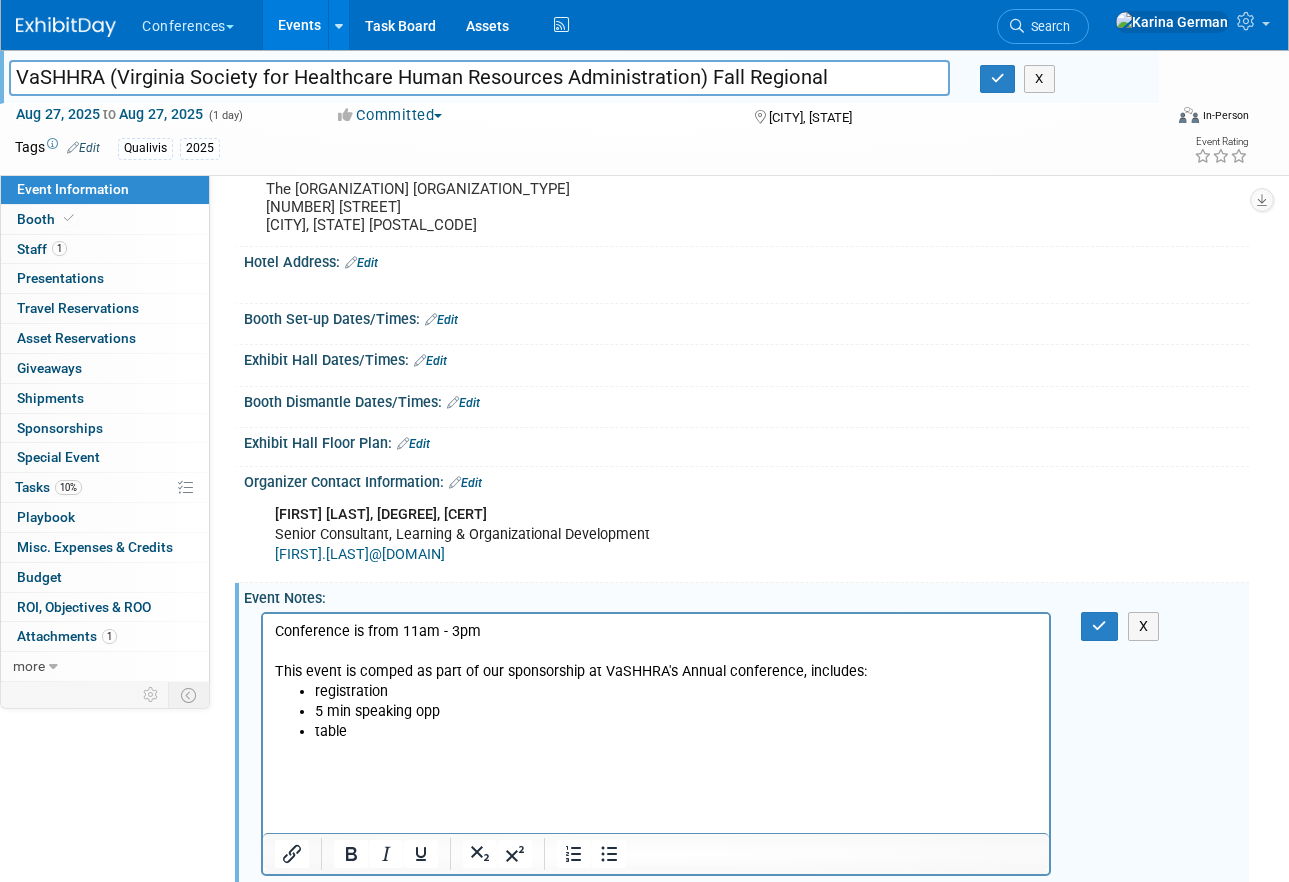 type 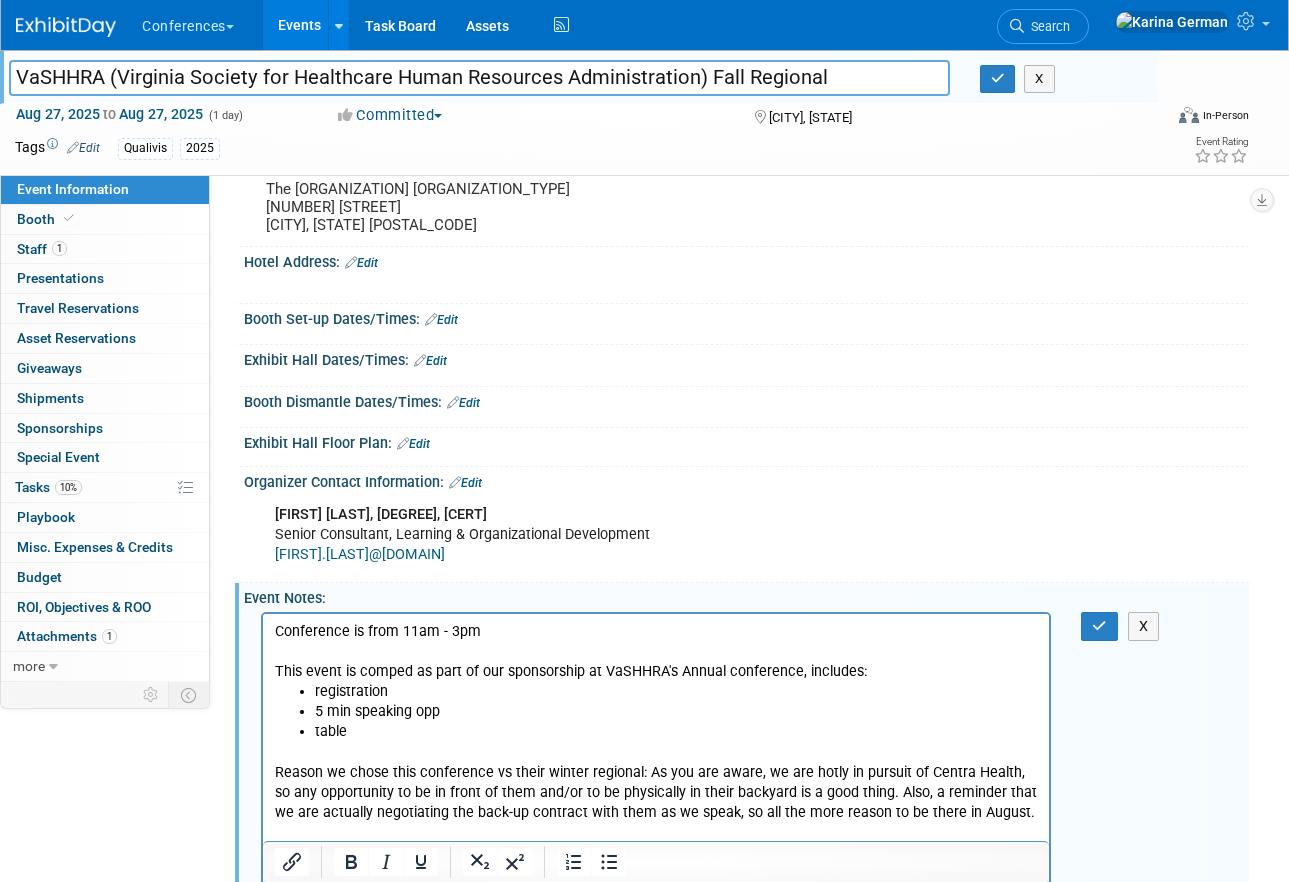 click on "Reason we chose this conference vs their winter regional: As you are aware, we are hotly in pursuit of Centra Health, so any opportunity to be in front of them and/or to be physically in their backyard is a good thing. Also, a reminder that we are actually negotiating the back-up contract with them as we speak, so all the more reason to be there in August." at bounding box center [656, 792] 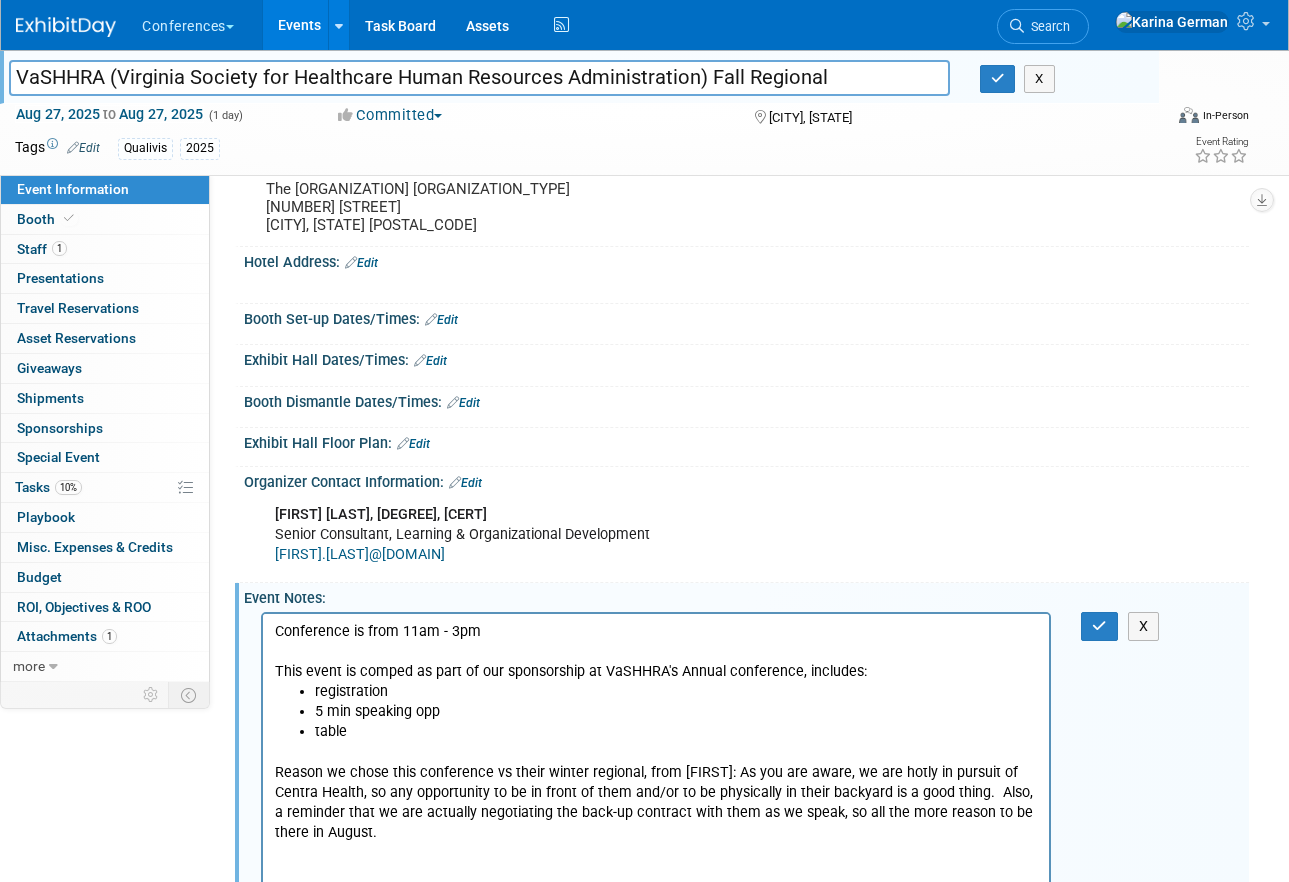 scroll, scrollTop: 447, scrollLeft: 0, axis: vertical 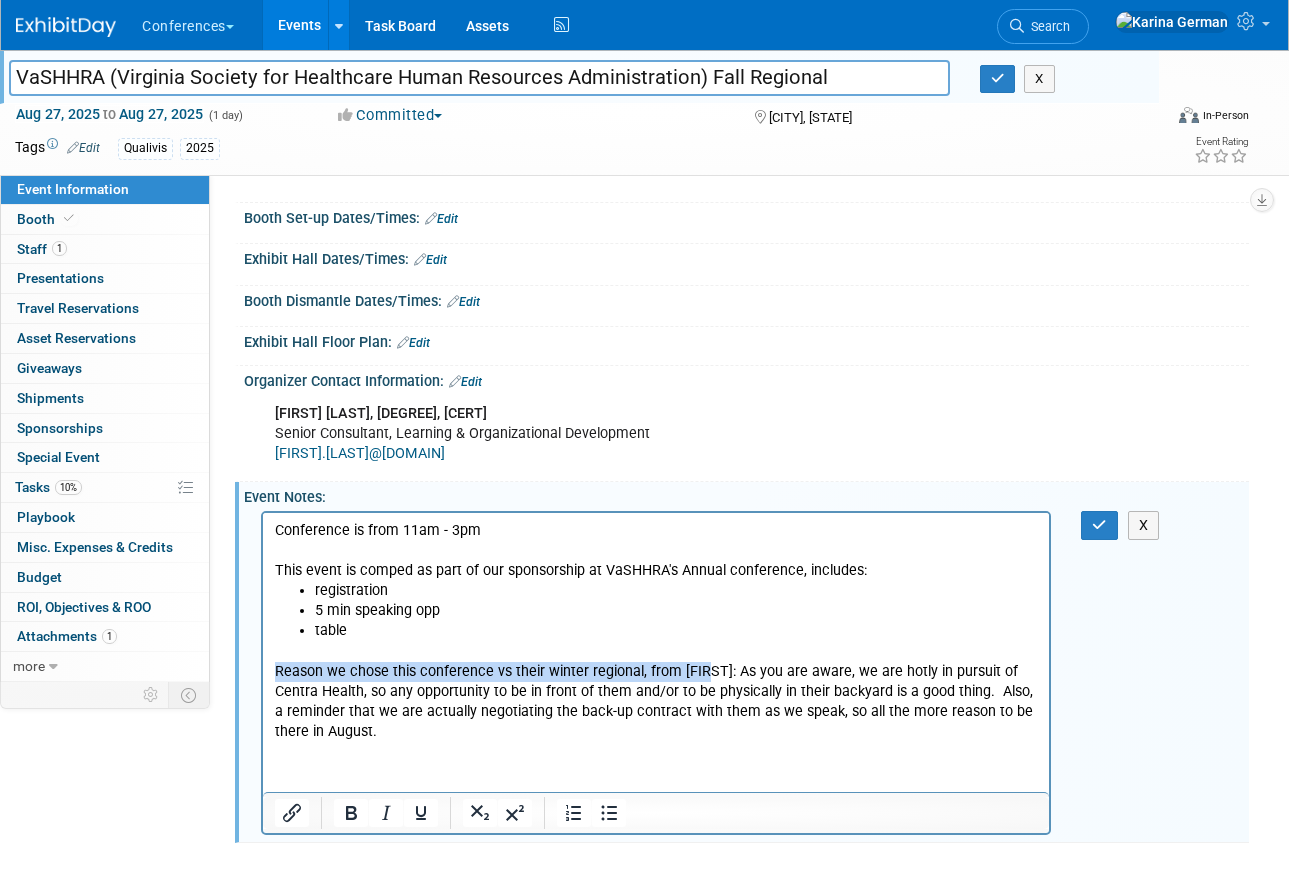 drag, startPoint x: 704, startPoint y: 673, endPoint x: 250, endPoint y: 673, distance: 454 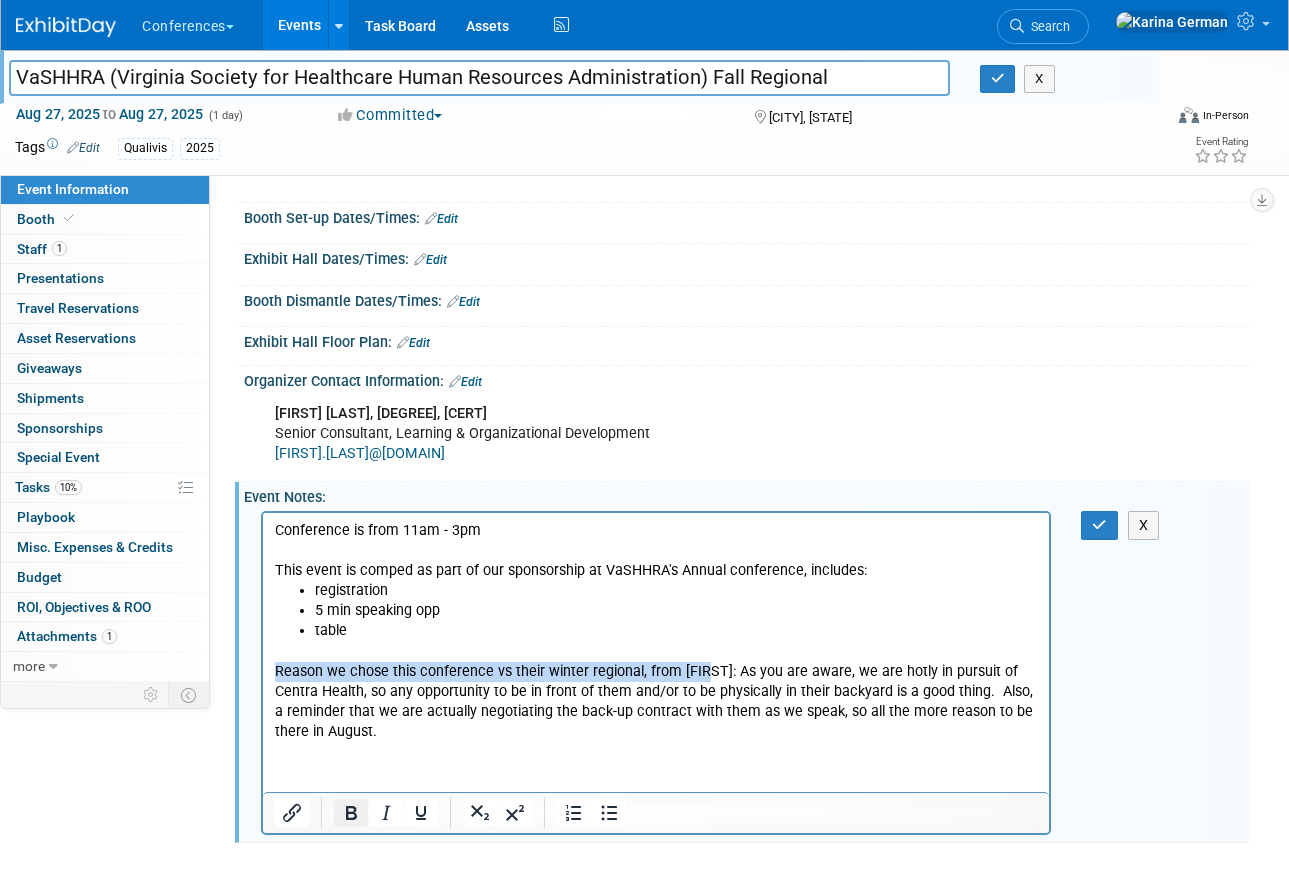 click 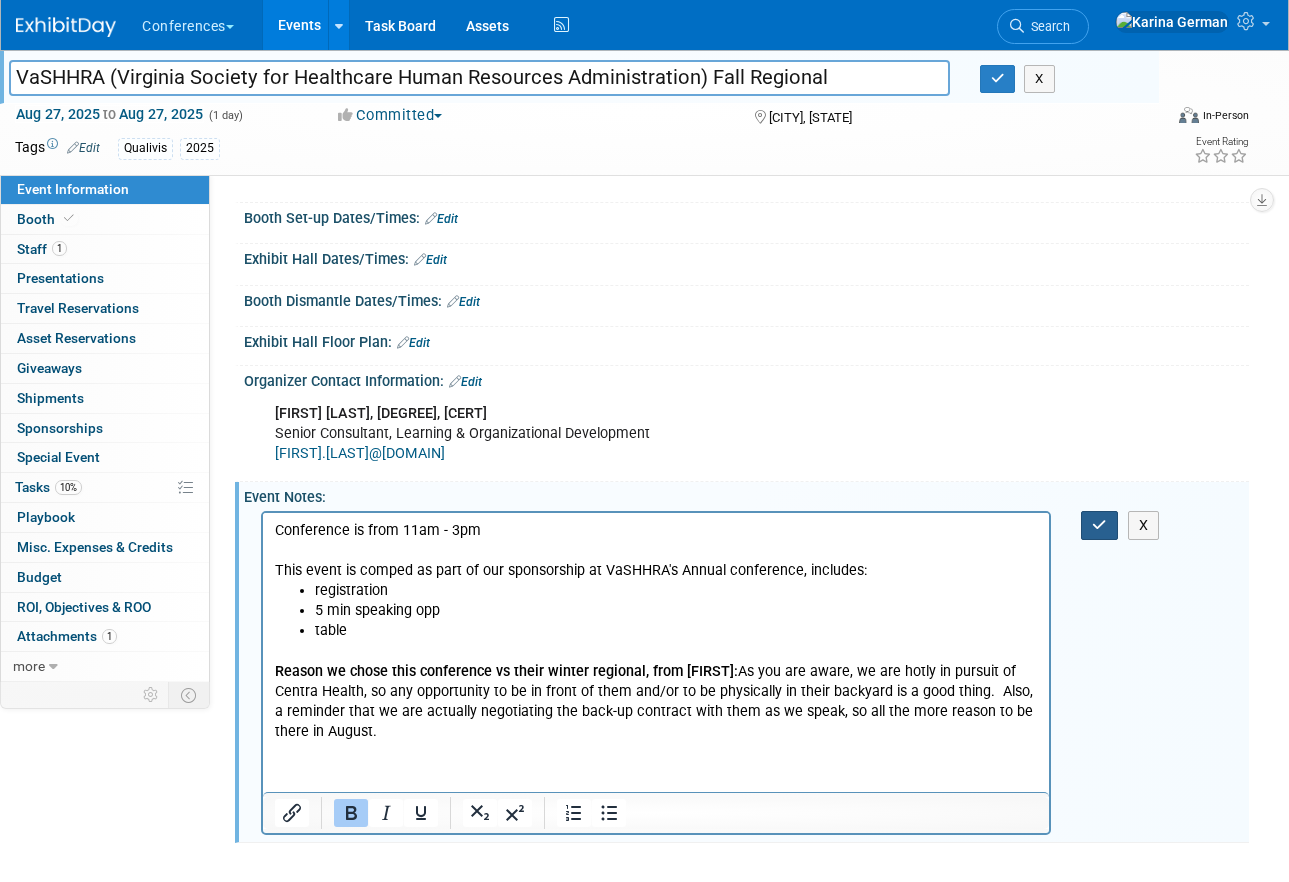 click at bounding box center [1099, 525] 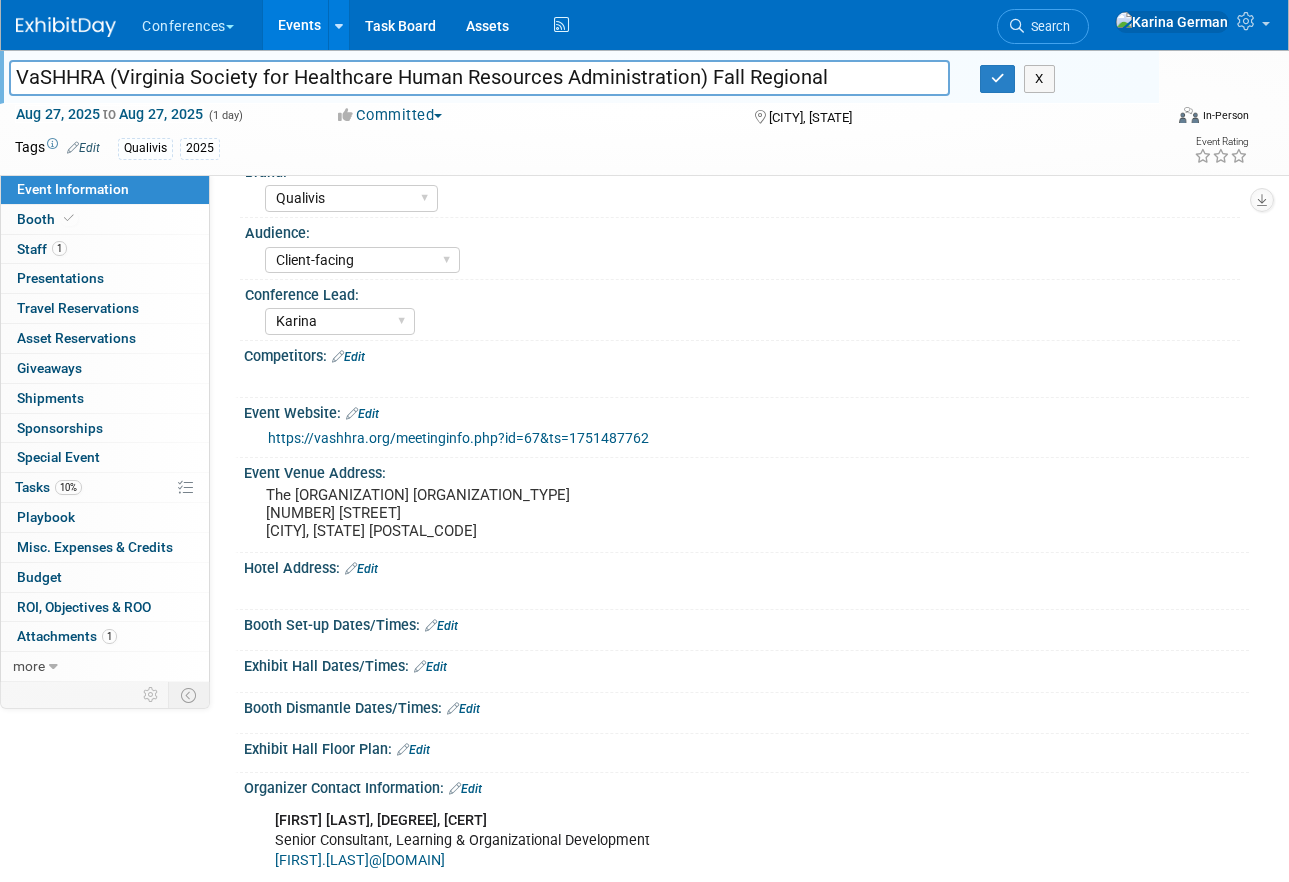 scroll, scrollTop: 0, scrollLeft: 0, axis: both 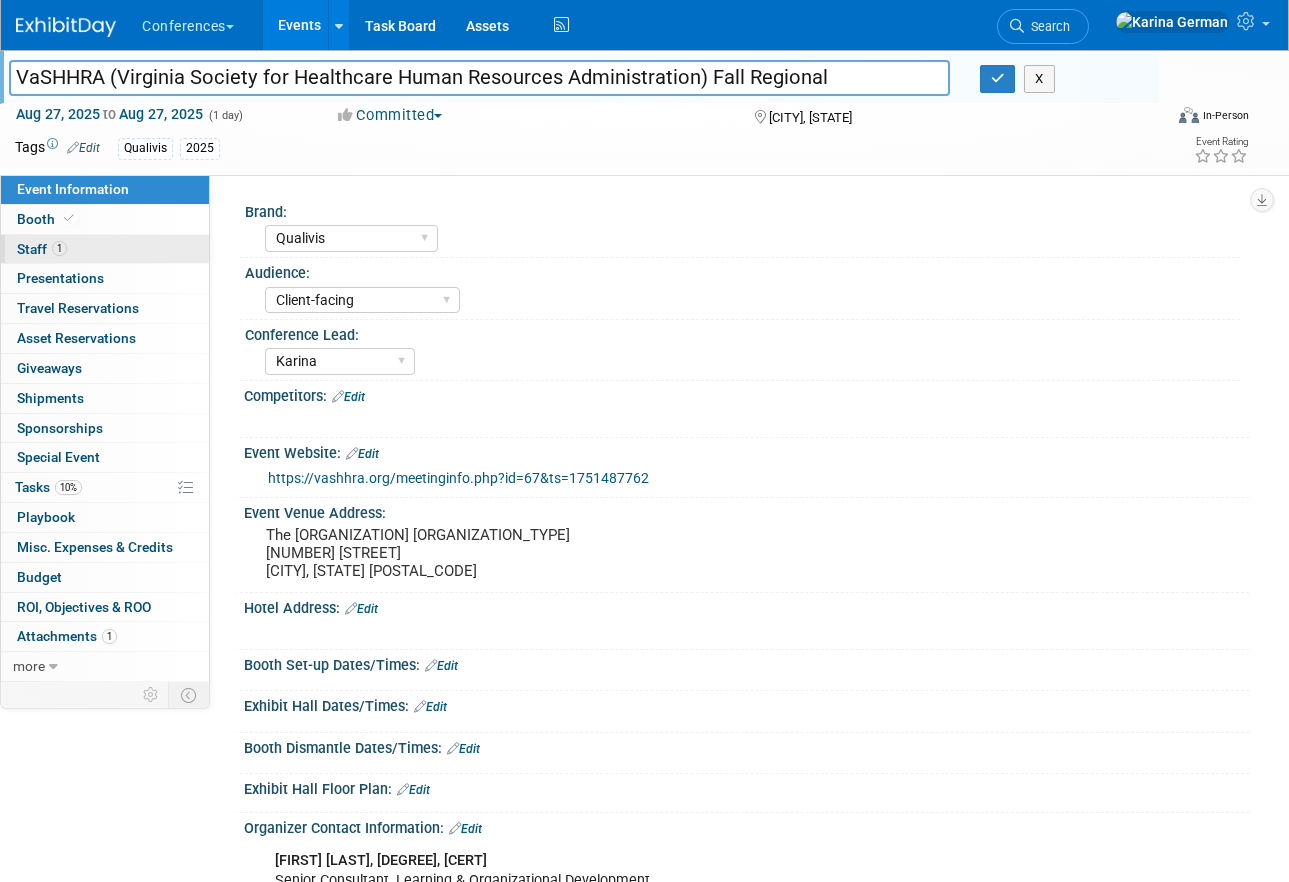 click on "1
Staff 1" at bounding box center (105, 249) 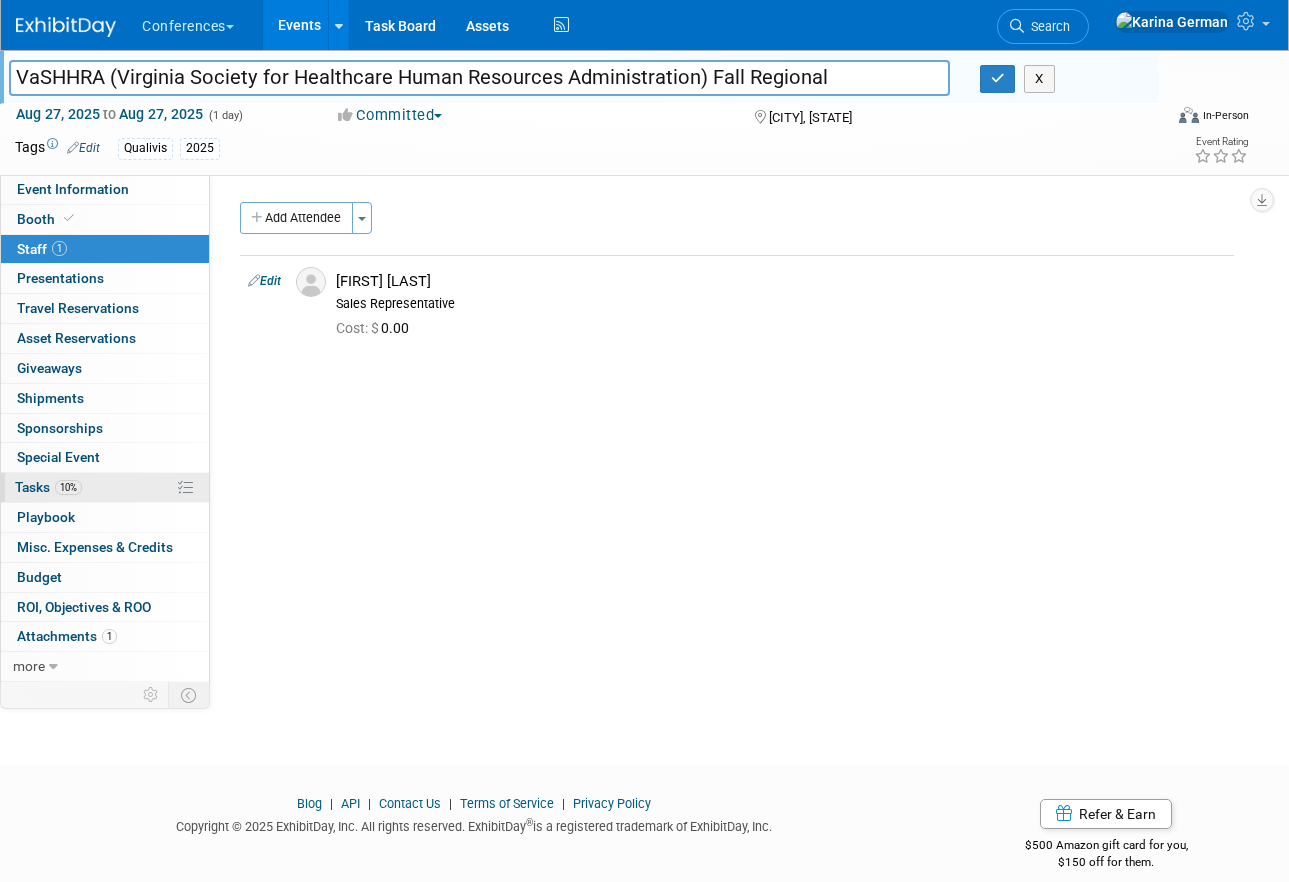 click on "10%
Tasks 10%" at bounding box center [105, 487] 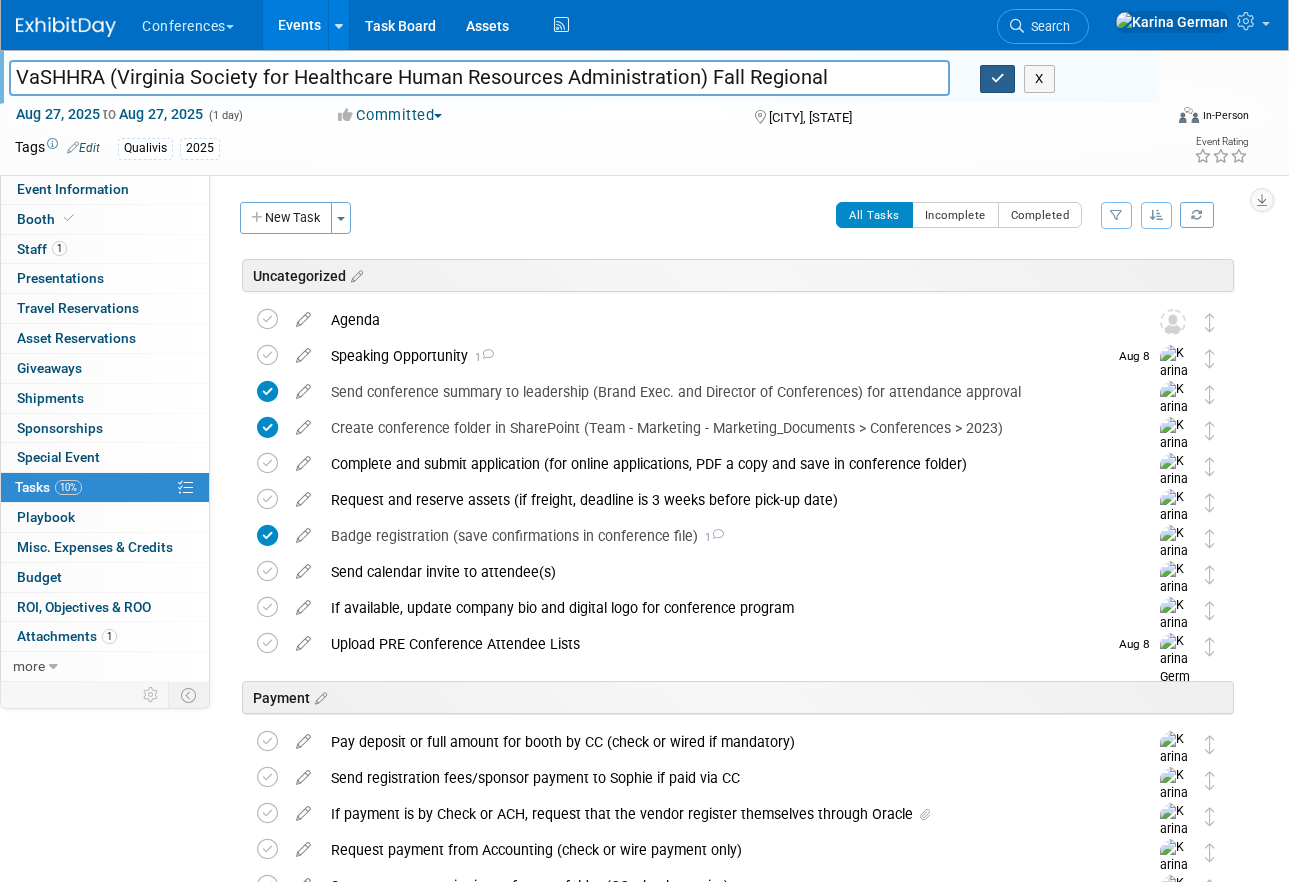 click at bounding box center [998, 78] 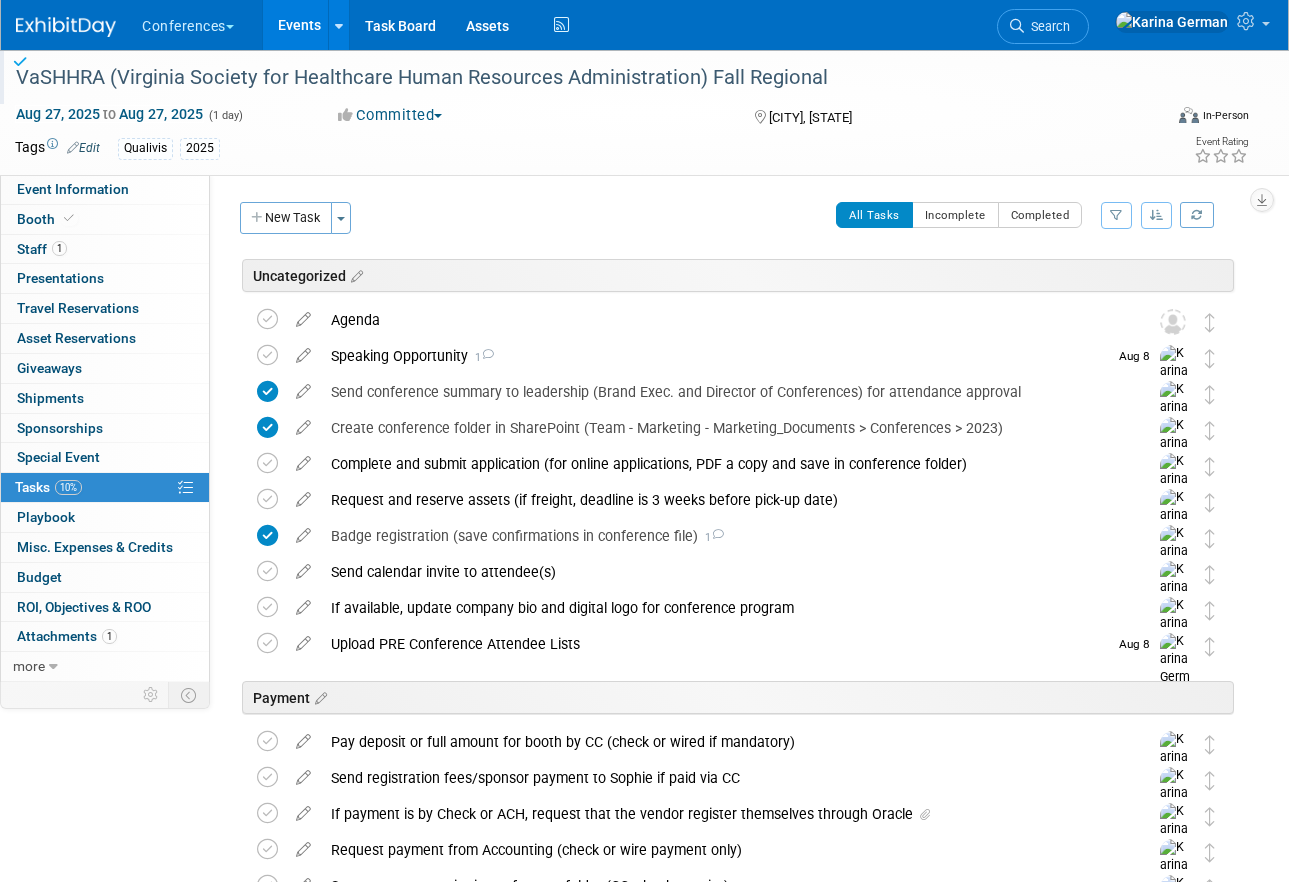 click on "Edit" at bounding box center (83, 148) 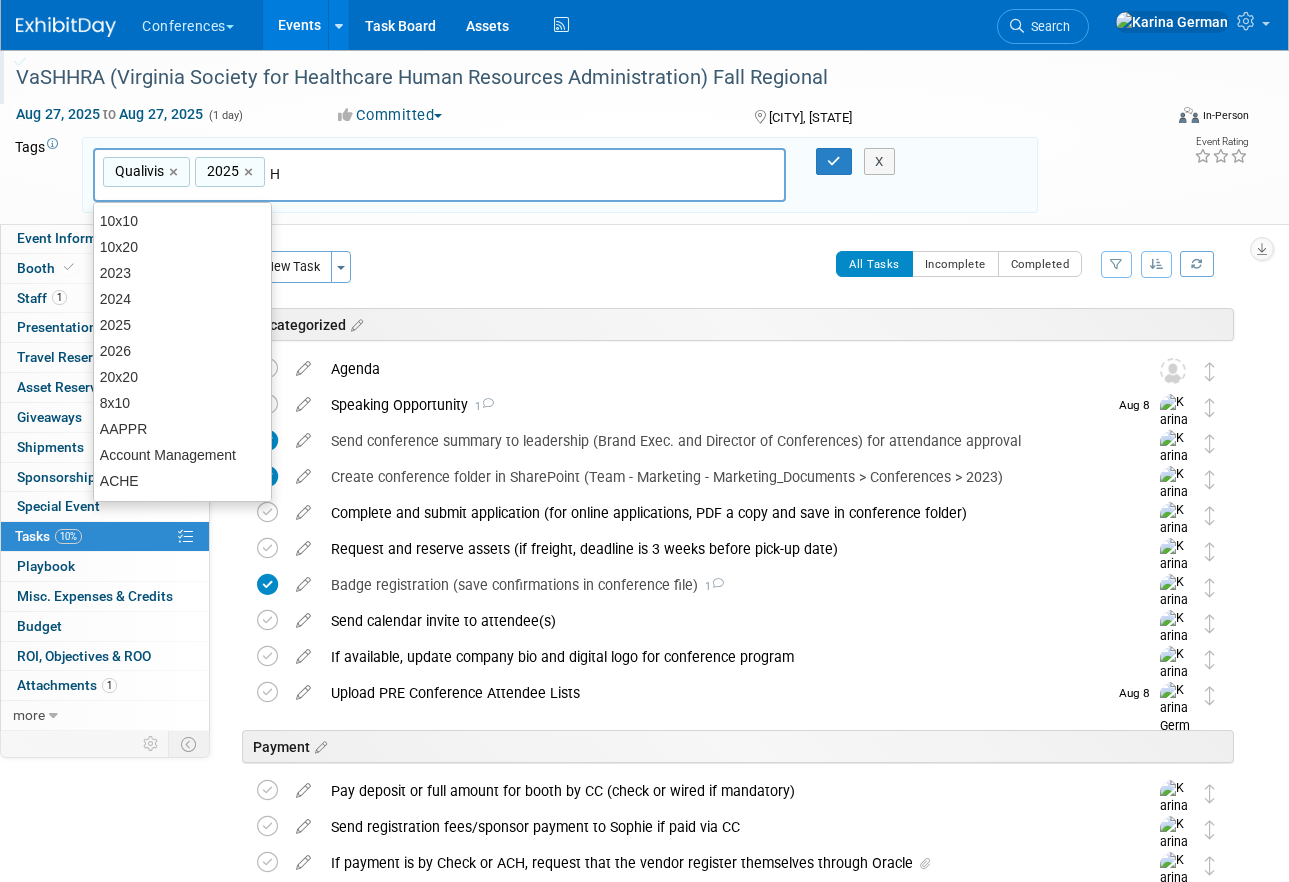 type on "HR" 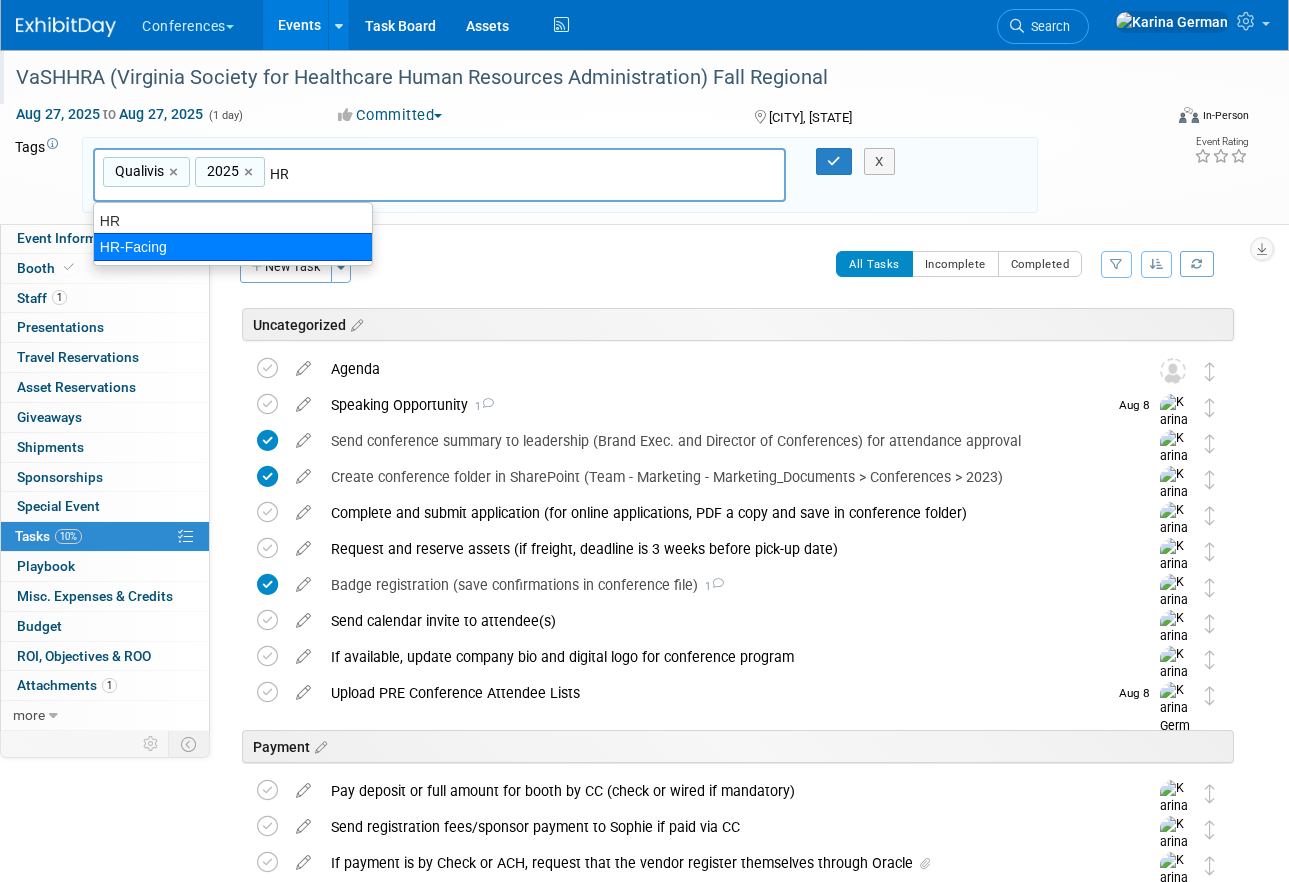 click on "HR-Facing" at bounding box center (233, 247) 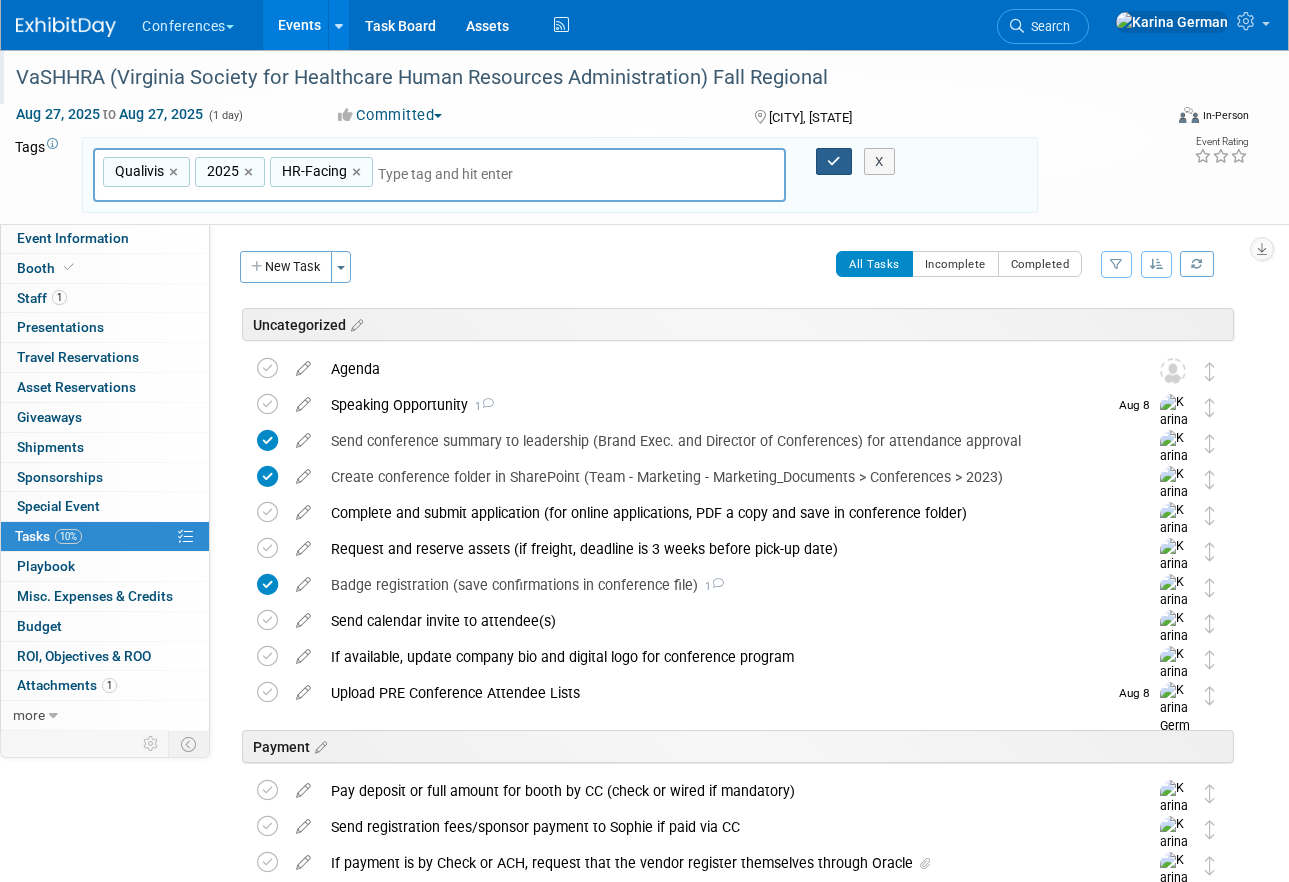 click at bounding box center [834, 161] 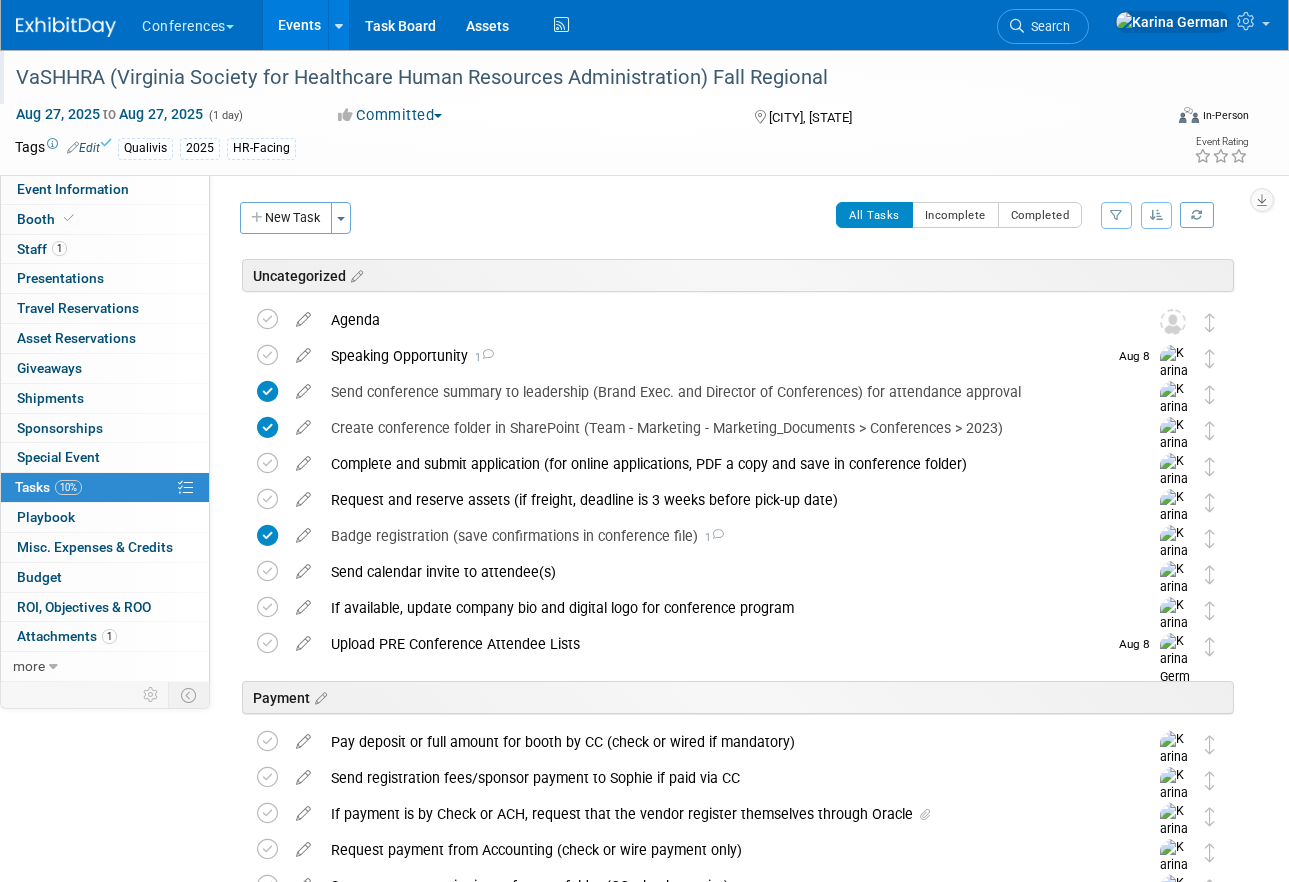 click on "Edit" at bounding box center [83, 148] 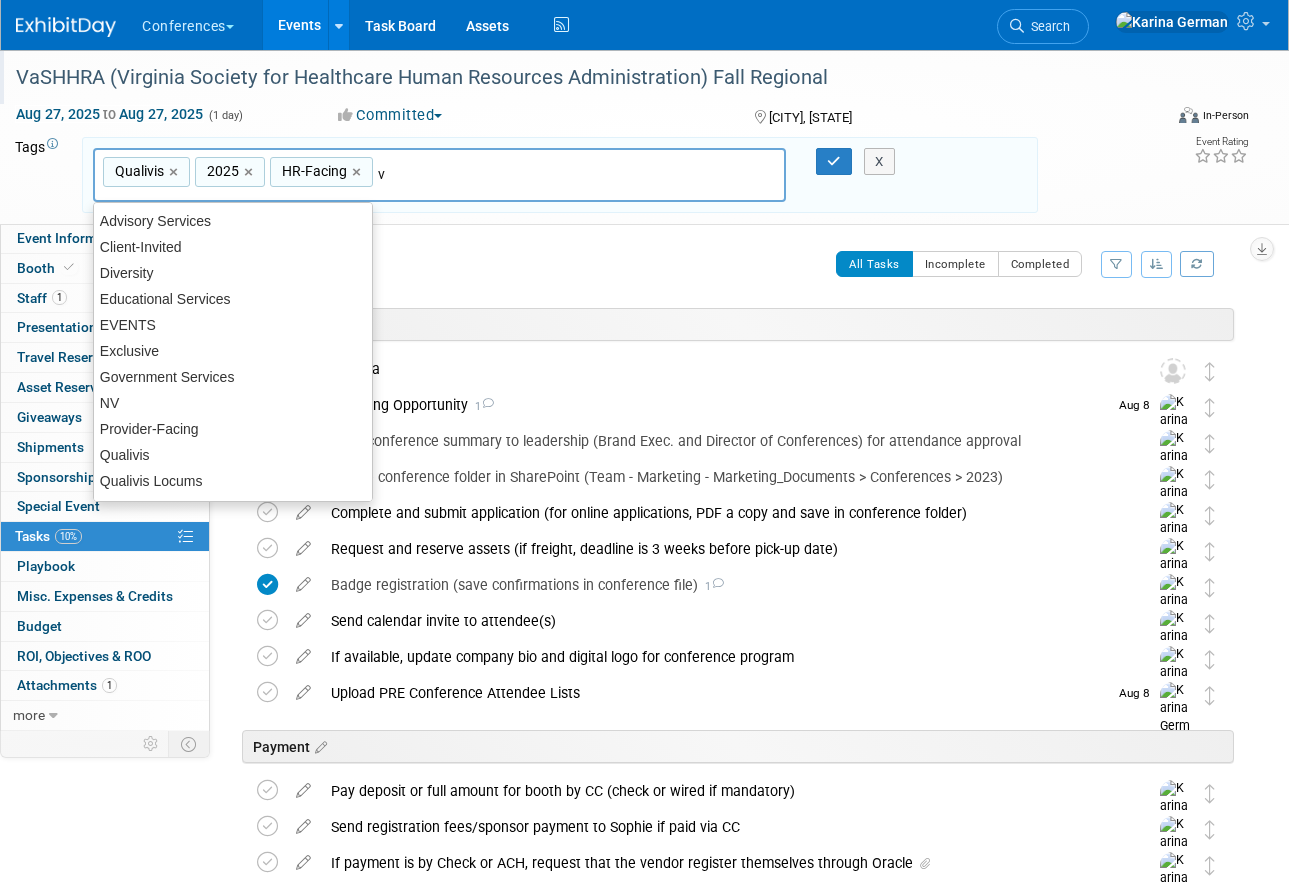 type on "va" 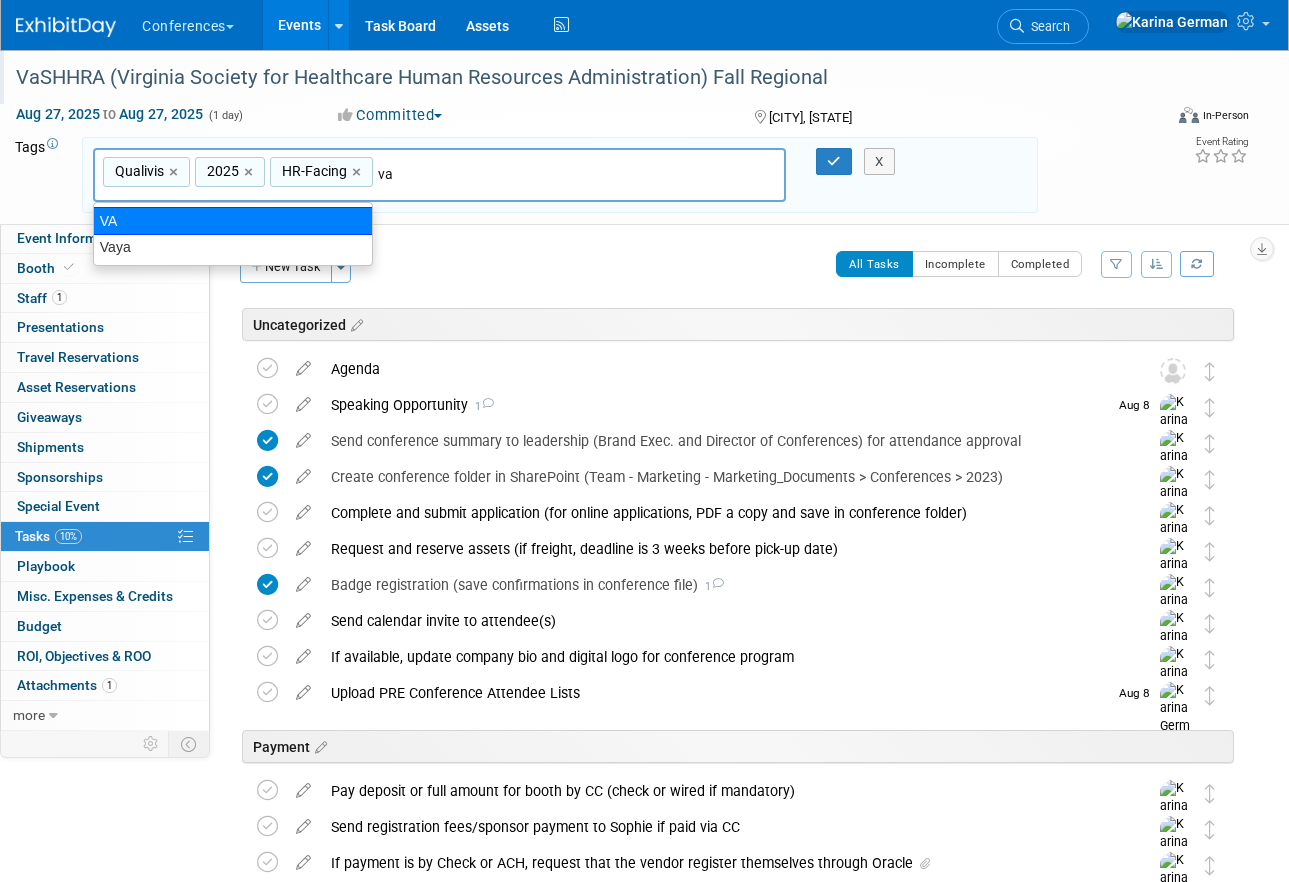 click on "VA" at bounding box center [233, 221] 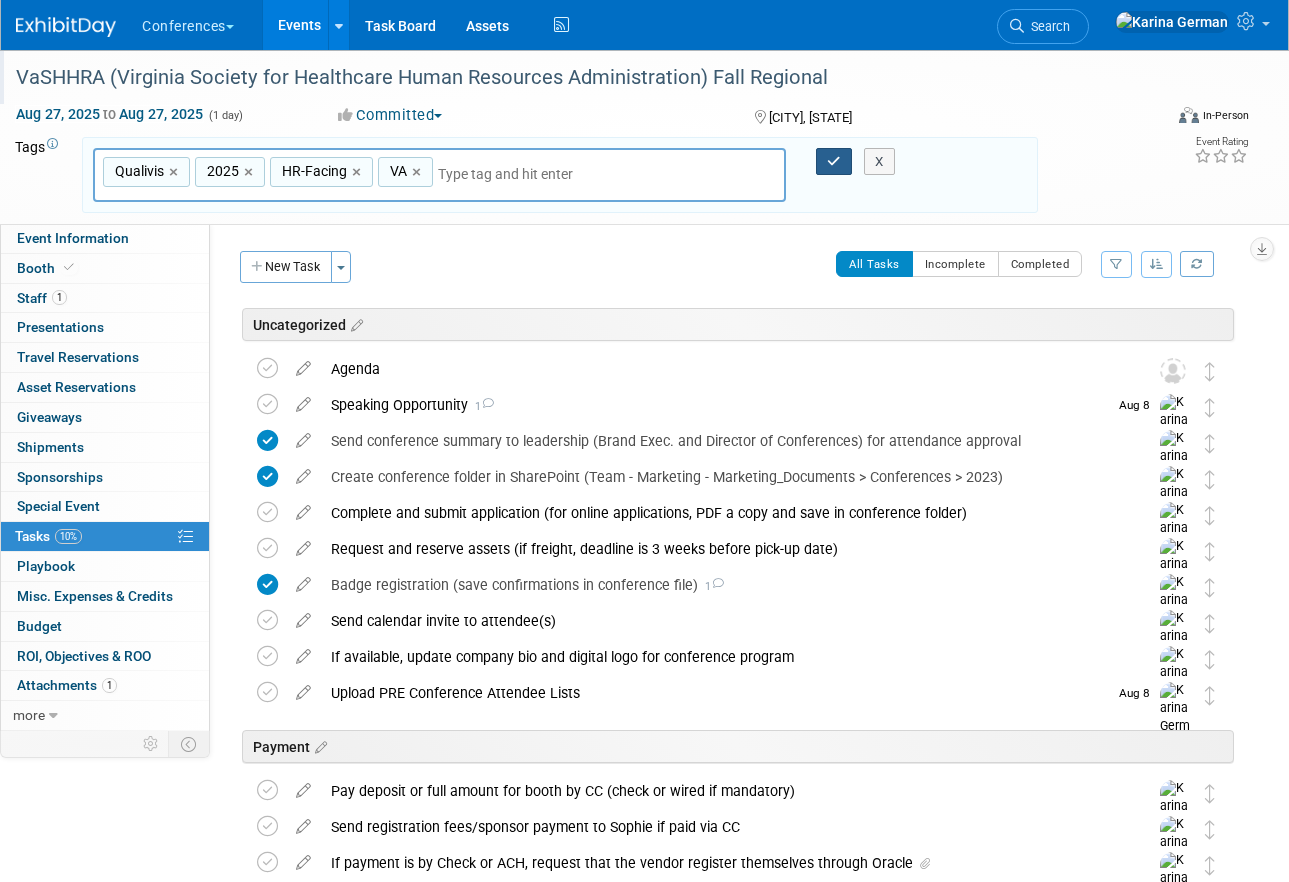 click at bounding box center [834, 162] 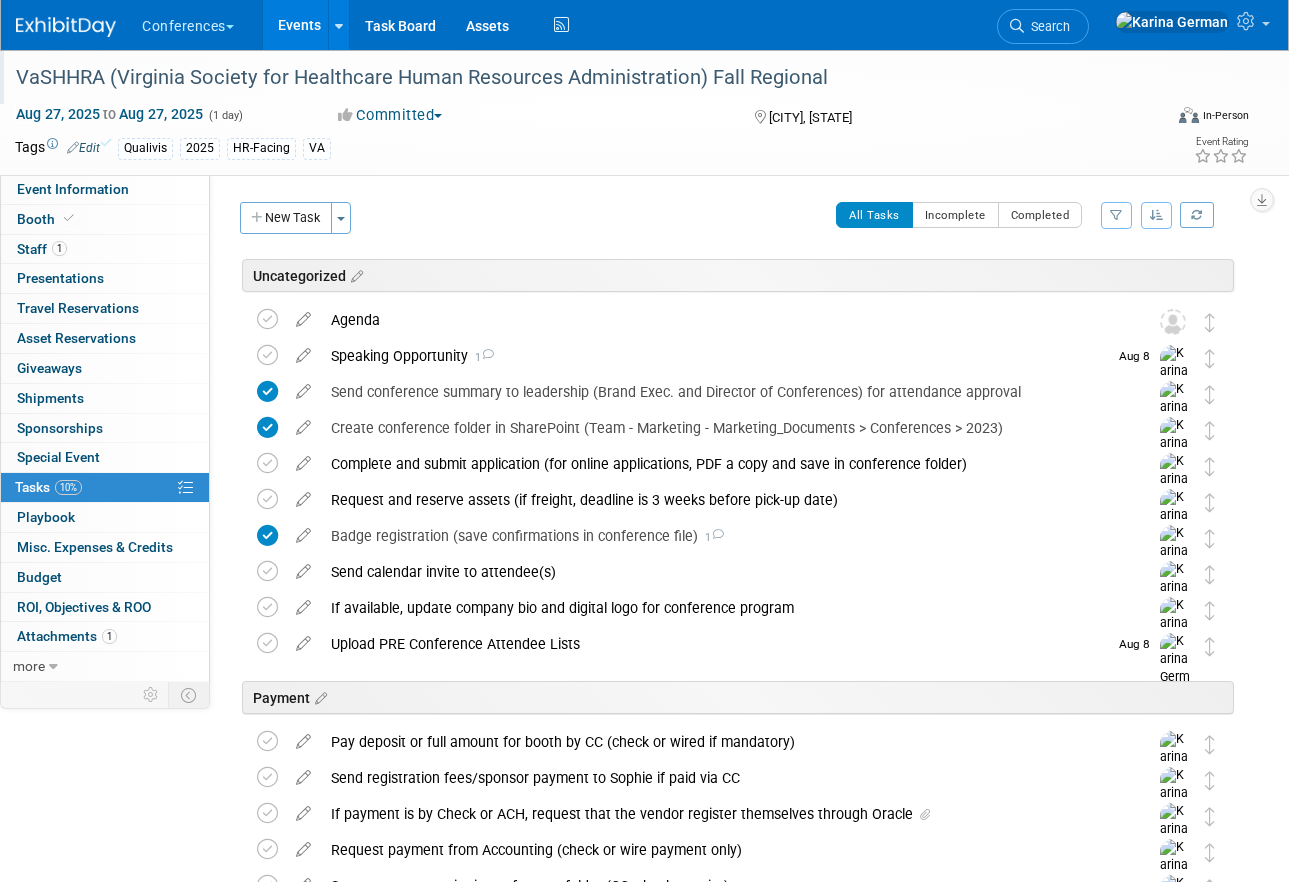 scroll, scrollTop: 27, scrollLeft: 0, axis: vertical 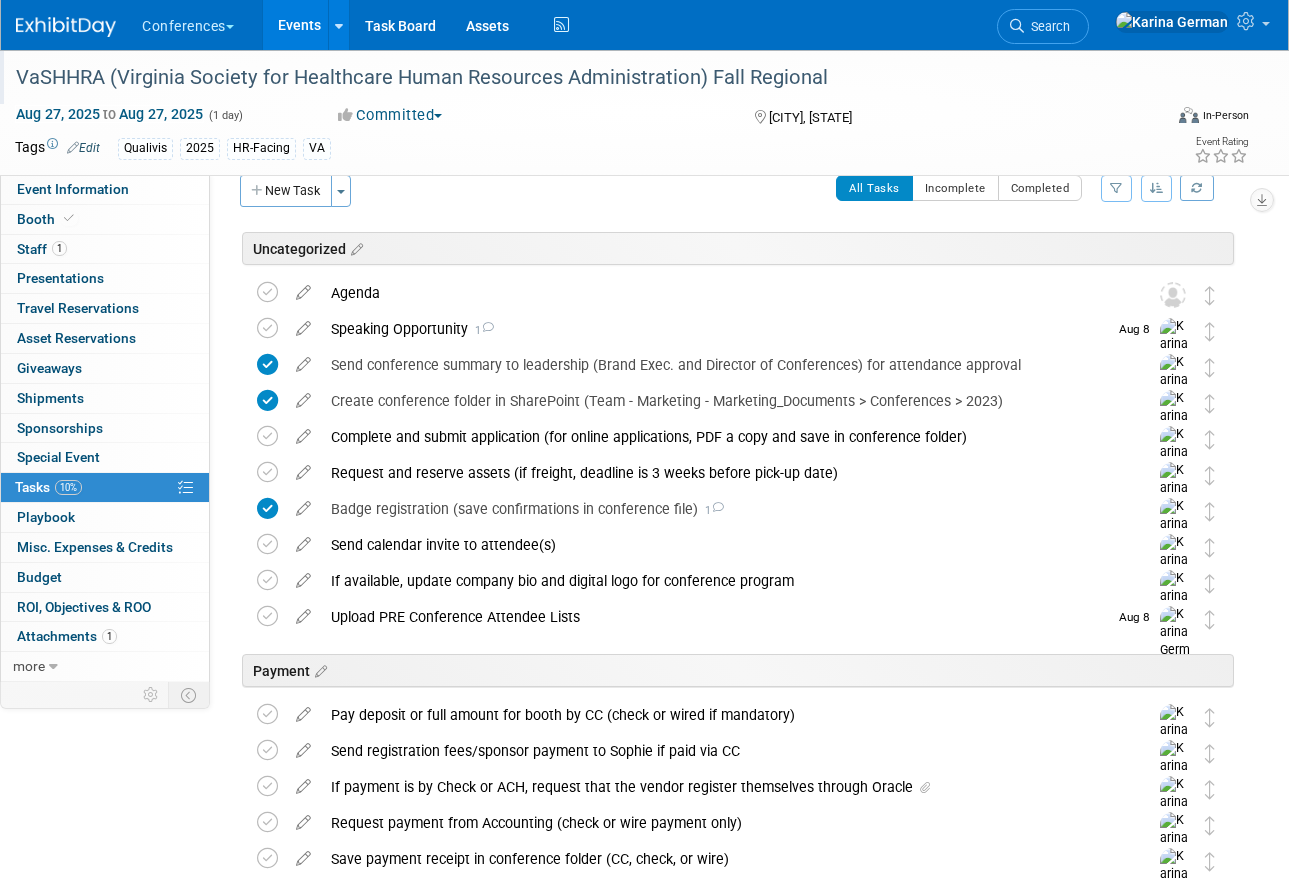 click on "VaSHHRA (Virginia Society for Healthcare Human Resources Administration) Fall Regional" at bounding box center (576, 78) 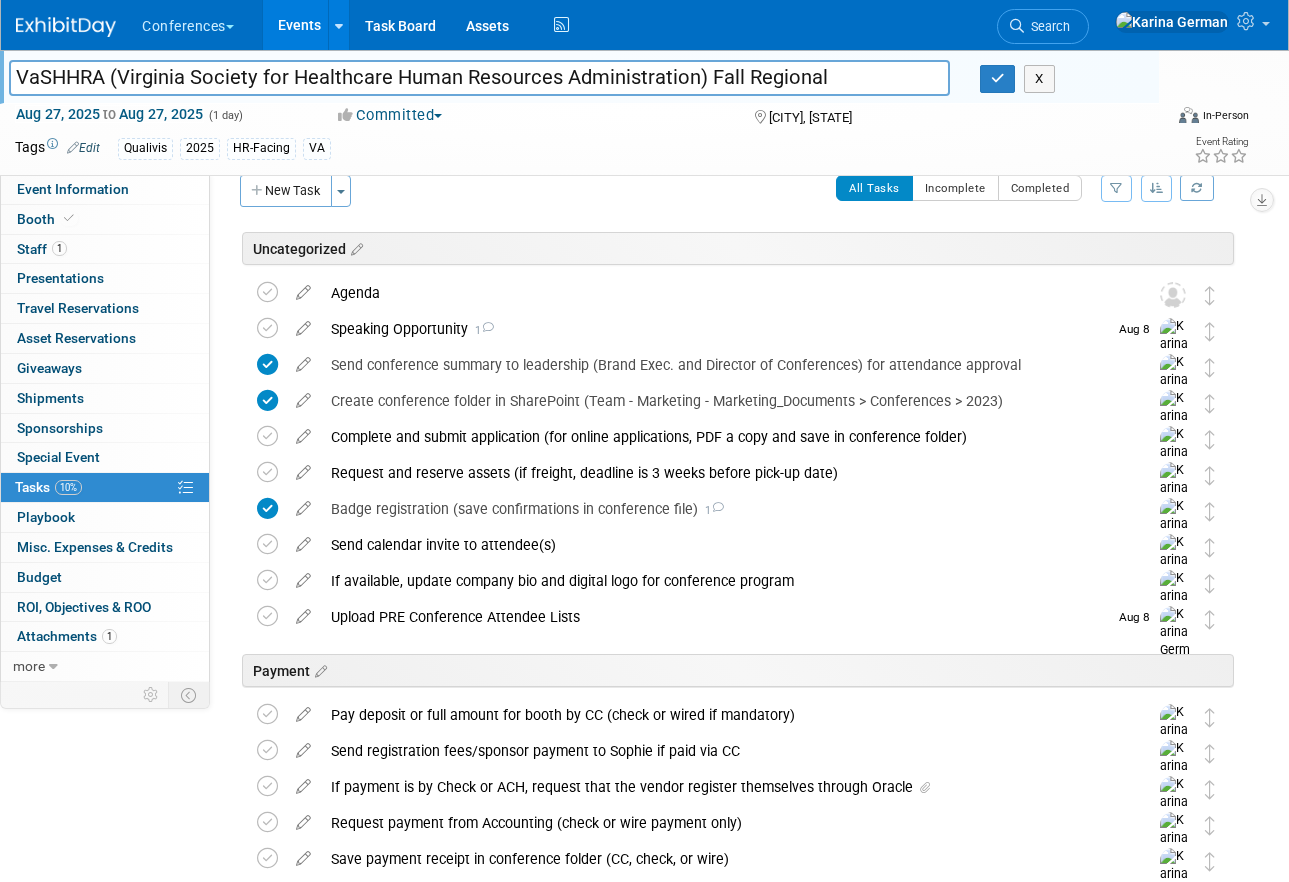 click on "VaSHHRA (Virginia Society for Healthcare Human Resources Administration) Fall Regional" at bounding box center (479, 77) 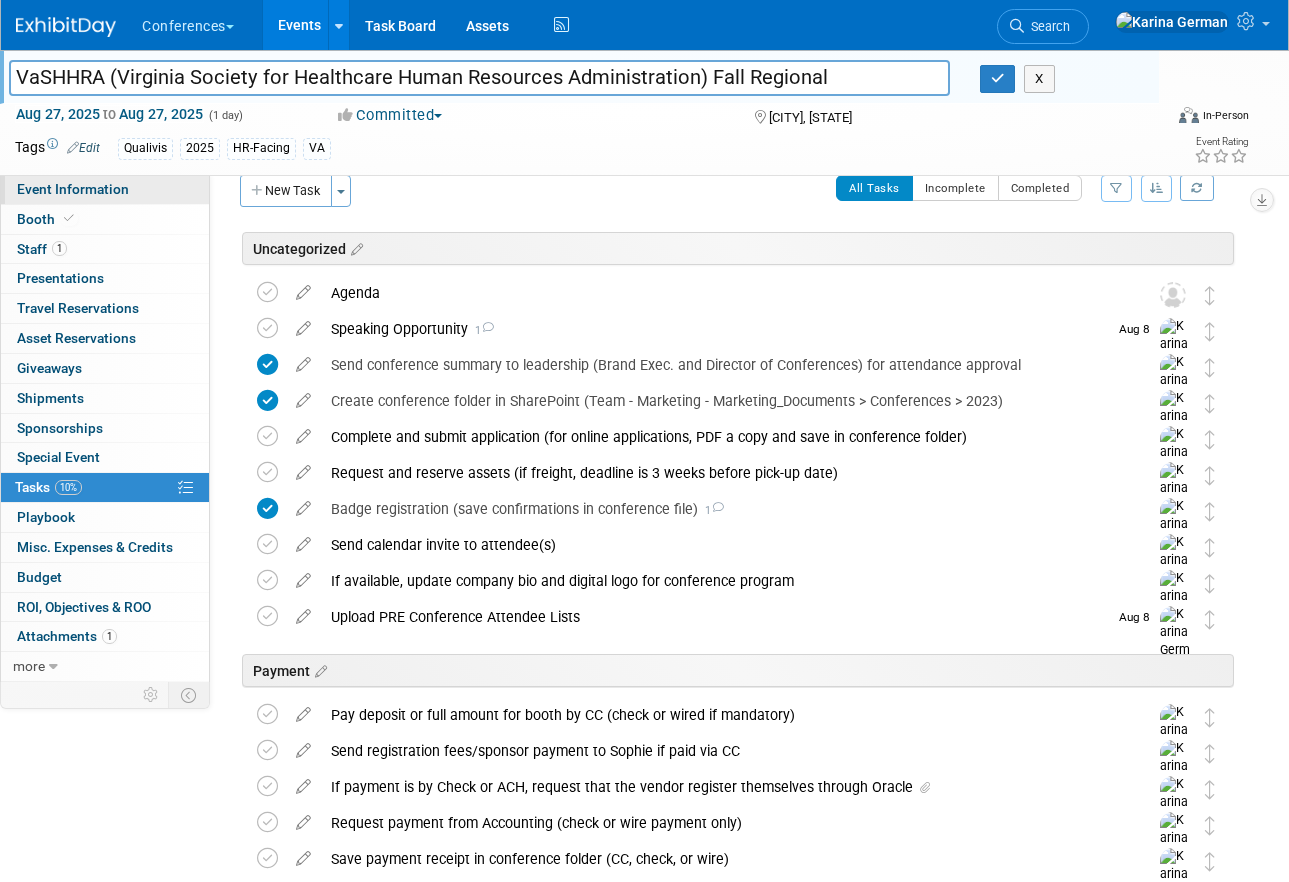 click on "Event Information" at bounding box center (105, 189) 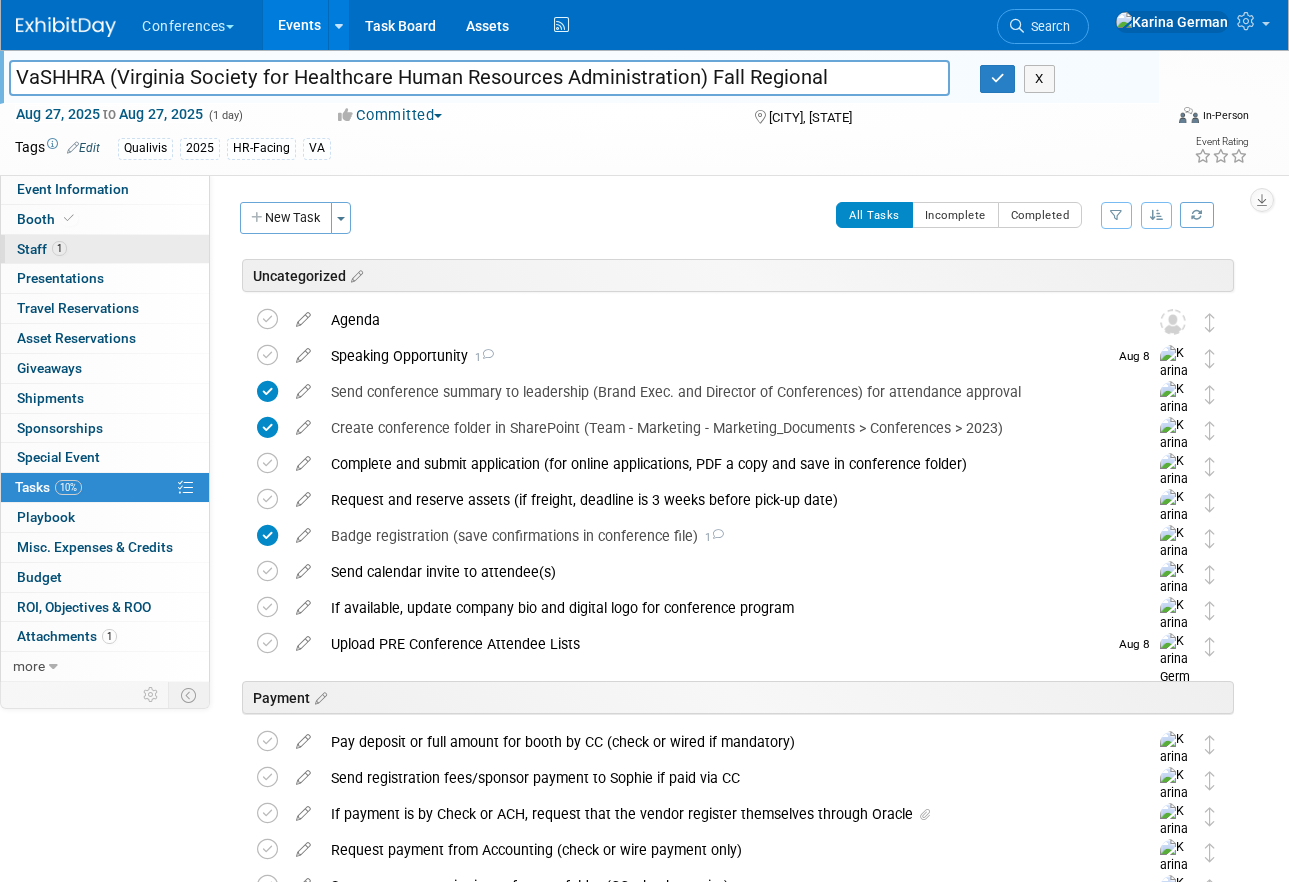 select on "Qualivis" 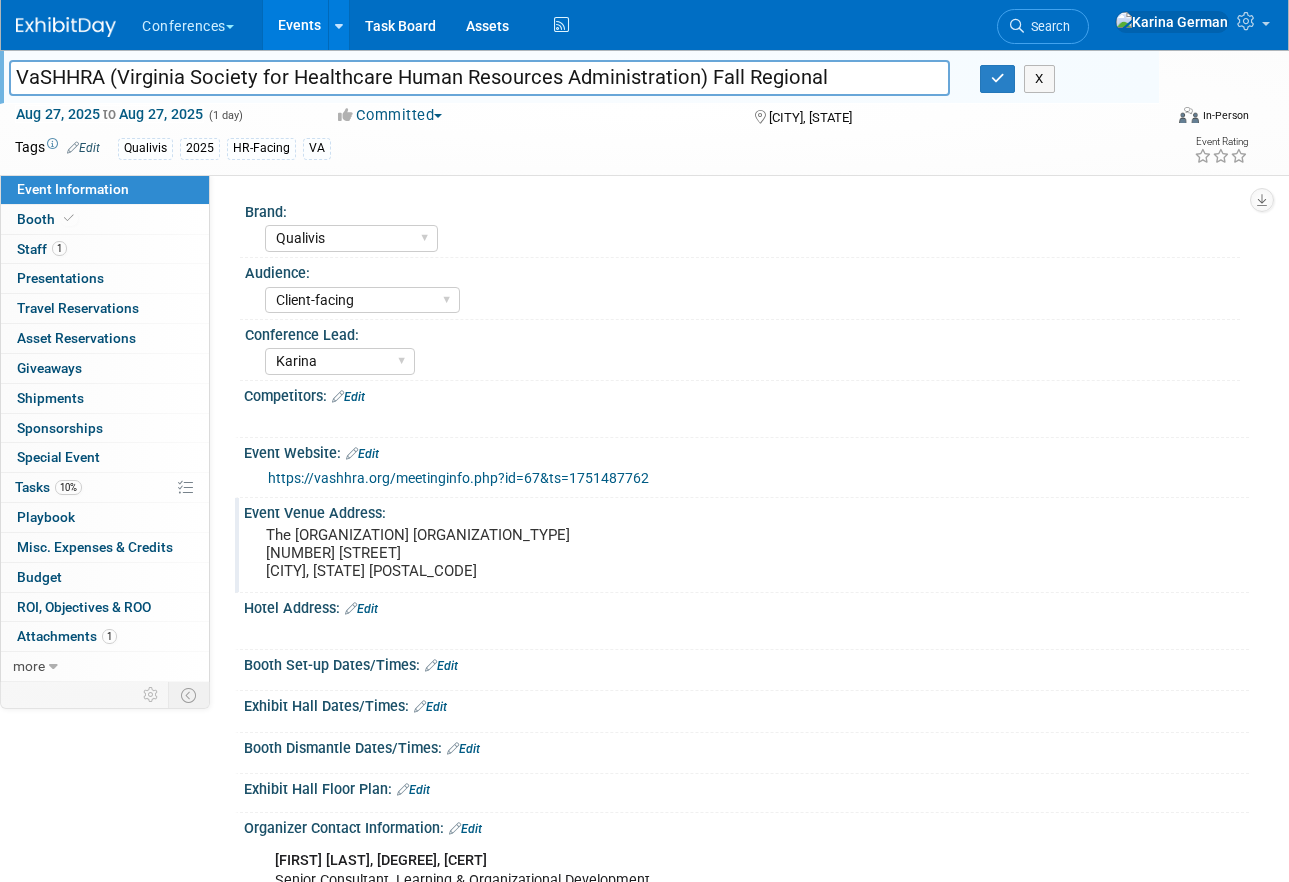 click on "The [ORGANIZATION] [ORGANIZATION_TYPE]
[NUMBER] [STREET]
[CITY], [STATE] [POSTAL_CODE]" at bounding box center (453, 553) 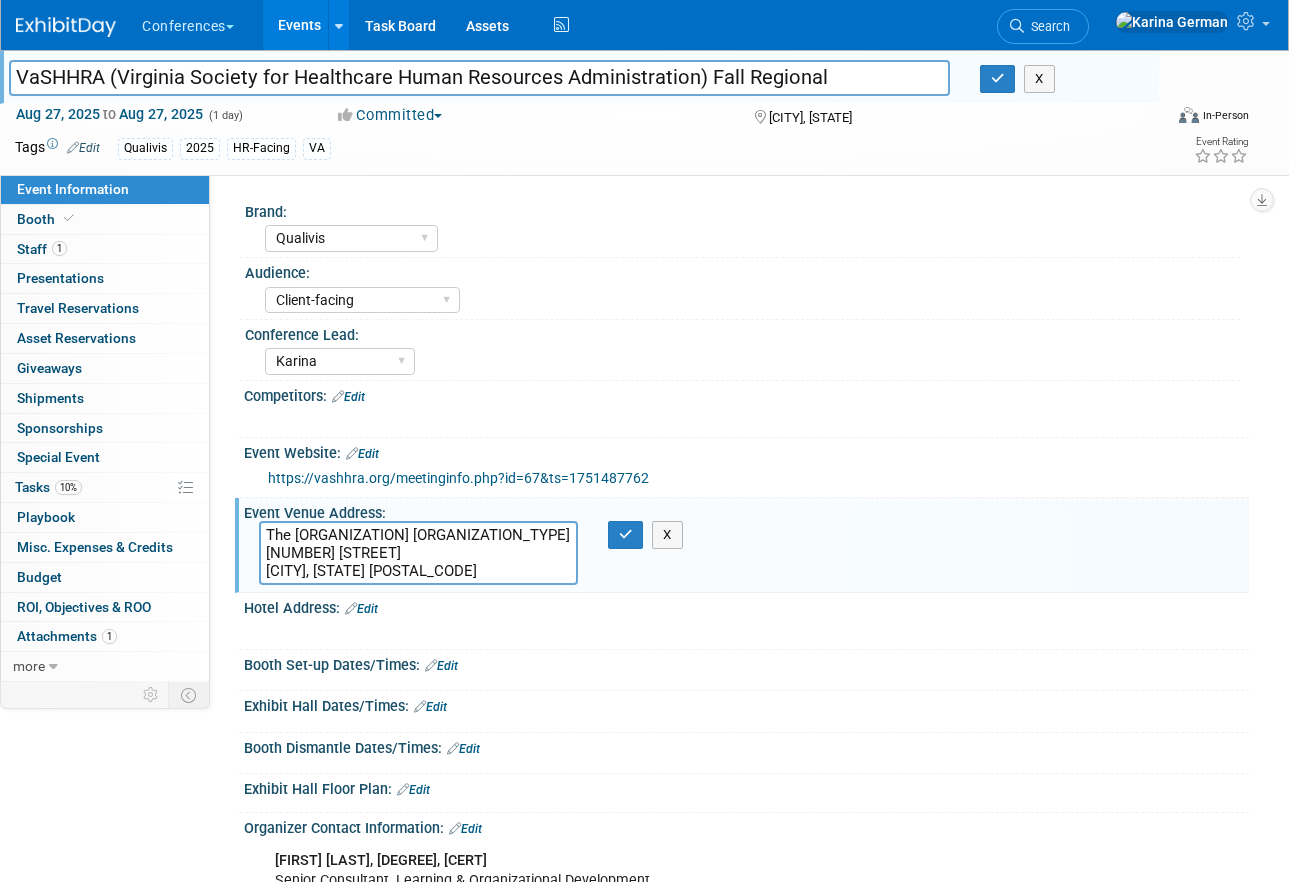 drag, startPoint x: 423, startPoint y: 573, endPoint x: 250, endPoint y: 527, distance: 179.01117 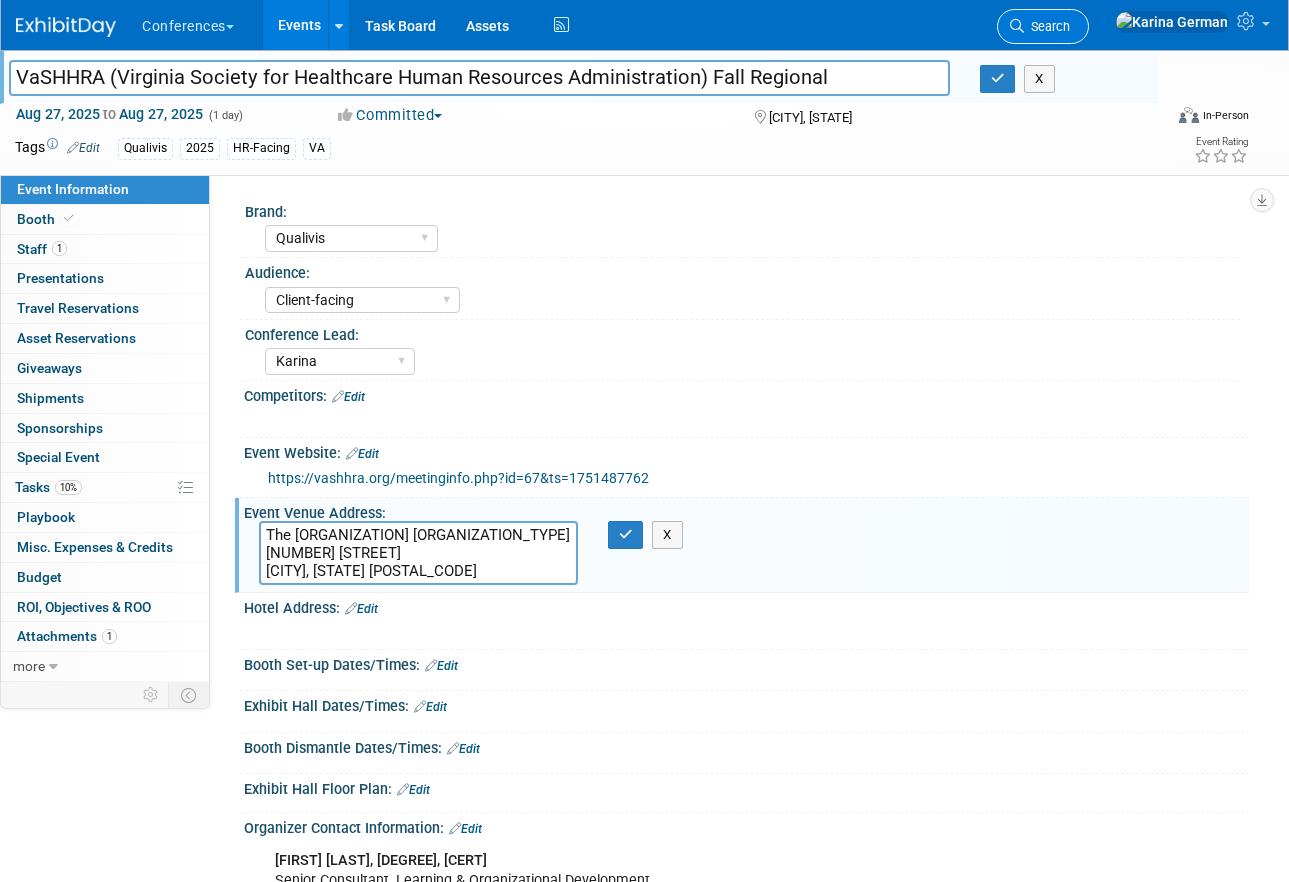 click on "Search" at bounding box center [1047, 26] 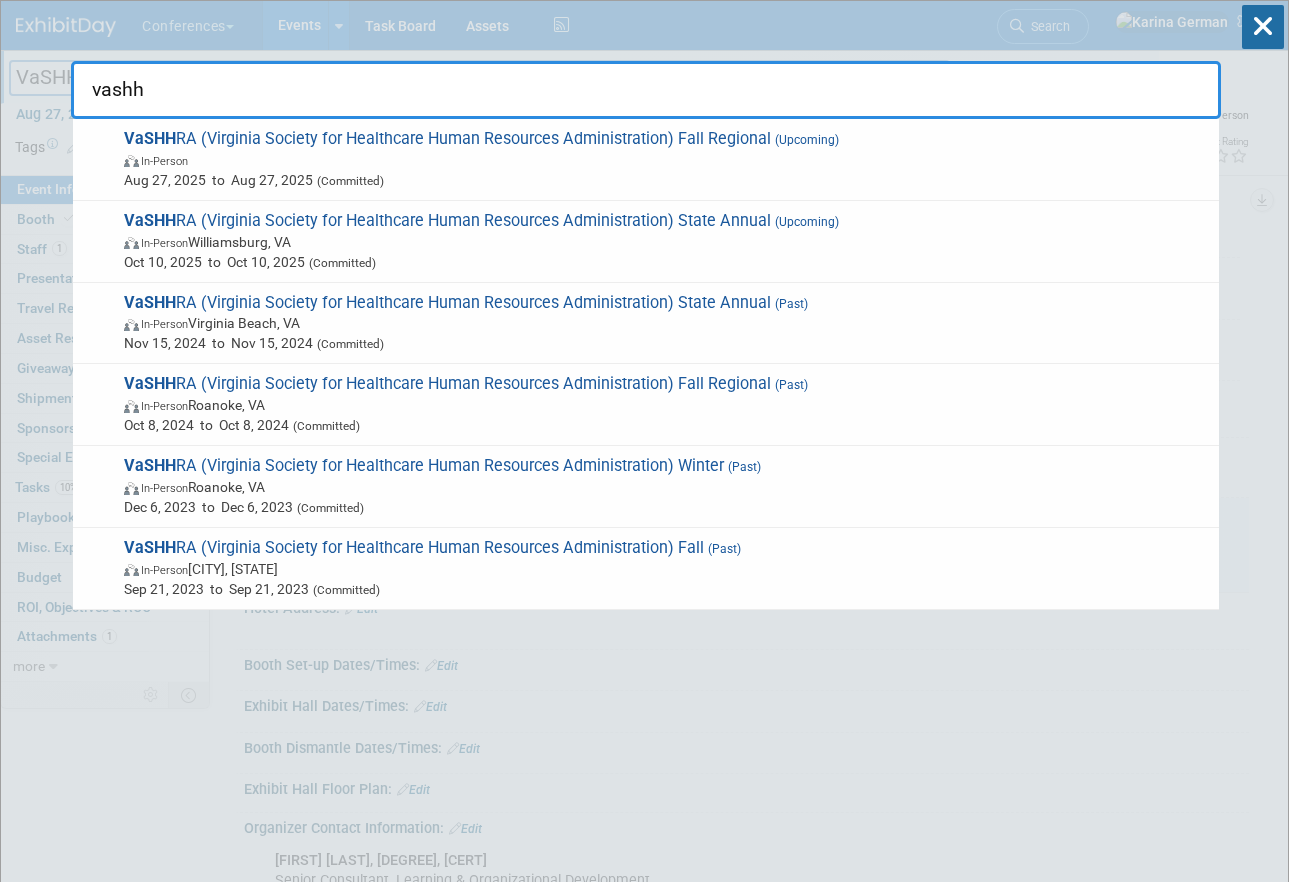 type on "vashh" 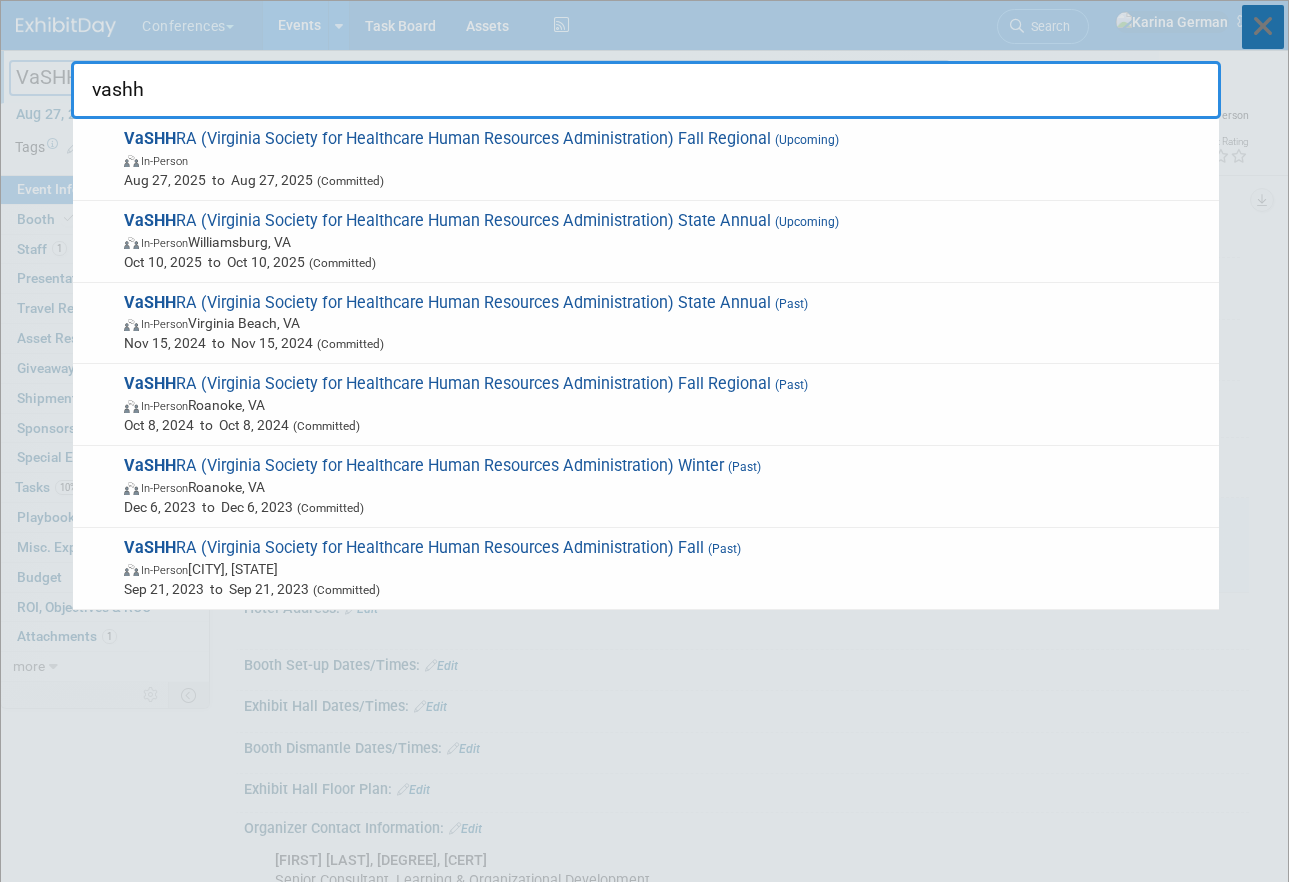 click at bounding box center [1263, 27] 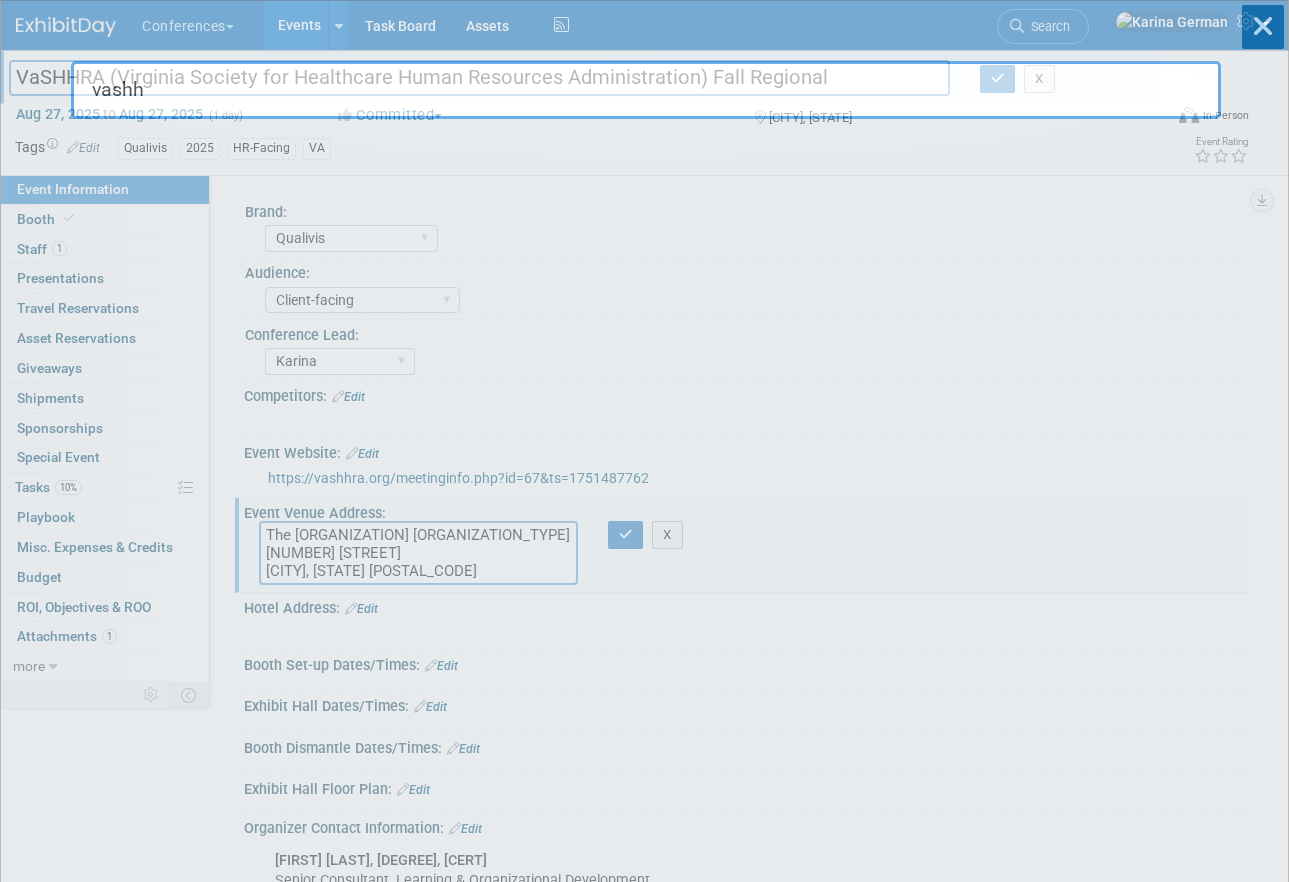 type 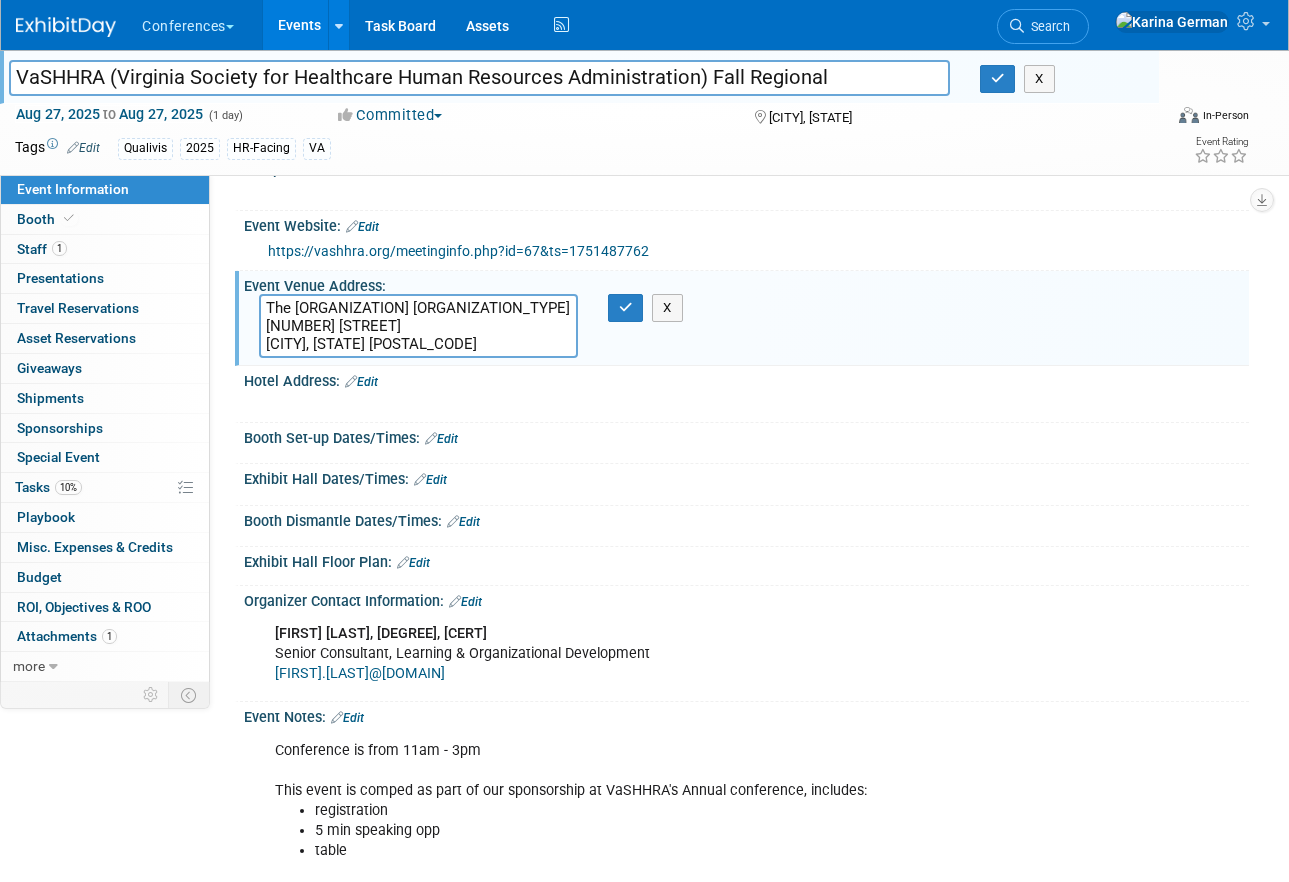 scroll, scrollTop: 177, scrollLeft: 0, axis: vertical 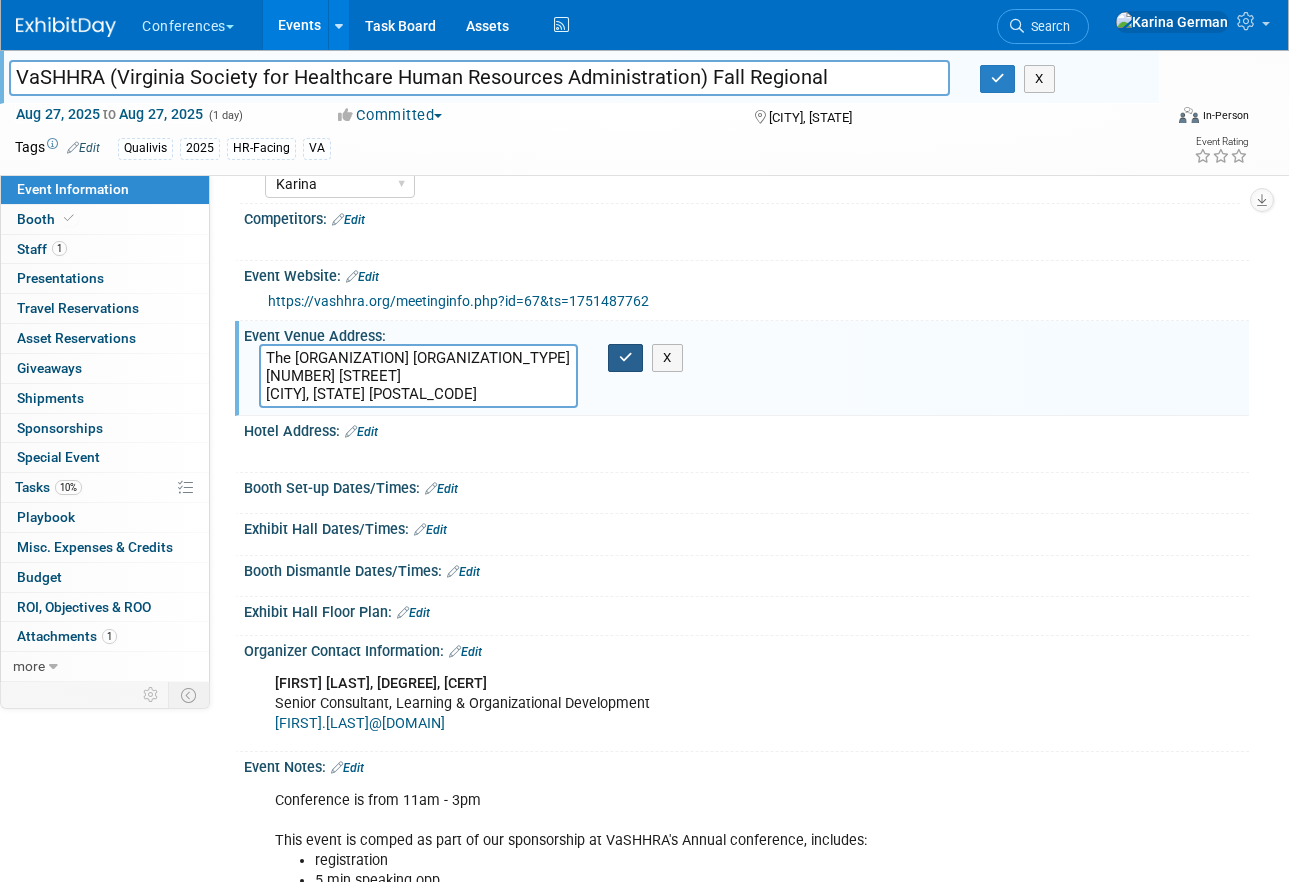 click at bounding box center [626, 358] 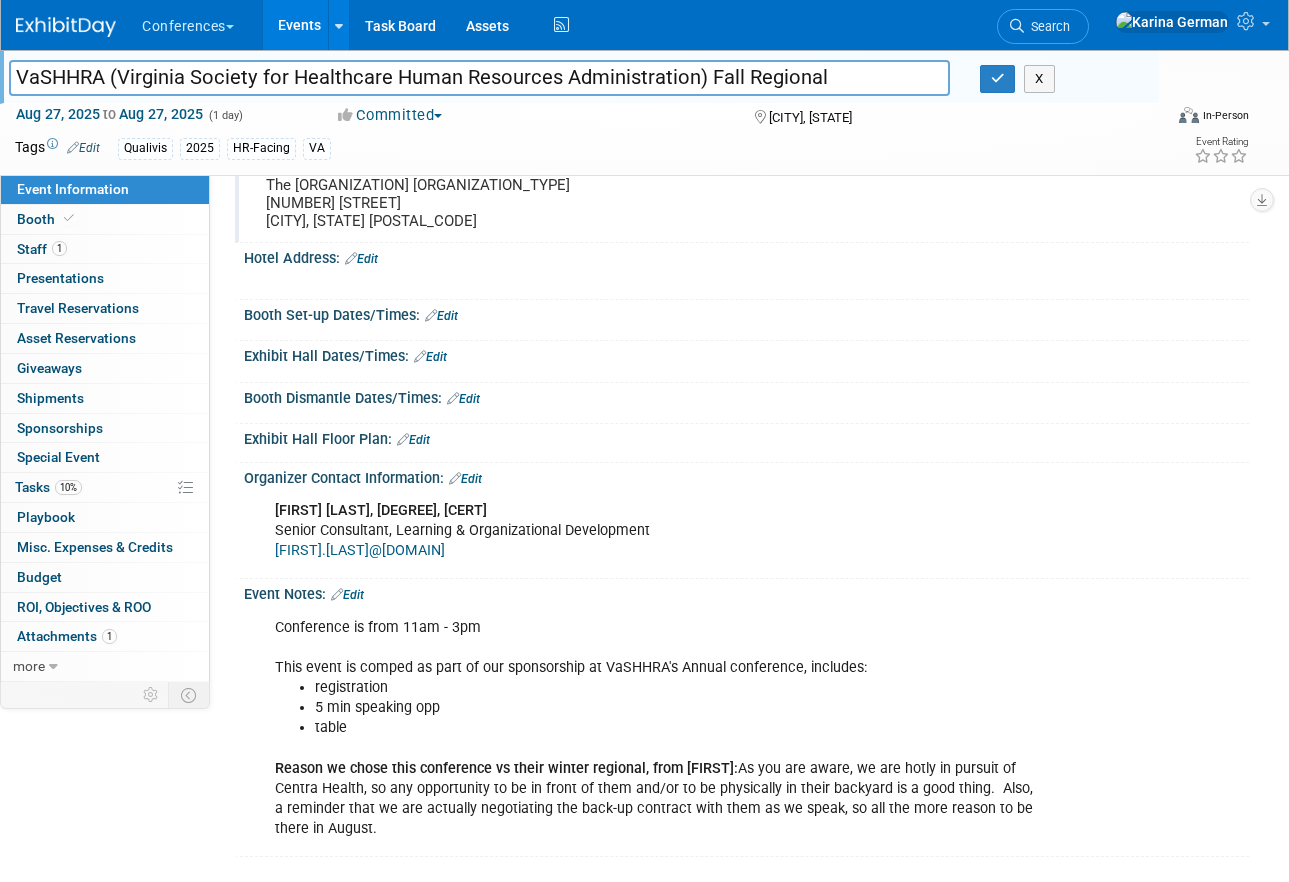 scroll, scrollTop: 349, scrollLeft: 0, axis: vertical 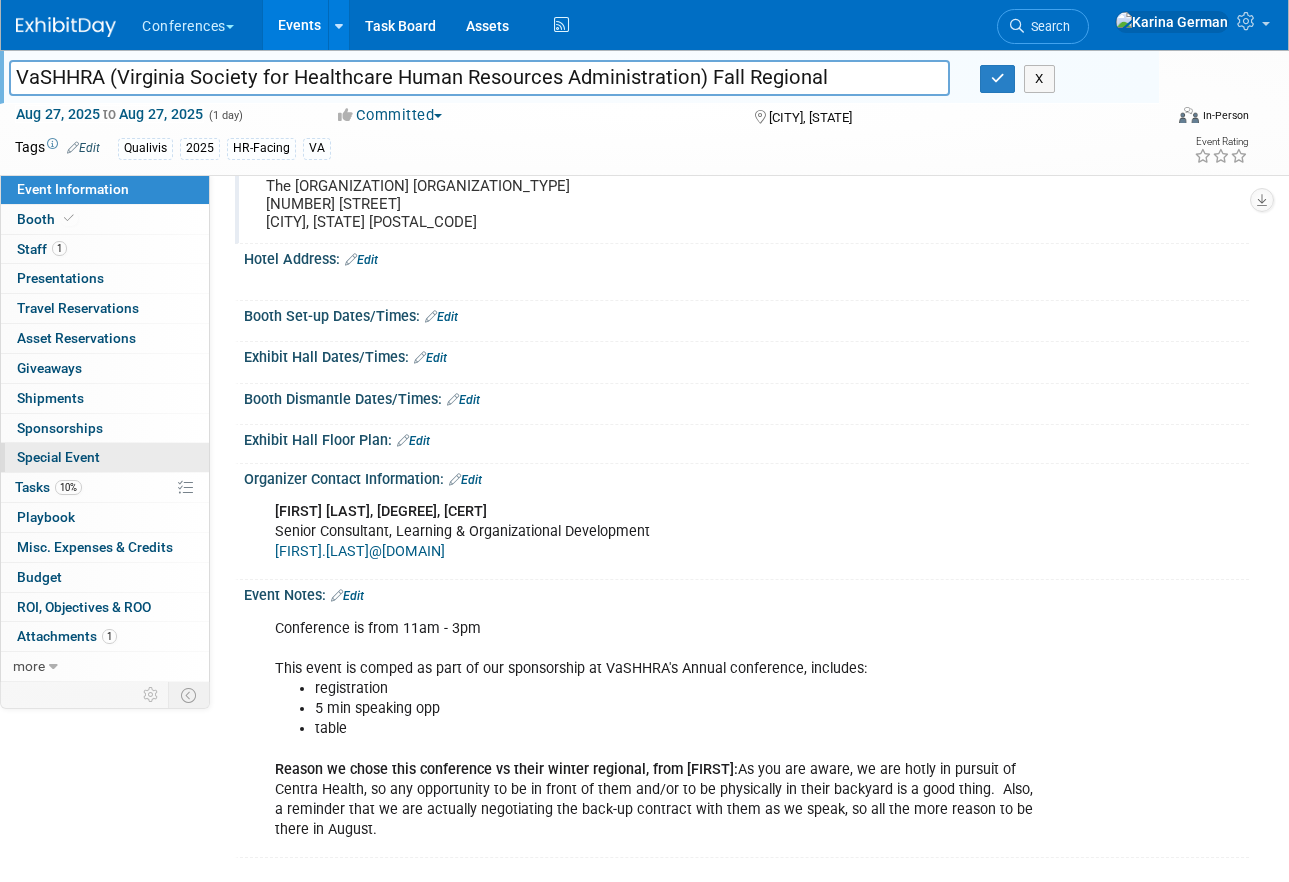 click on "Special Event" at bounding box center [58, 457] 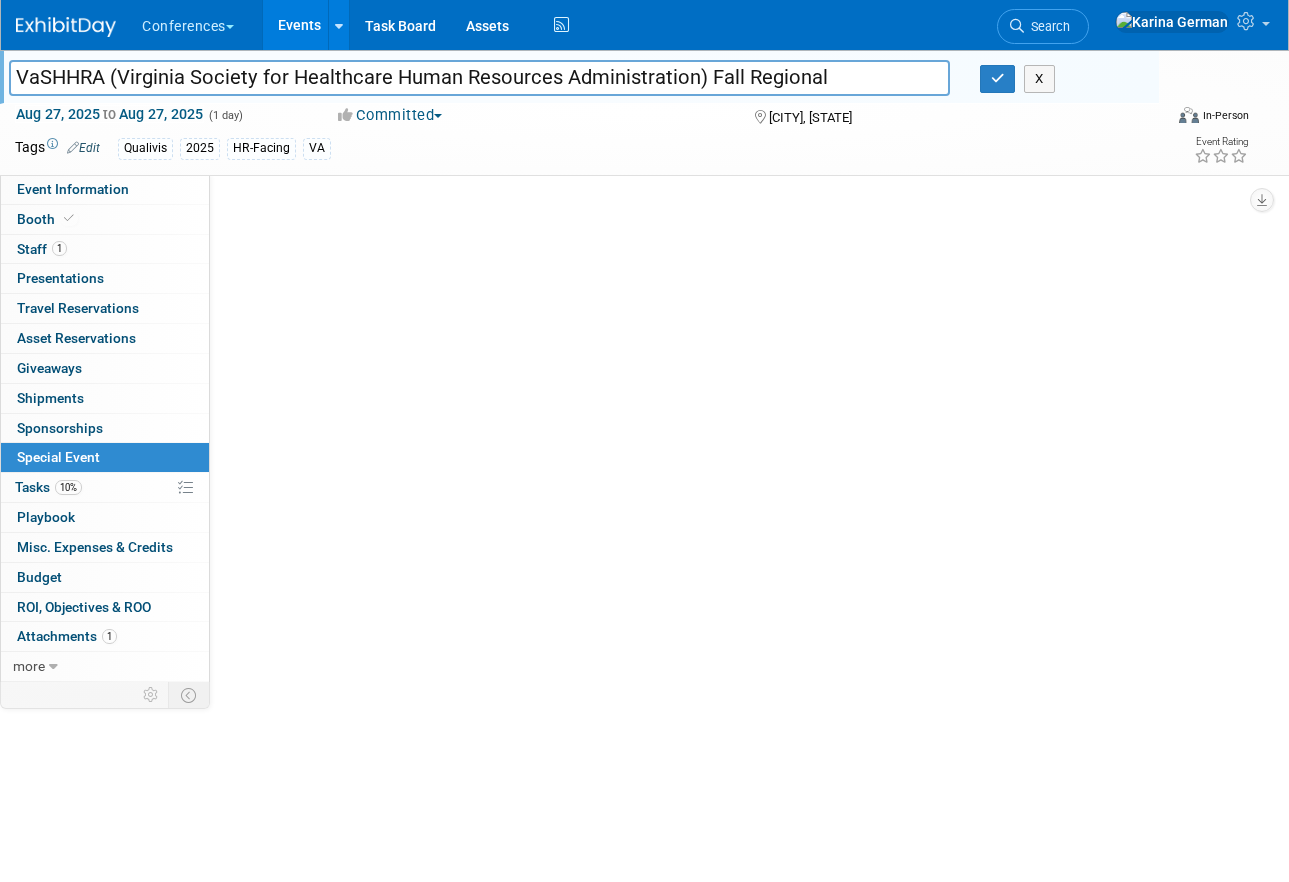 scroll, scrollTop: 0, scrollLeft: 0, axis: both 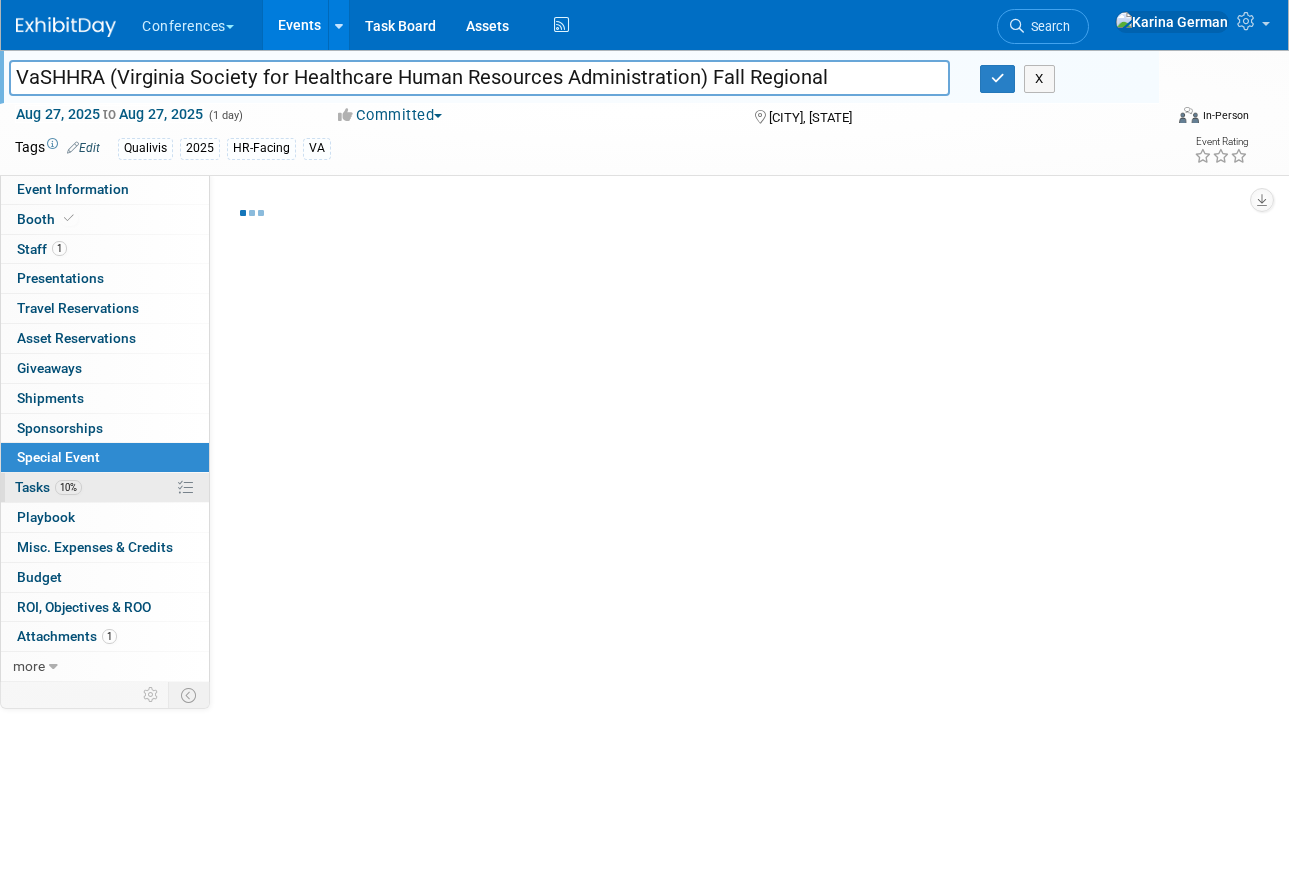 click on "10%" at bounding box center (68, 487) 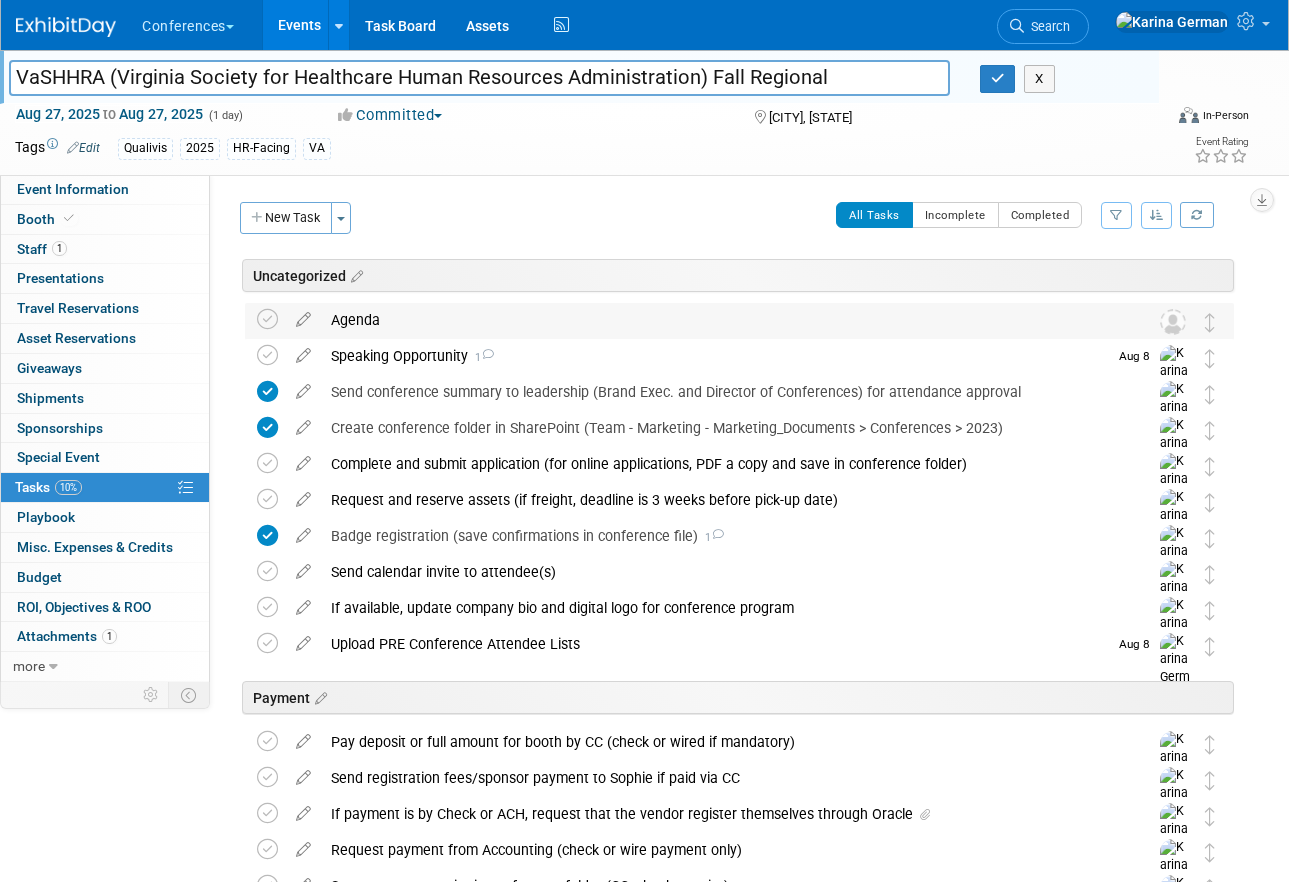 click on "Agenda" at bounding box center [720, 320] 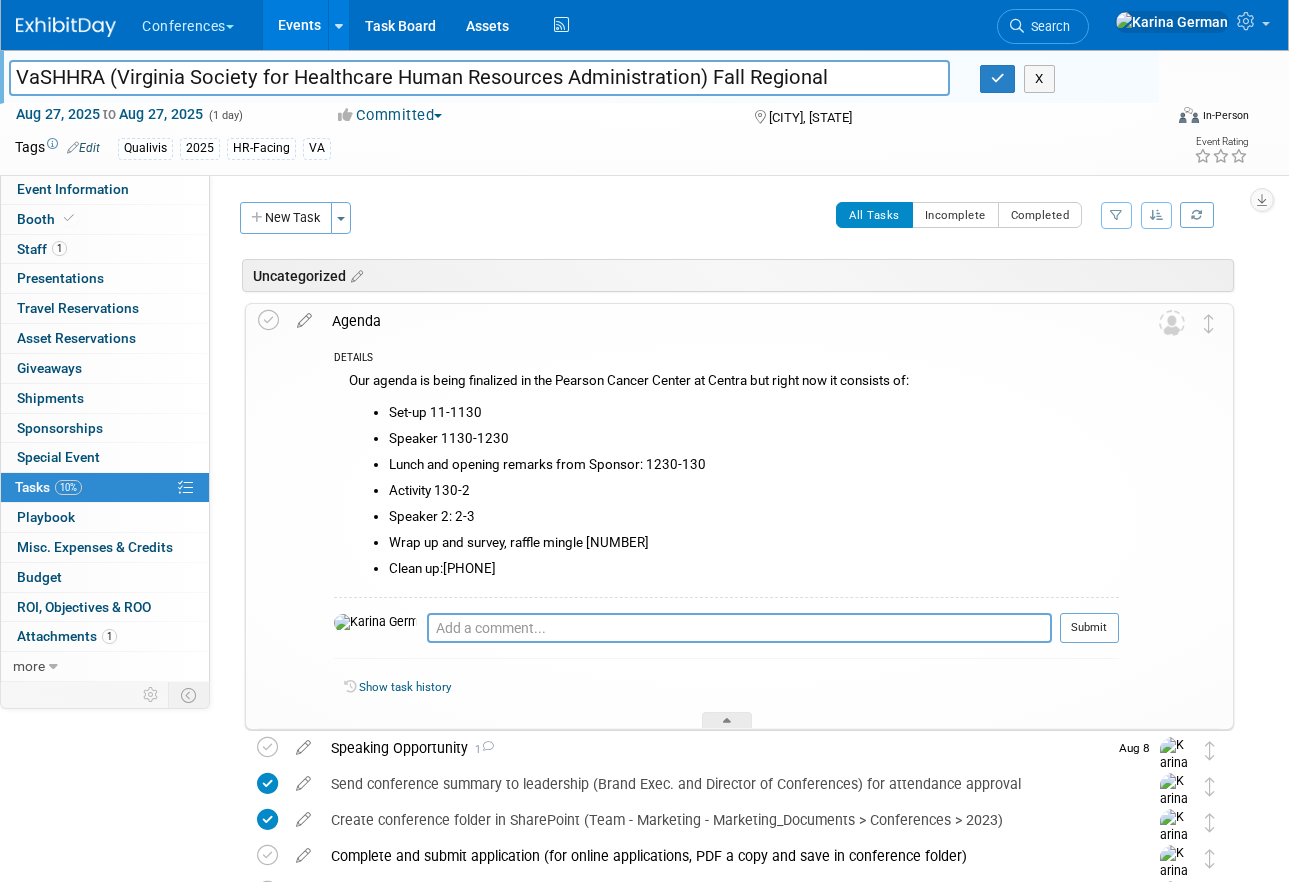 scroll, scrollTop: 1, scrollLeft: 0, axis: vertical 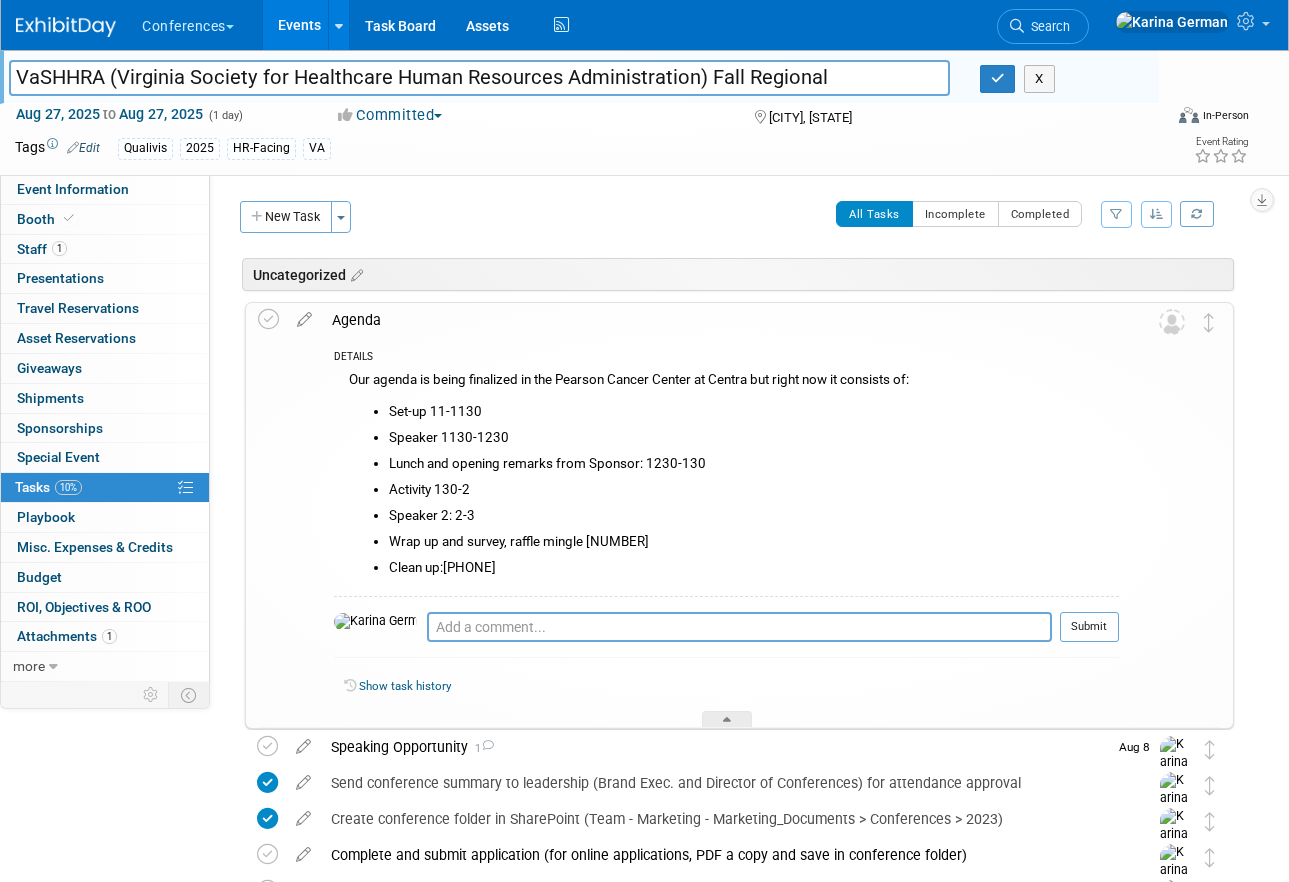 click on "Agenda" at bounding box center [720, 320] 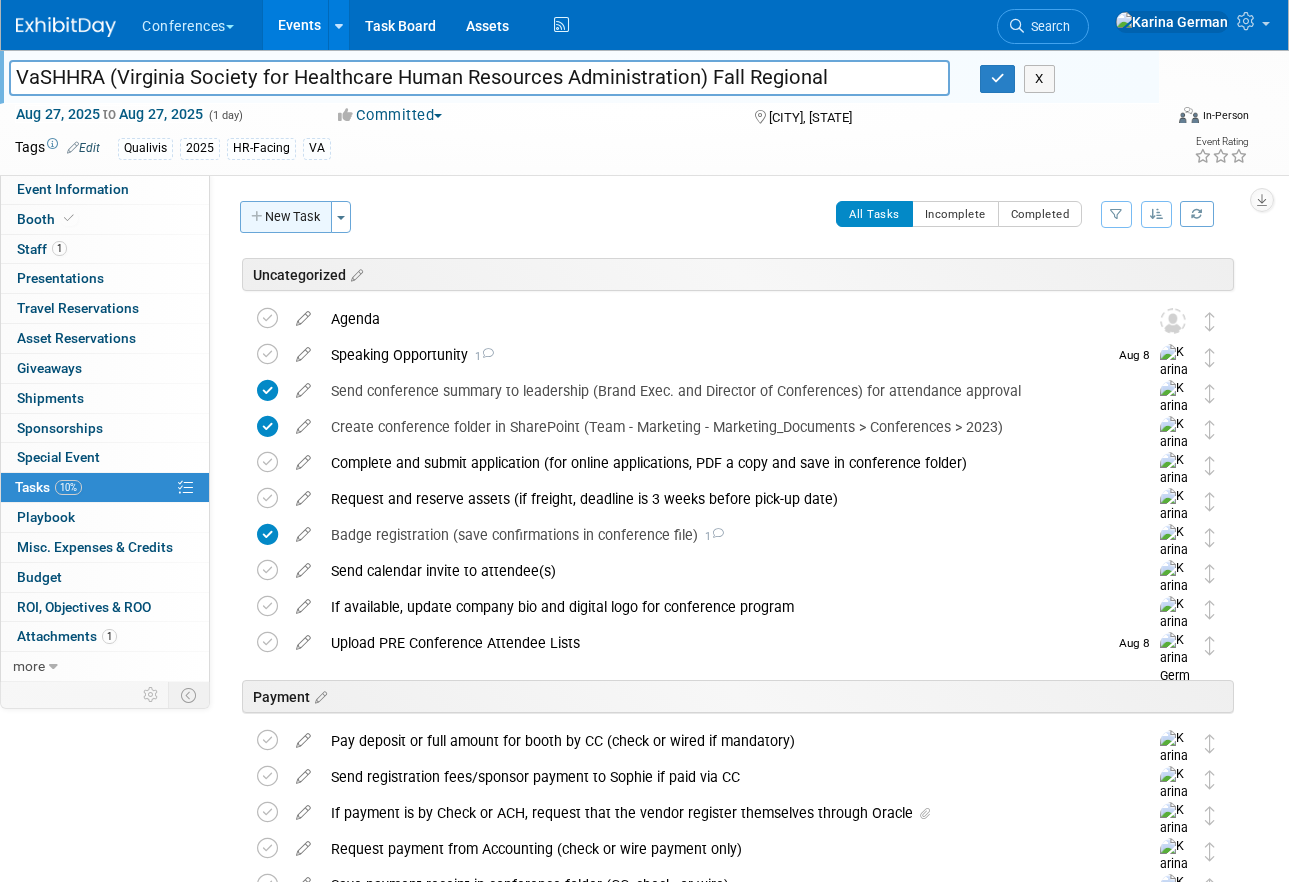 click on "New Task" at bounding box center [286, 217] 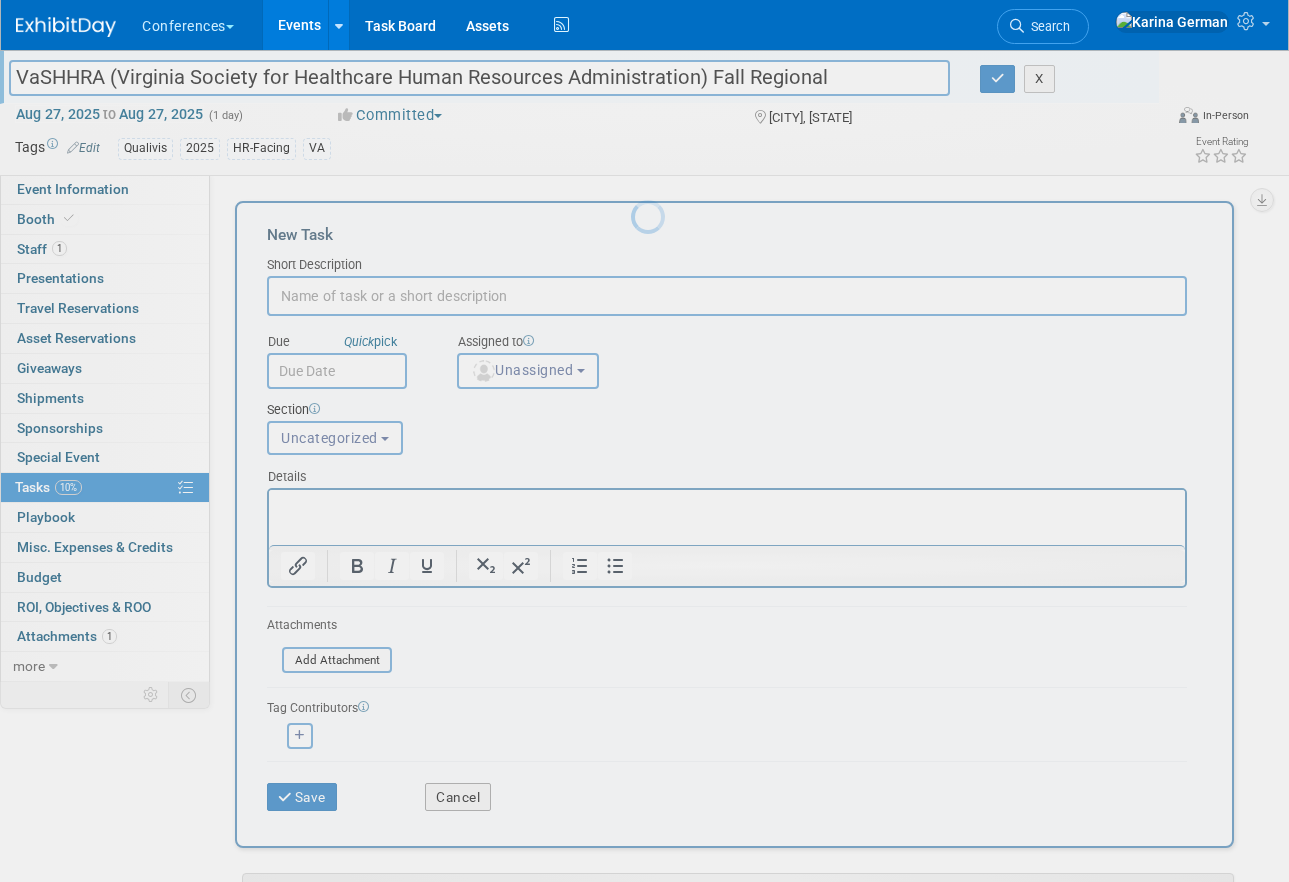 scroll, scrollTop: 0, scrollLeft: 0, axis: both 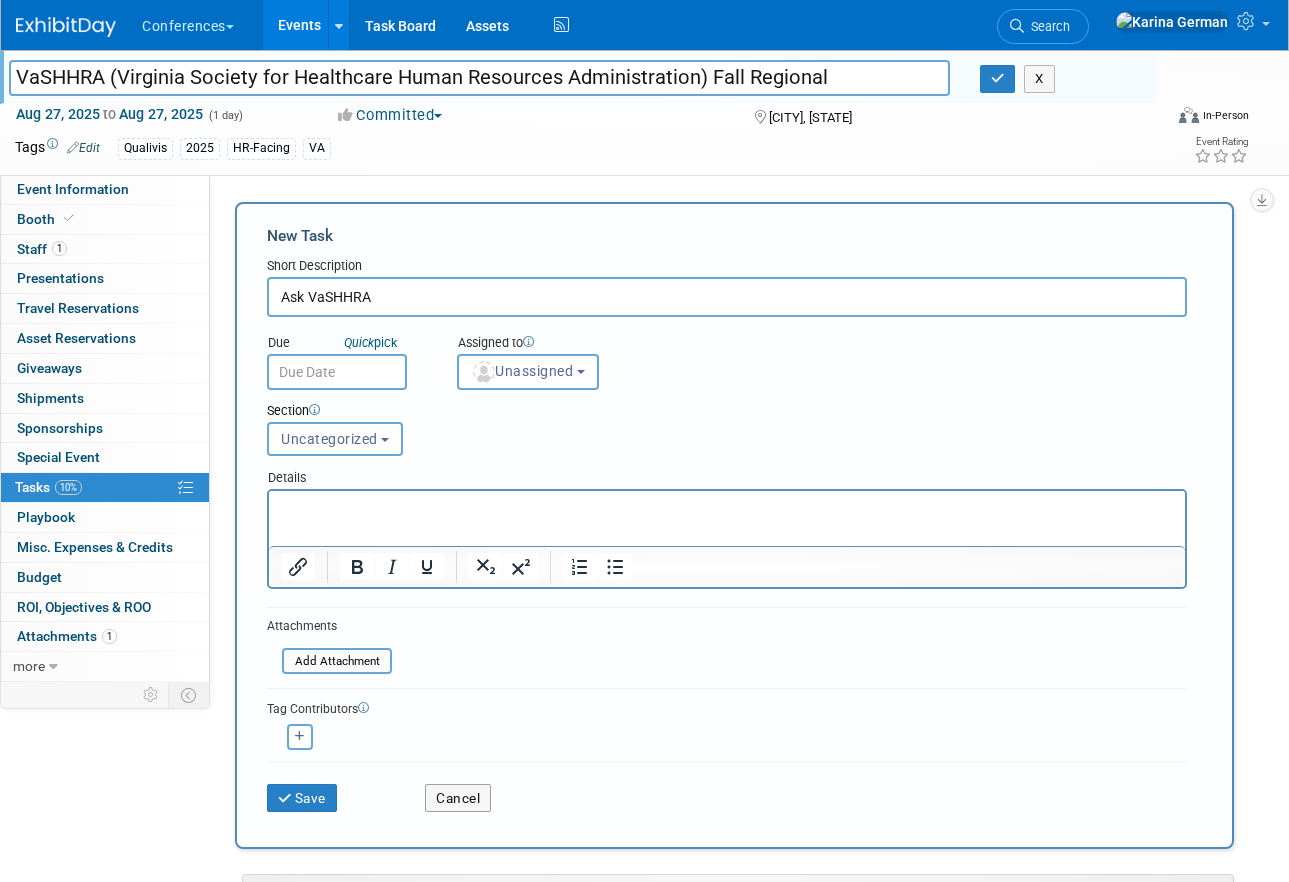 type on "Ask VaSHHRA" 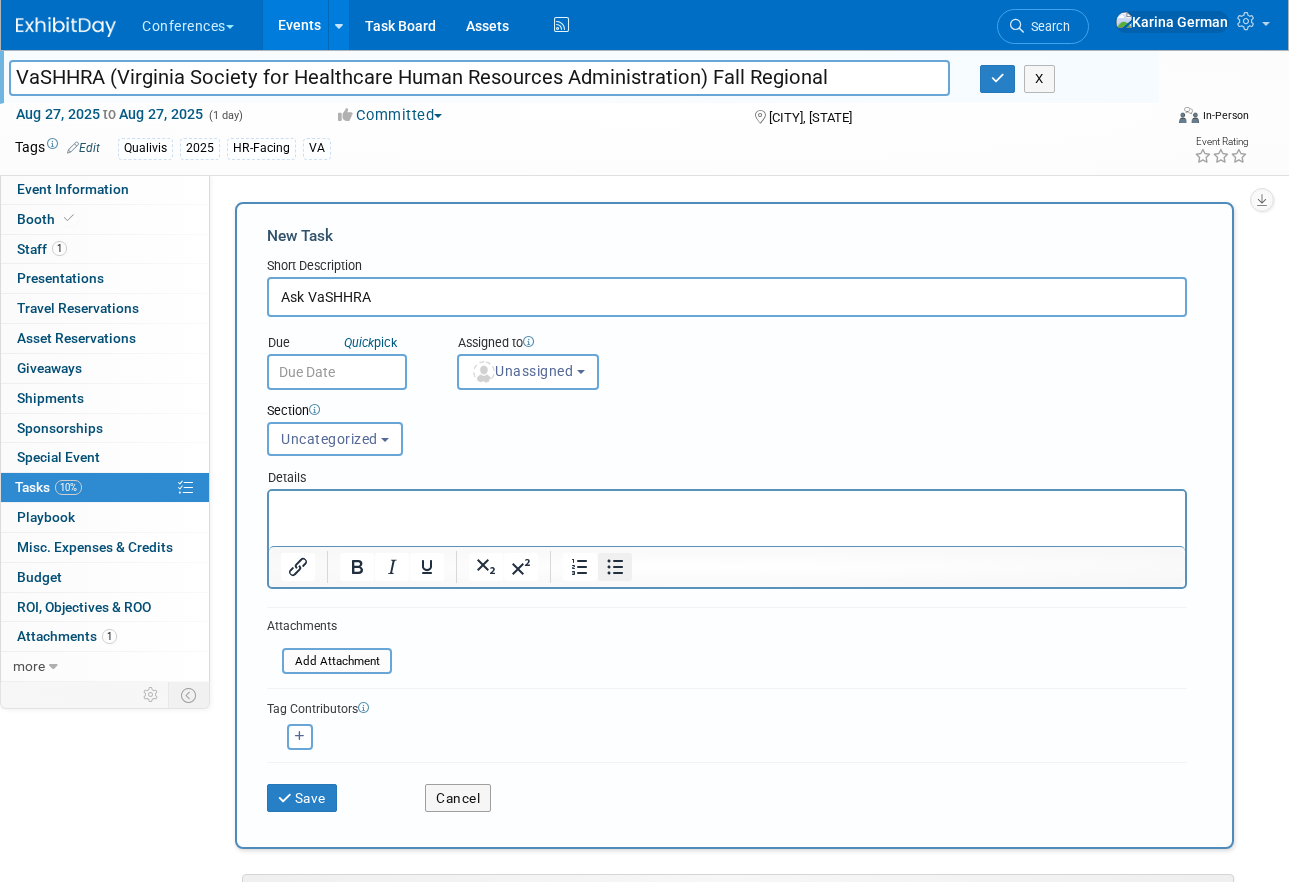 click 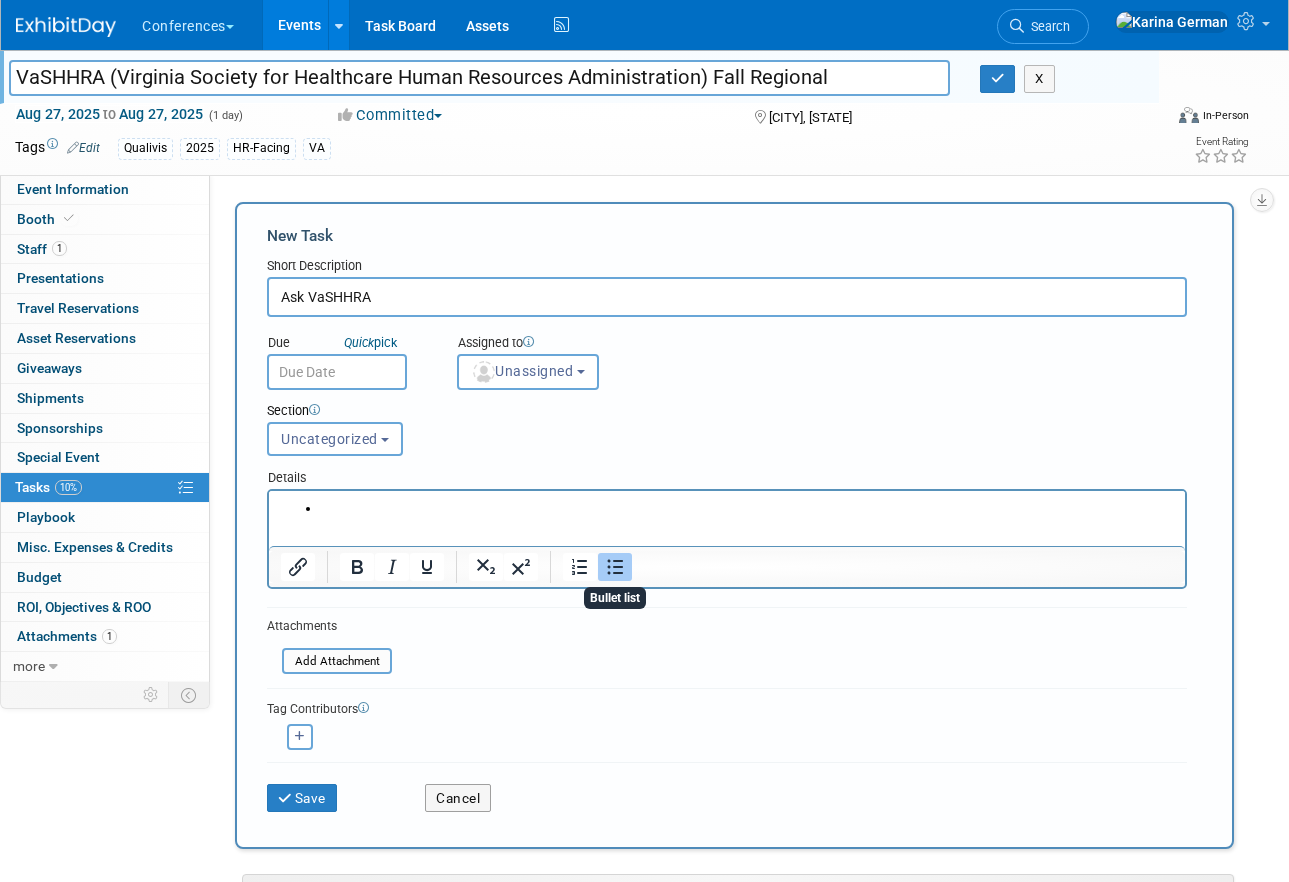 type 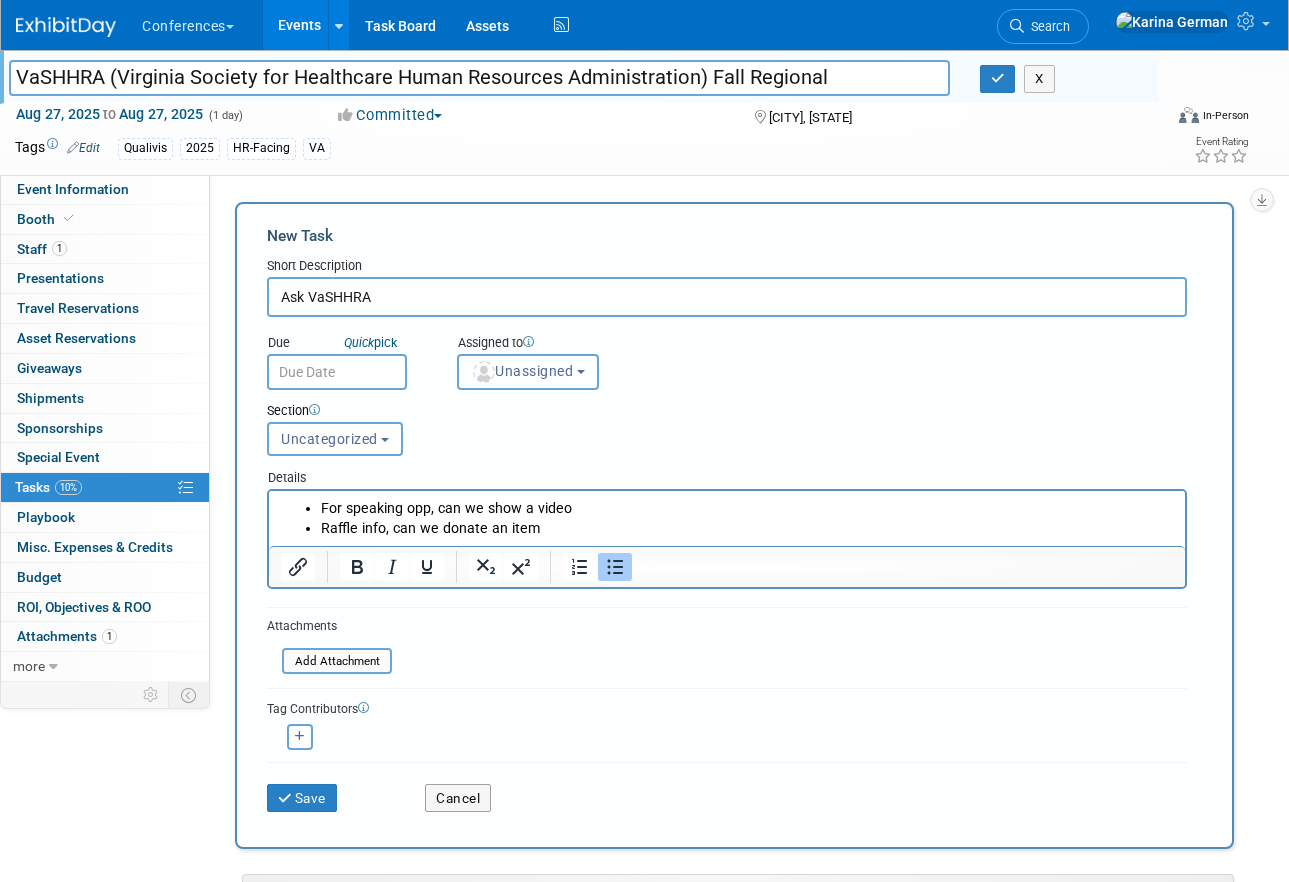 click on "Unassigned" at bounding box center (528, 372) 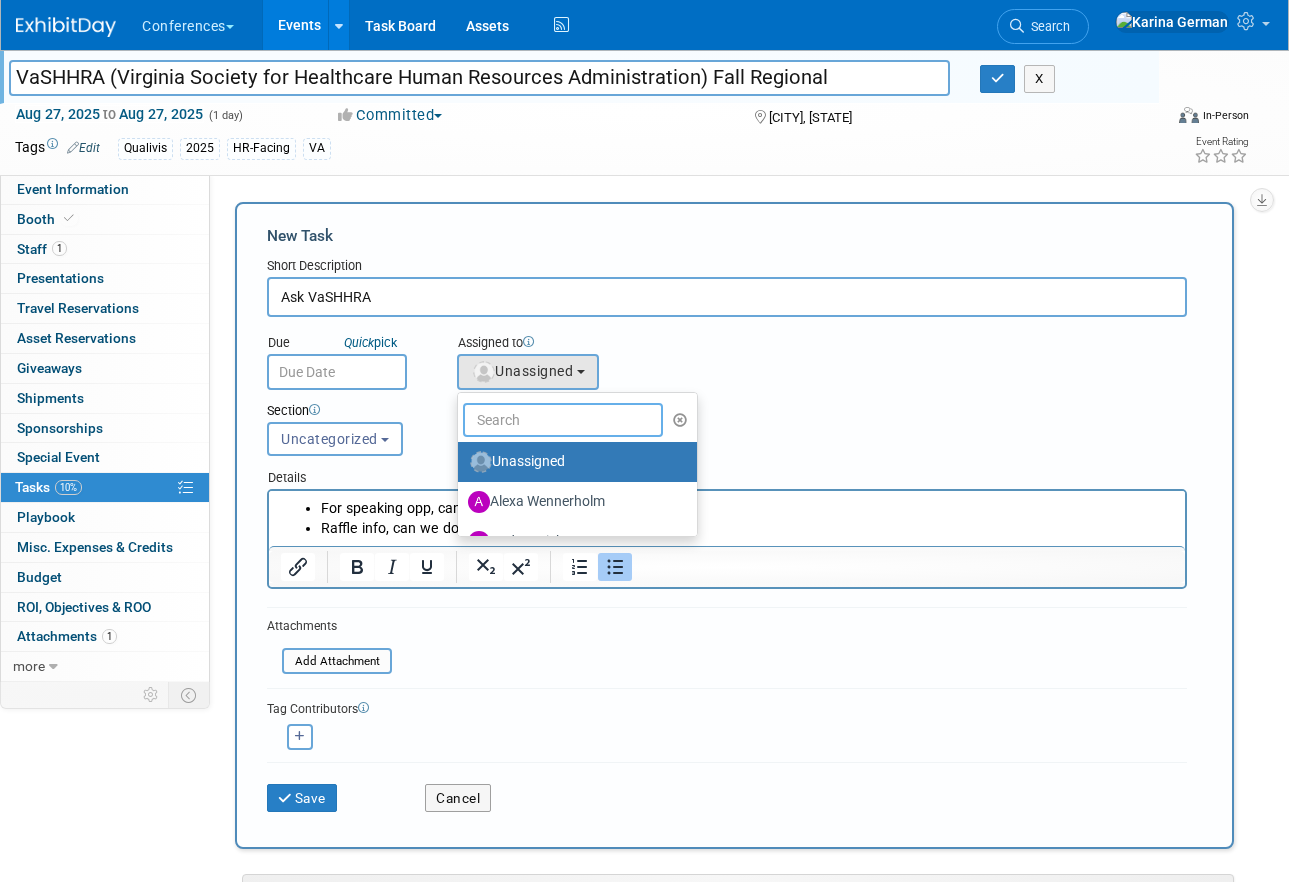 click at bounding box center [563, 420] 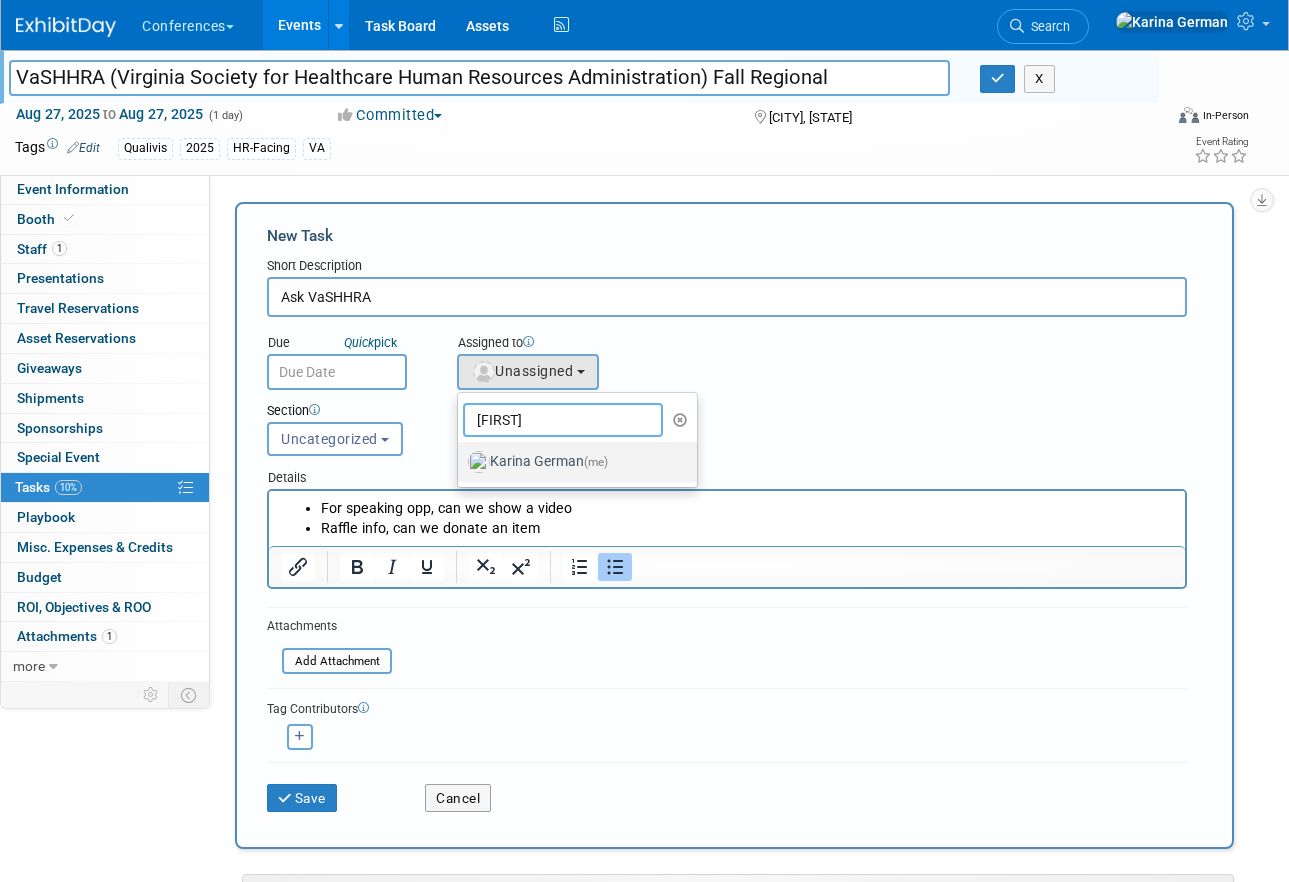 type on "[FIRST]" 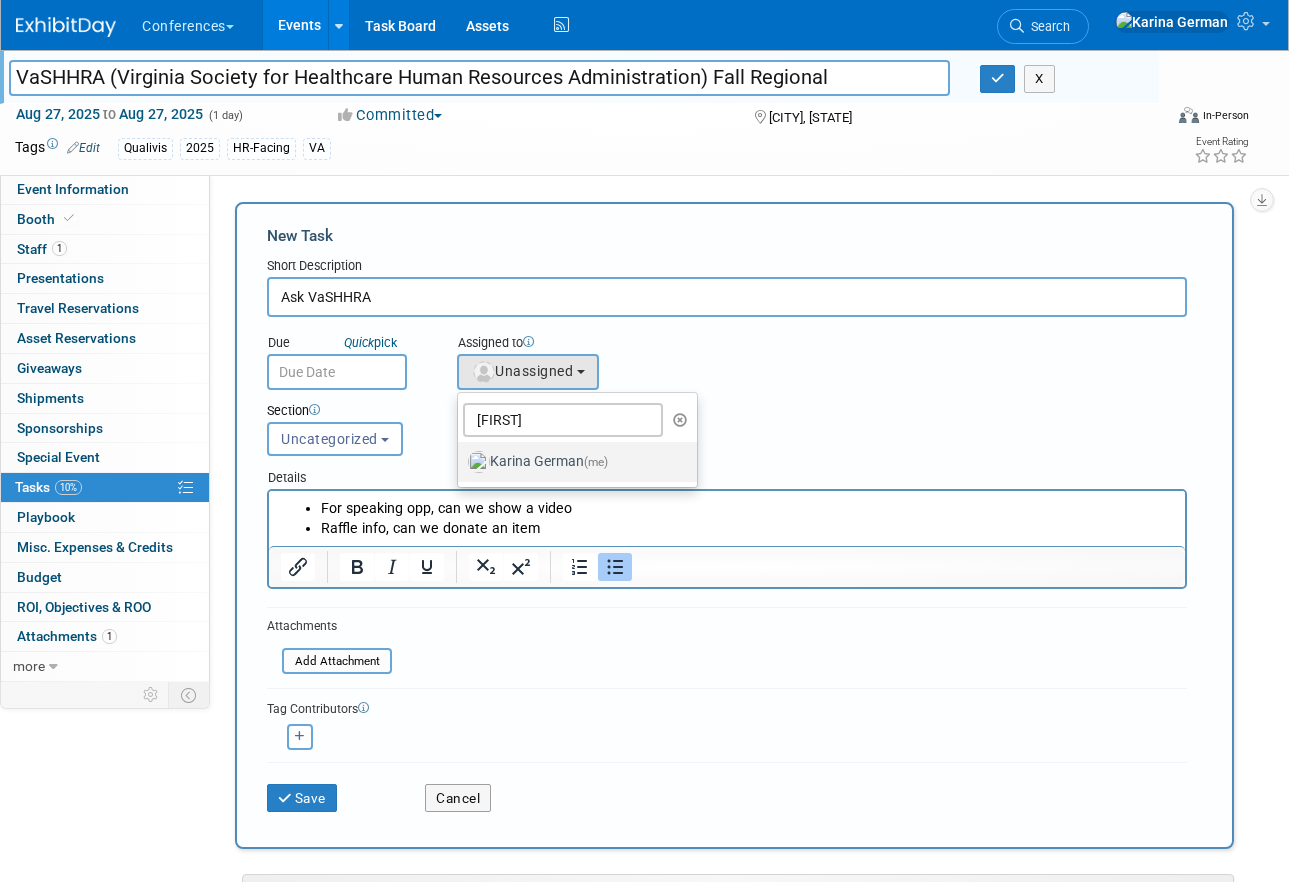 click on "[FIRST] [LAST]
(me)" at bounding box center (577, 462) 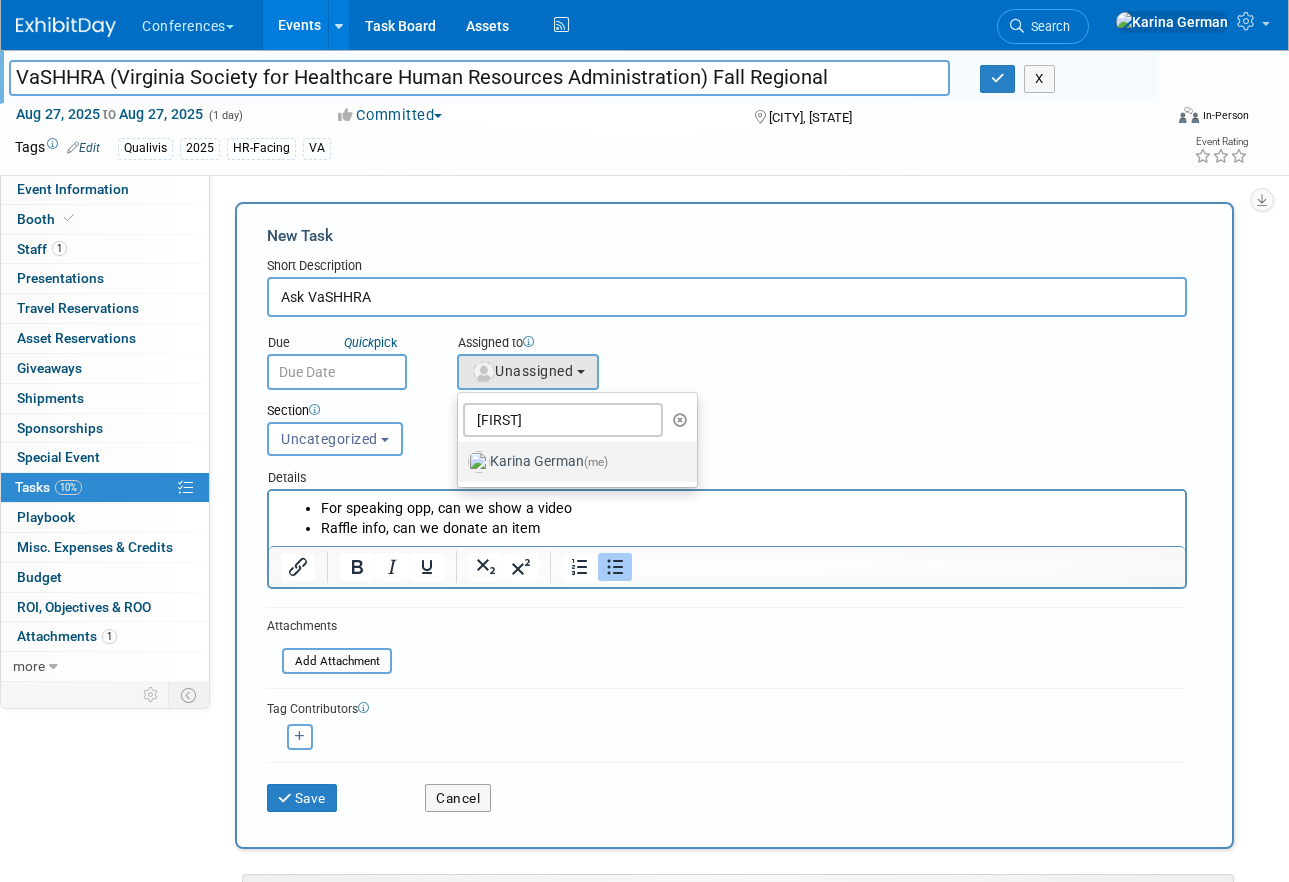 click on "[FIRST] [LAST]
(me)" at bounding box center (572, 462) 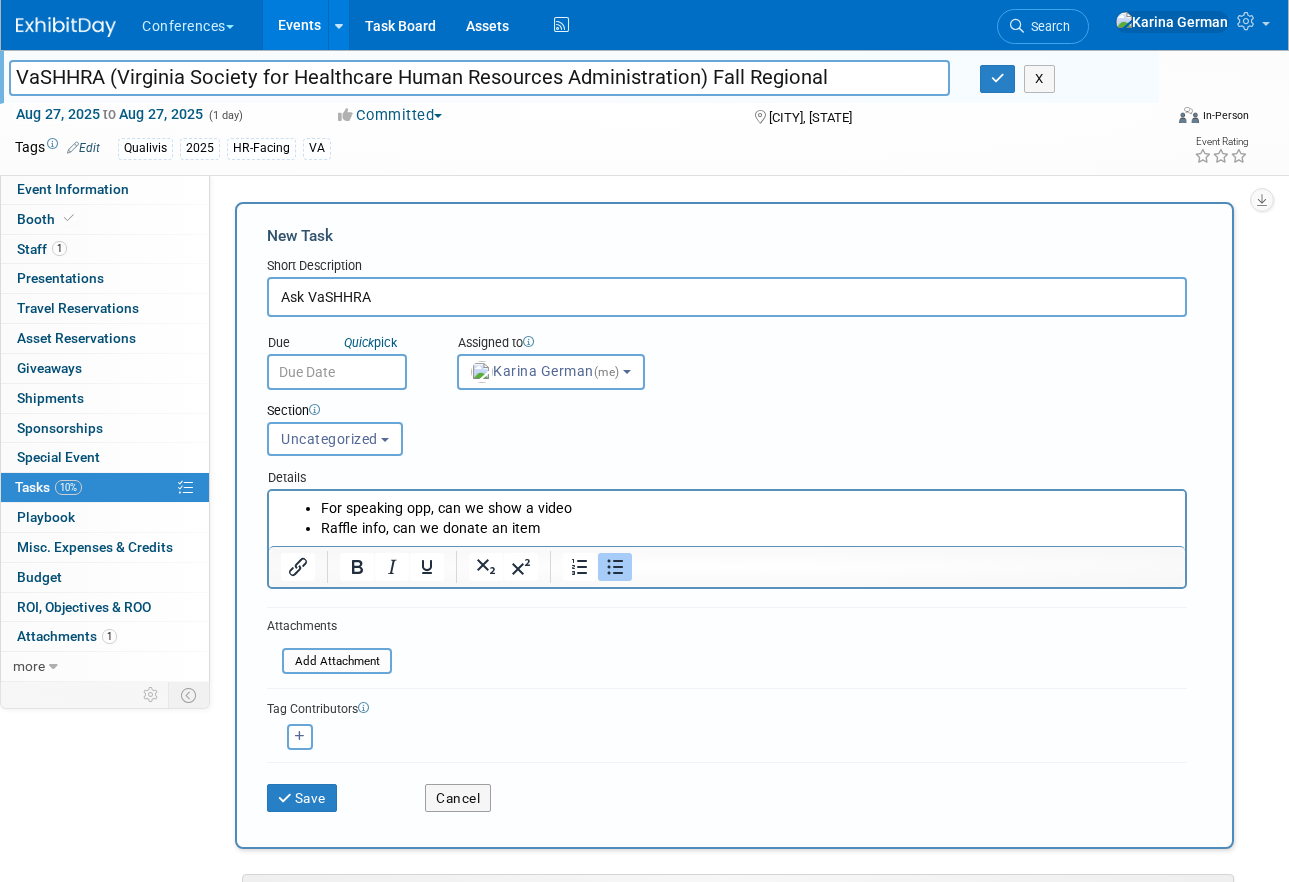 click at bounding box center [337, 372] 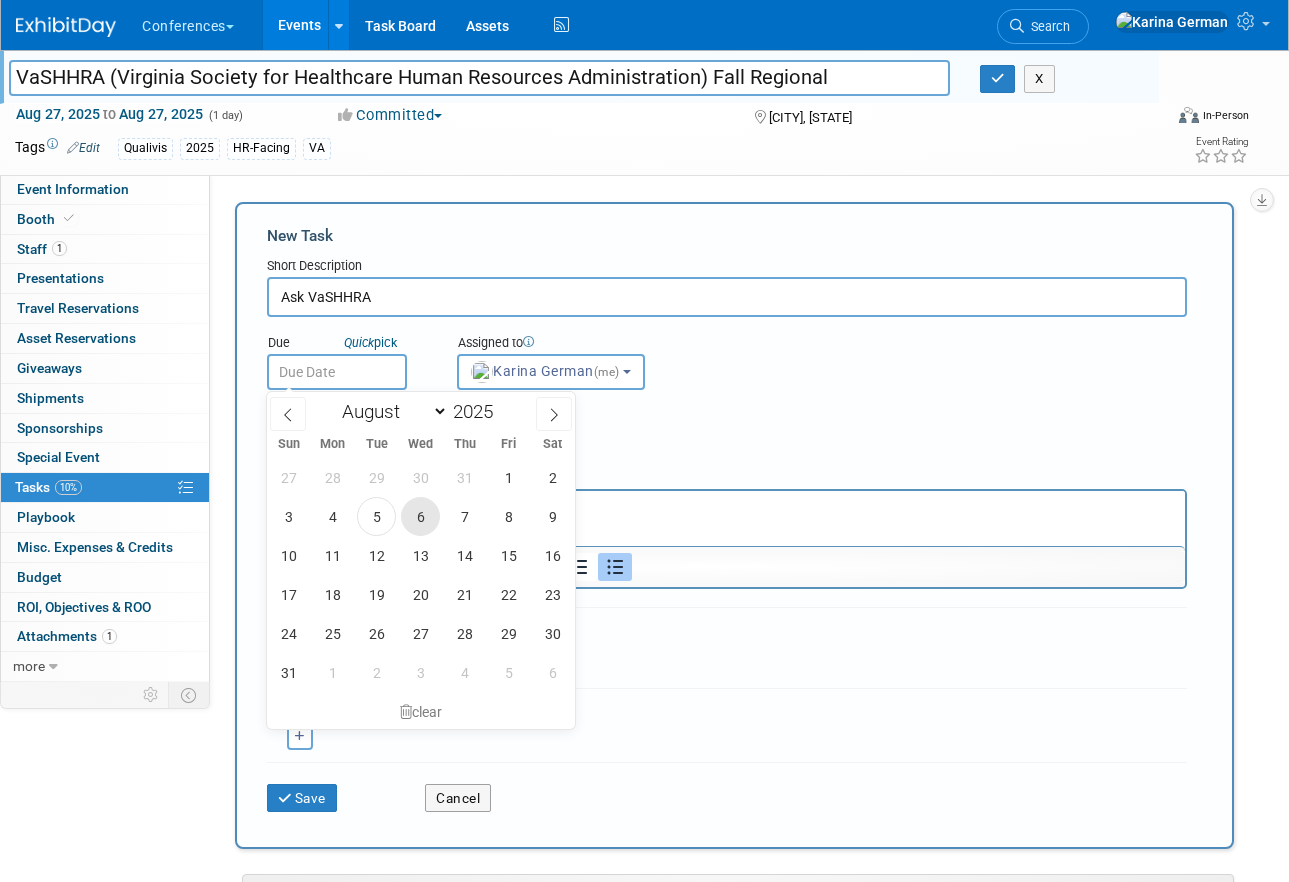 click on "6" at bounding box center [420, 516] 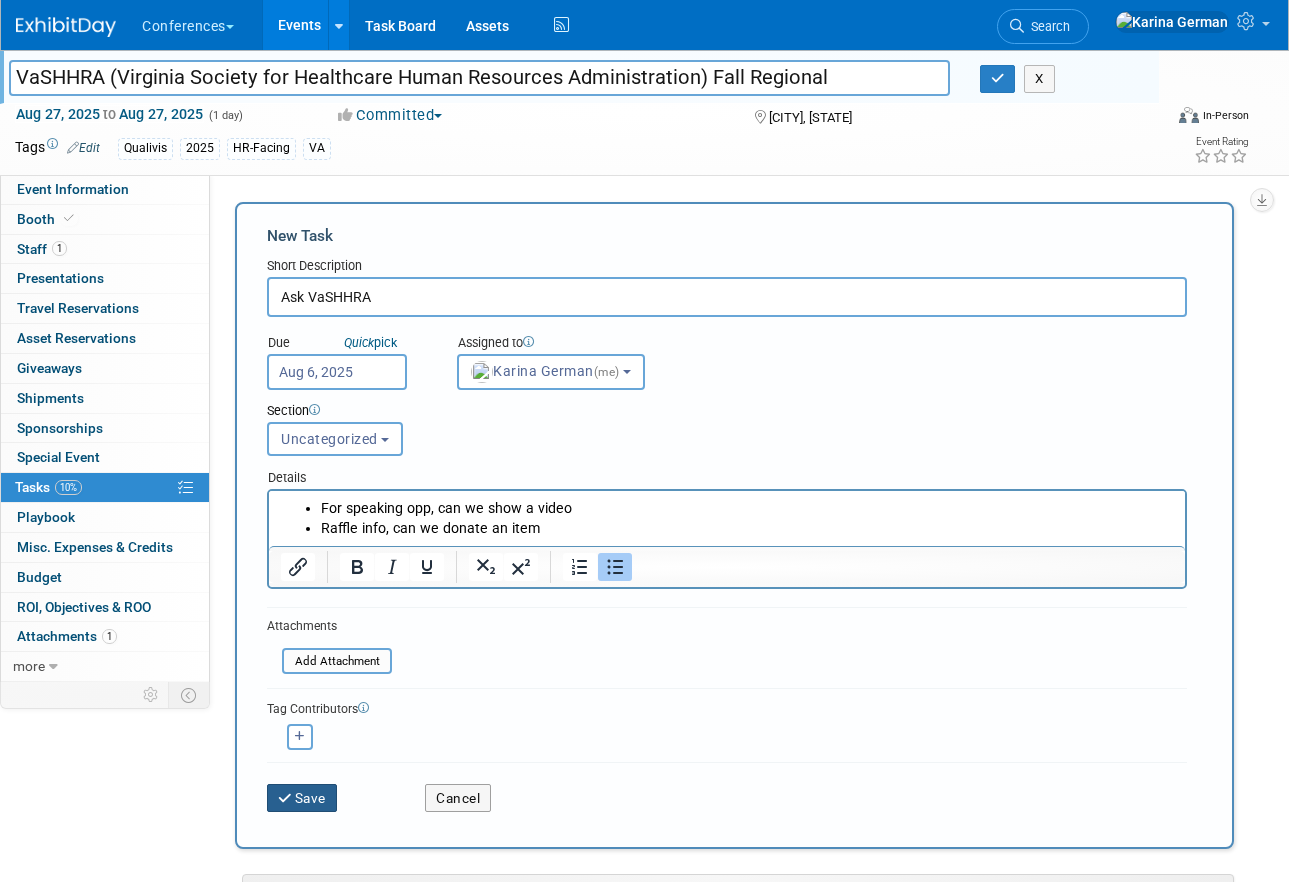 click on "Save" at bounding box center (302, 798) 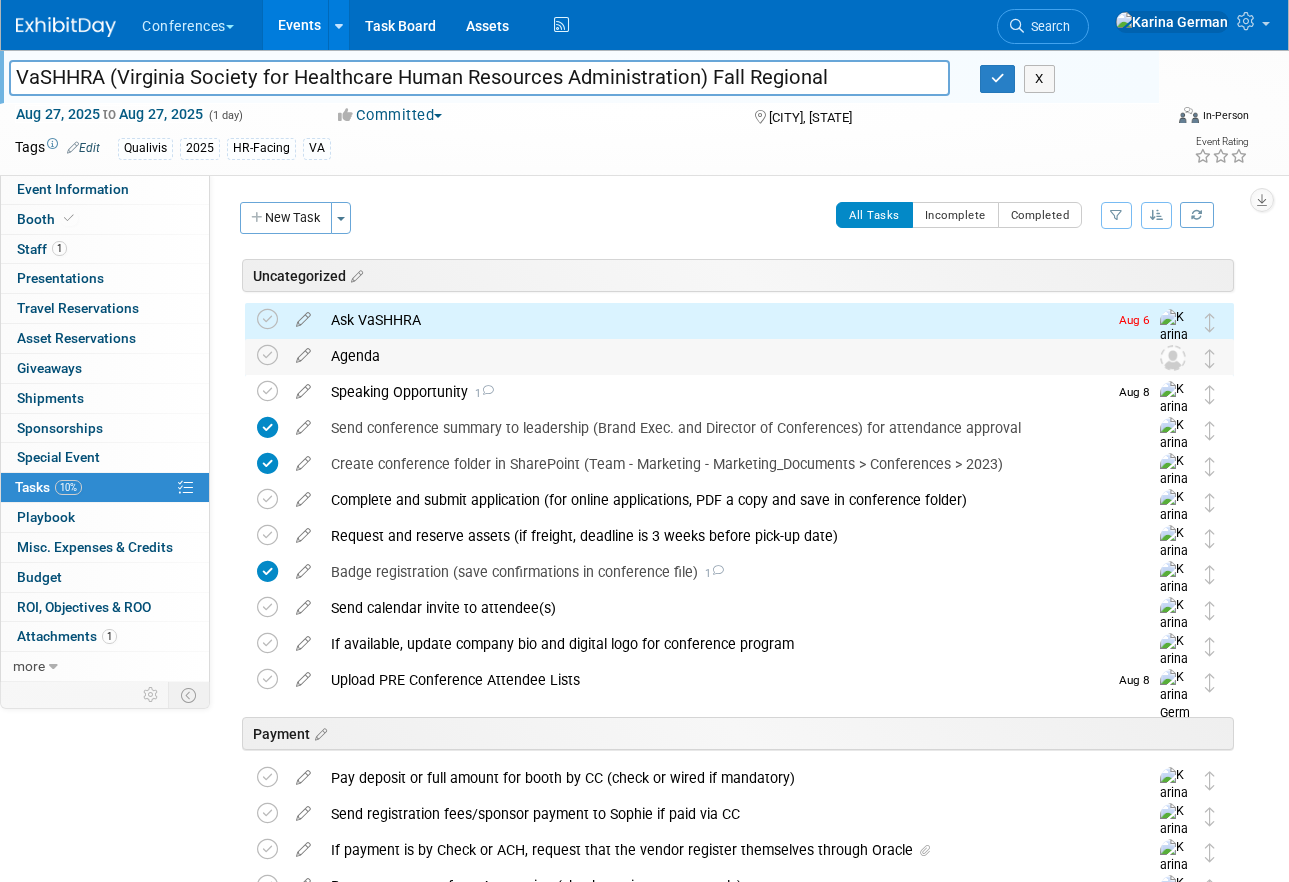 click on "Agenda" at bounding box center (720, 356) 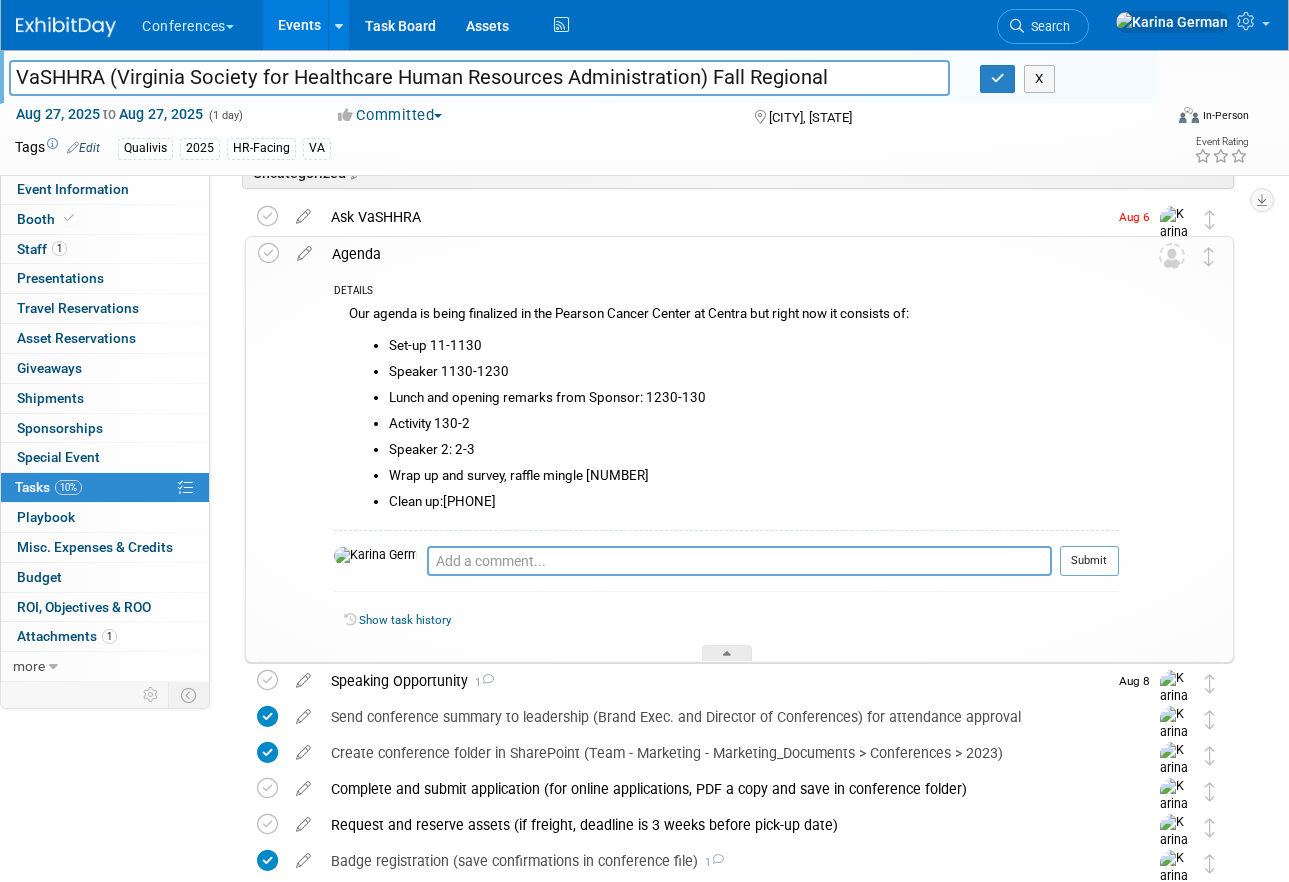 scroll, scrollTop: 108, scrollLeft: 0, axis: vertical 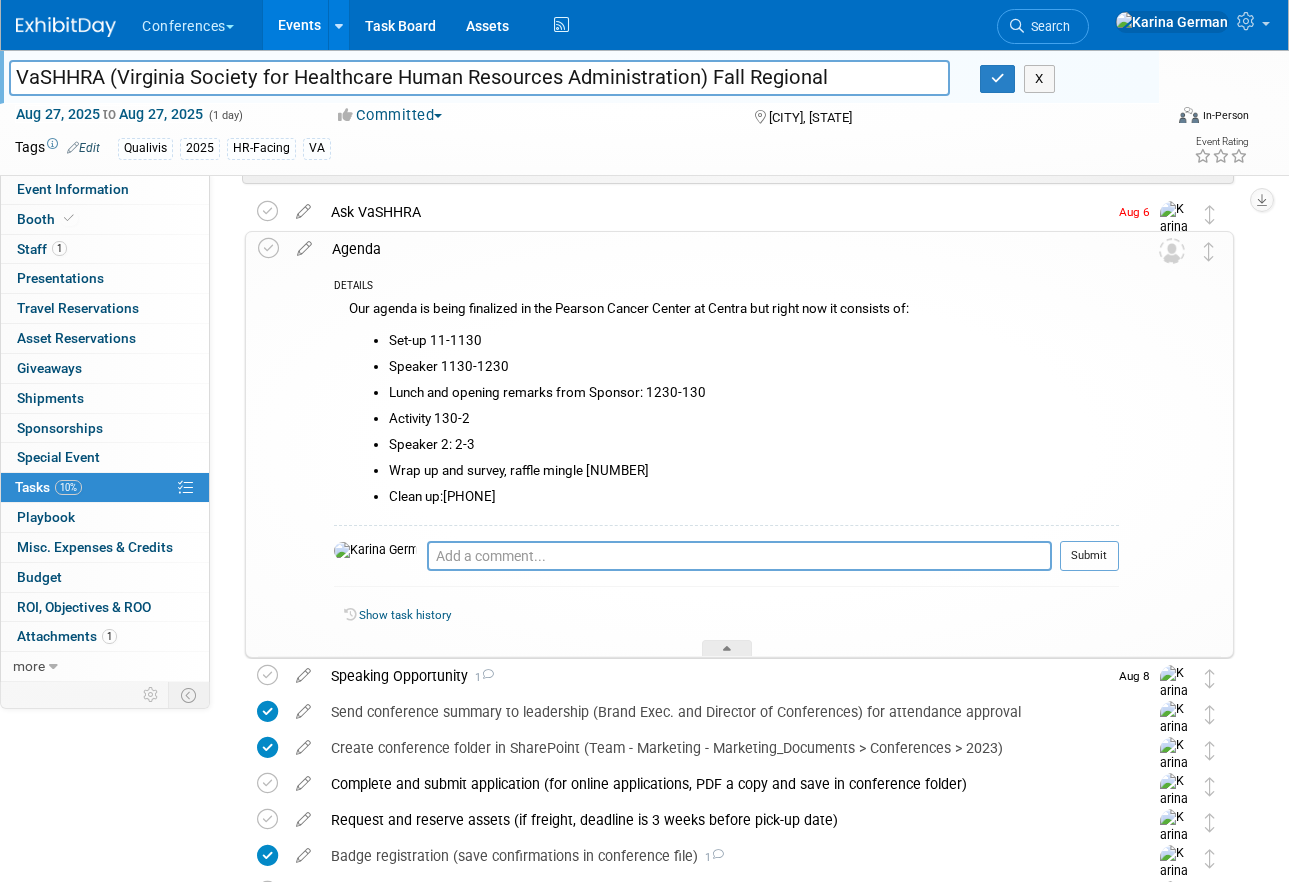 click on "Agenda" at bounding box center (720, 249) 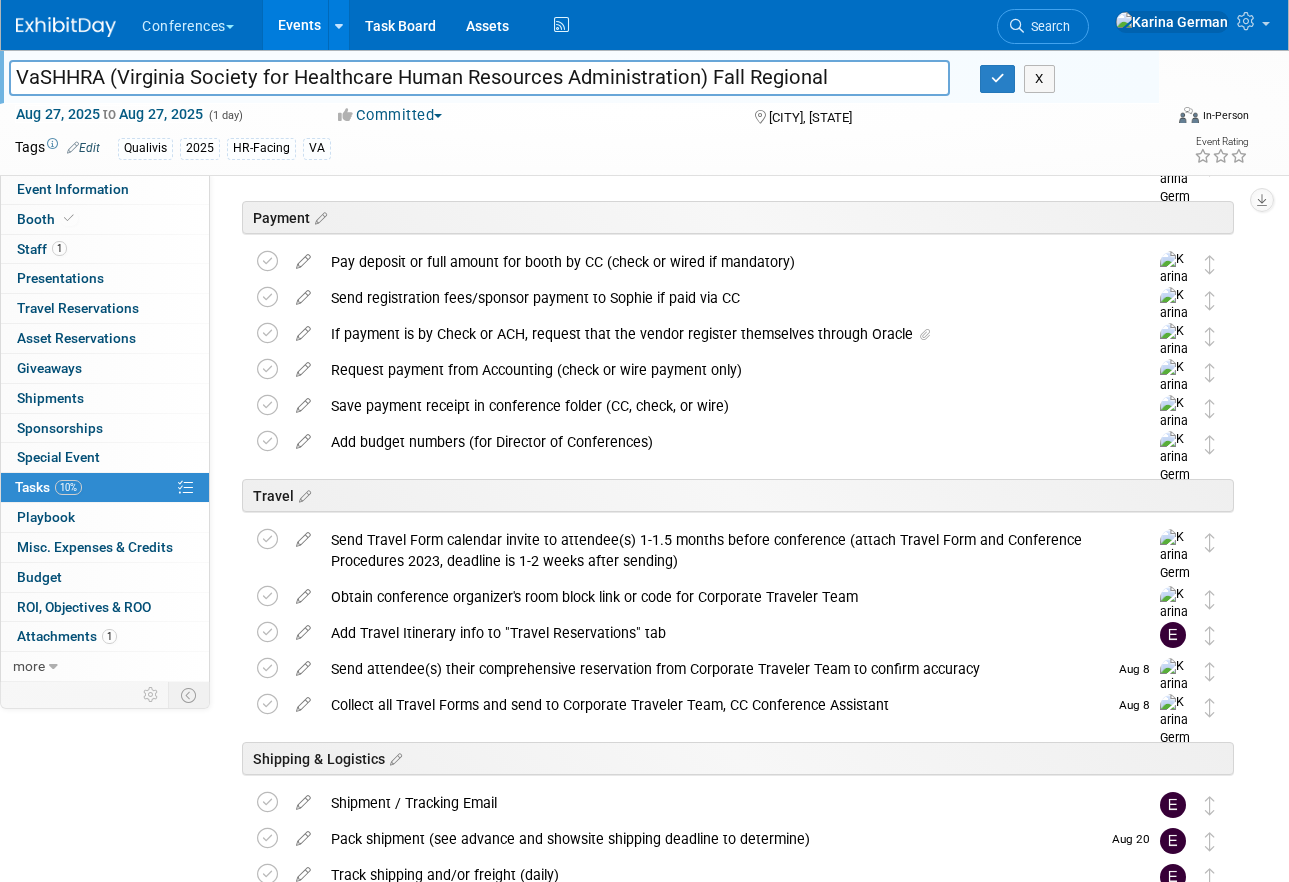 scroll, scrollTop: 464, scrollLeft: 0, axis: vertical 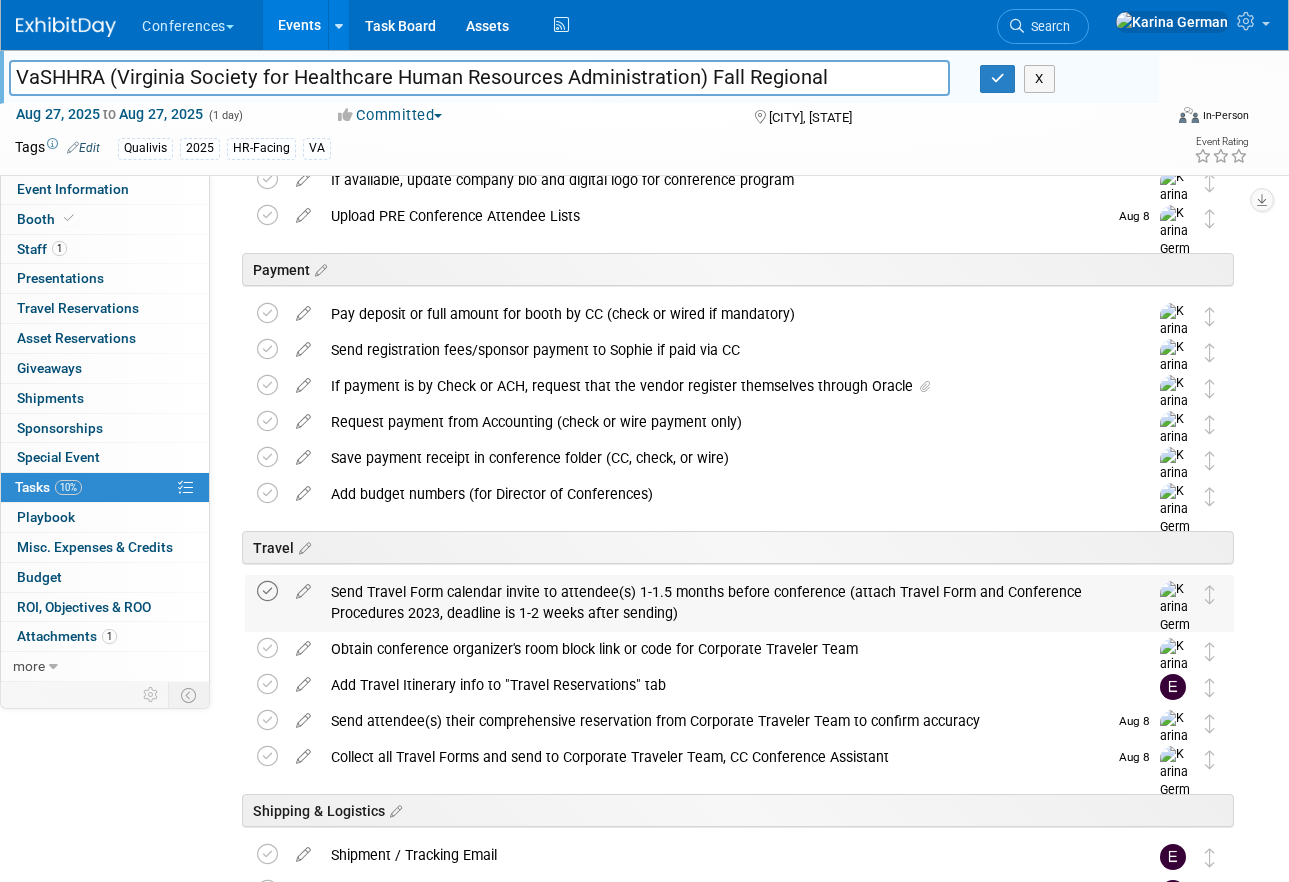click at bounding box center (267, 591) 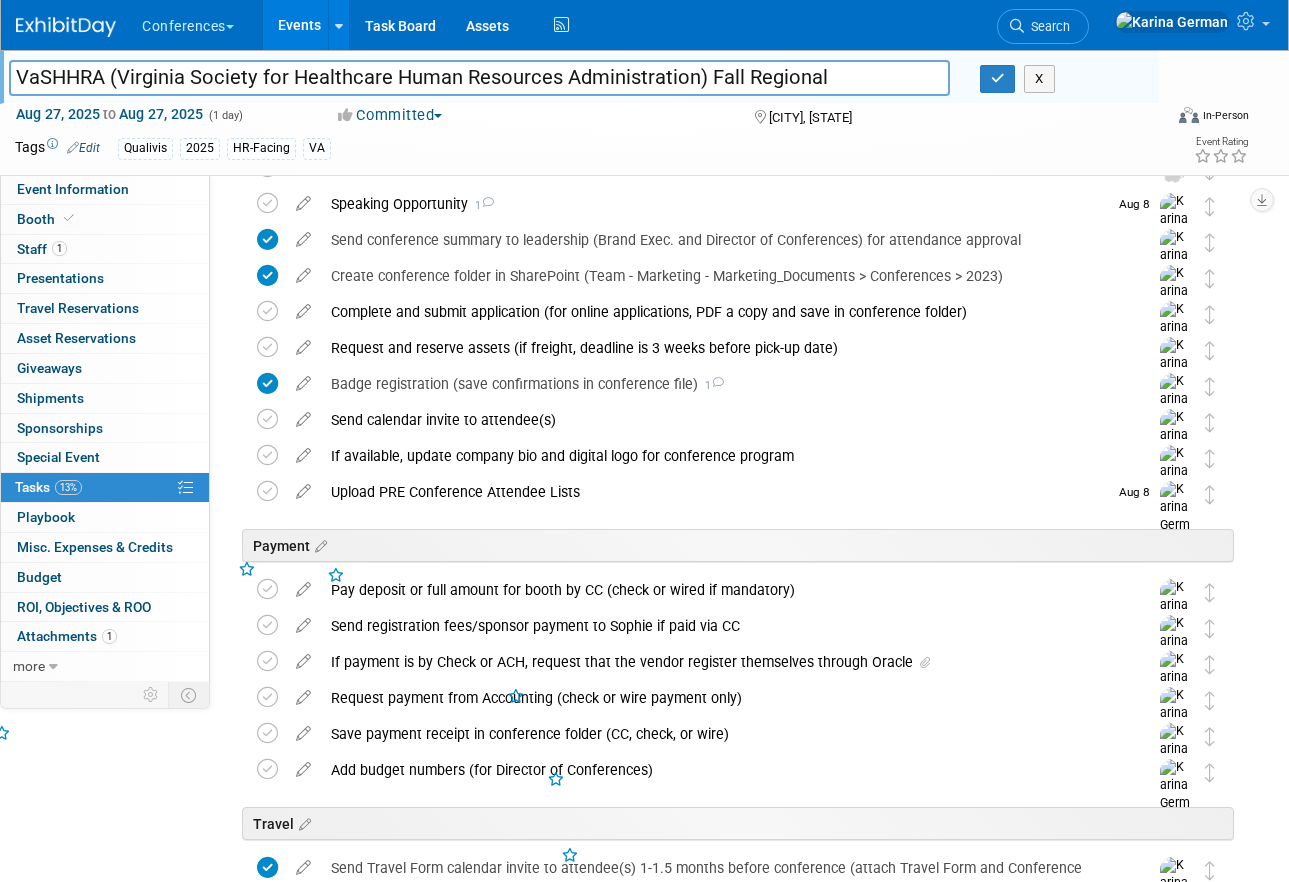 scroll, scrollTop: 112, scrollLeft: 0, axis: vertical 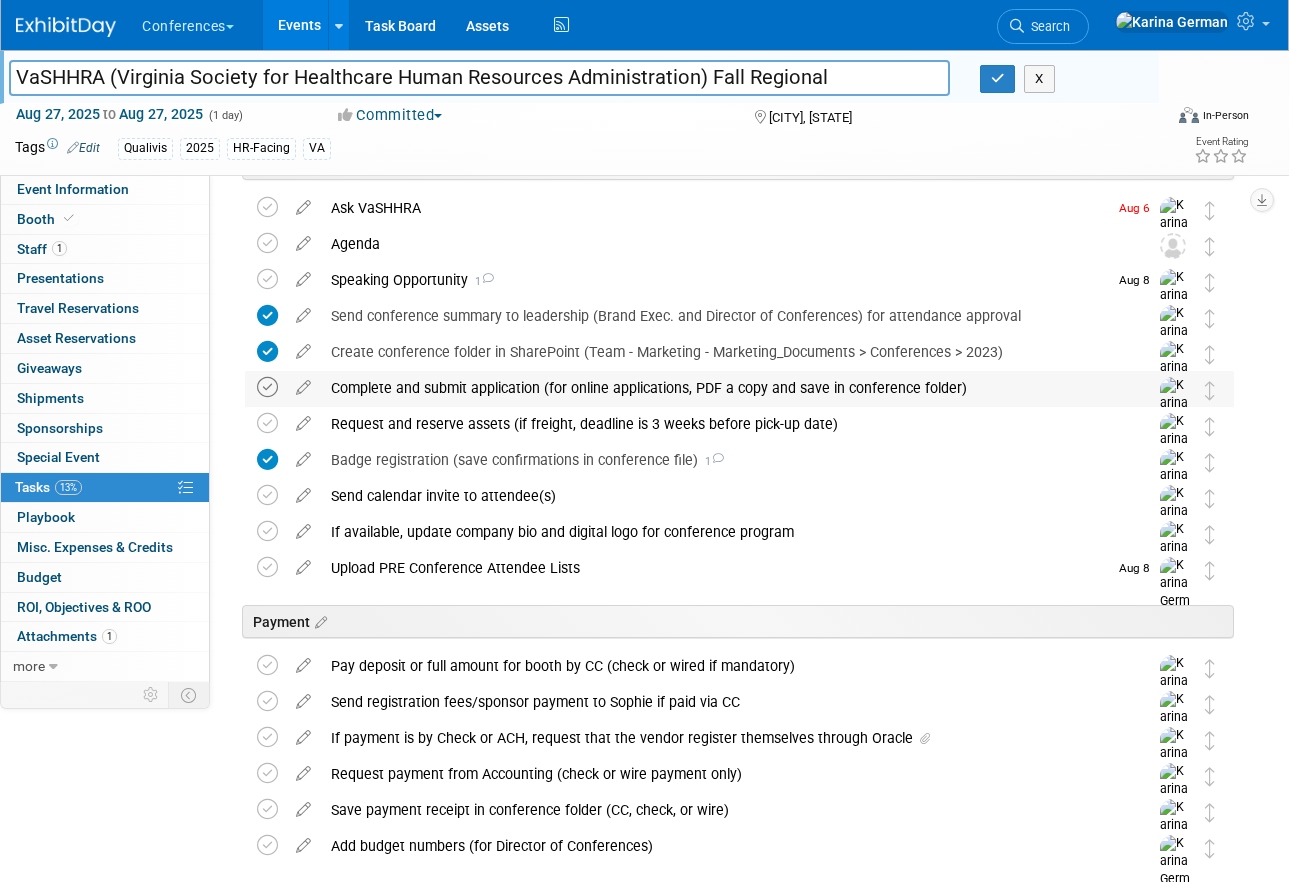 click at bounding box center [267, 387] 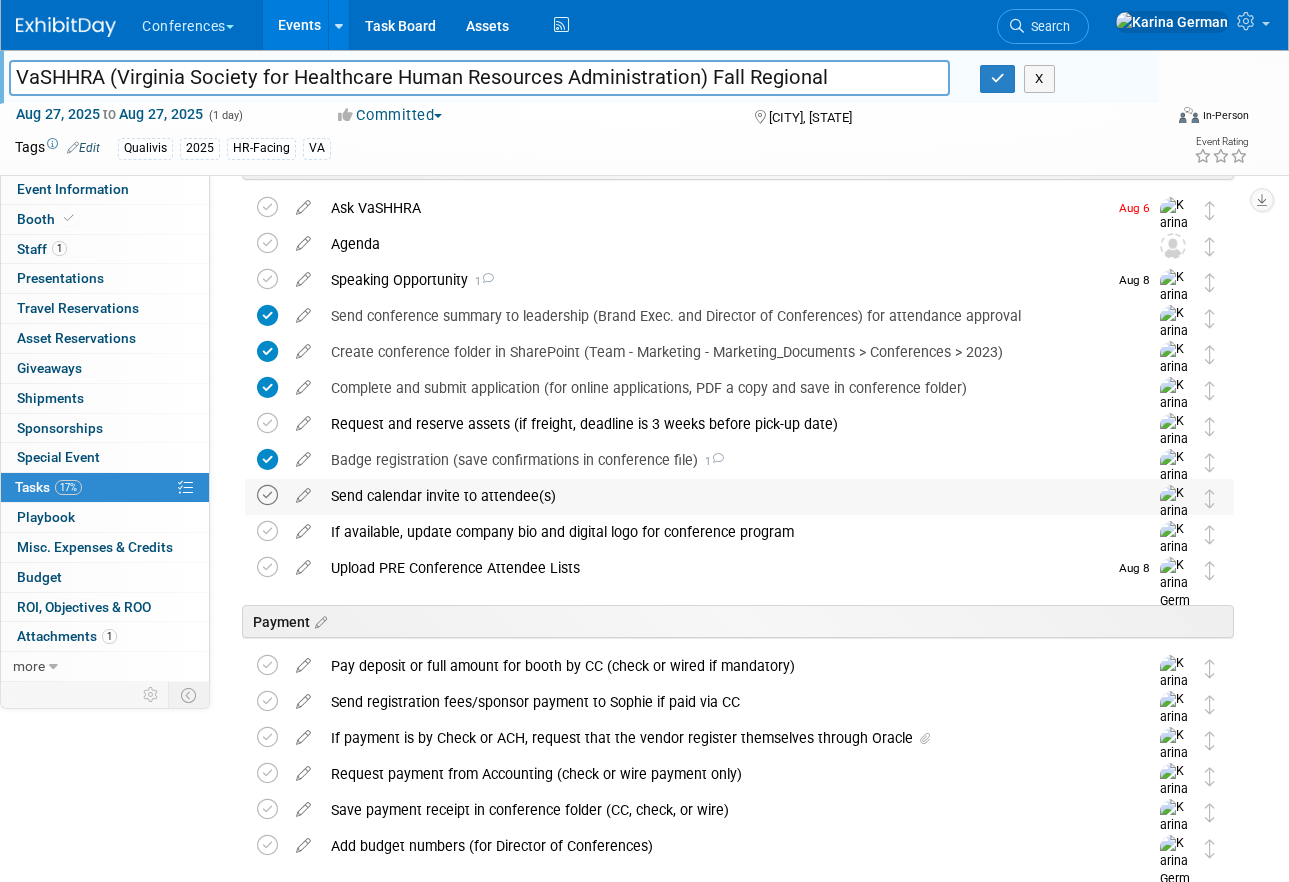 click at bounding box center (267, 495) 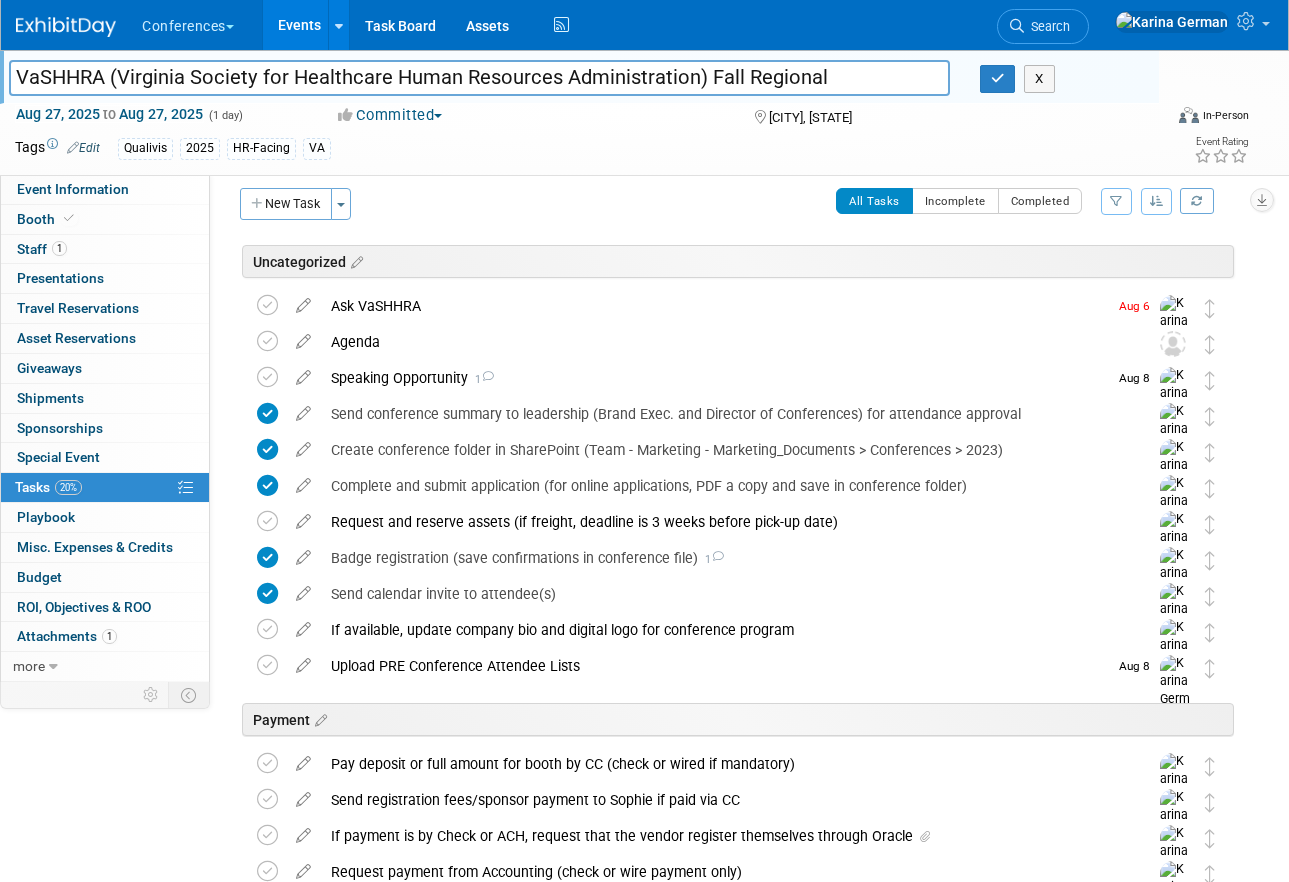 scroll, scrollTop: 0, scrollLeft: 0, axis: both 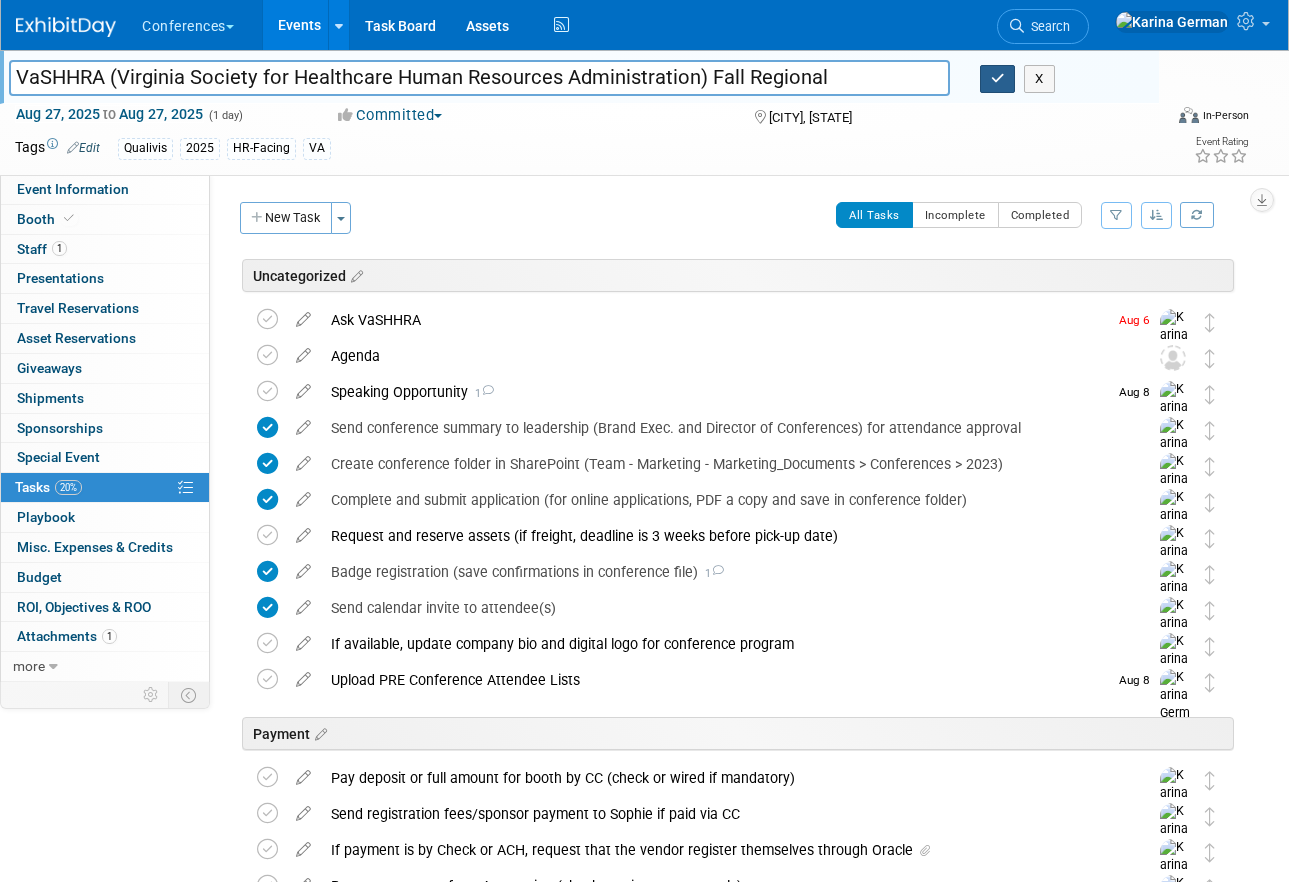 click at bounding box center (998, 78) 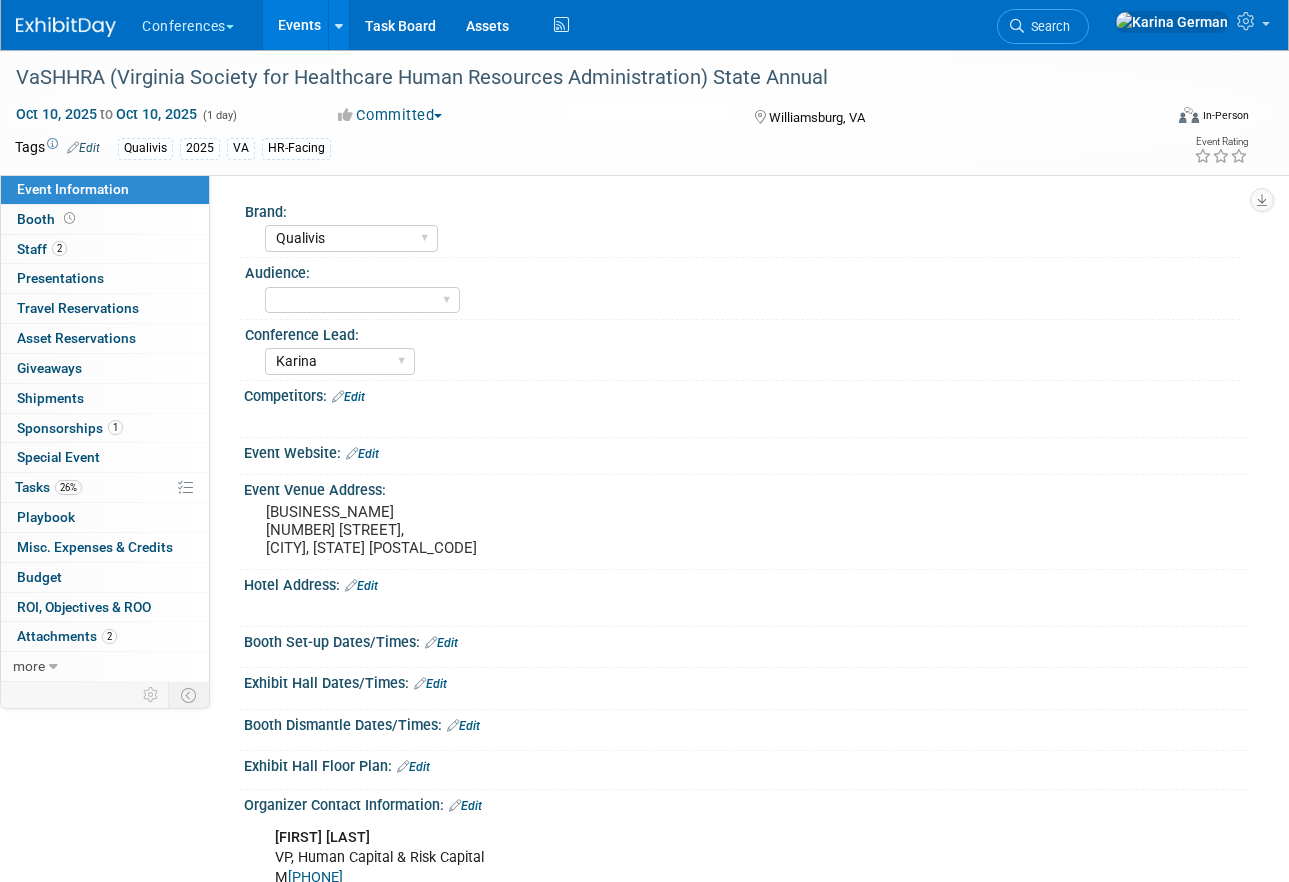select on "Qualivis" 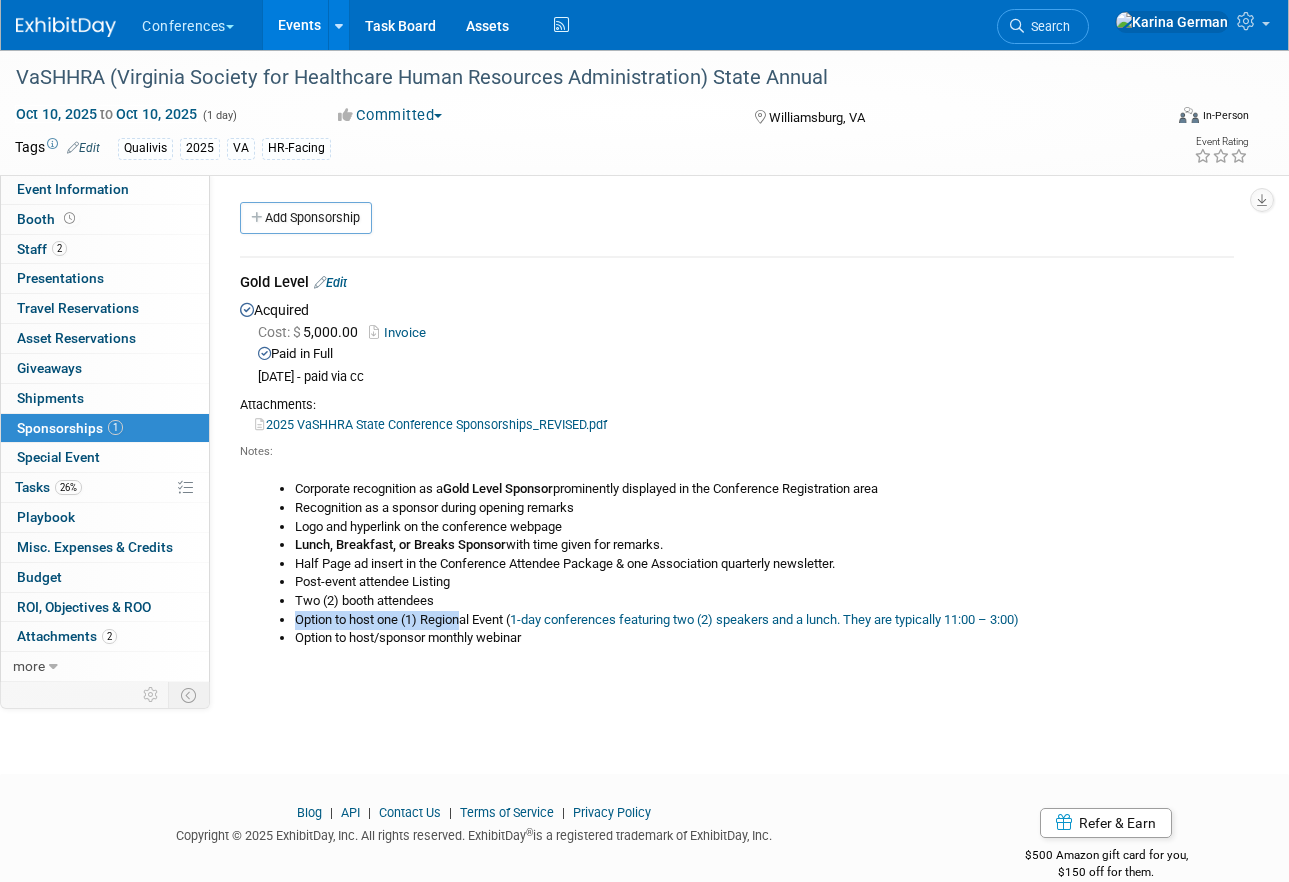 drag, startPoint x: 297, startPoint y: 618, endPoint x: 462, endPoint y: 620, distance: 165.01212 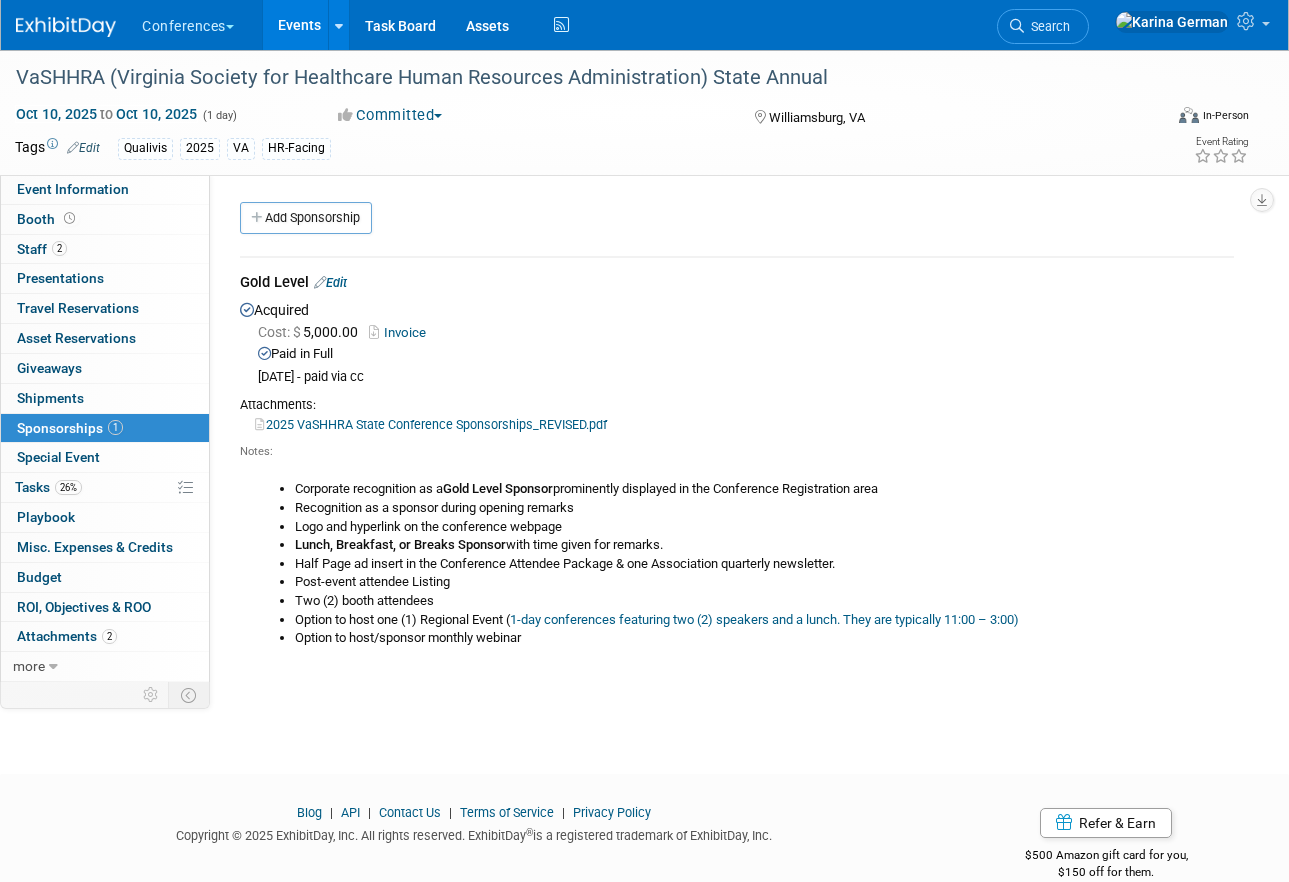 click on "Half Page ad insert in the Conference Attendee Package & one Association quarterly newsletter." at bounding box center (764, 564) 